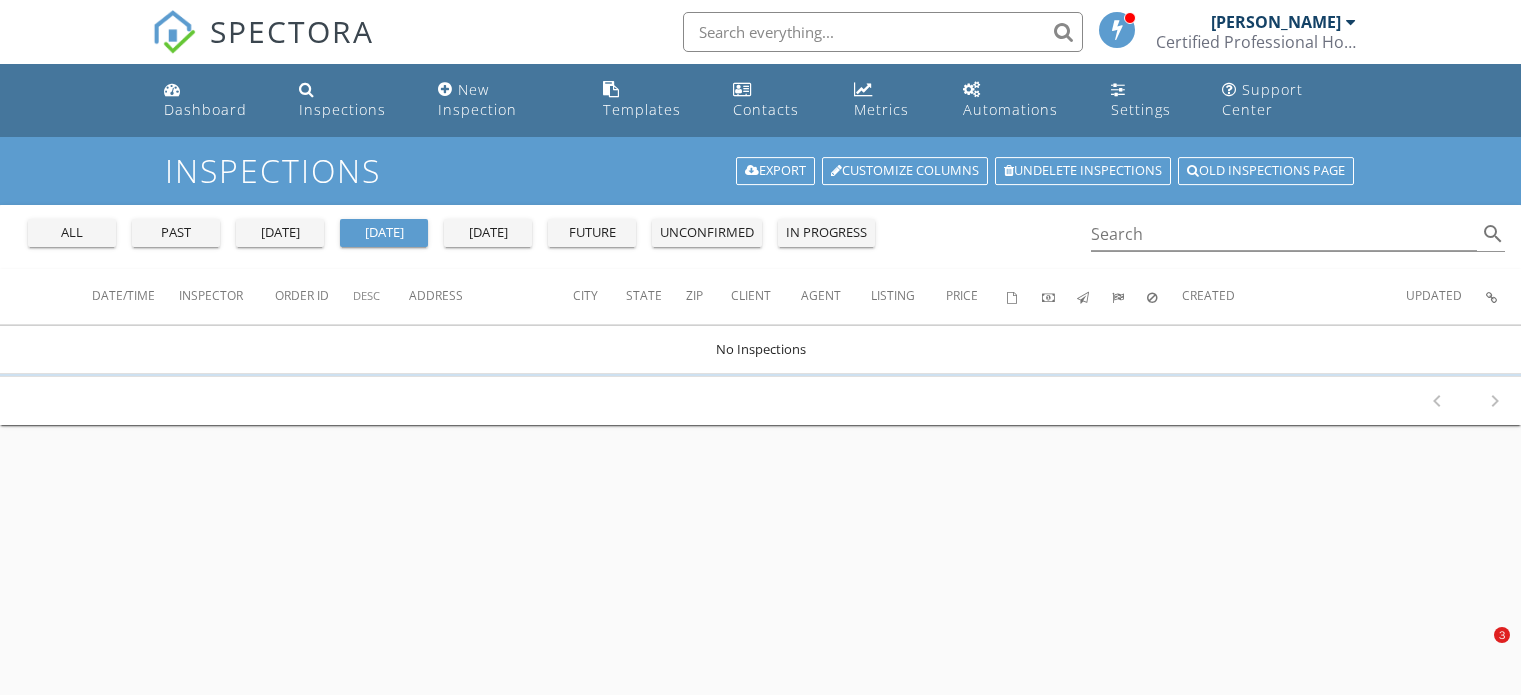 scroll, scrollTop: 0, scrollLeft: 0, axis: both 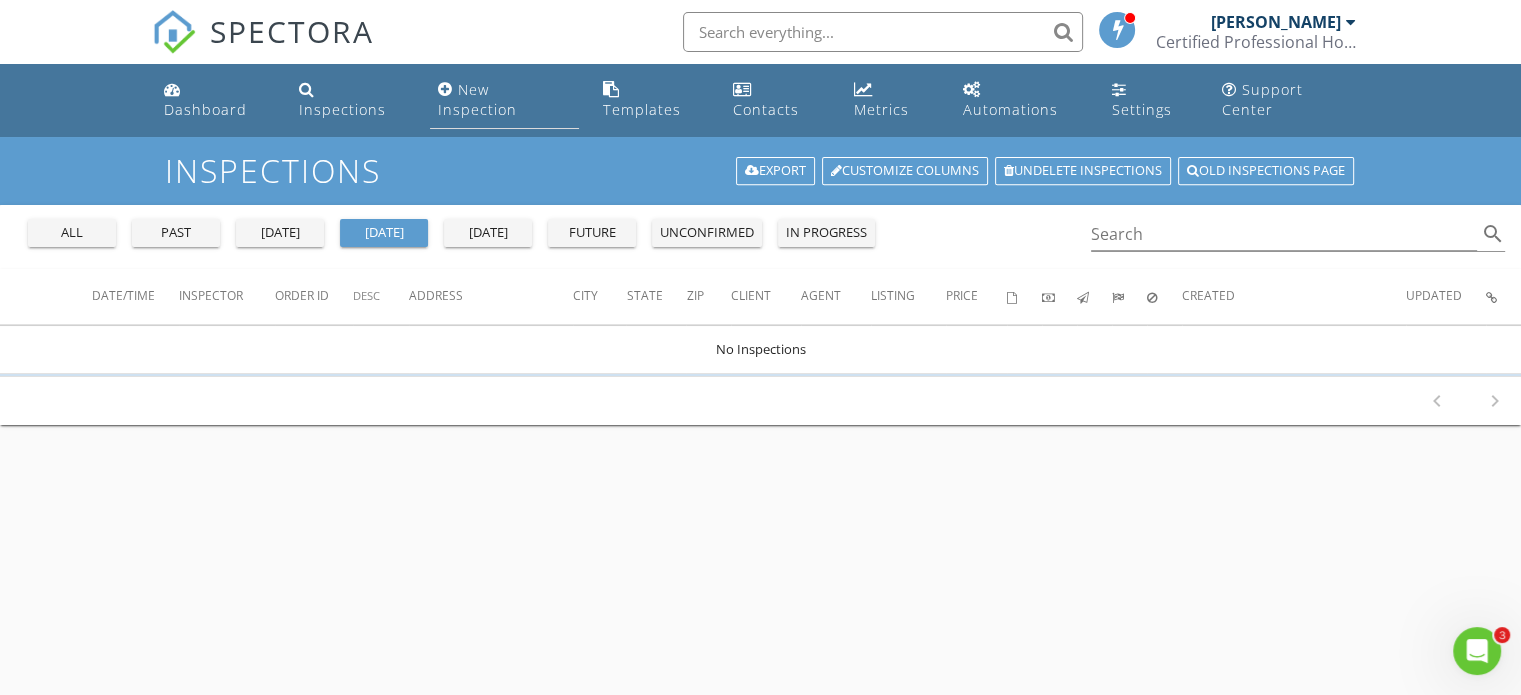 click on "New Inspection" at bounding box center (477, 99) 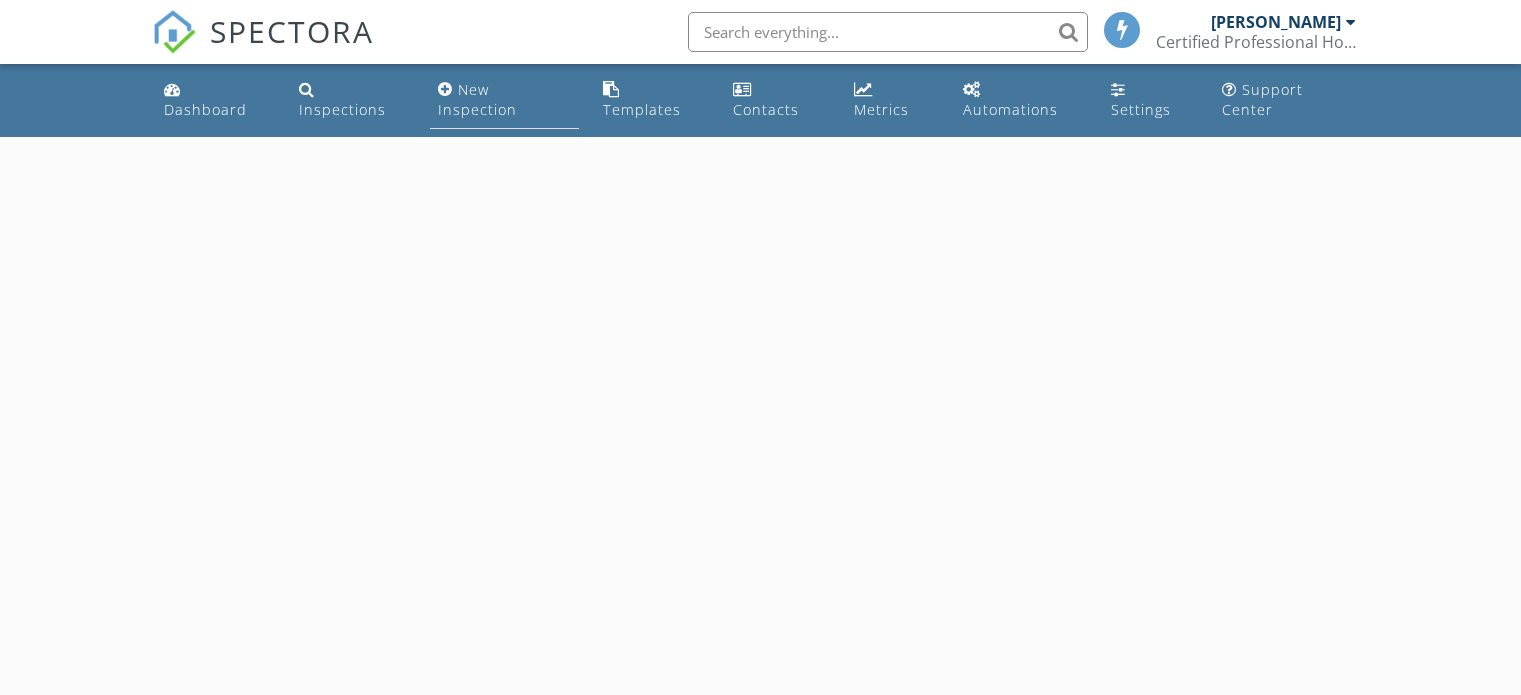 scroll, scrollTop: 0, scrollLeft: 0, axis: both 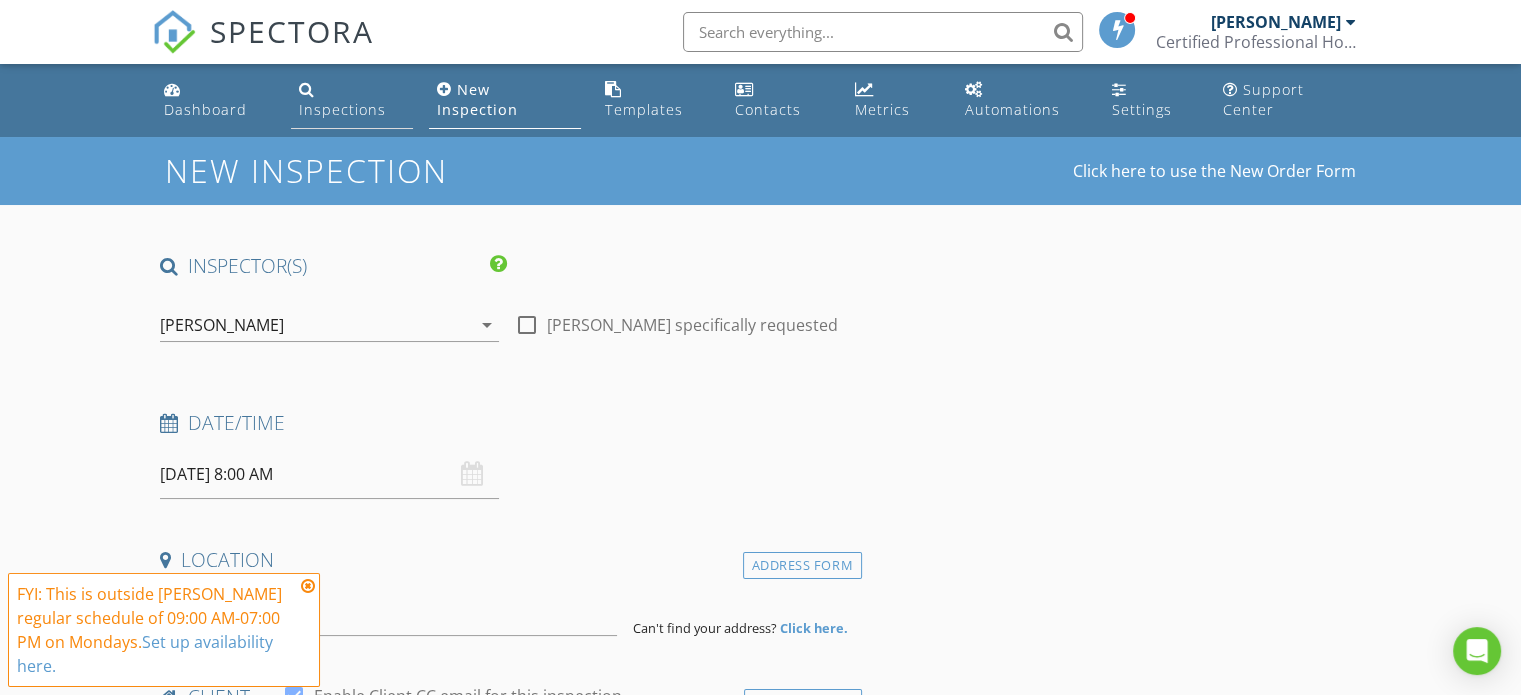 click on "Inspections" at bounding box center [342, 109] 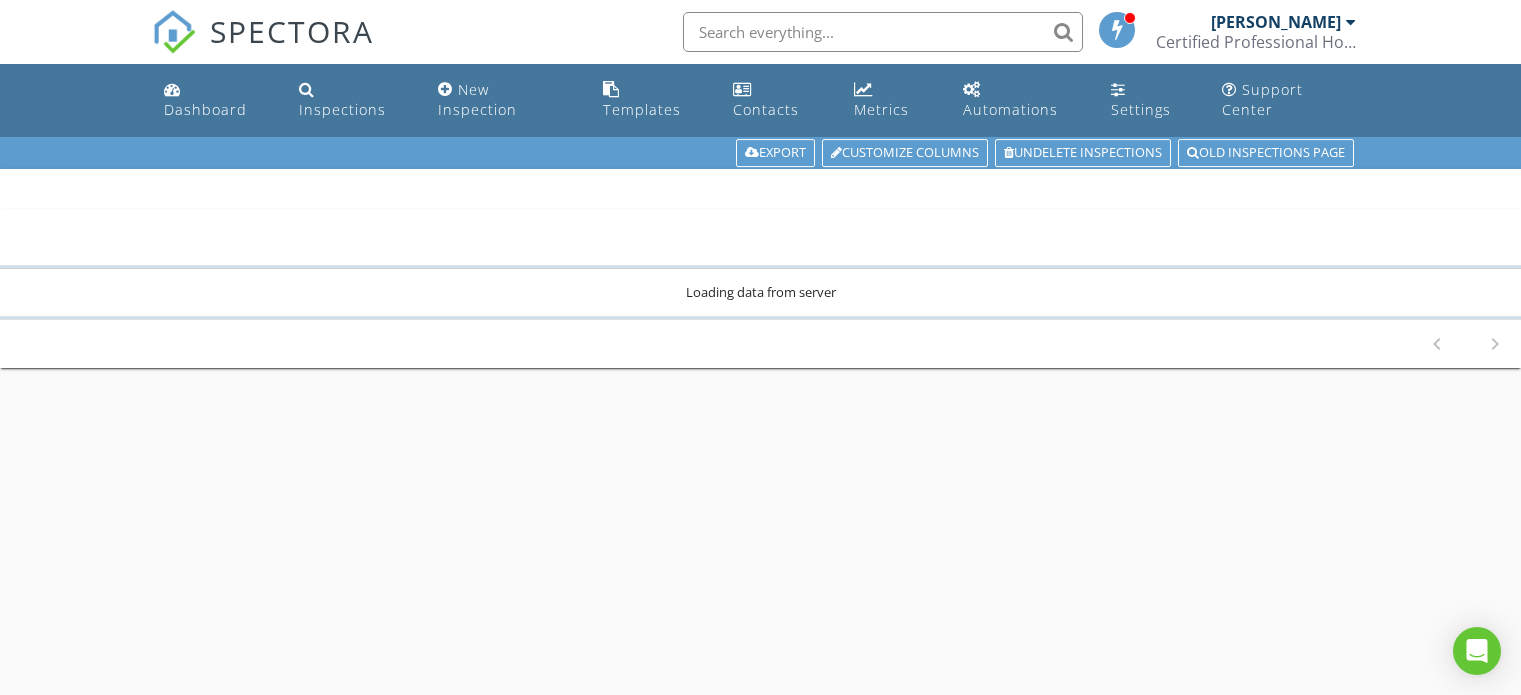 scroll, scrollTop: 0, scrollLeft: 0, axis: both 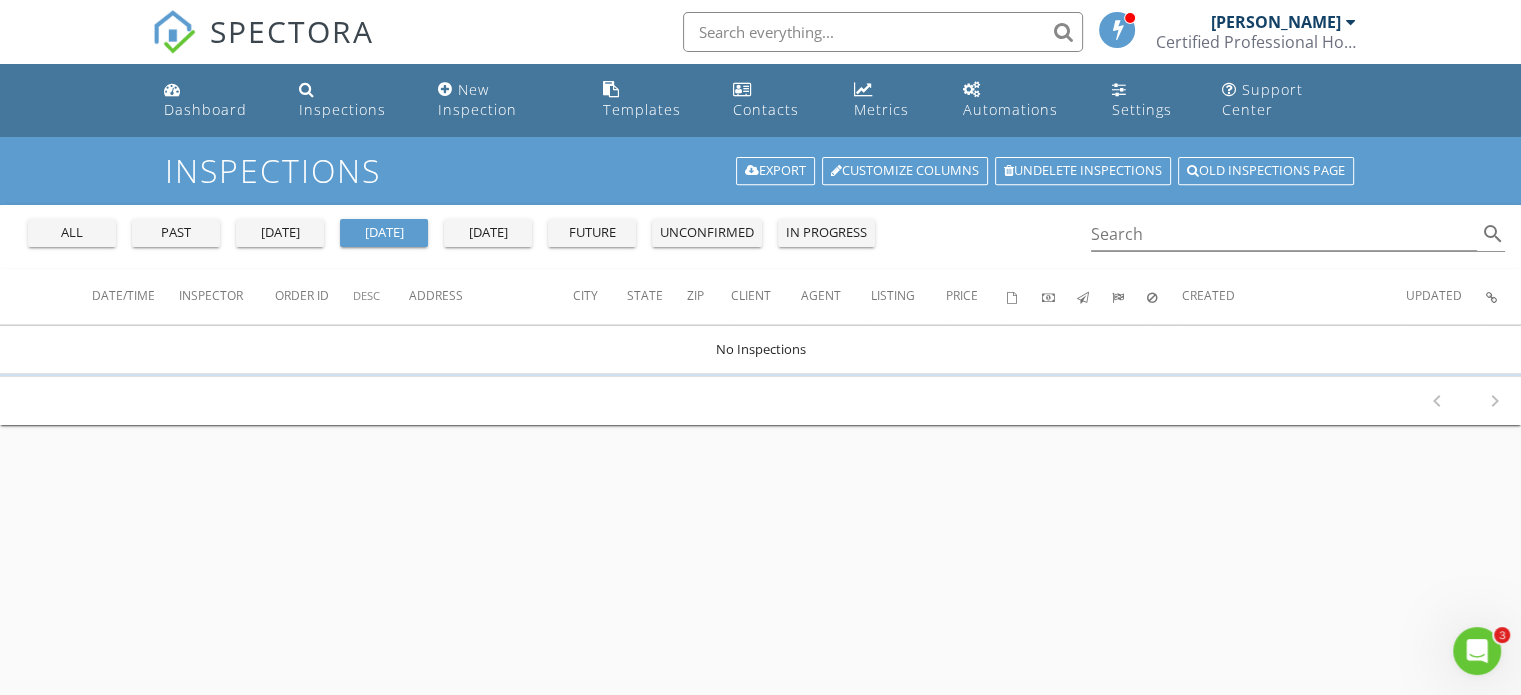 click on "all" at bounding box center (72, 233) 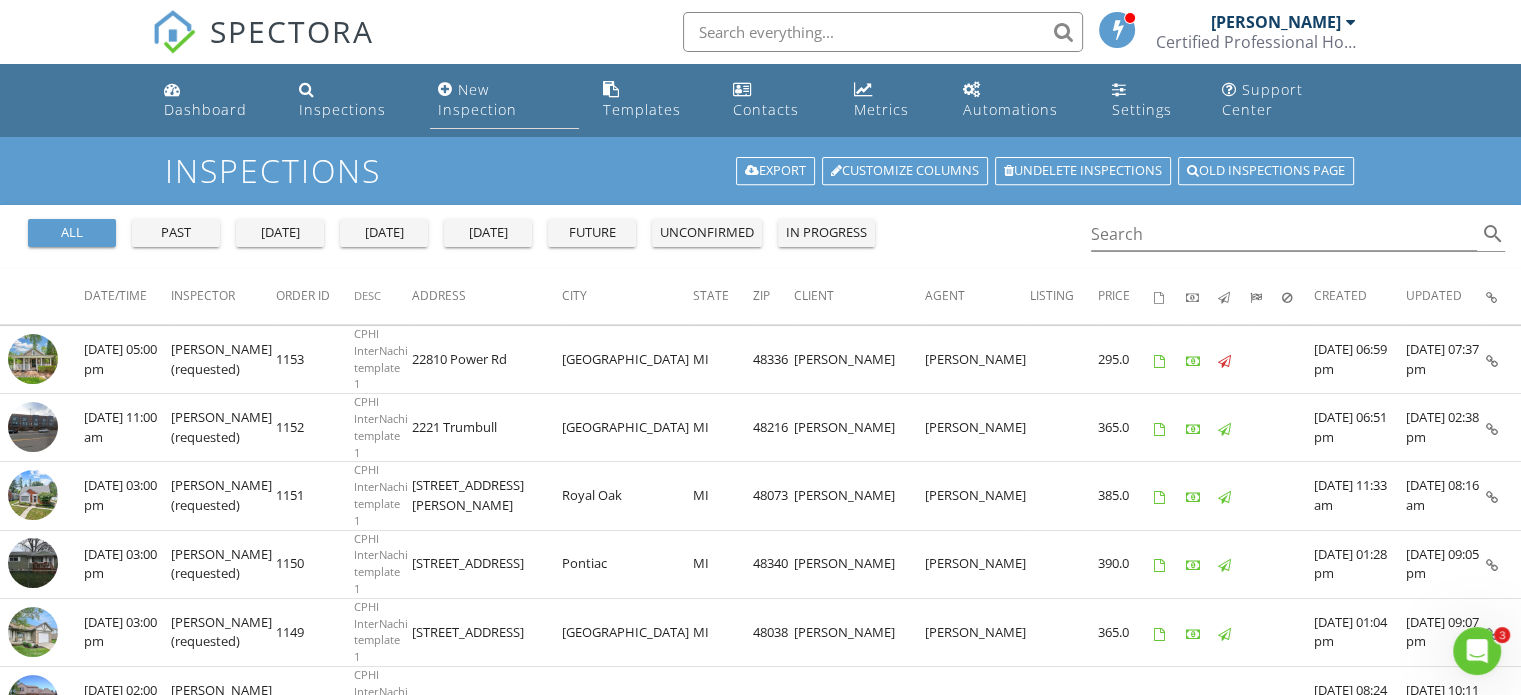 click on "New Inspection" at bounding box center [477, 99] 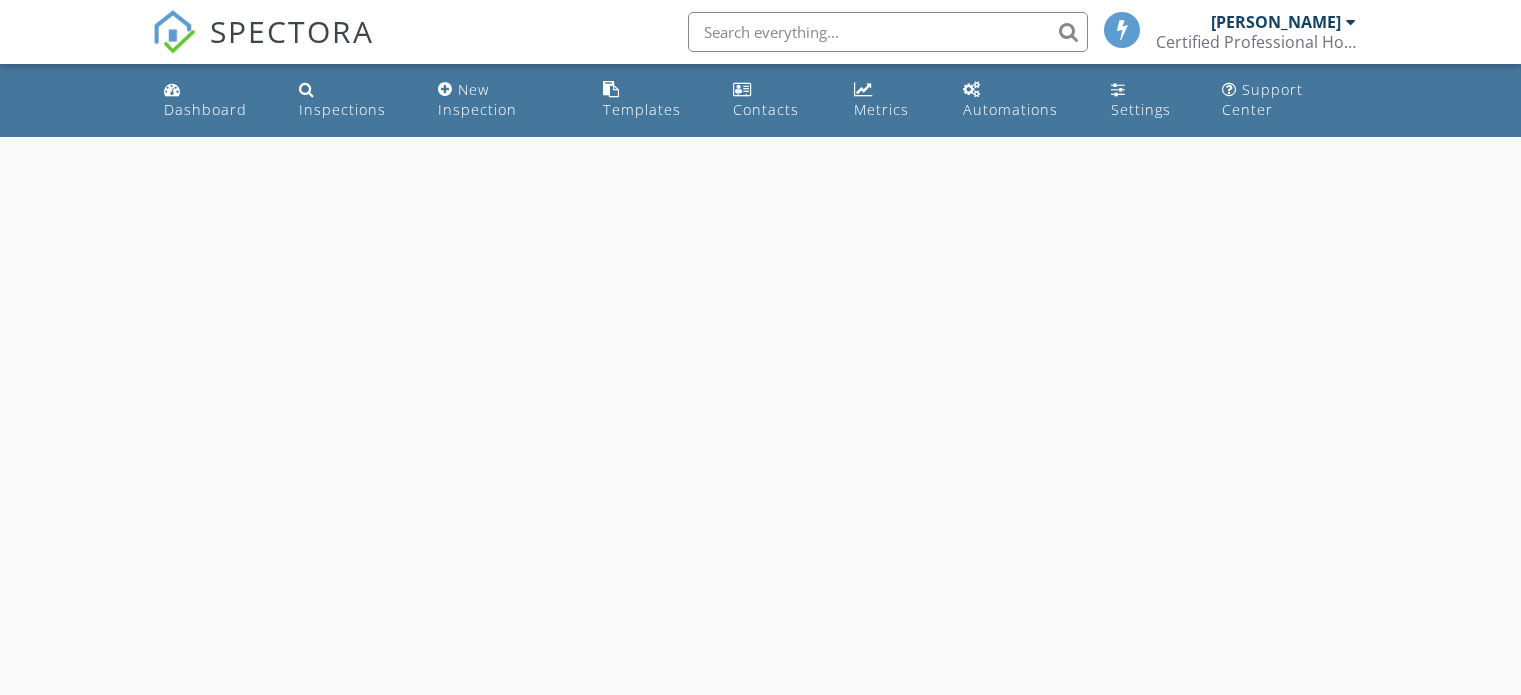 scroll, scrollTop: 0, scrollLeft: 0, axis: both 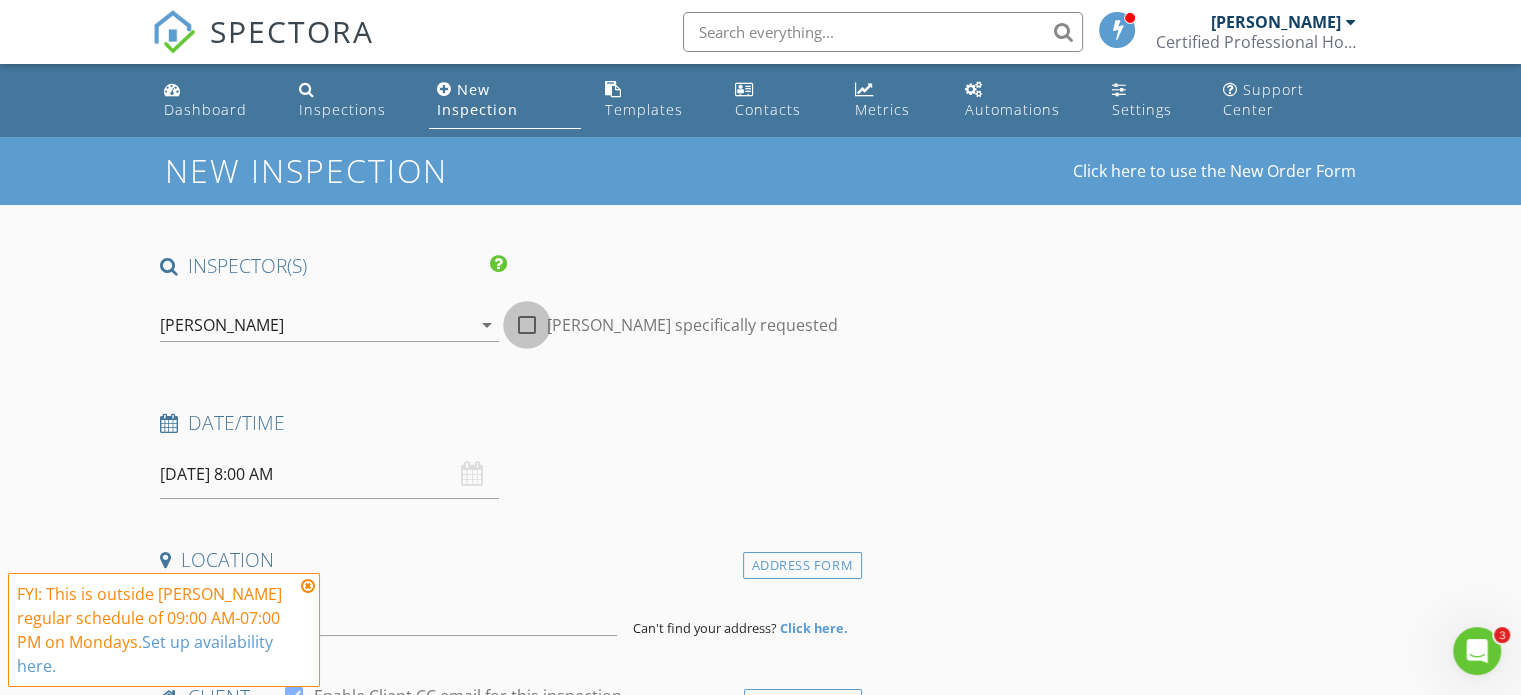 click at bounding box center [527, 325] 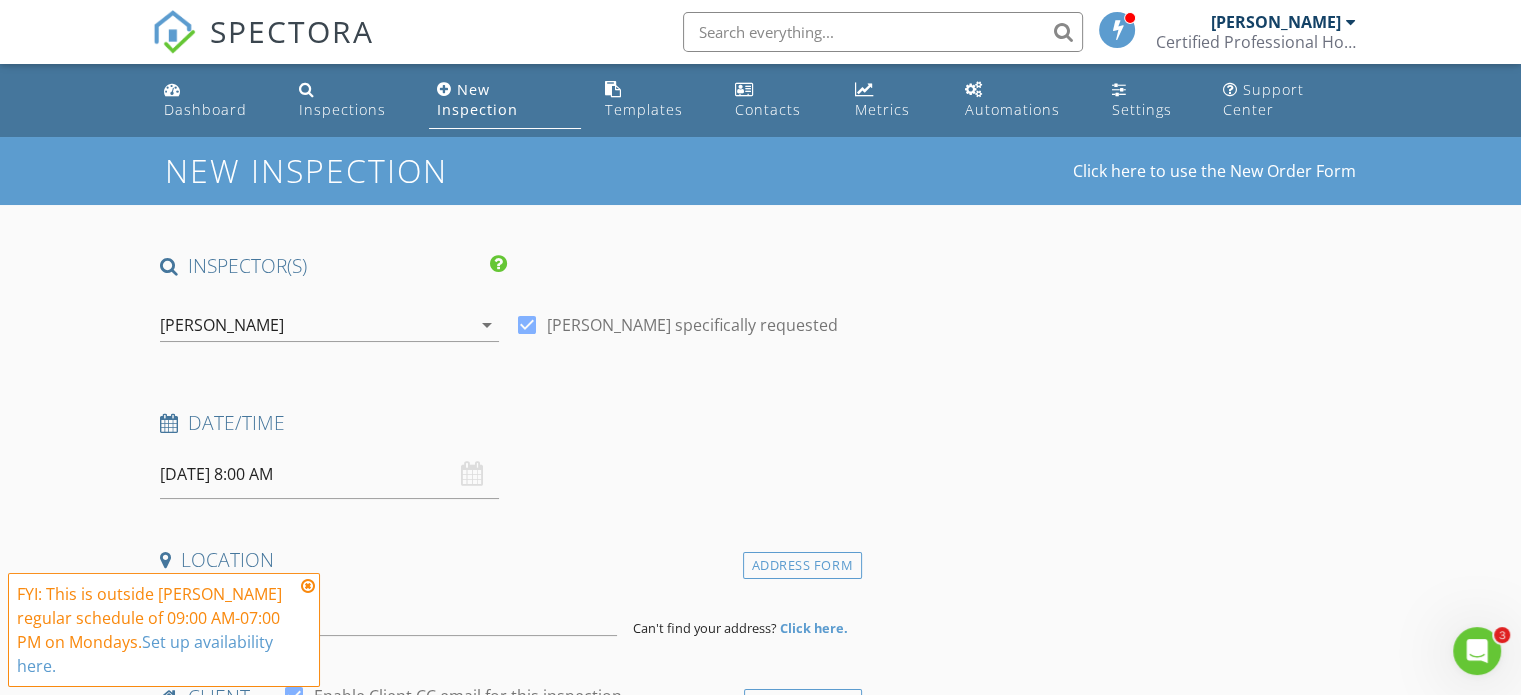 click on "07/28/2025 8:00 AM" at bounding box center [329, 474] 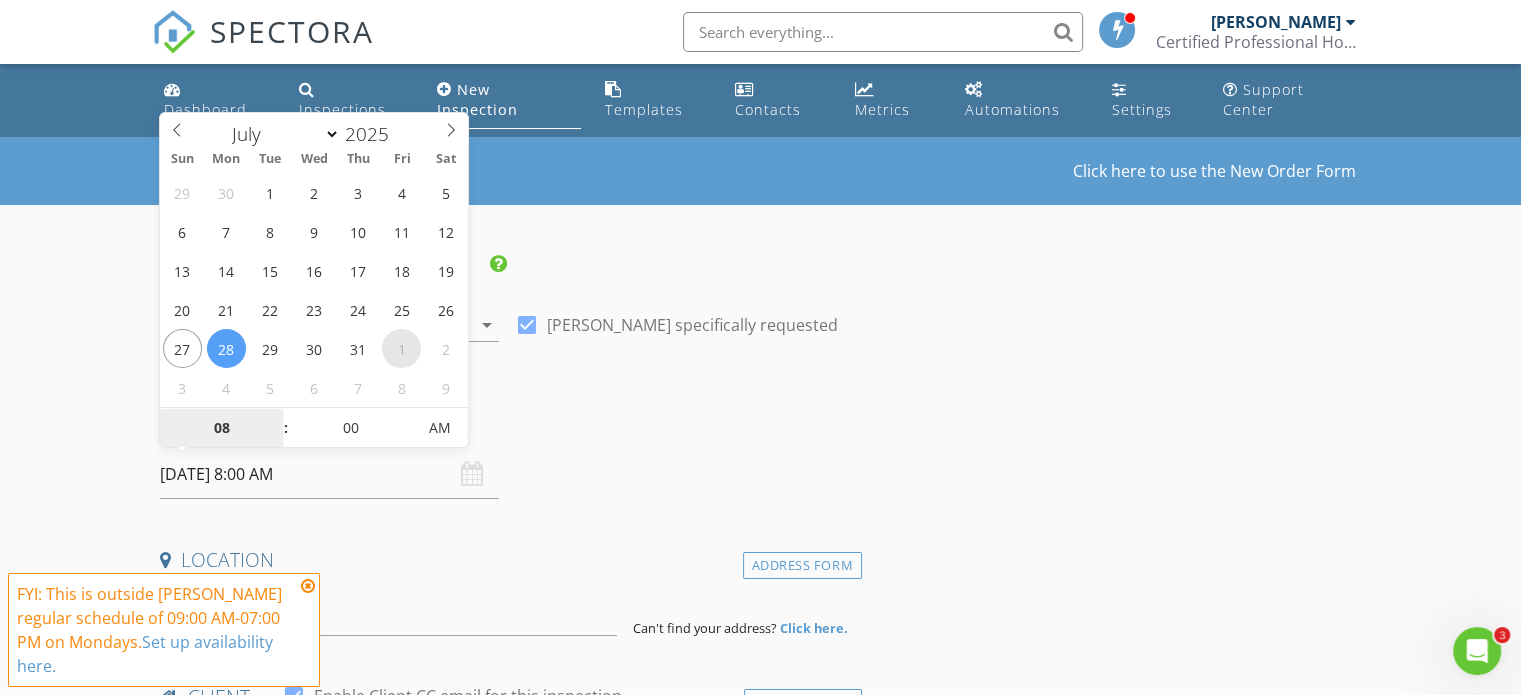 select on "7" 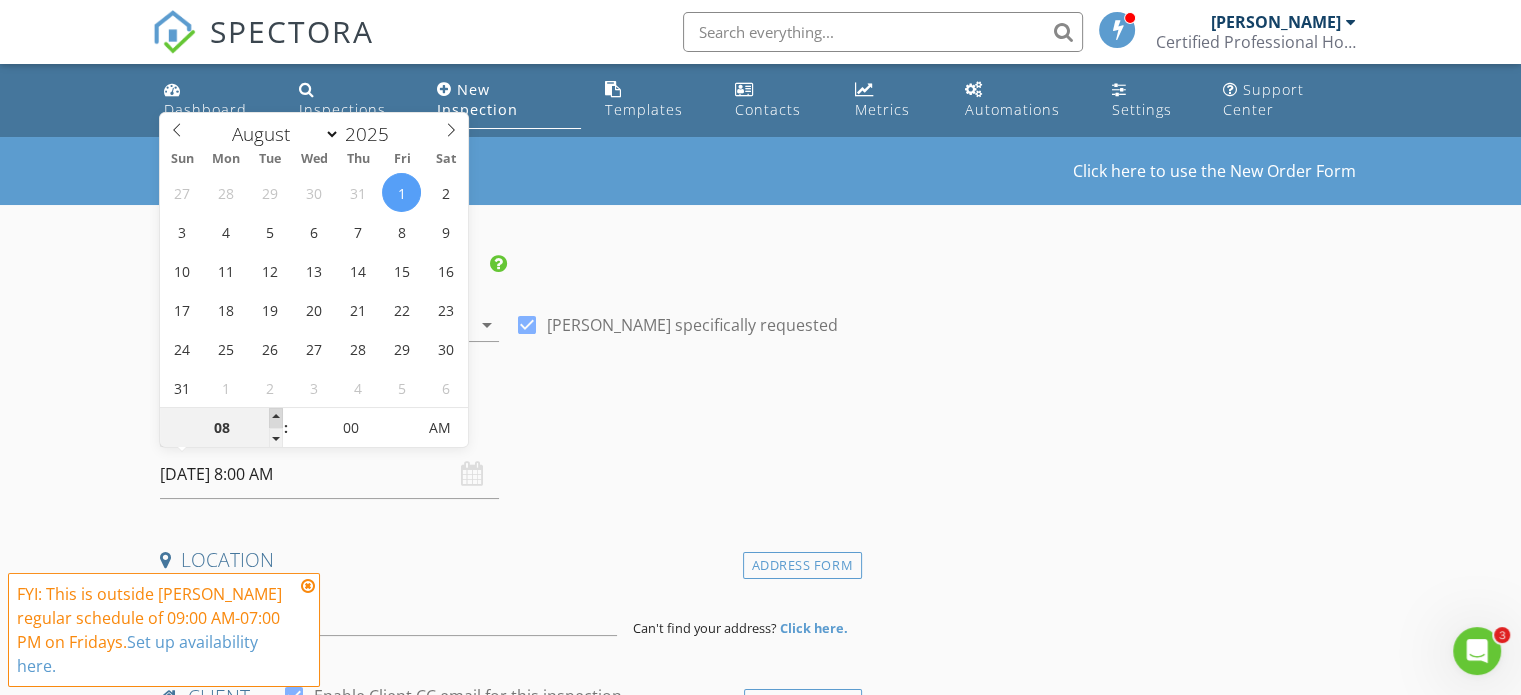 type on "09" 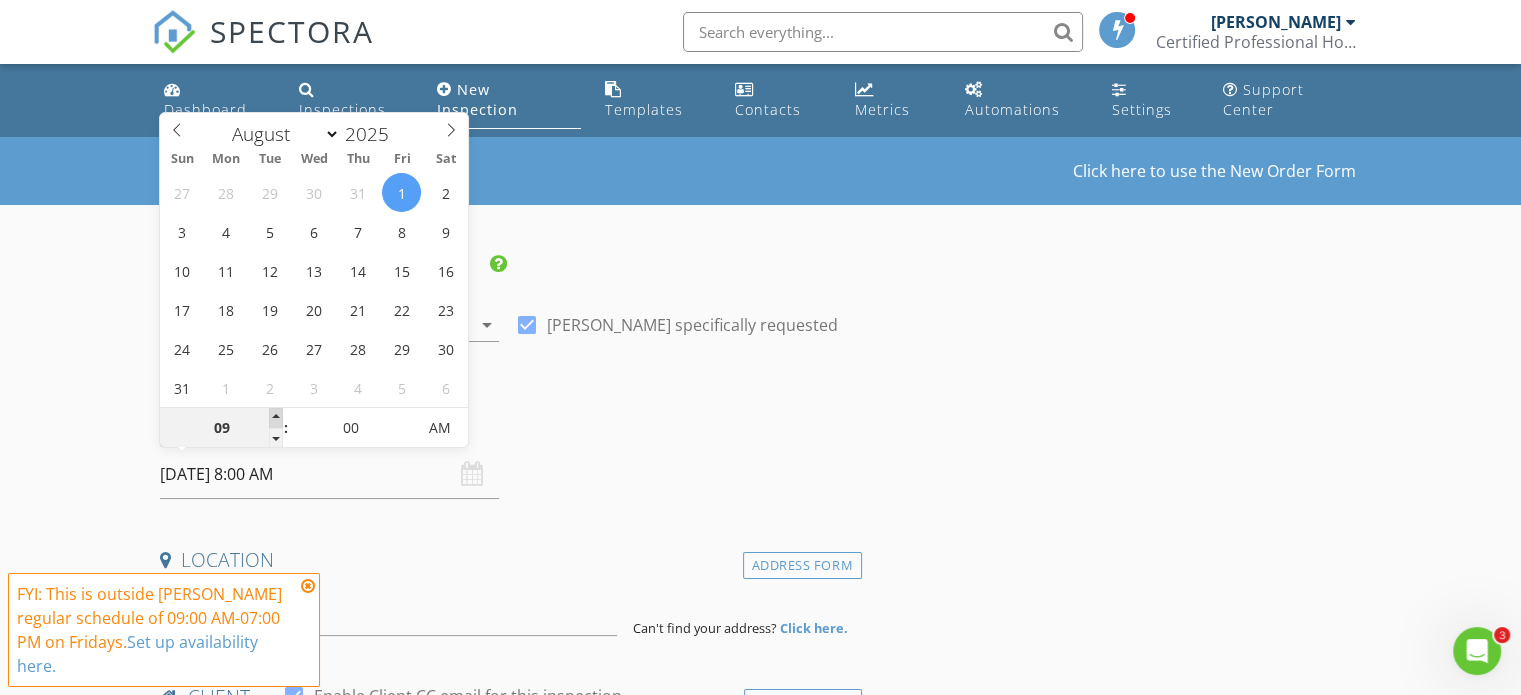 type on "08/01/2025 9:00 AM" 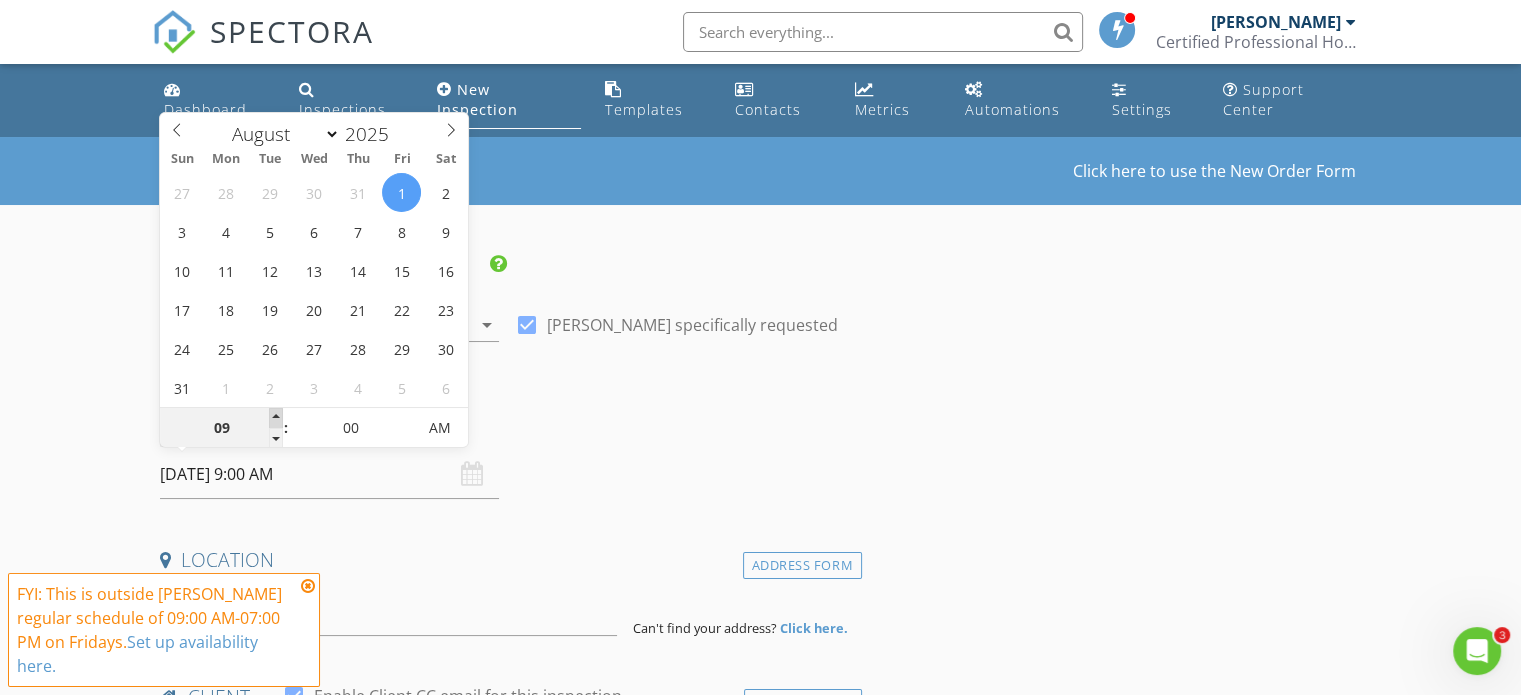 click at bounding box center (276, 418) 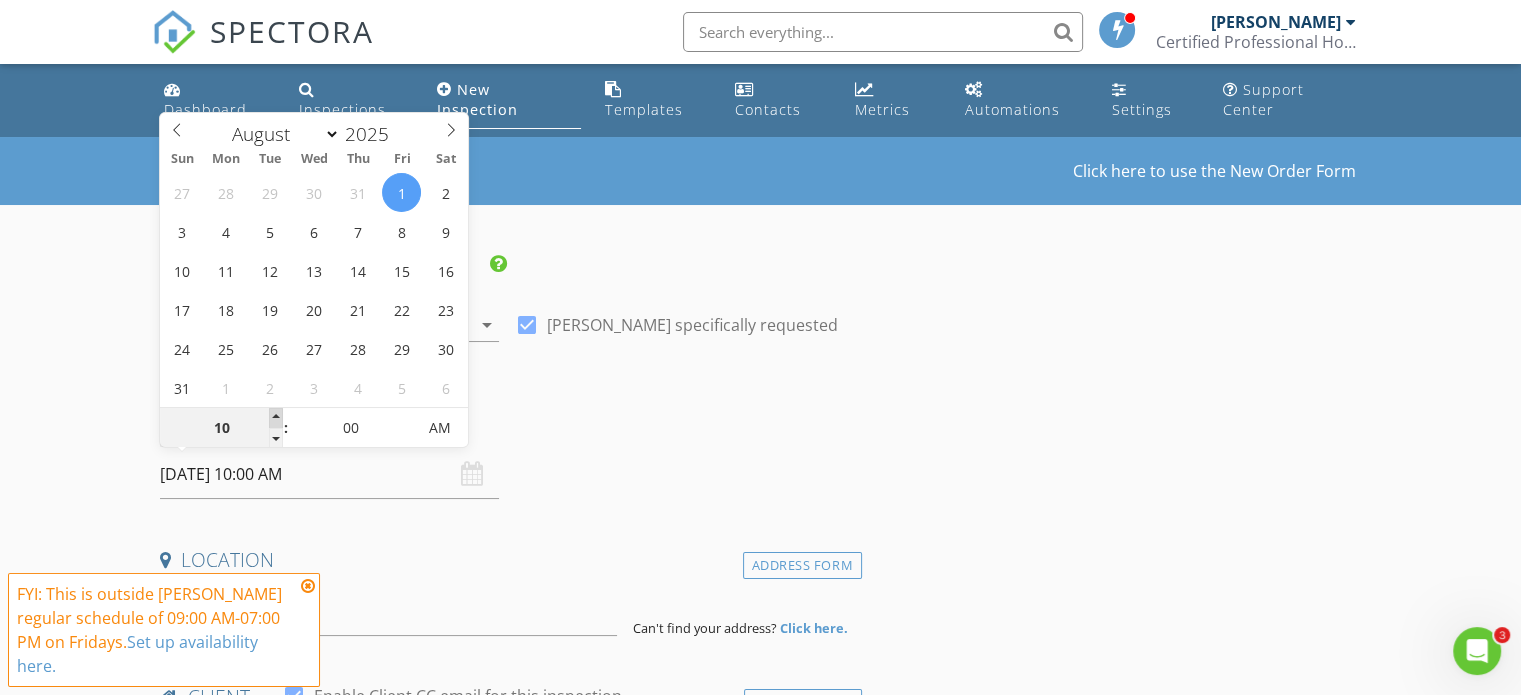 click at bounding box center (276, 418) 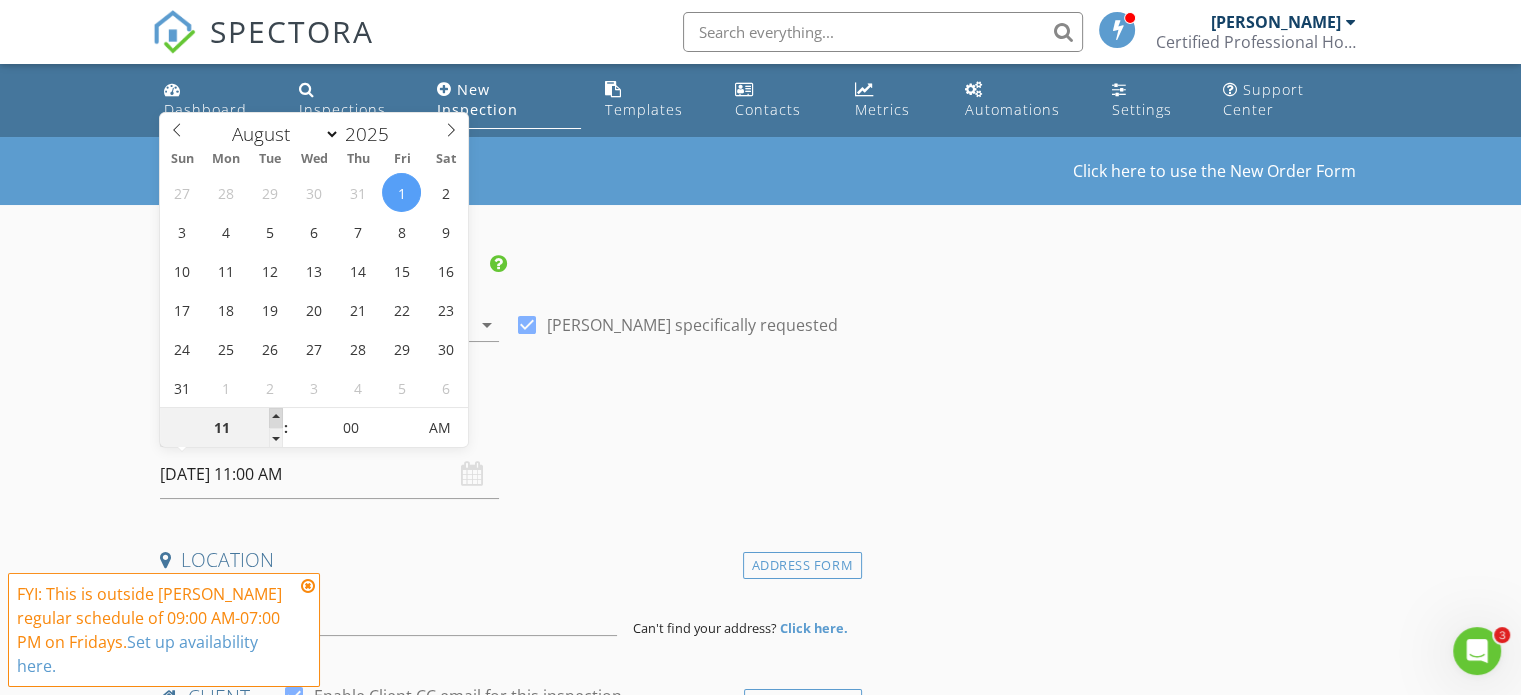 click at bounding box center (276, 418) 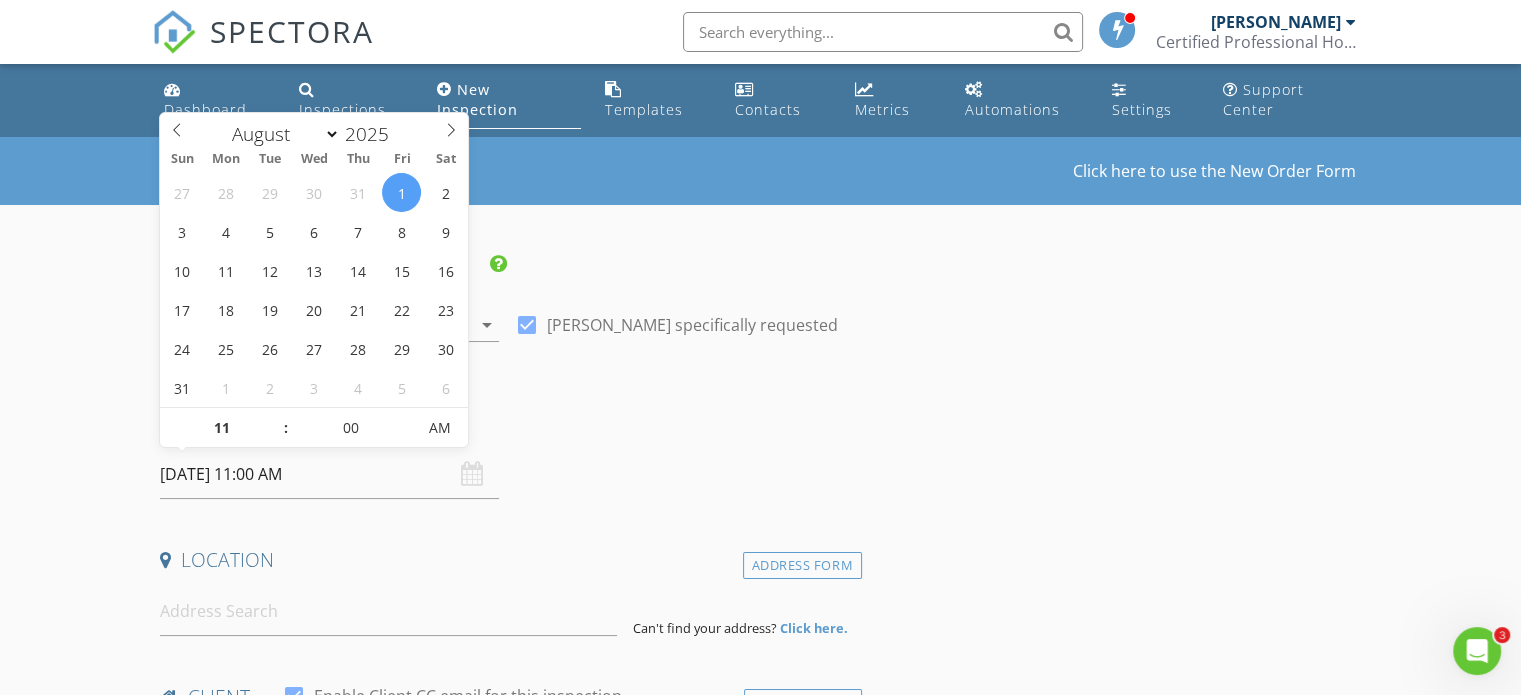 click on "INSPECTOR(S)
check_box   Craig Efrusy   PRIMARY   Craig Efrusy arrow_drop_down   check_box Craig Efrusy specifically requested
Date/Time
08/01/2025 11:00 AM
Location
Address Form       Can't find your address?   Click here.
client
check_box Enable Client CC email for this inspection   Client Search     check_box_outline_blank Client is a Company/Organization     First Name   Last Name   Email   CC Email   Phone           Notes   Private Notes
ADD ADDITIONAL client
SERVICES
check_box_outline_blank   Home Inspection   check_box_outline_blank   Radon Testing With Home Inspection $150 additional to home inspection   check_box_outline_blank   Water Quality Test-Basic  (Tests for e-coli, coliform, nitrates & nitrites)   check_box_outline_blank     check_box_outline_blank" at bounding box center (760, 1721) 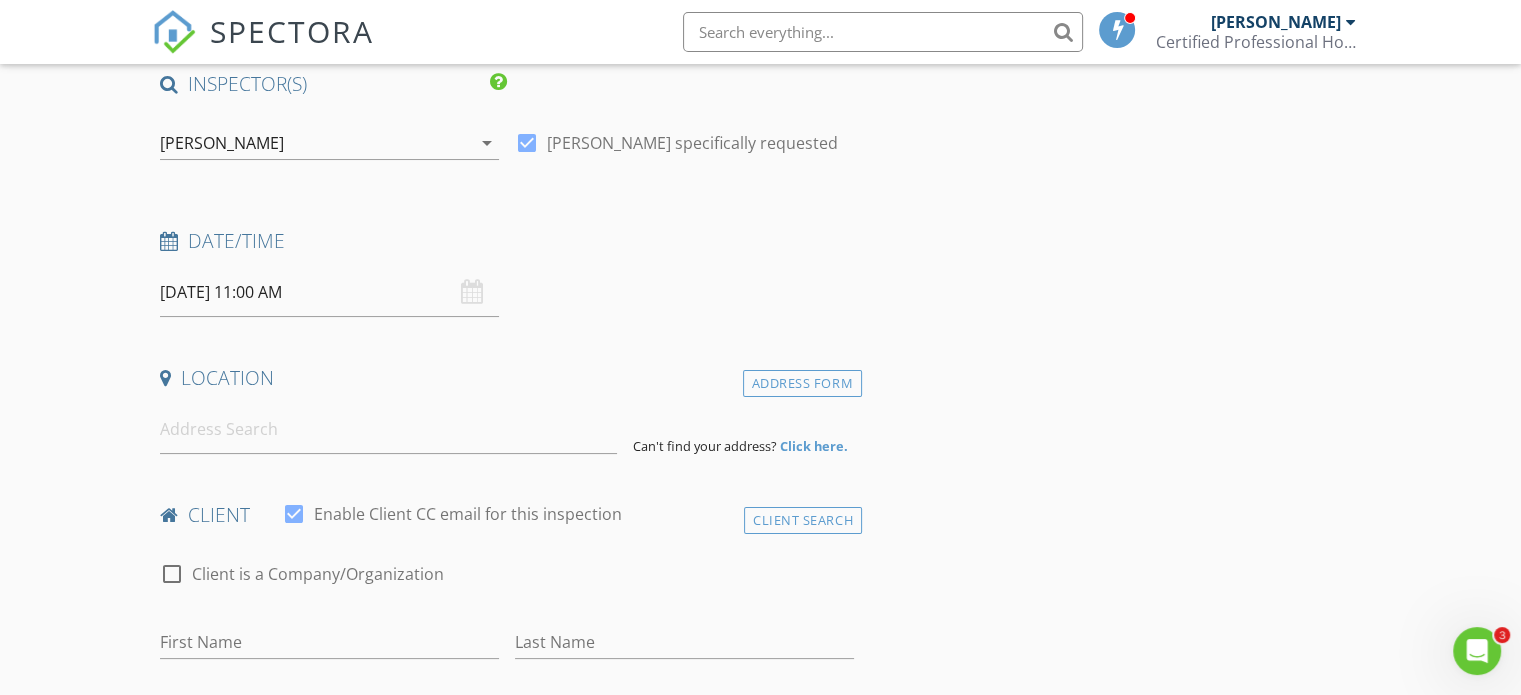 scroll, scrollTop: 200, scrollLeft: 0, axis: vertical 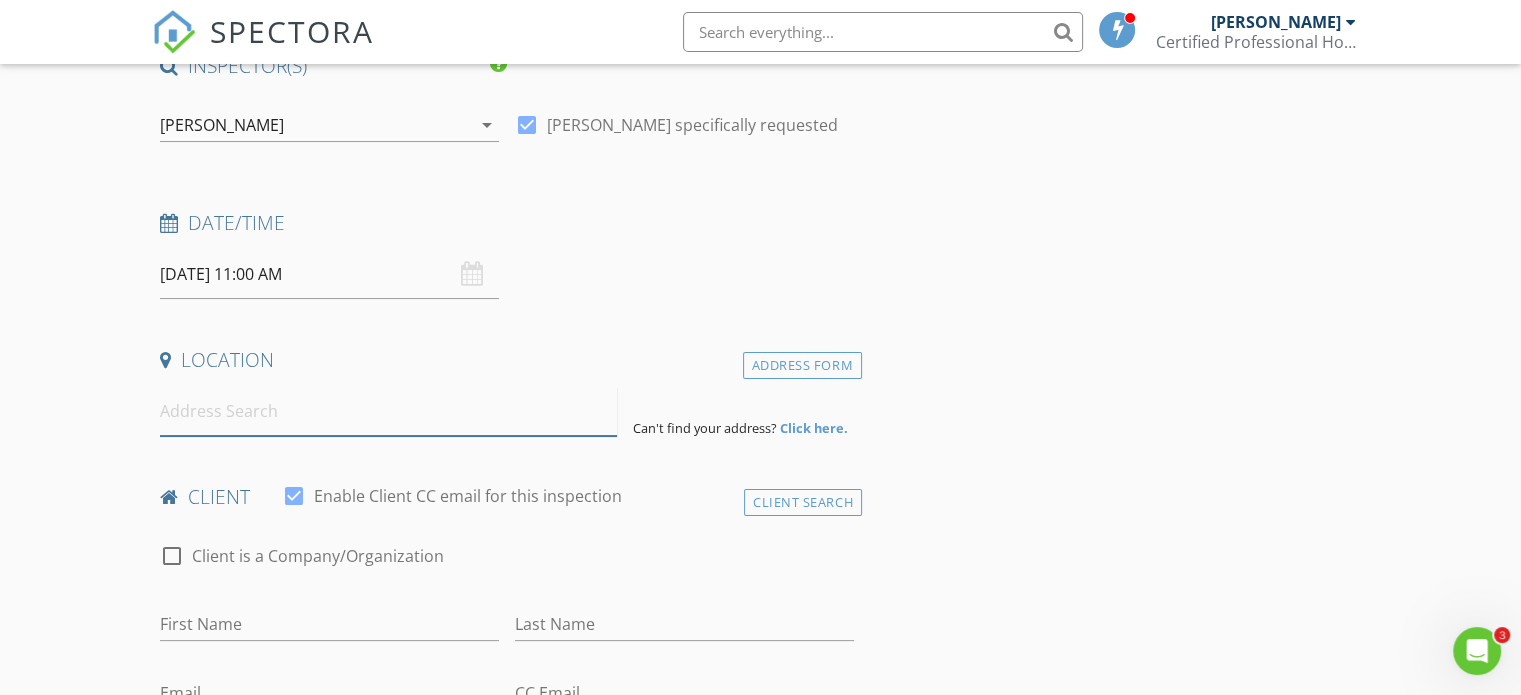 click at bounding box center [388, 411] 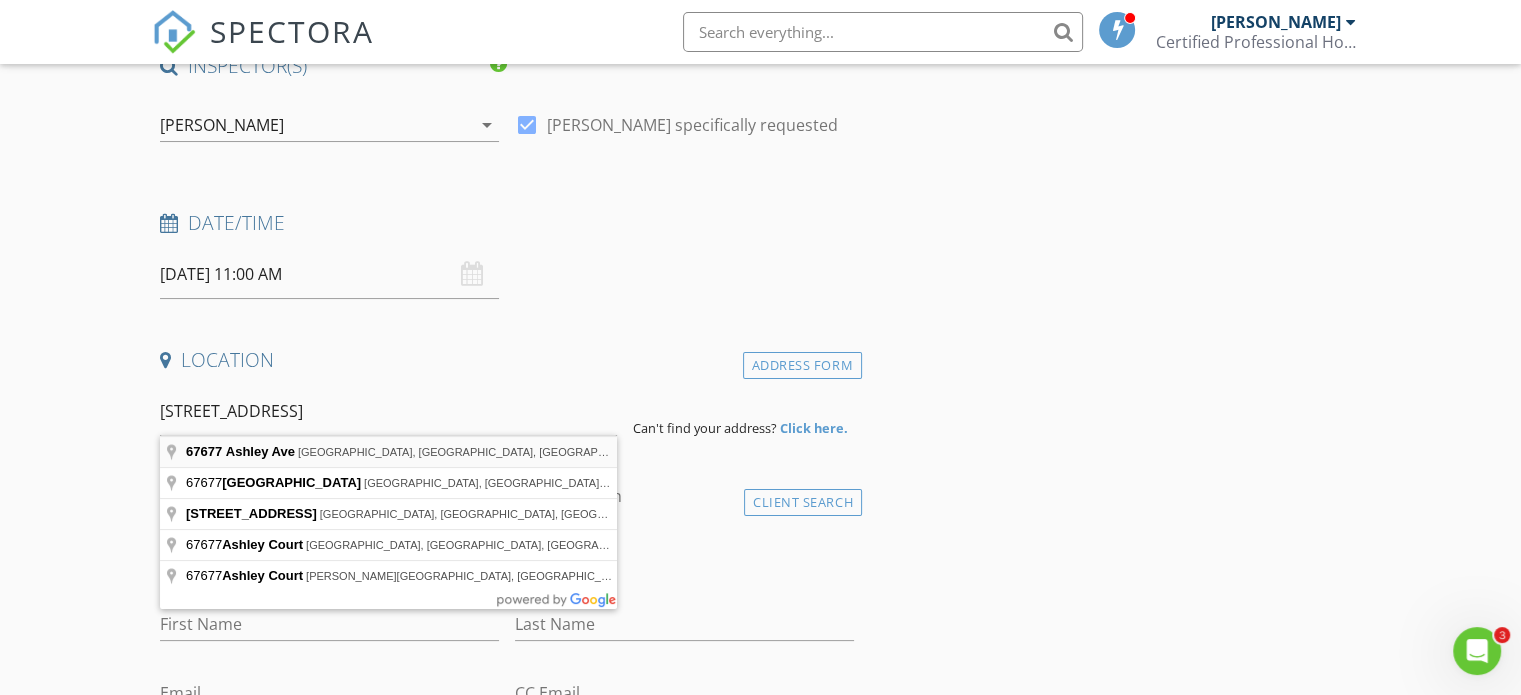 type on "67677 Ashley Ave, Richmond, MI, USA" 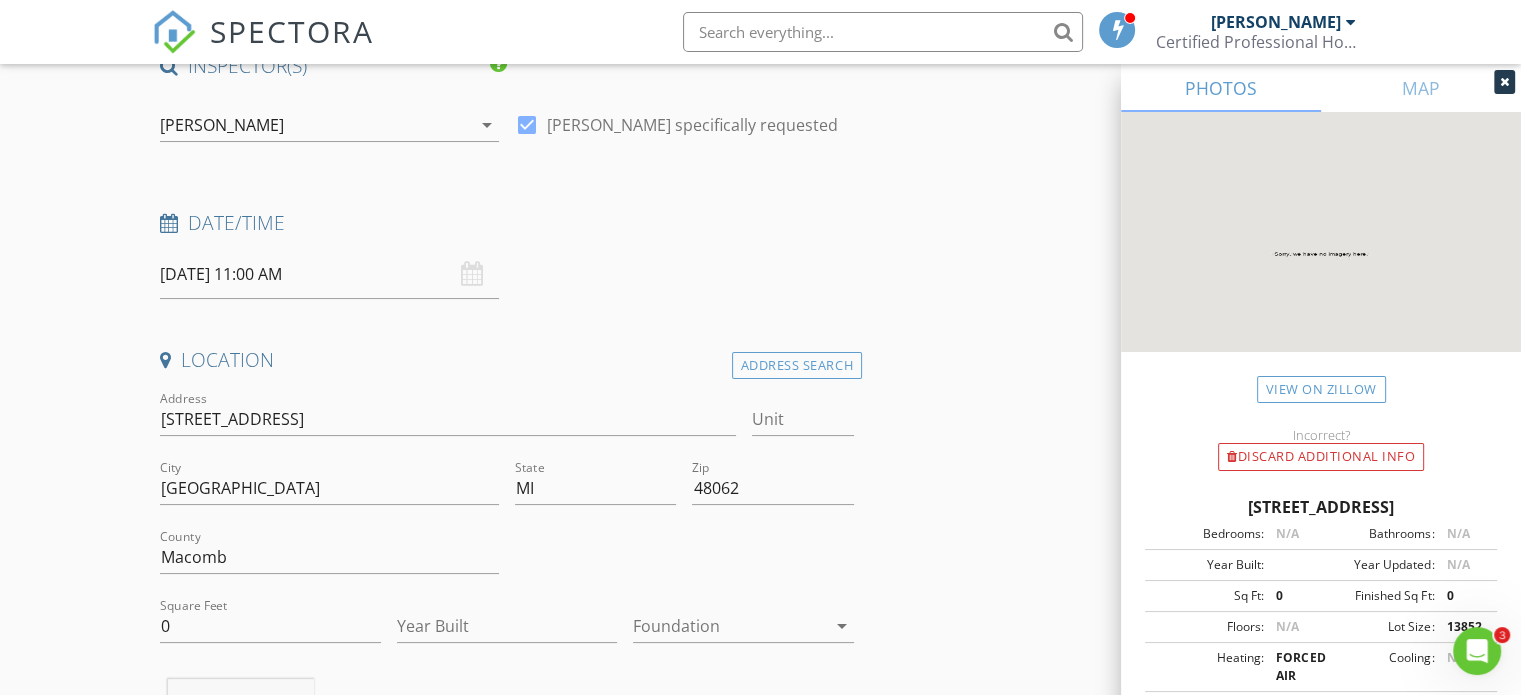 click on "arrow_drop_down" at bounding box center [842, 626] 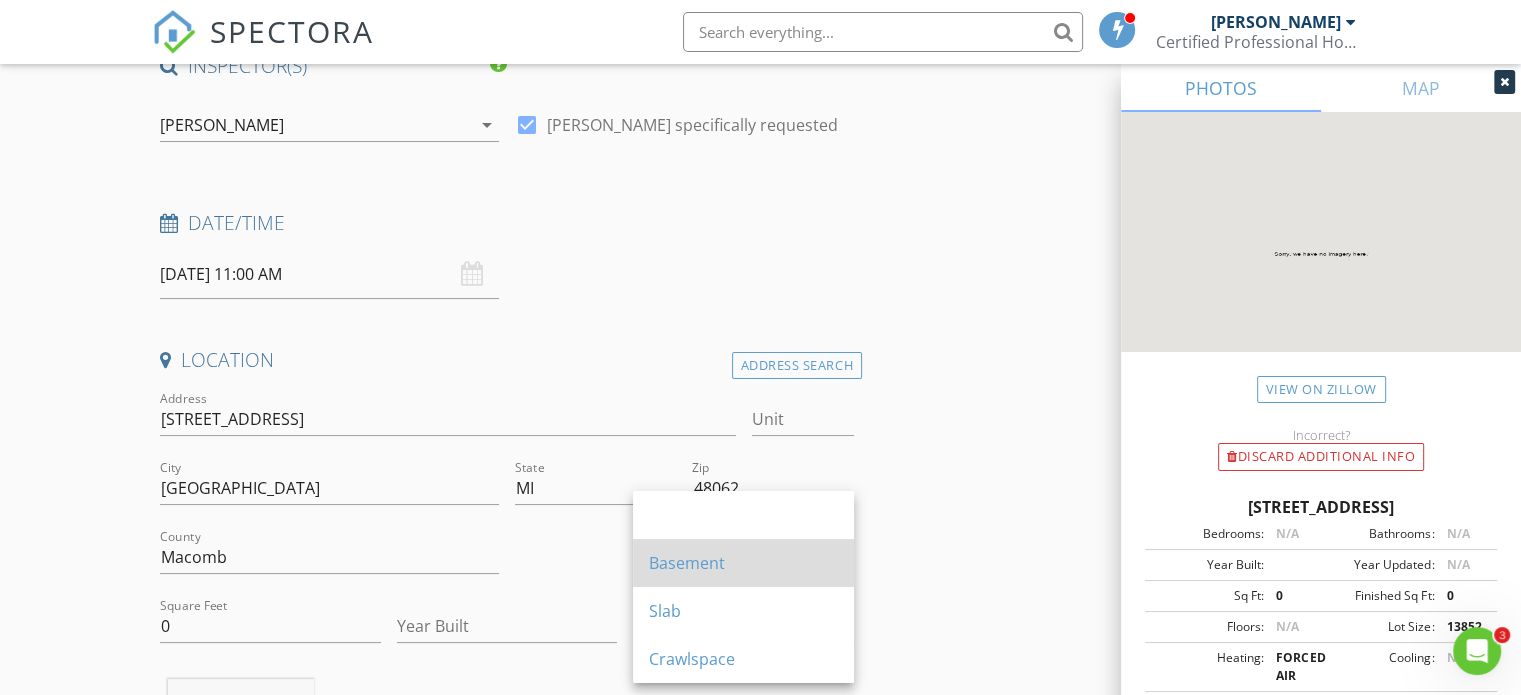 click on "Basement" at bounding box center [743, 563] 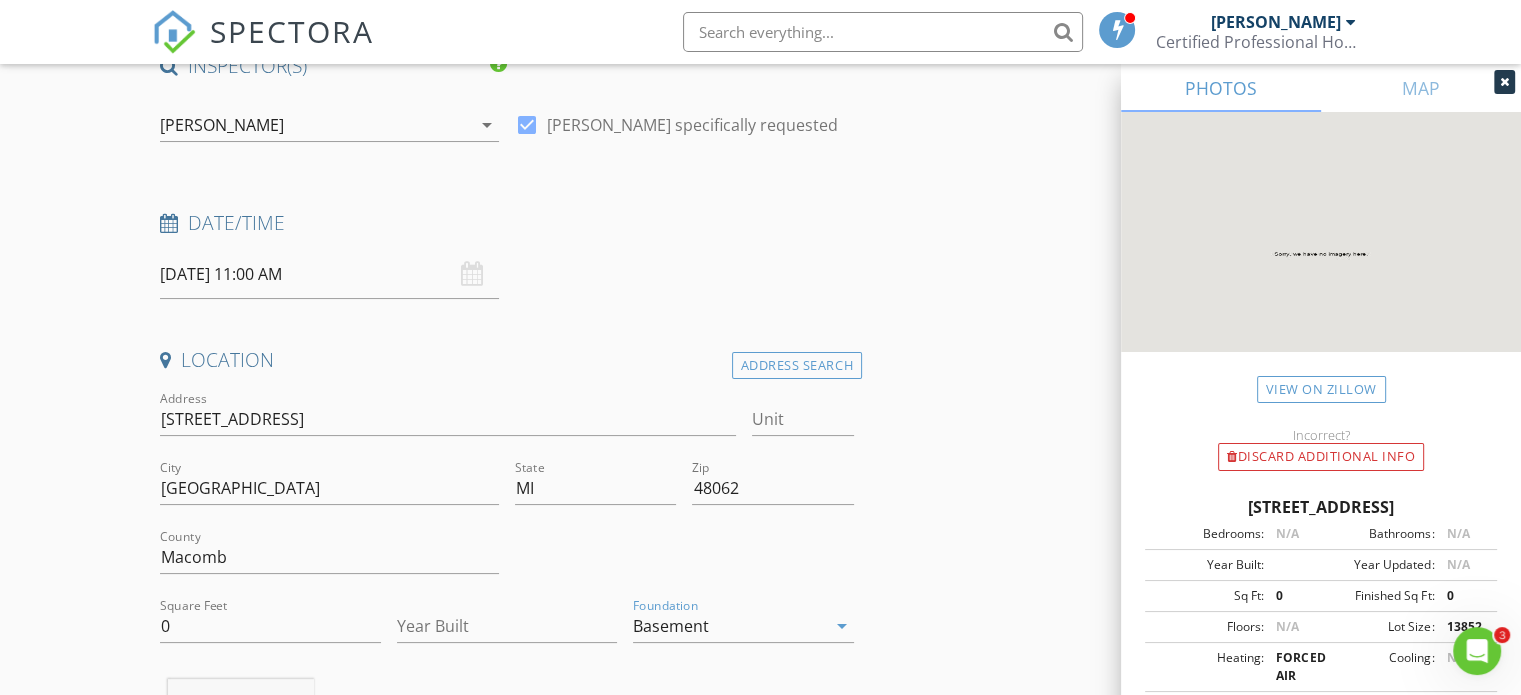 click on "Year Built" at bounding box center (507, 630) 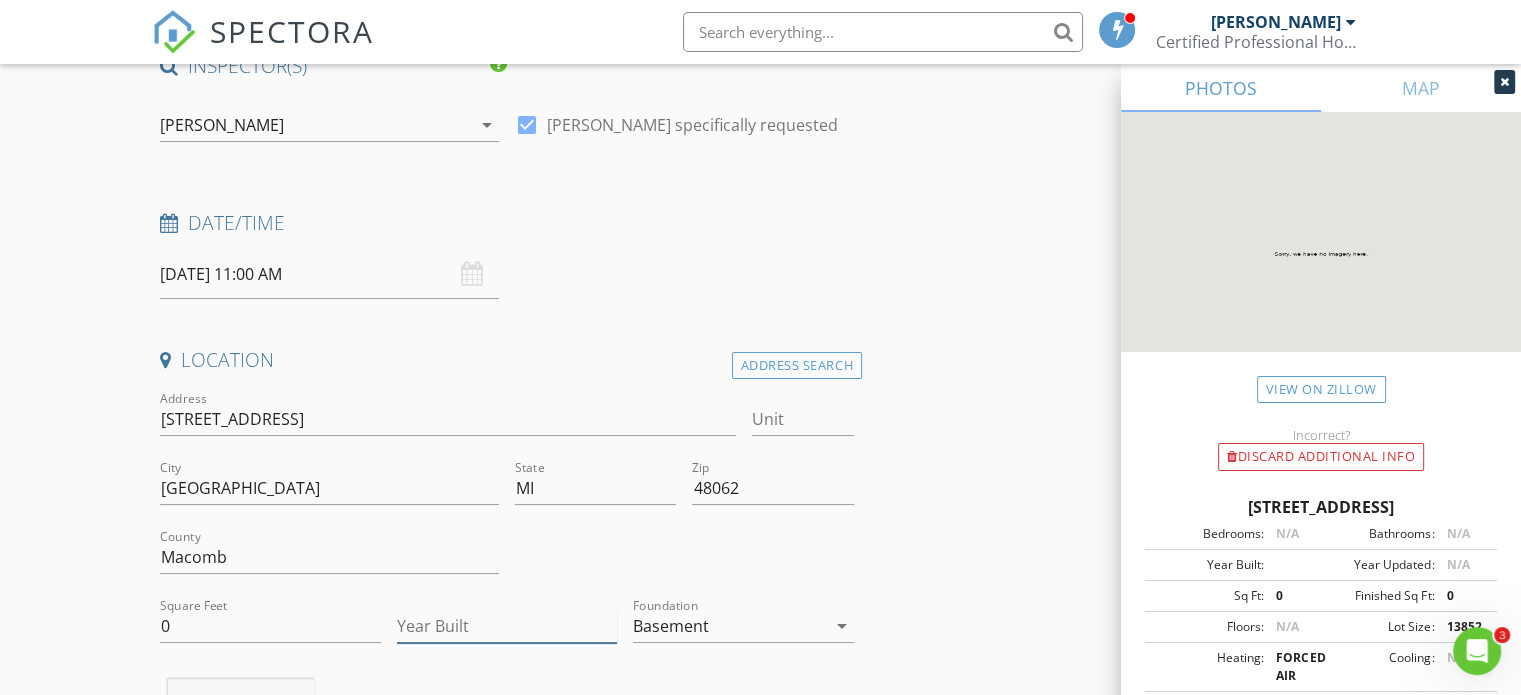 click on "Year Built" at bounding box center (507, 626) 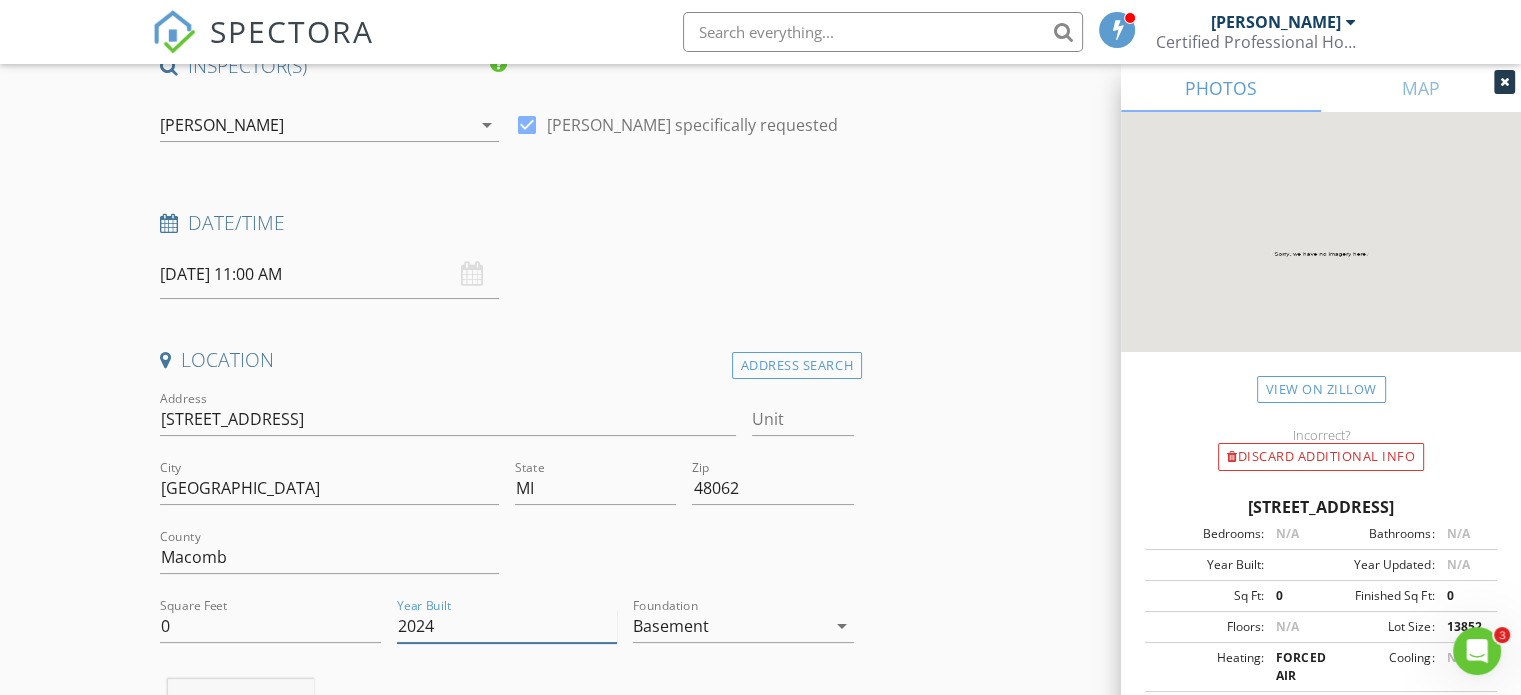 type on "2024" 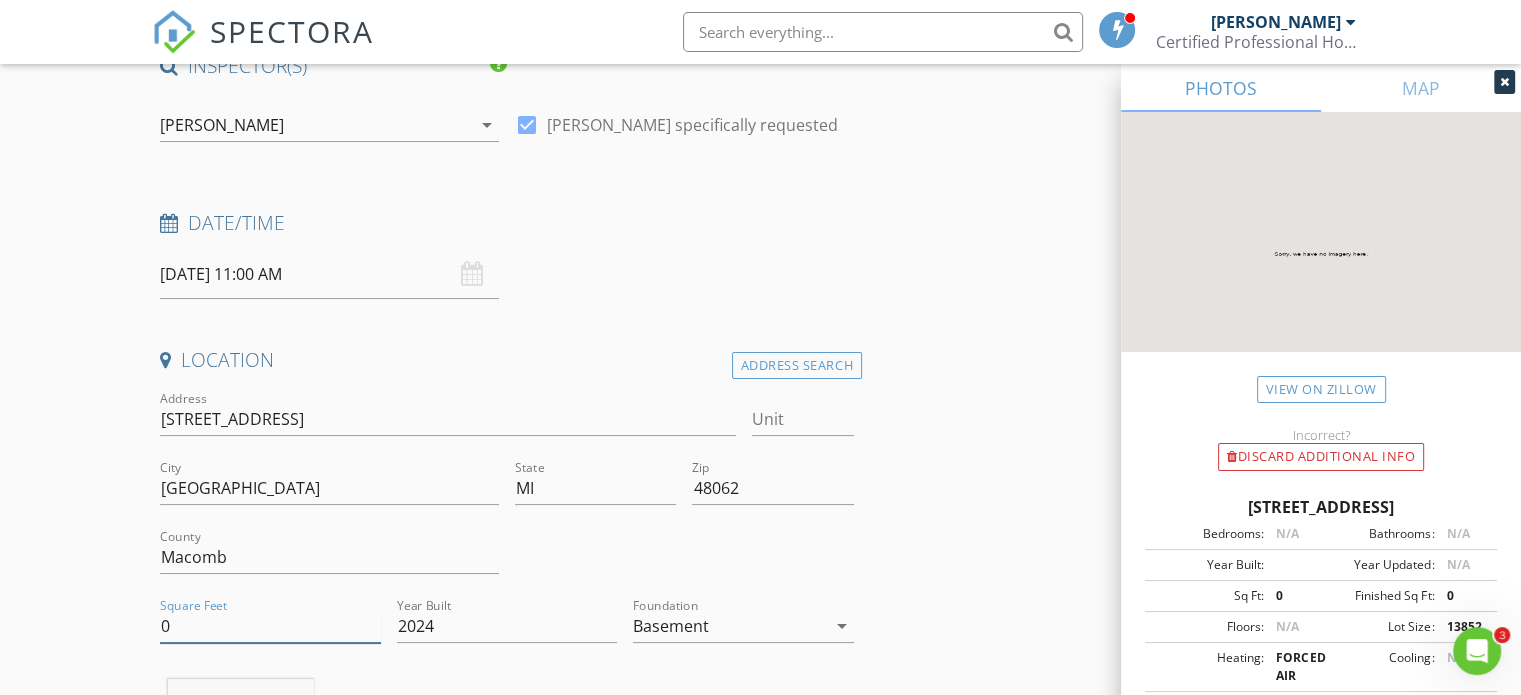 drag, startPoint x: 175, startPoint y: 625, endPoint x: 157, endPoint y: 625, distance: 18 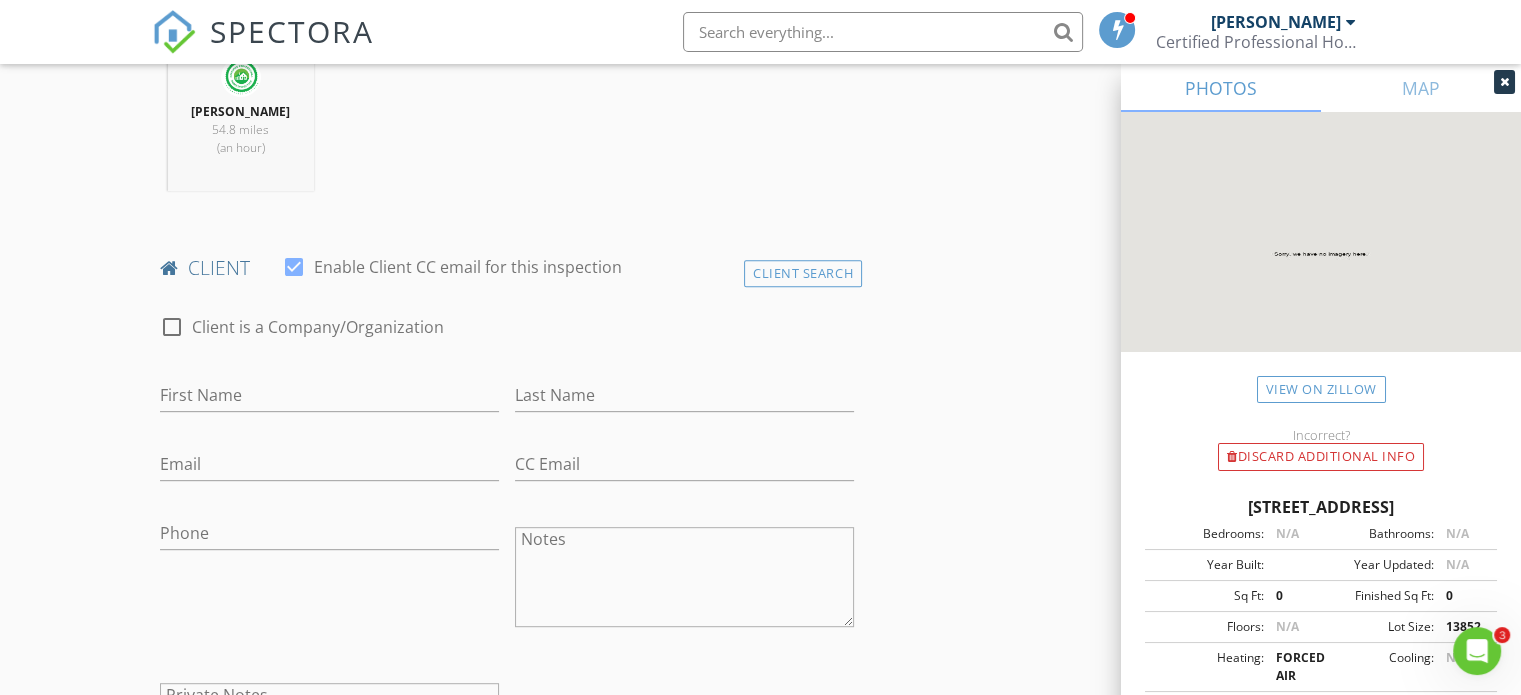 scroll, scrollTop: 900, scrollLeft: 0, axis: vertical 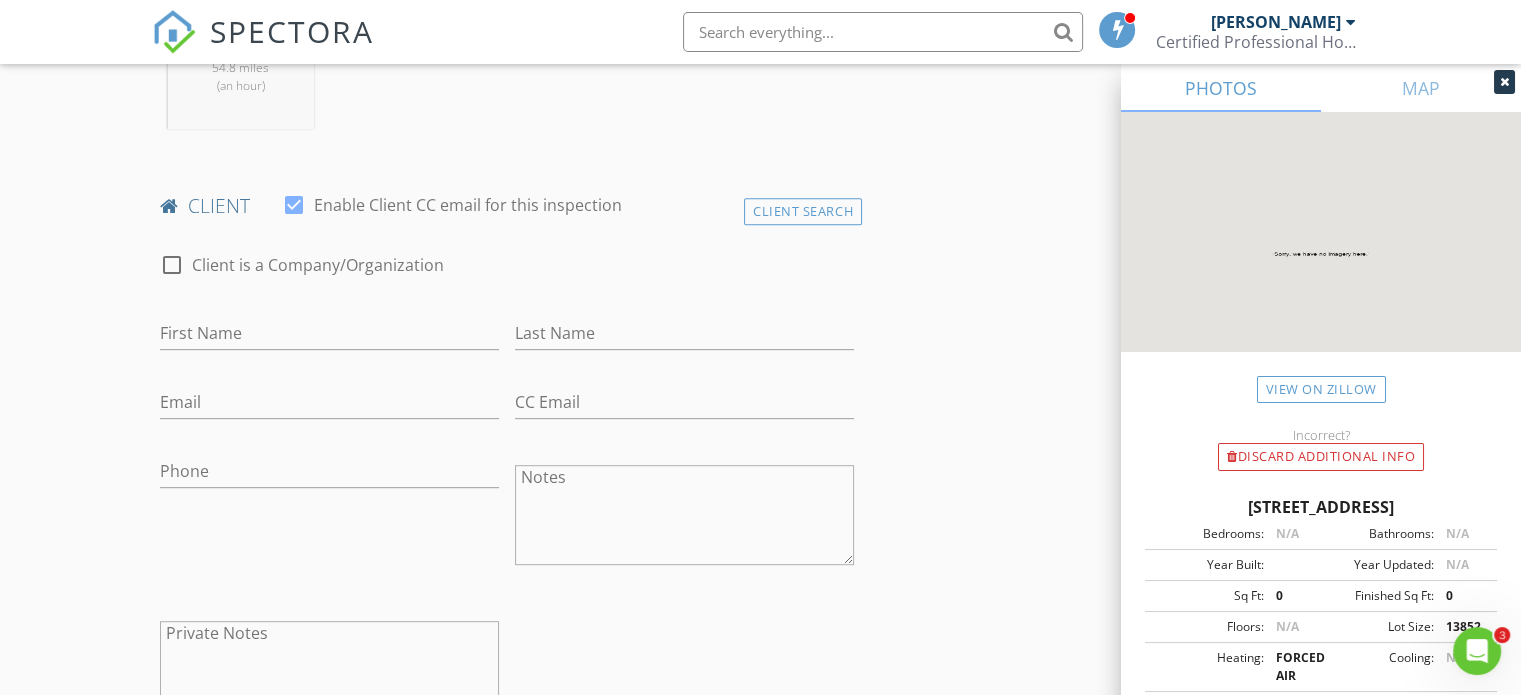 type on "2140" 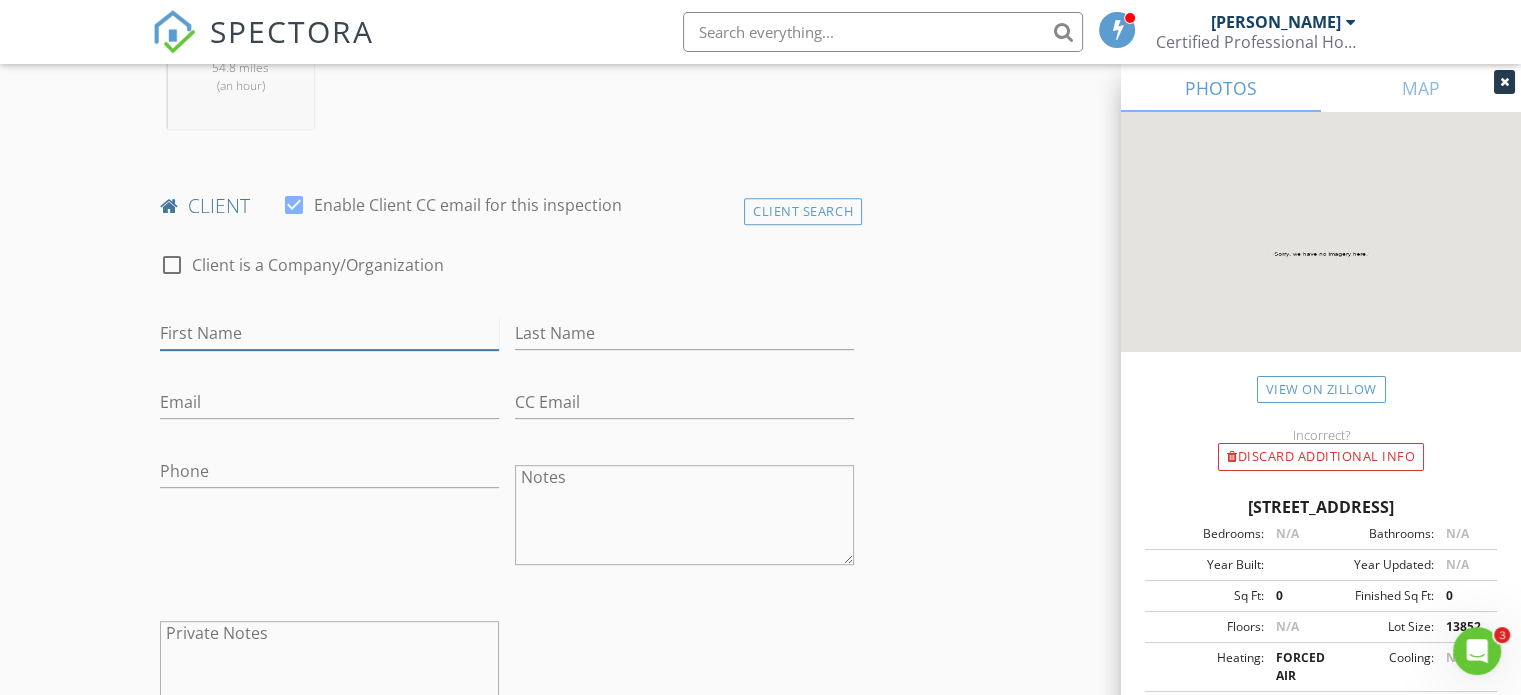 click on "First Name" at bounding box center [329, 333] 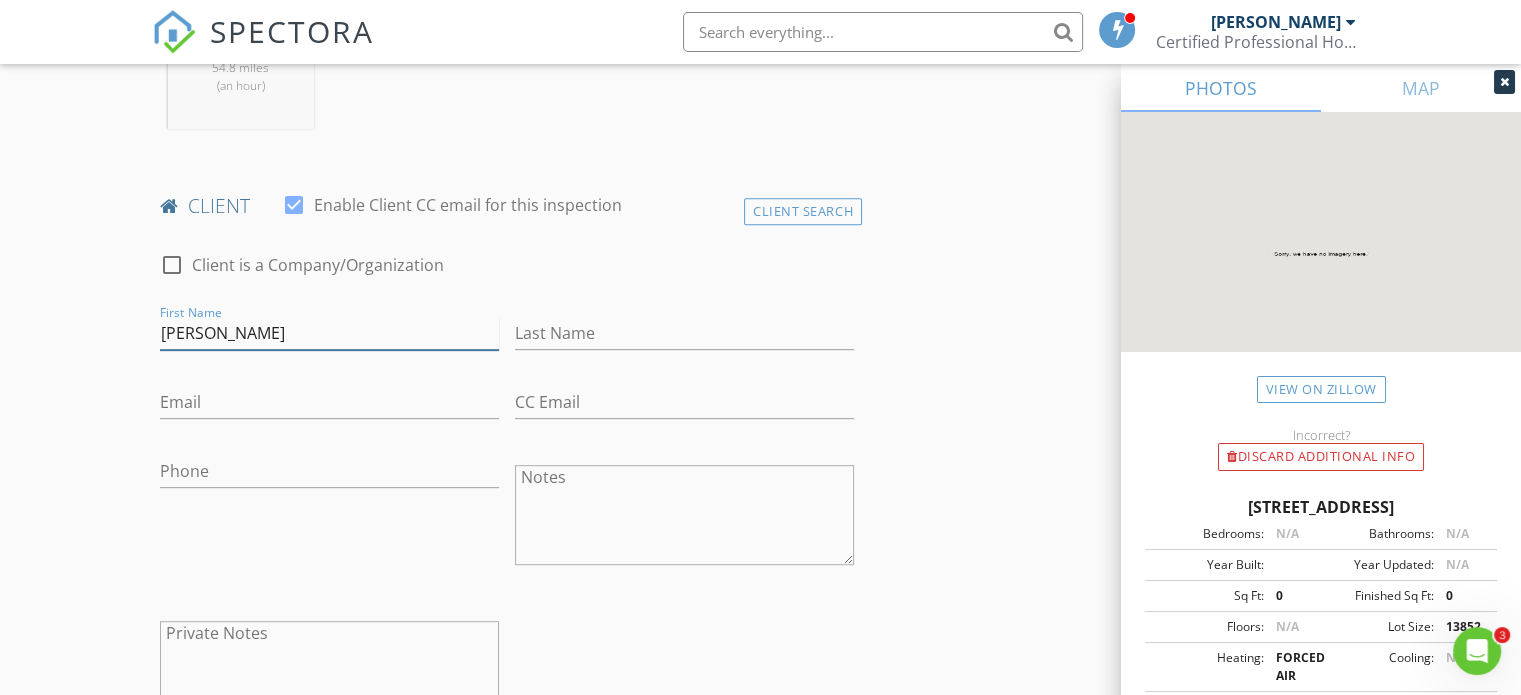 type on "Christina" 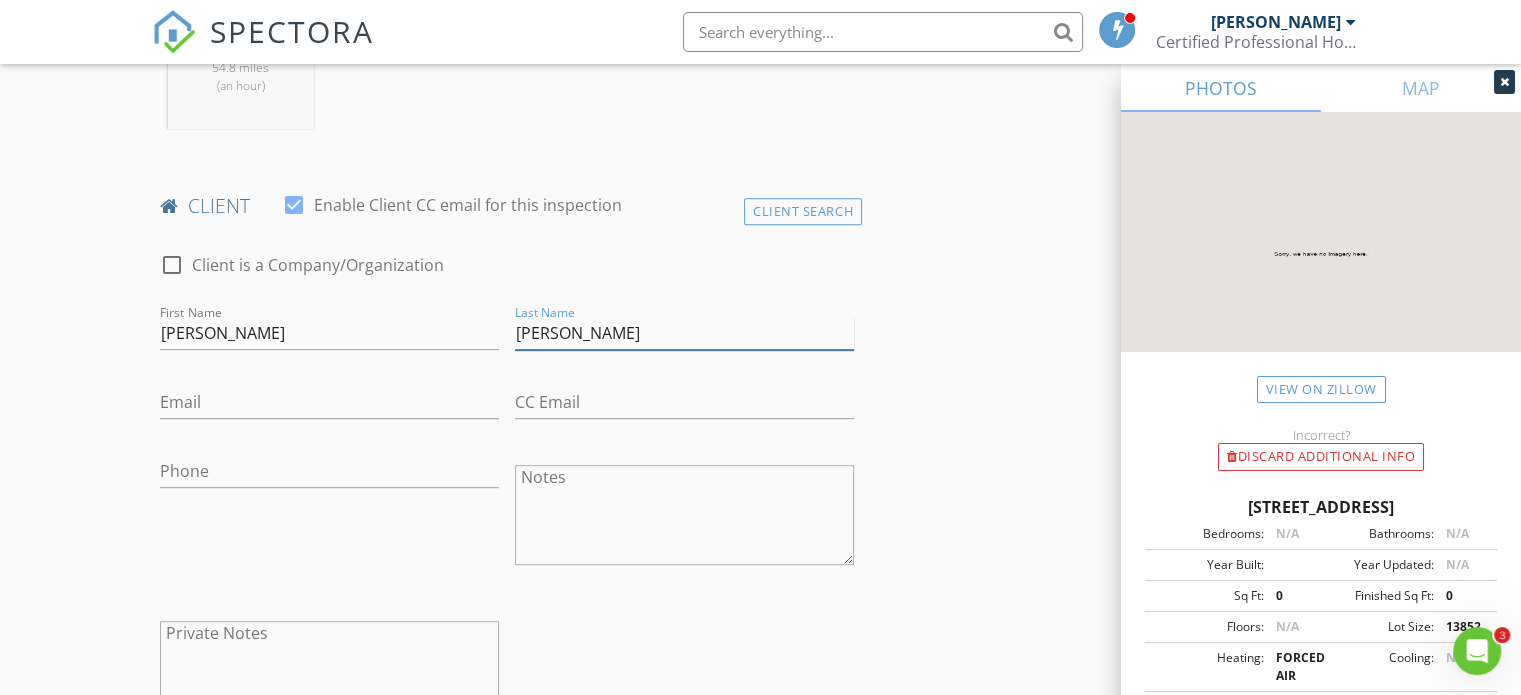 type on "Ramirez" 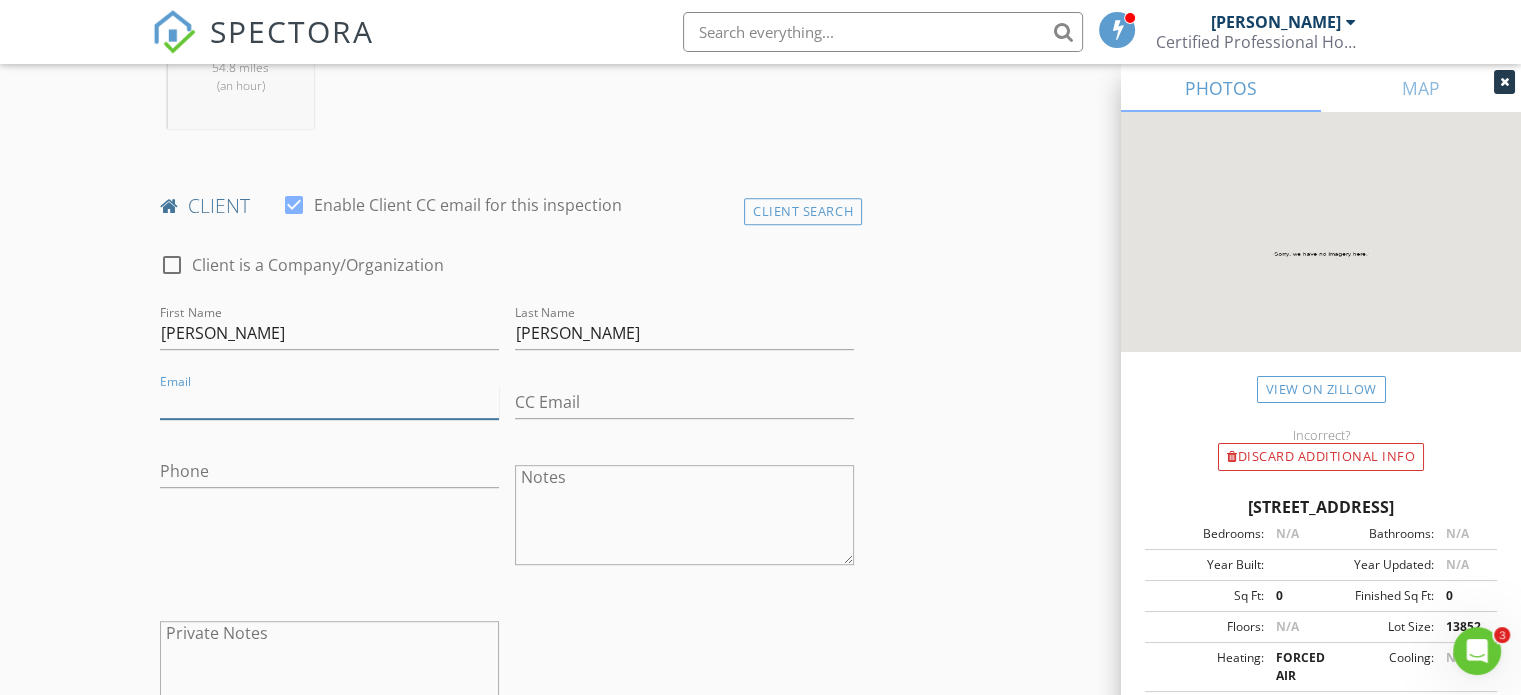 click on "Email" at bounding box center (329, 402) 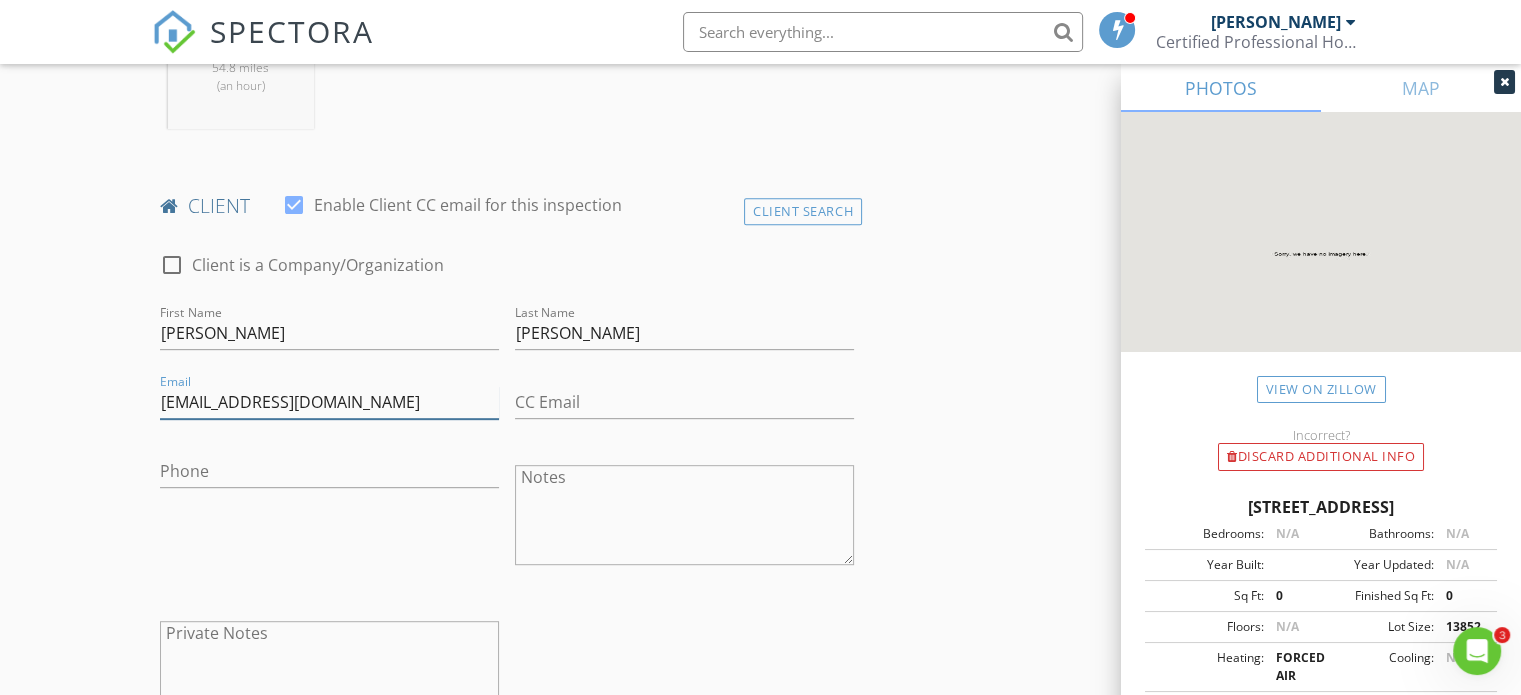 type on "christina_ram7@hotmail.com" 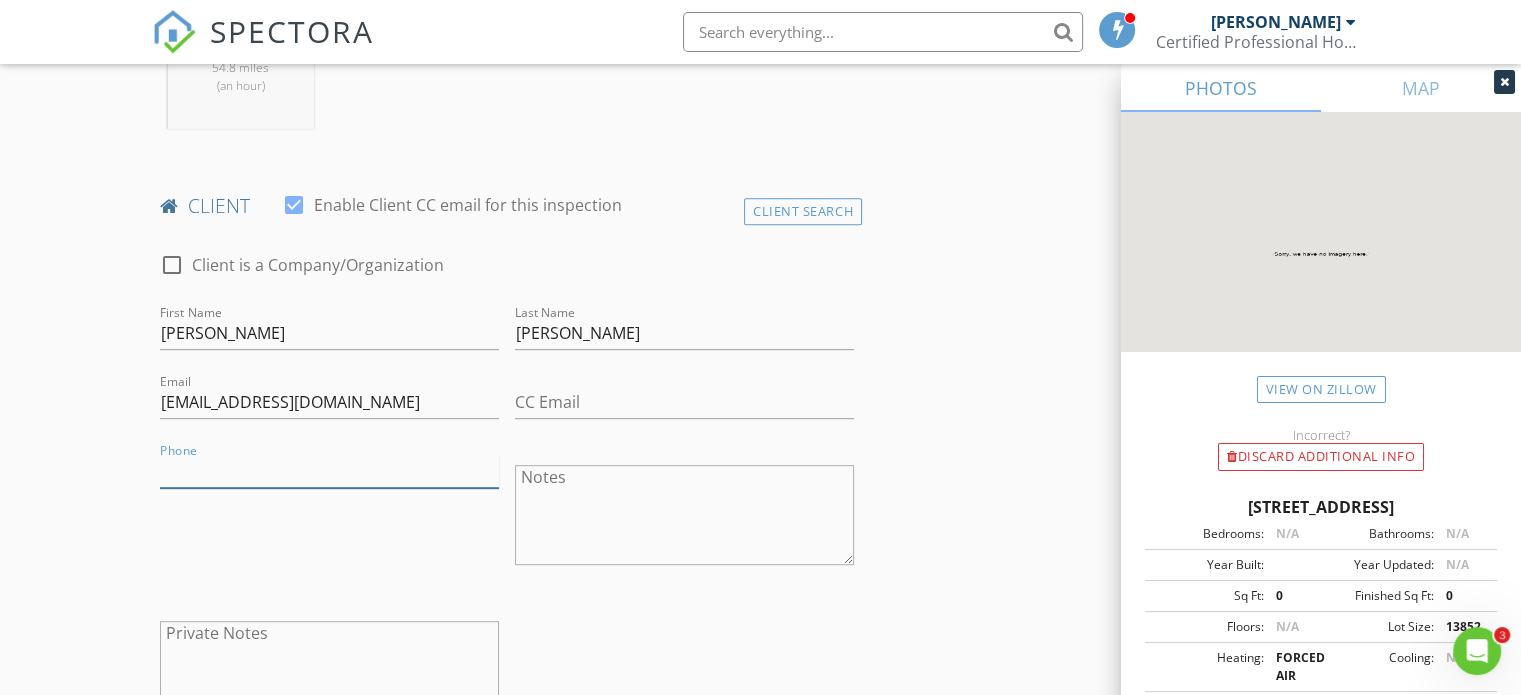 click on "Phone" at bounding box center [329, 471] 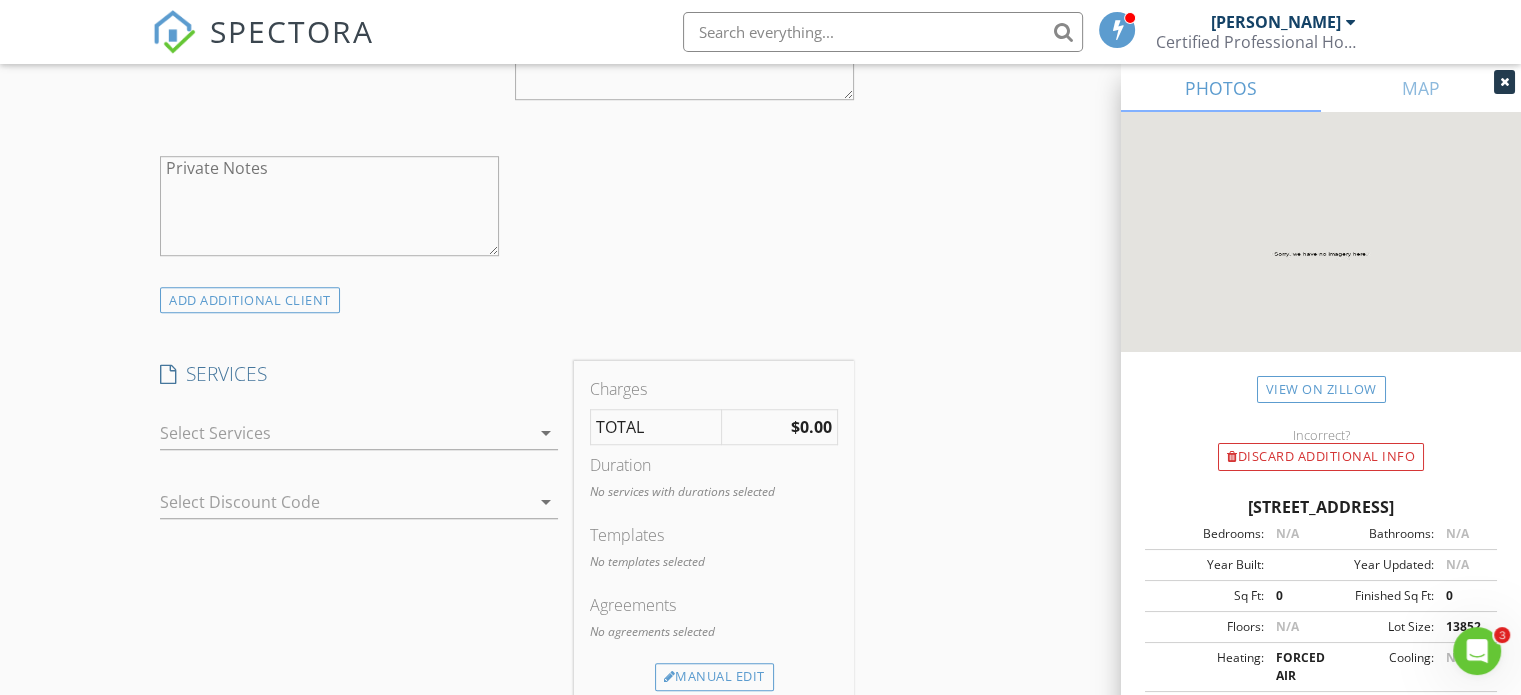 scroll, scrollTop: 1400, scrollLeft: 0, axis: vertical 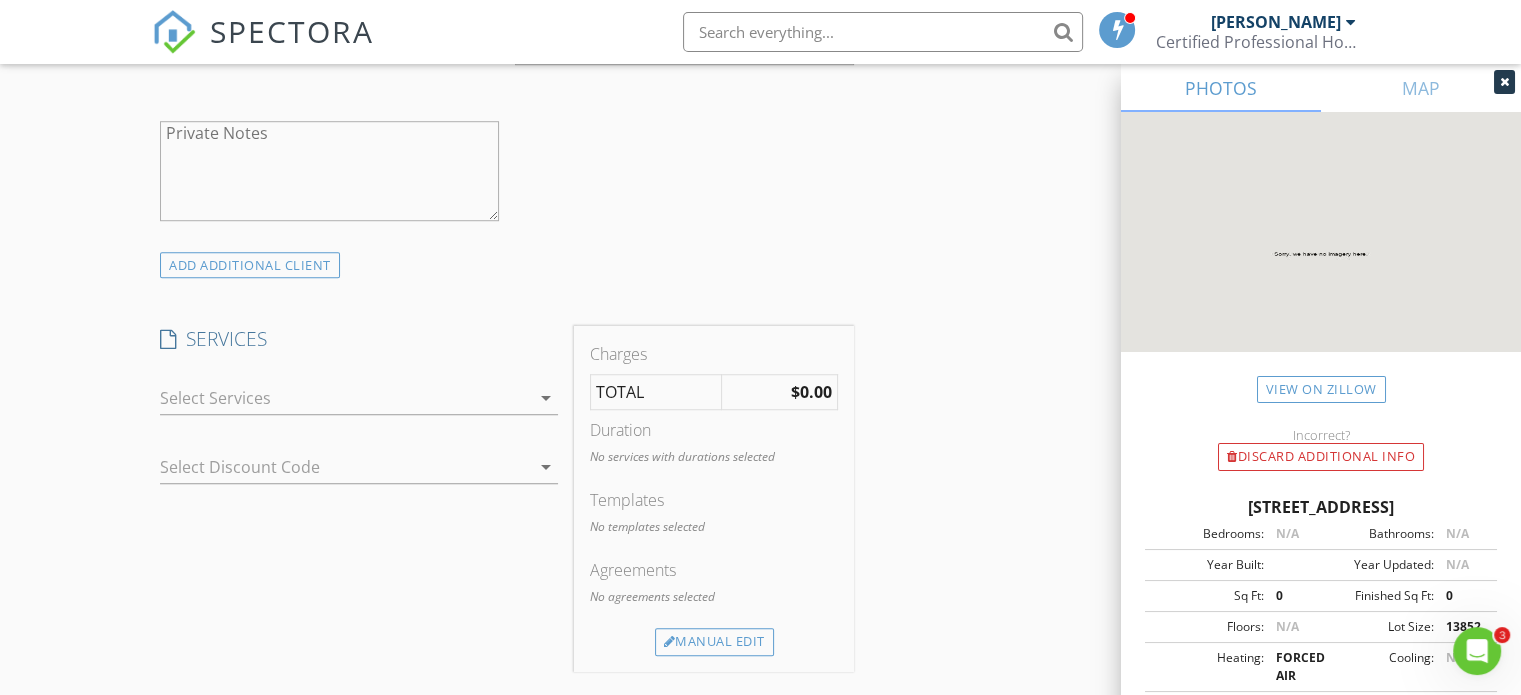 type on "910-650-6172" 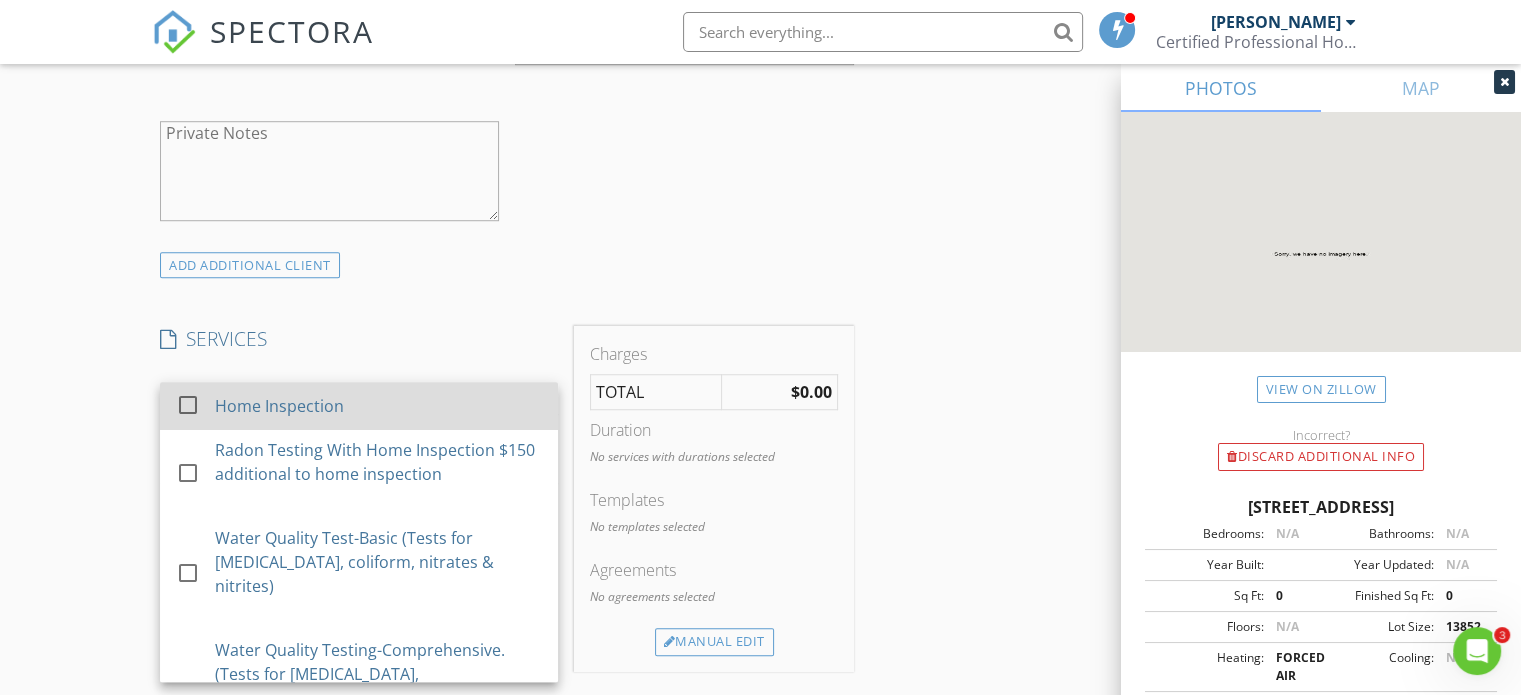click on "Home Inspection" at bounding box center (379, 406) 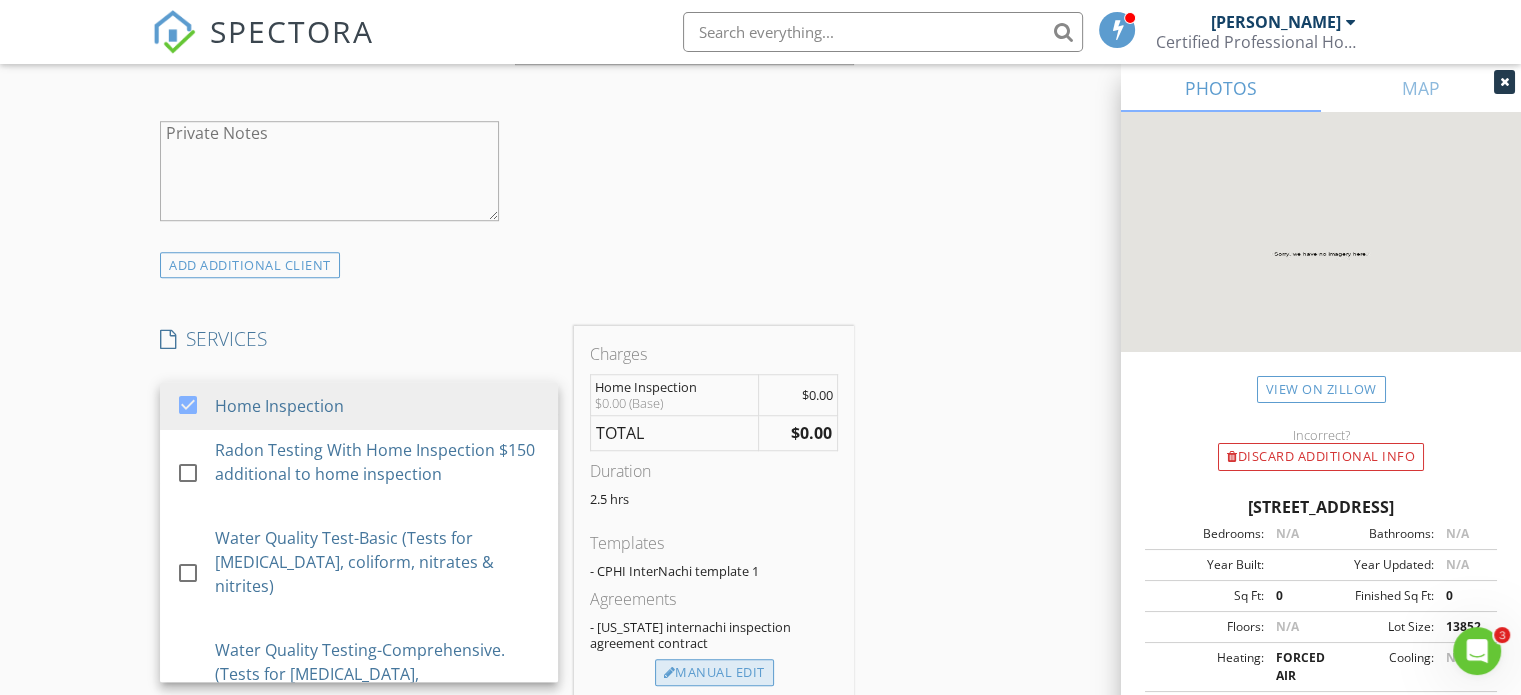 click on "Manual Edit" at bounding box center [714, 673] 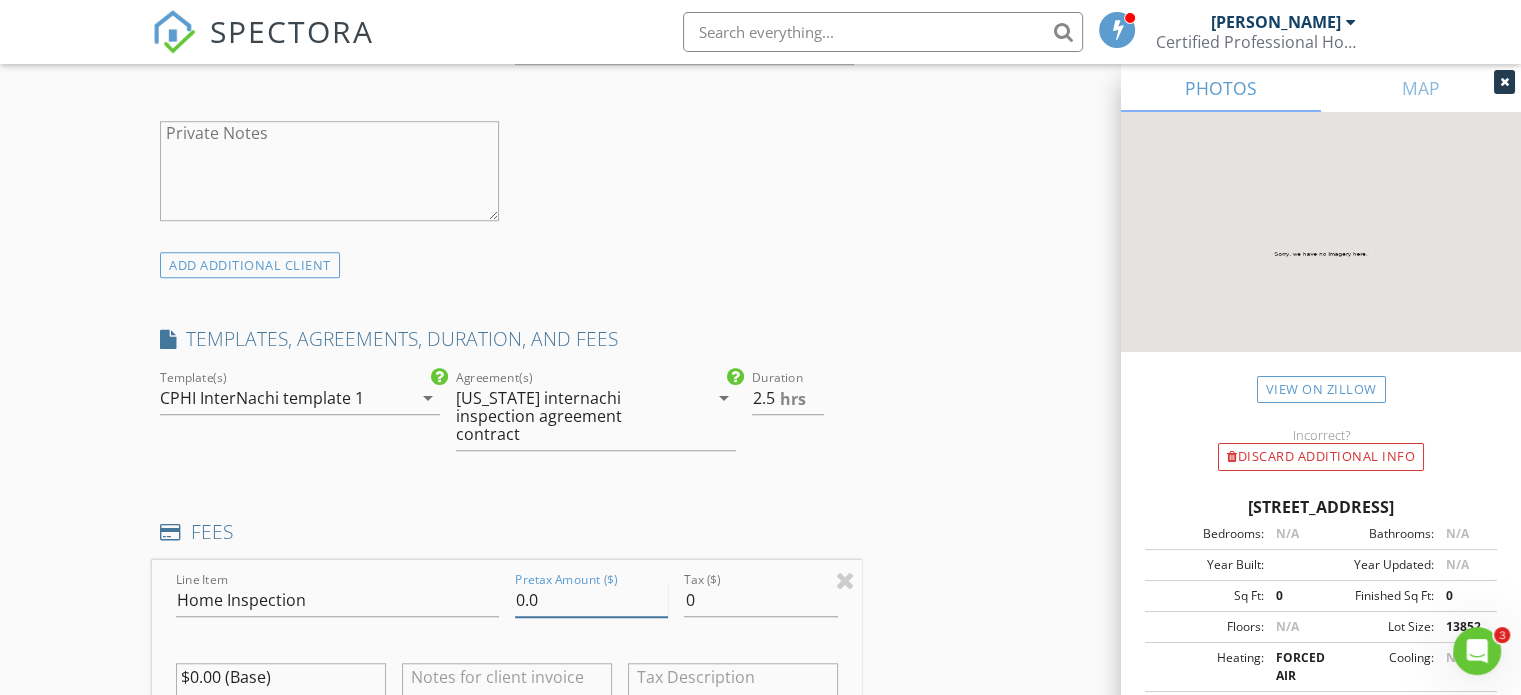 drag, startPoint x: 540, startPoint y: 594, endPoint x: 515, endPoint y: 594, distance: 25 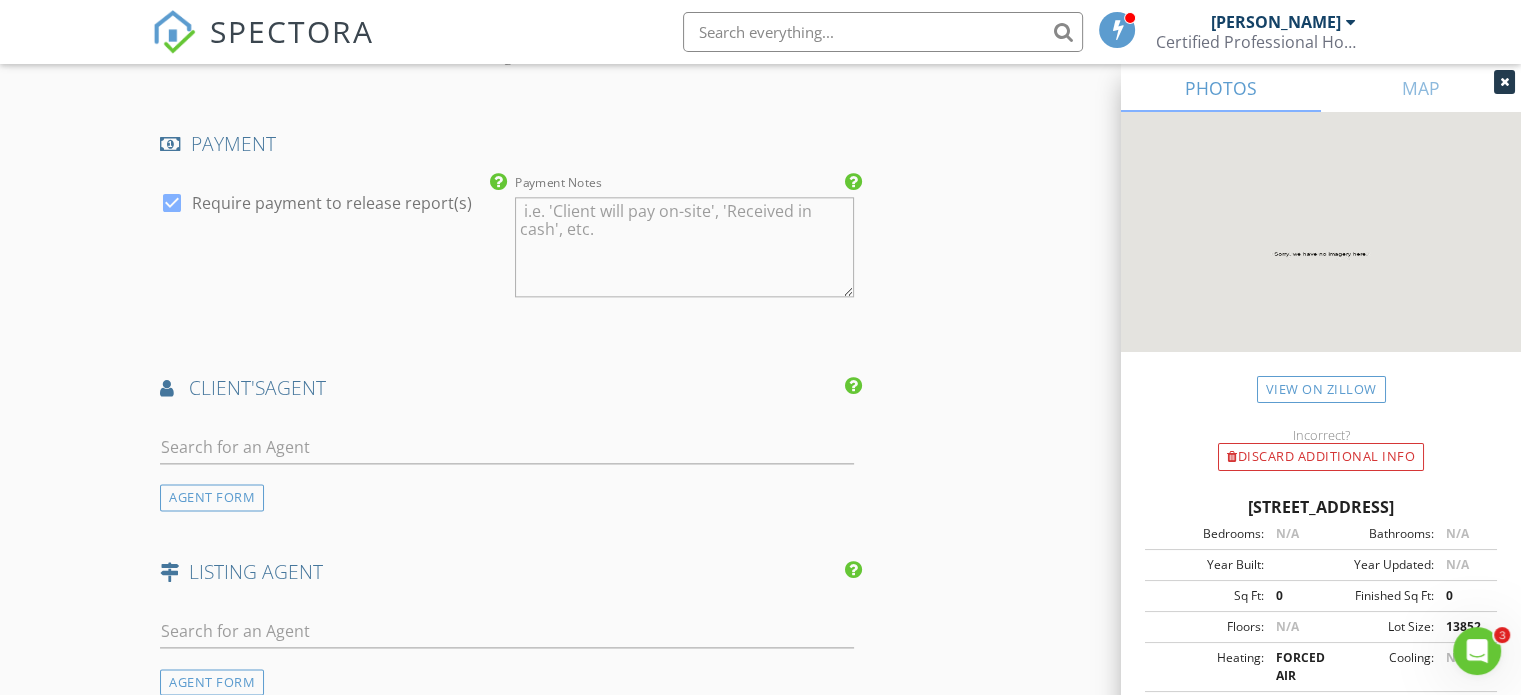scroll, scrollTop: 2400, scrollLeft: 0, axis: vertical 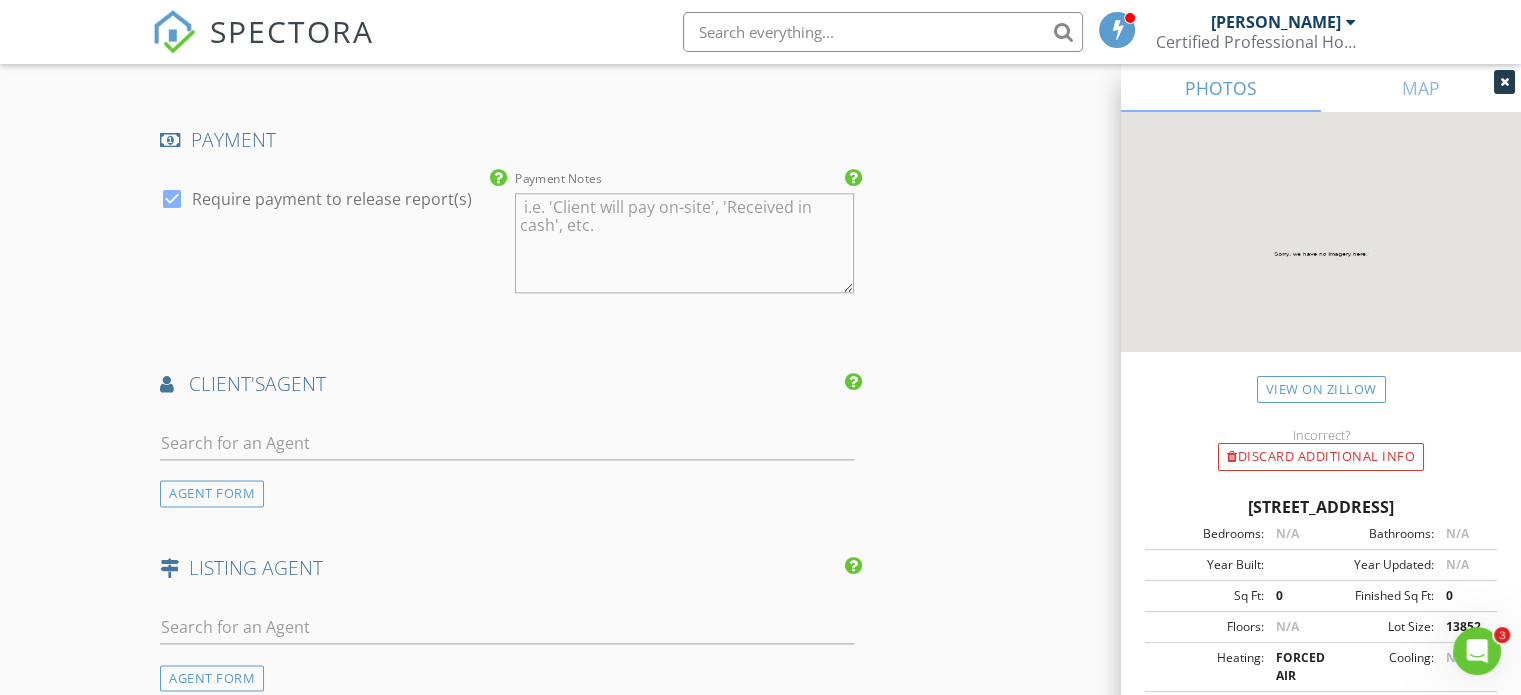 type on "405.00" 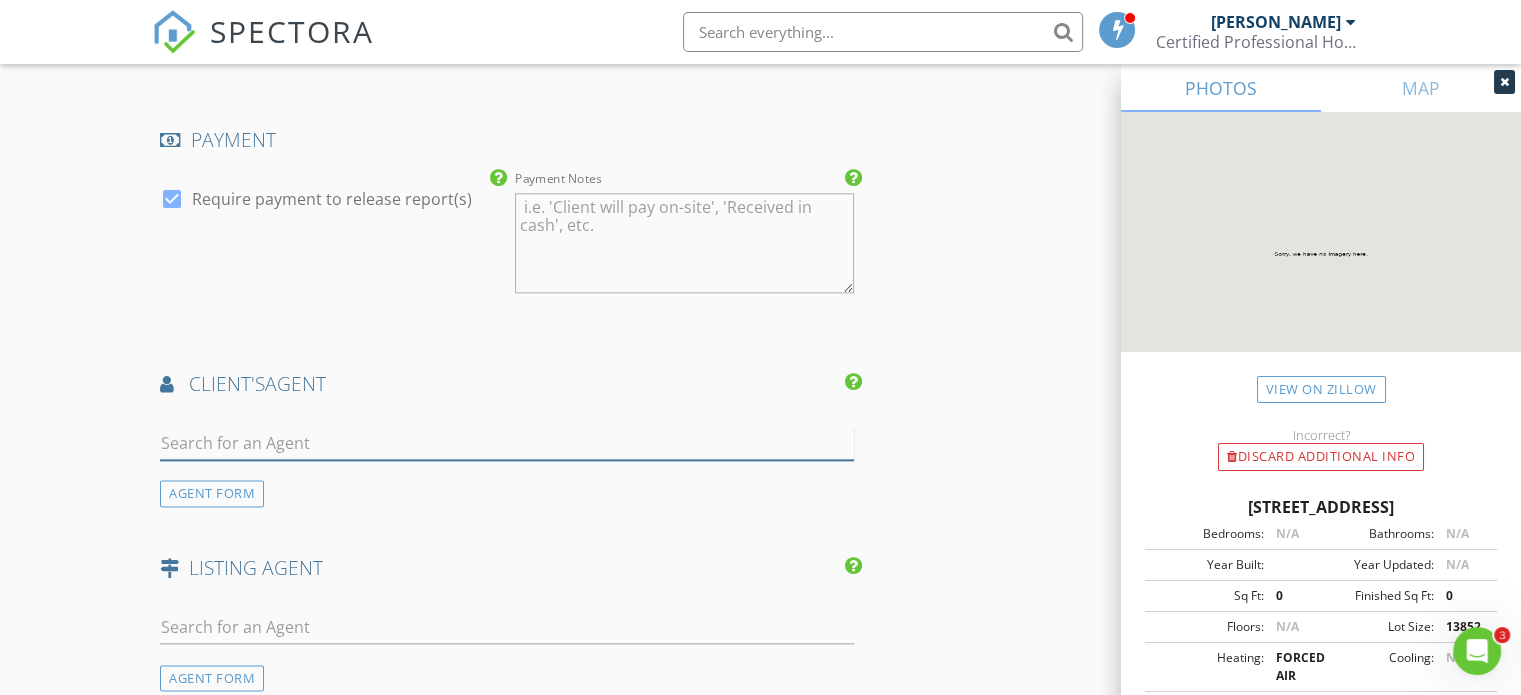 click at bounding box center (507, 443) 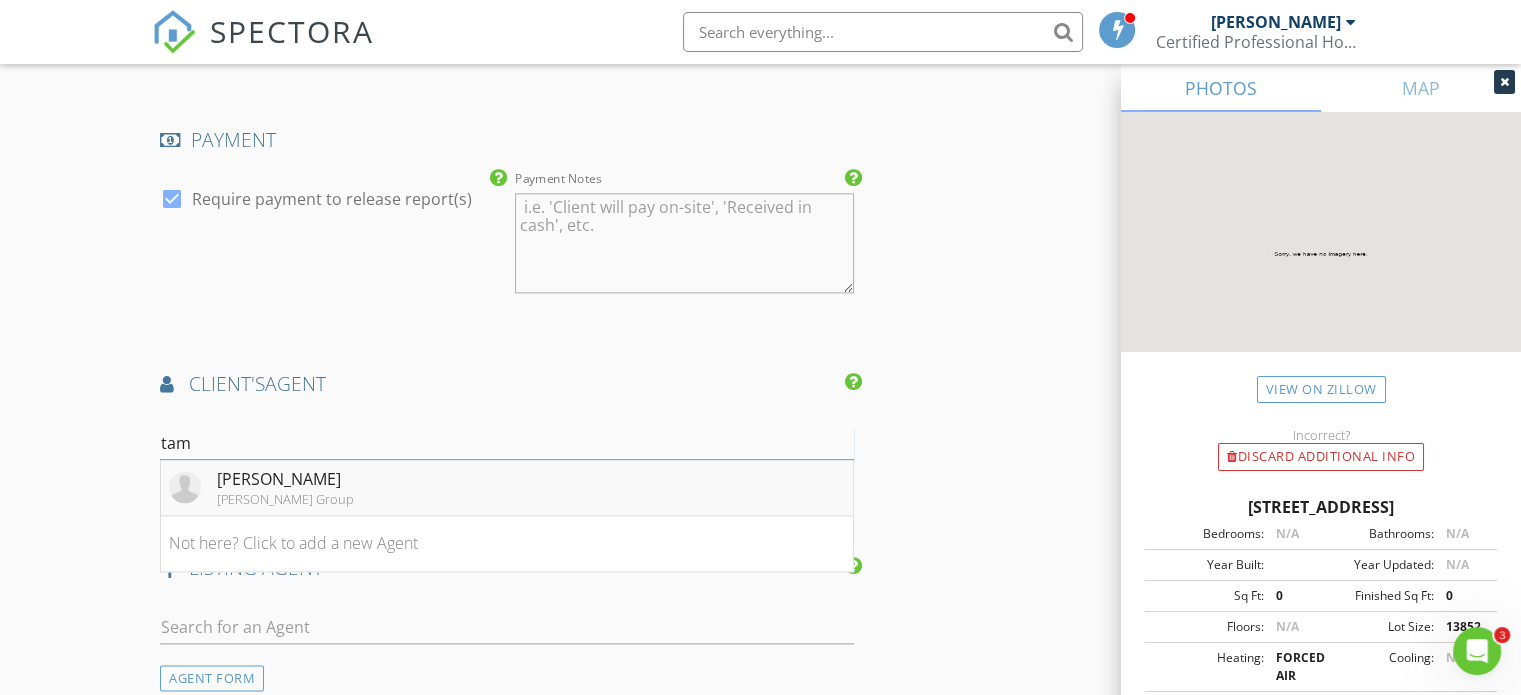 type on "tam" 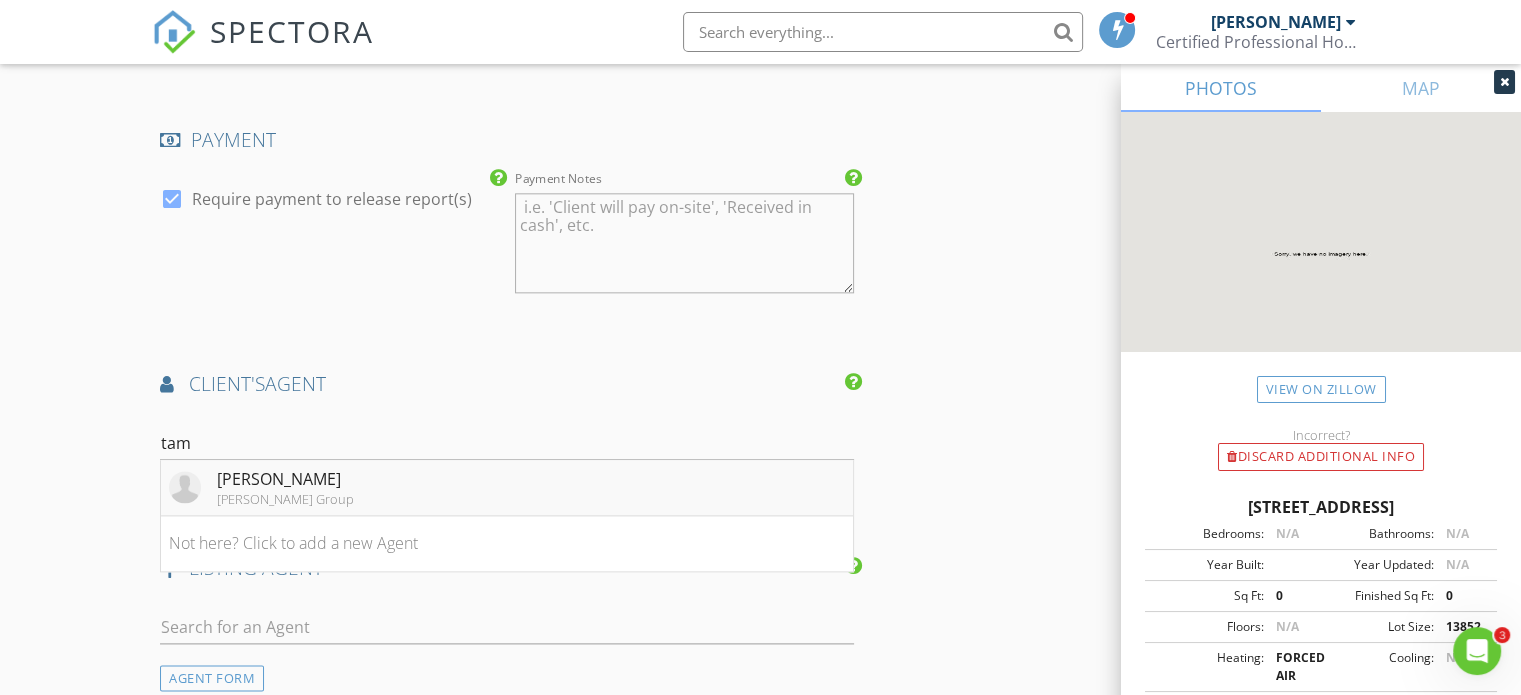 click on "John Wentworth Group" at bounding box center (285, 499) 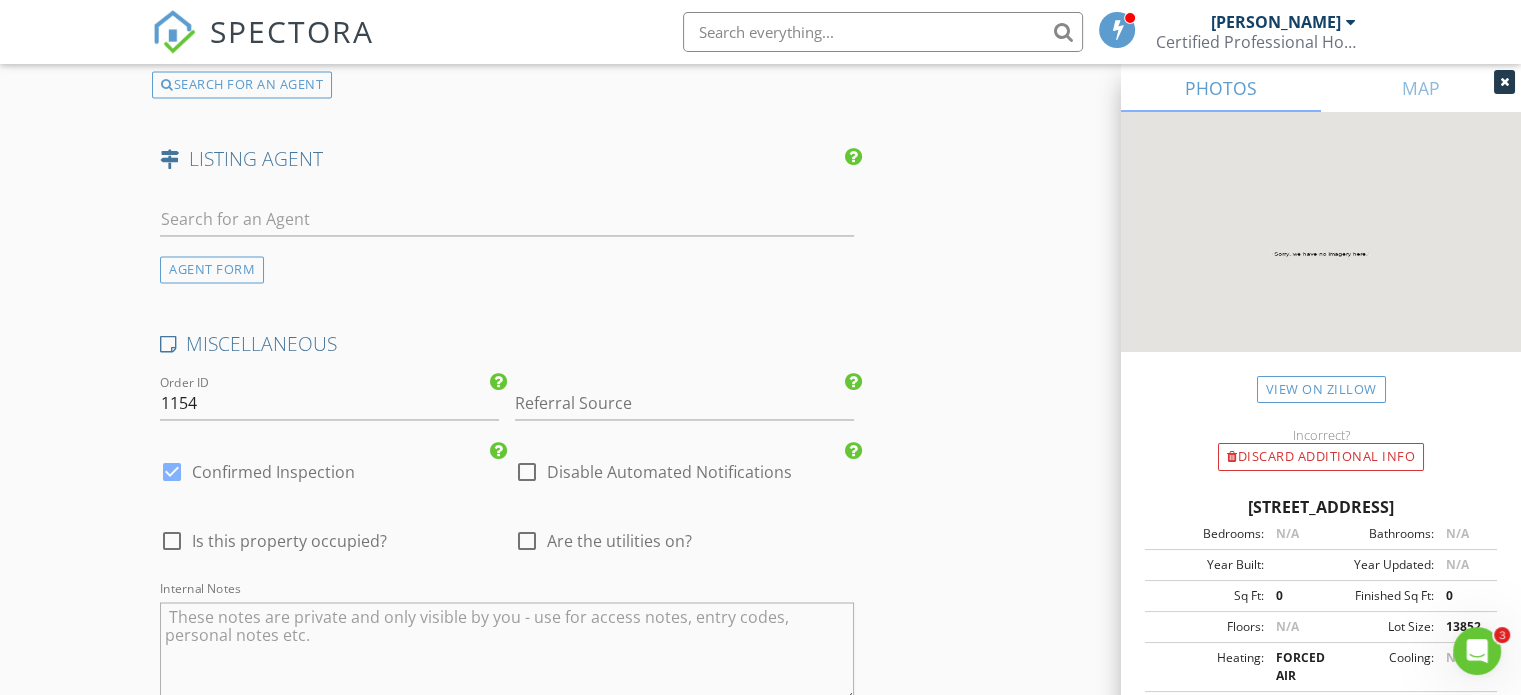 scroll, scrollTop: 3300, scrollLeft: 0, axis: vertical 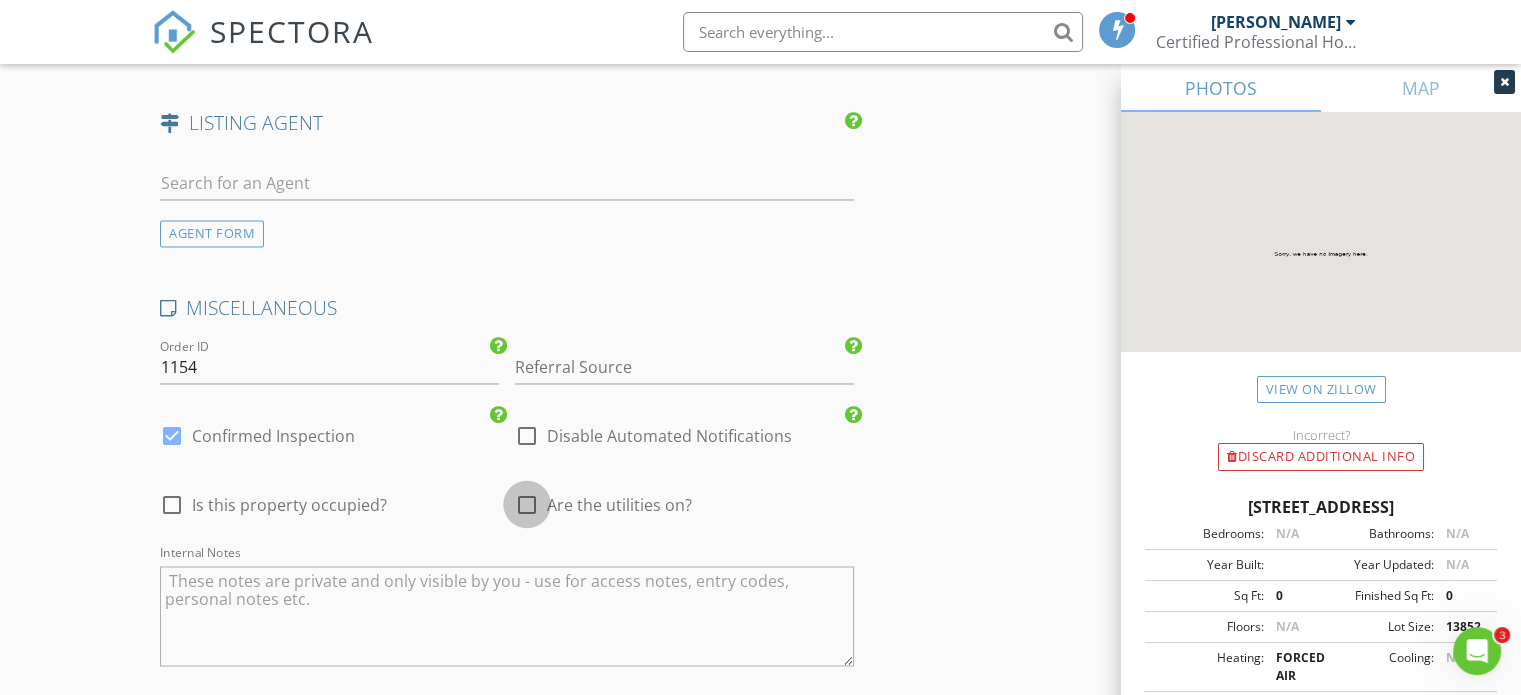 click at bounding box center (527, 504) 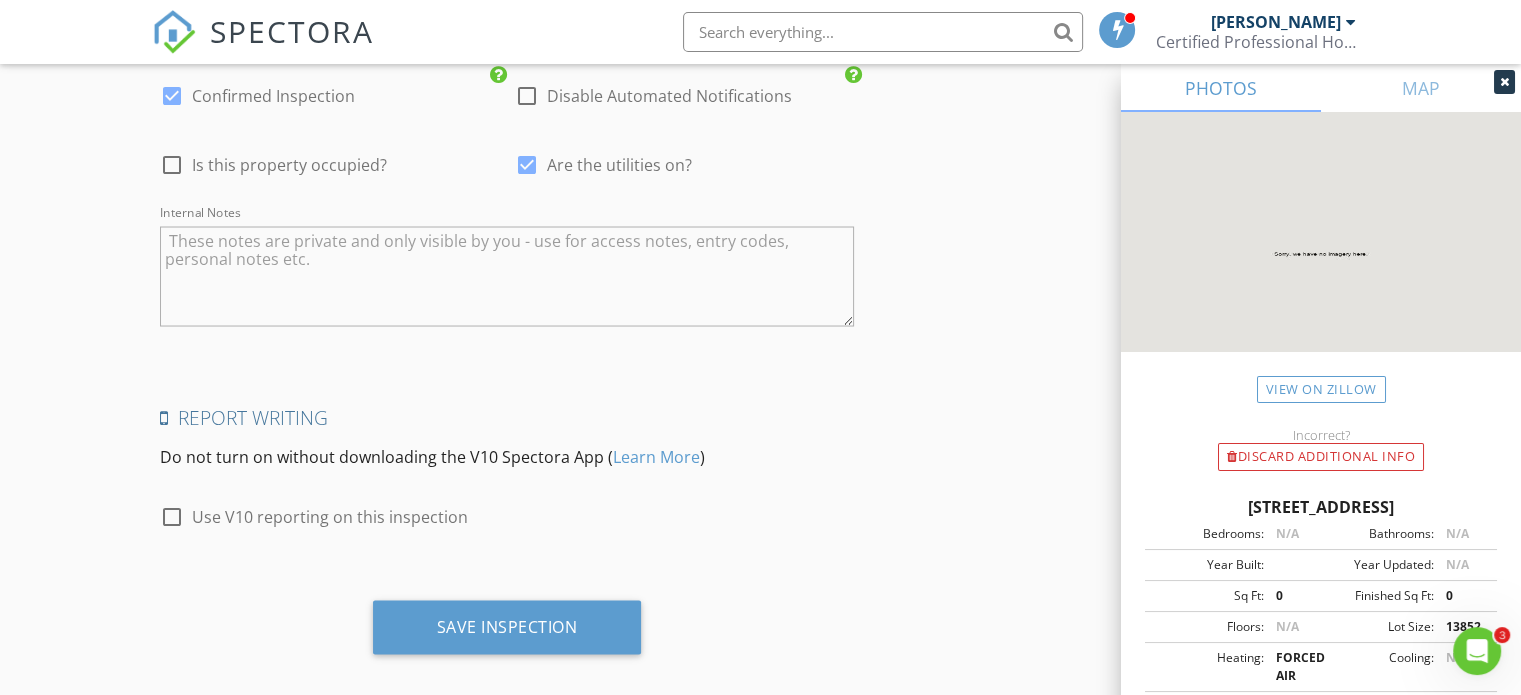 scroll, scrollTop: 3655, scrollLeft: 0, axis: vertical 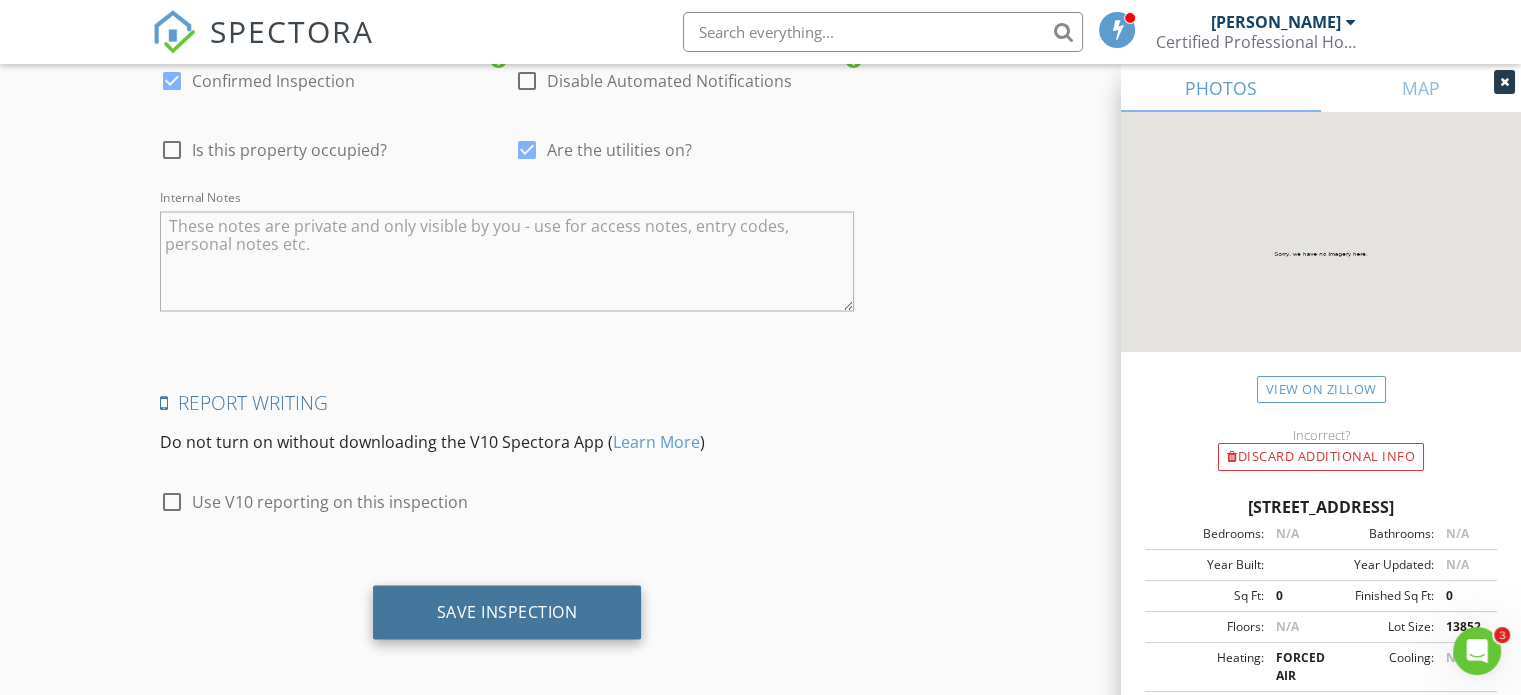 click on "Save Inspection" at bounding box center (507, 611) 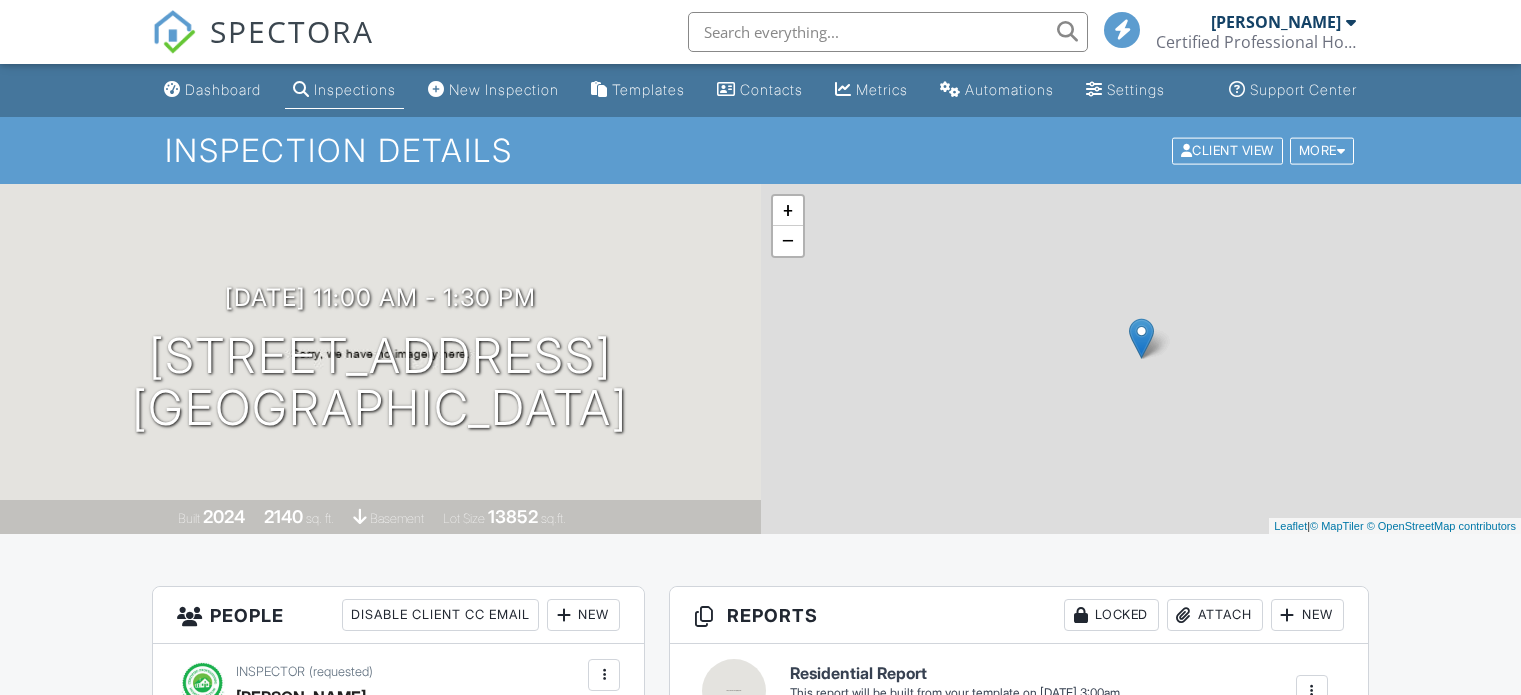 scroll, scrollTop: 0, scrollLeft: 0, axis: both 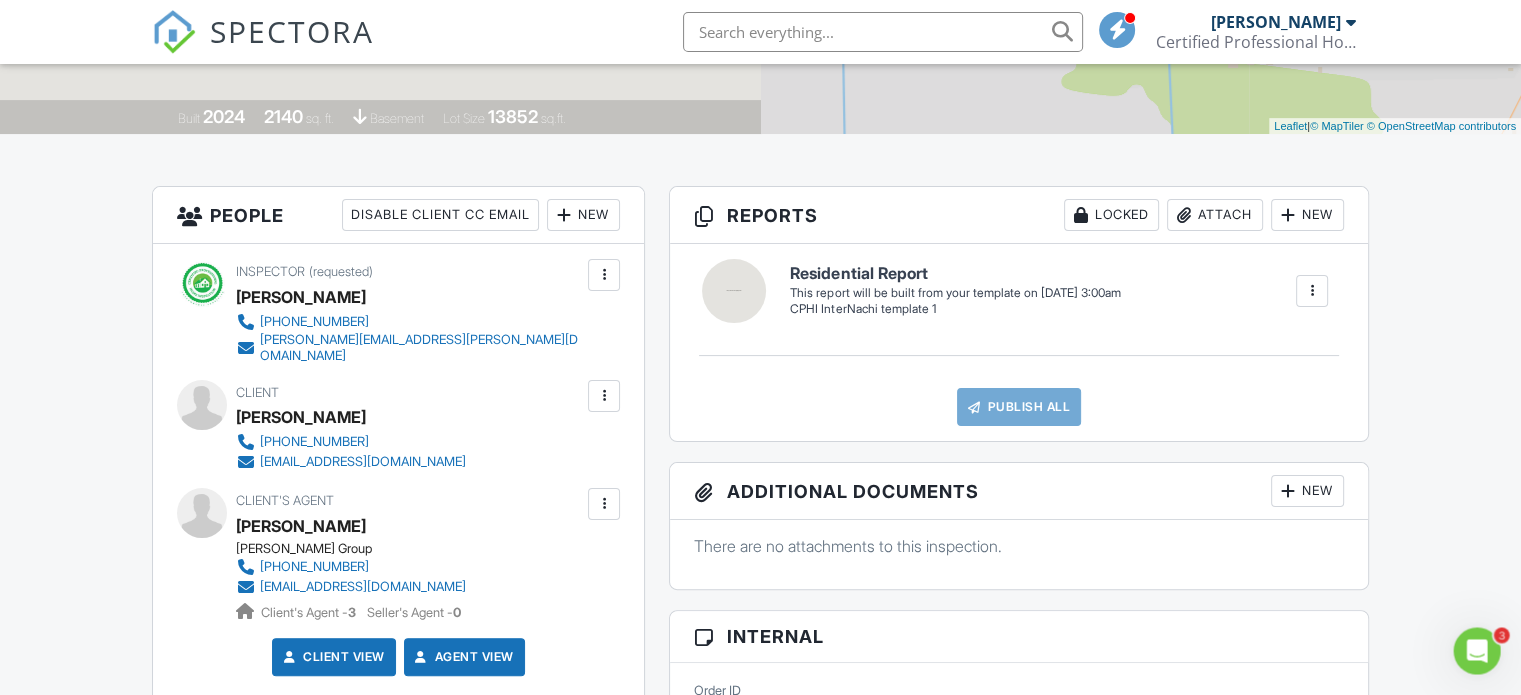 click at bounding box center [1312, 291] 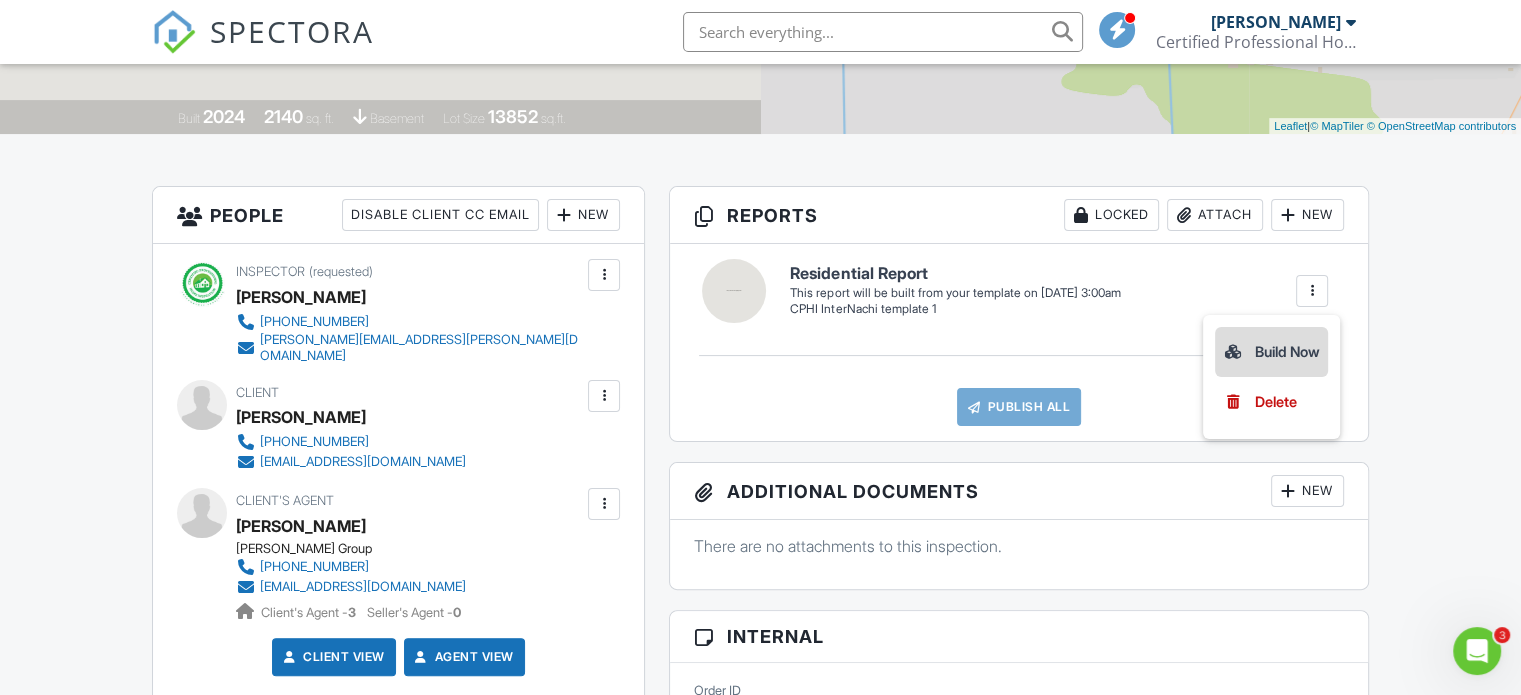 click on "Build Now" at bounding box center [1271, 352] 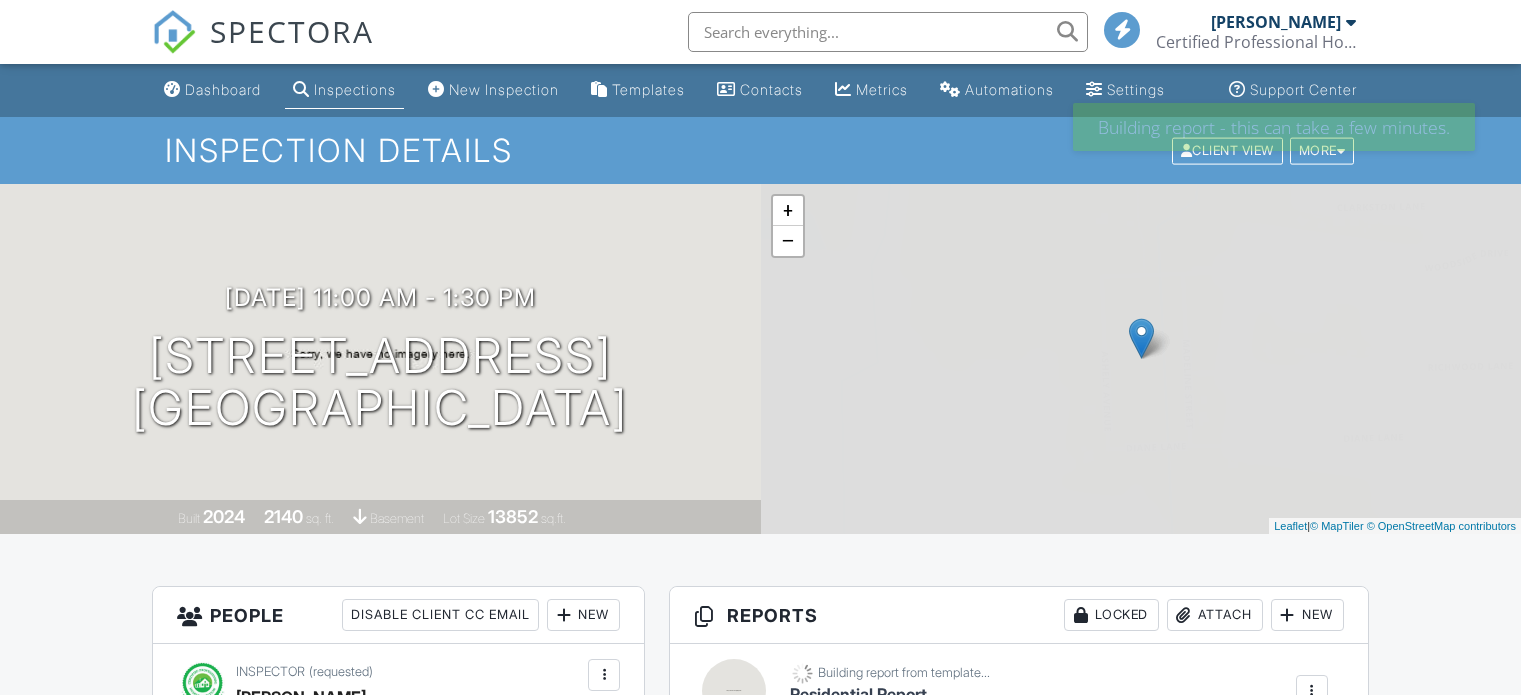 scroll, scrollTop: 0, scrollLeft: 0, axis: both 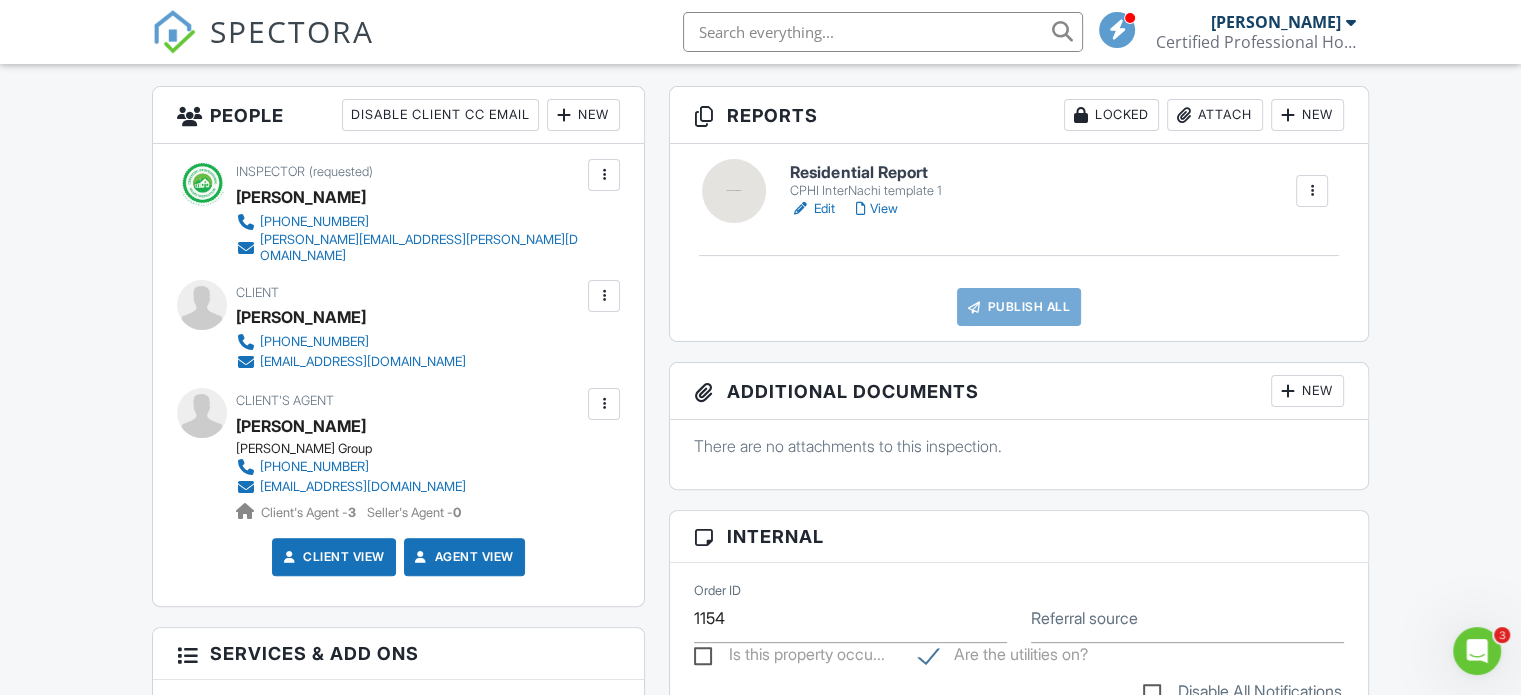 click on "Edit" at bounding box center (812, 209) 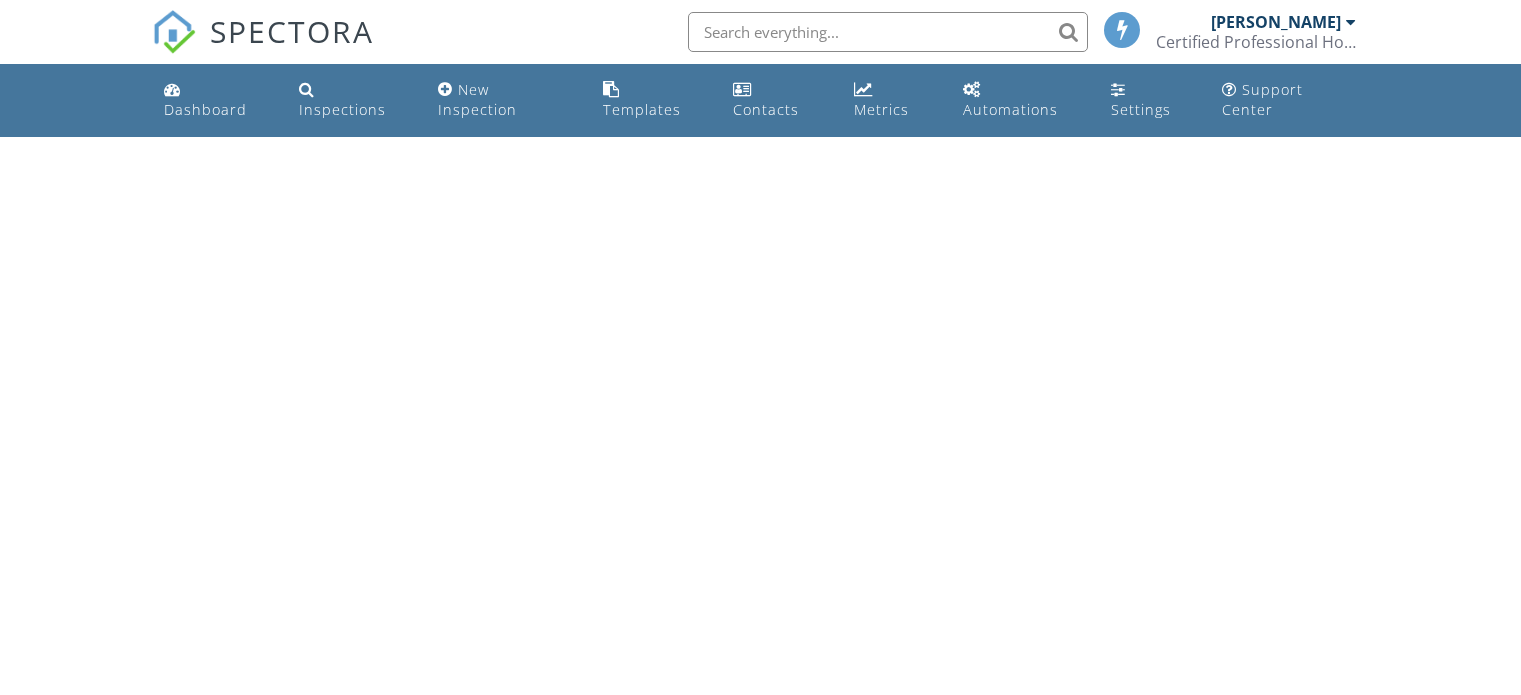 scroll, scrollTop: 0, scrollLeft: 0, axis: both 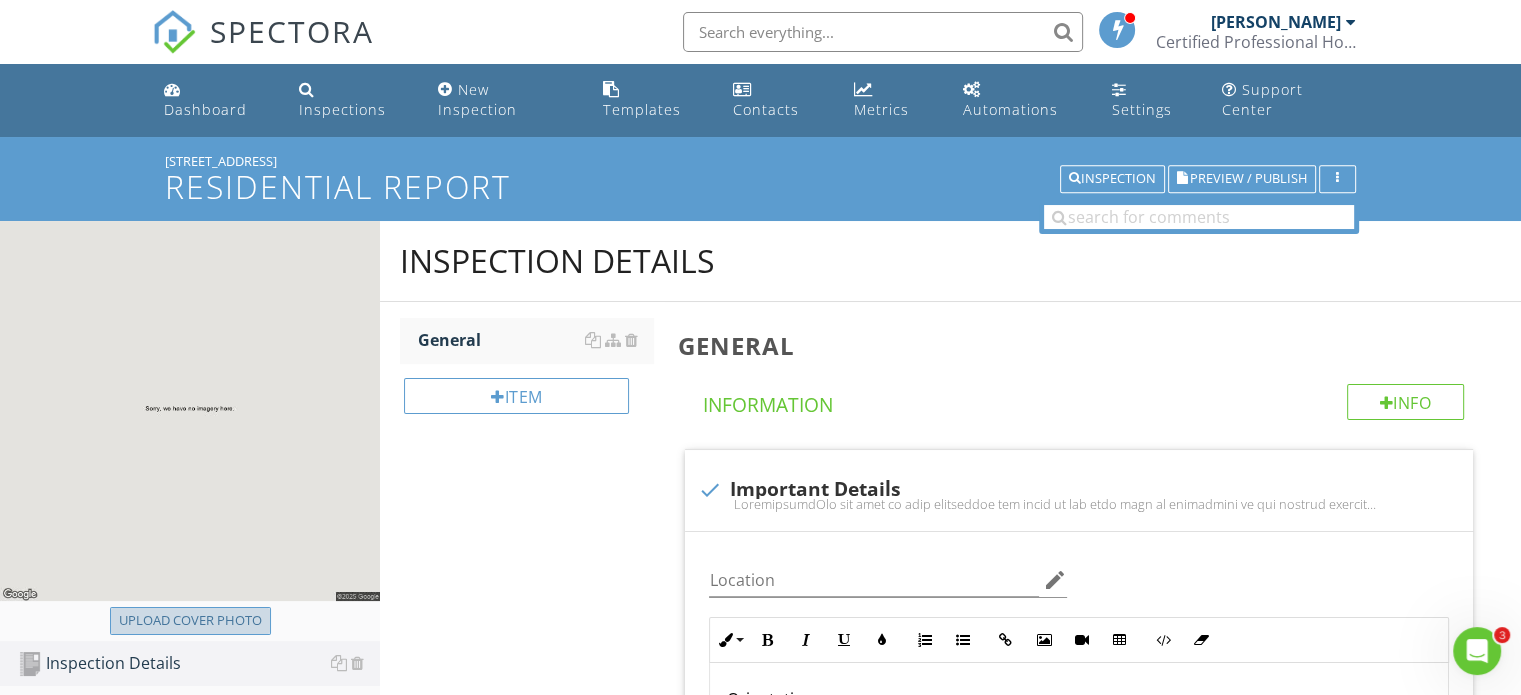 click on "Upload cover photo" at bounding box center [190, 621] 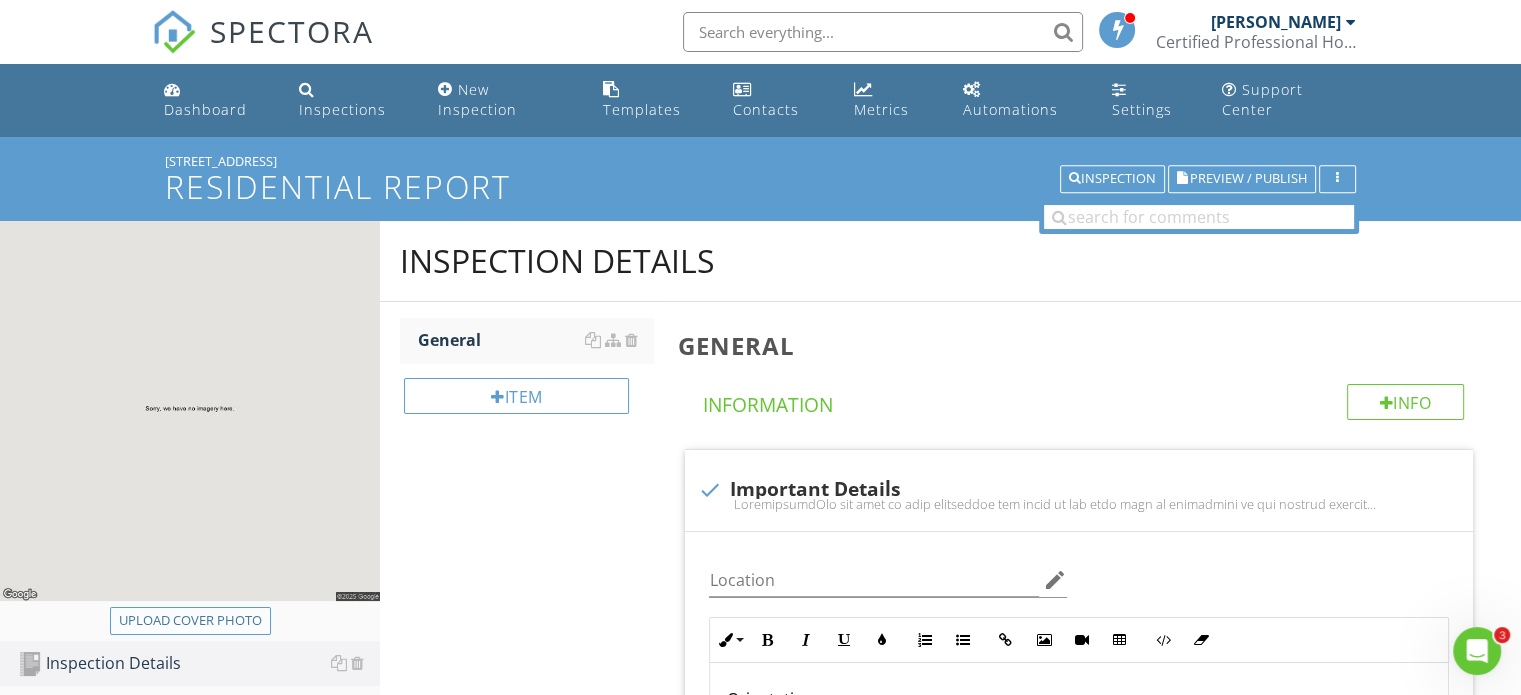 type on "C:\fakepath\67677.webp" 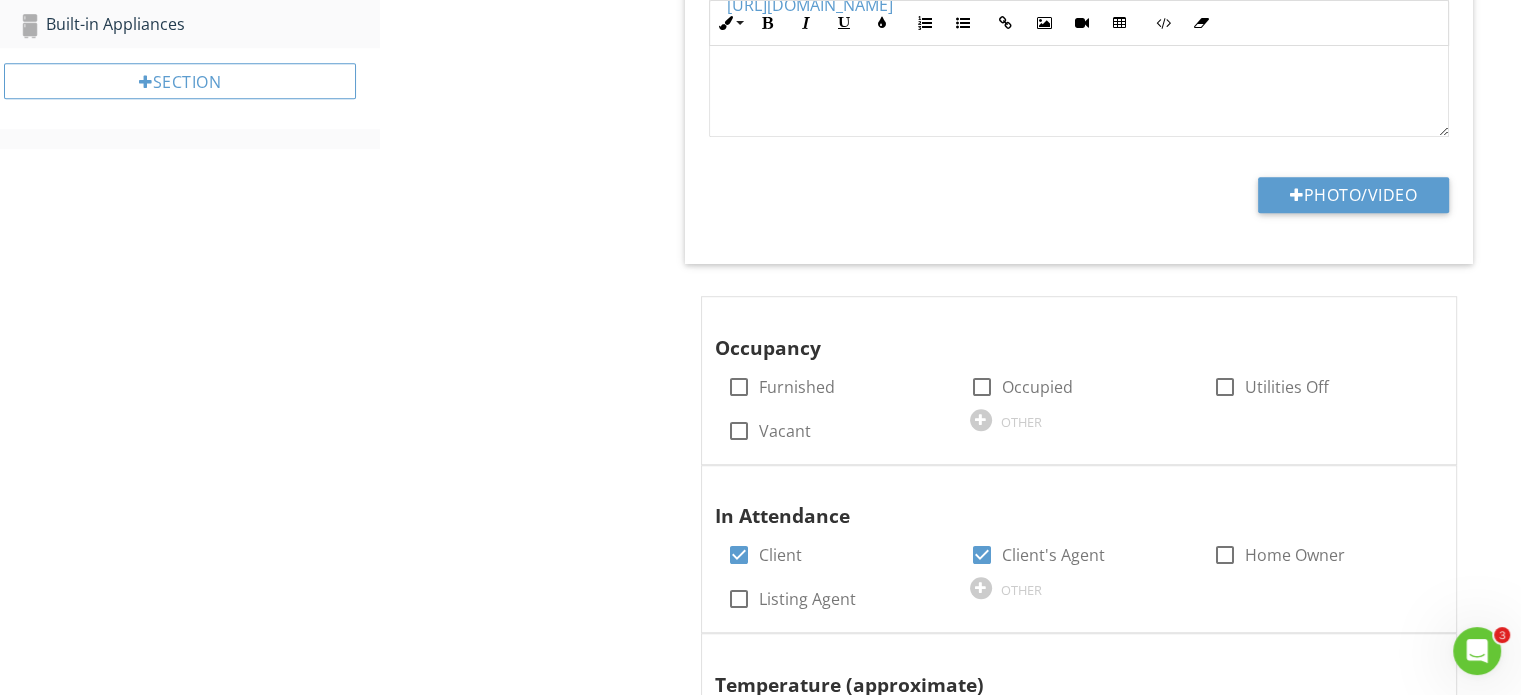 scroll, scrollTop: 1300, scrollLeft: 0, axis: vertical 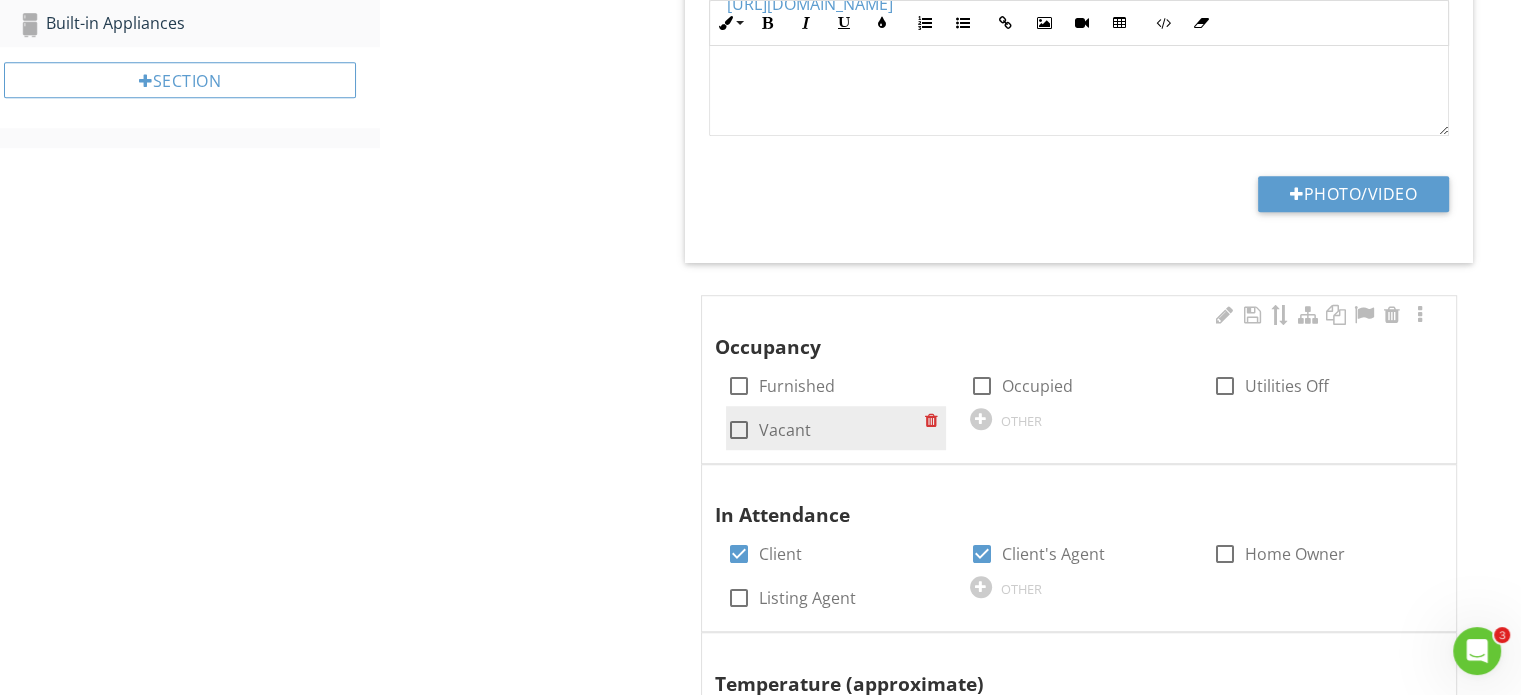 click at bounding box center (738, 430) 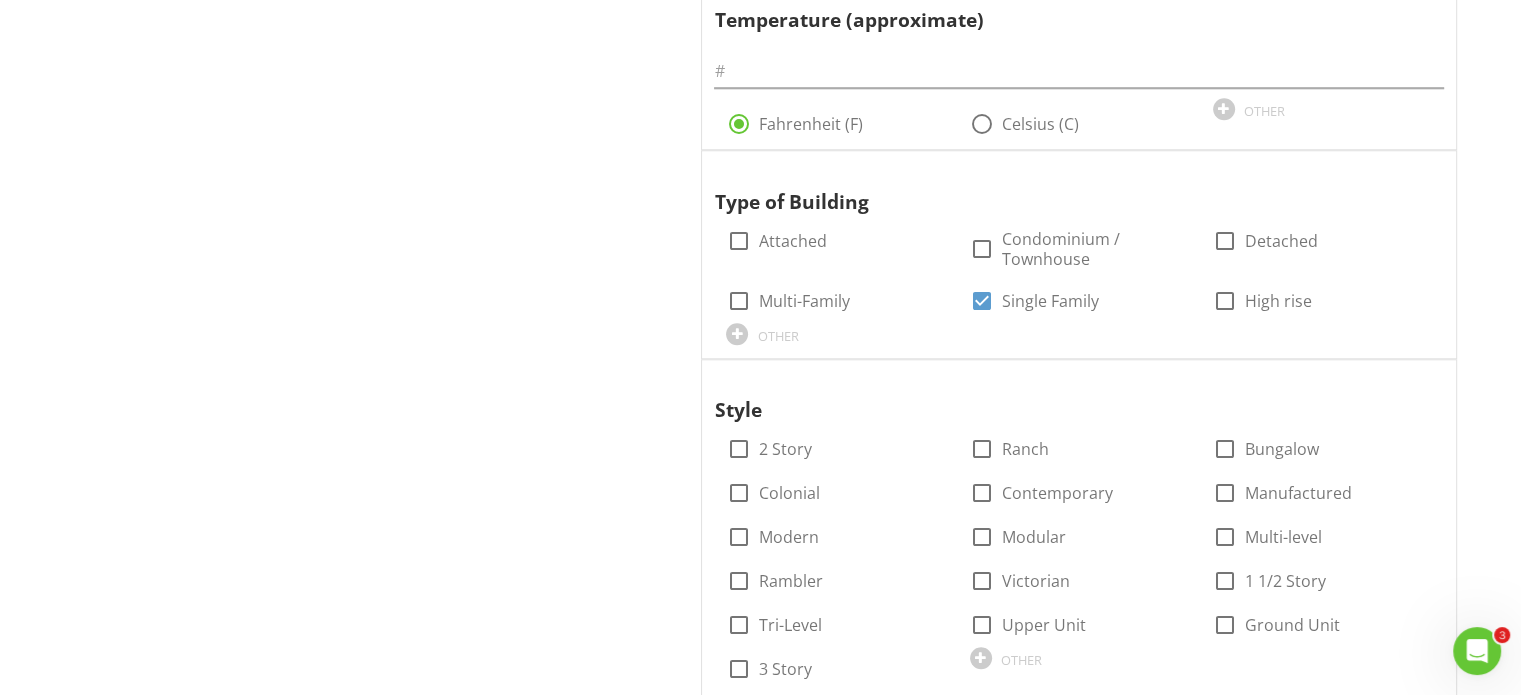 scroll, scrollTop: 2000, scrollLeft: 0, axis: vertical 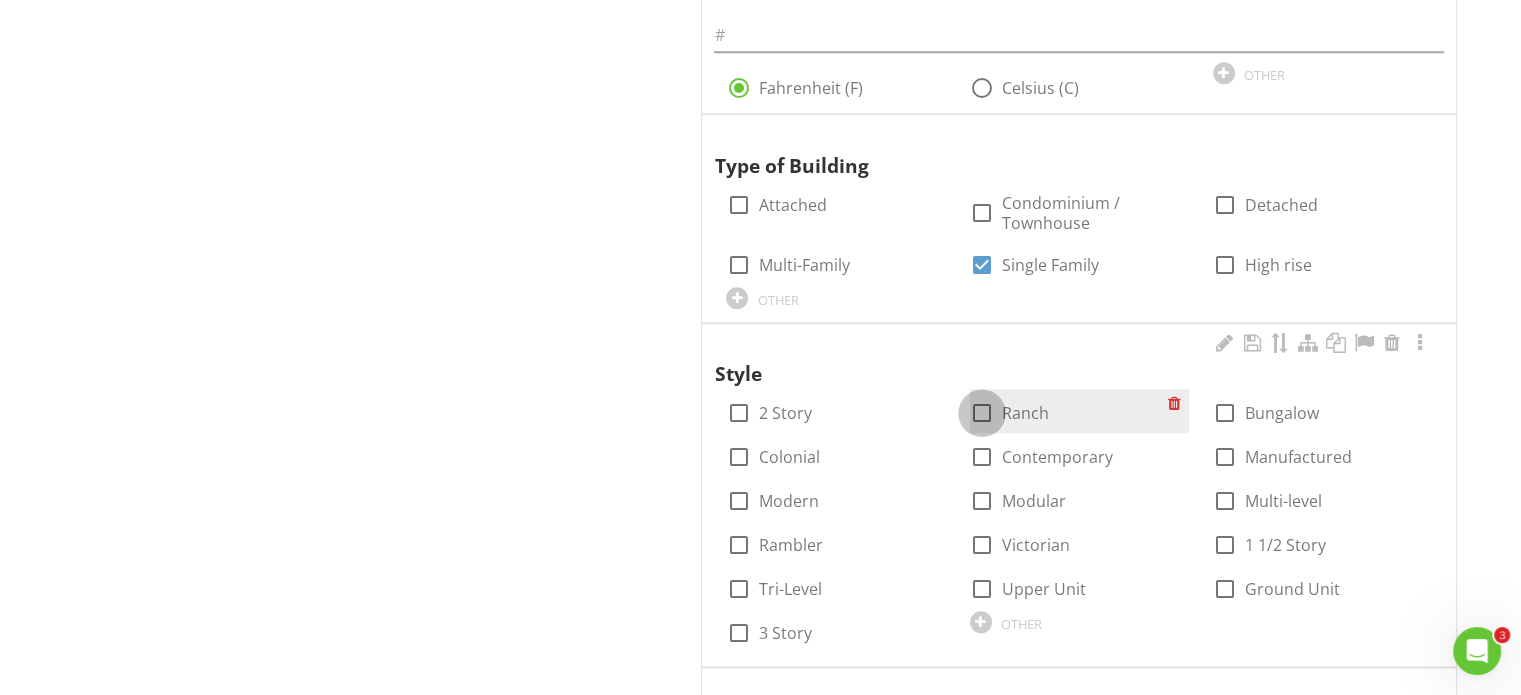 click at bounding box center [982, 413] 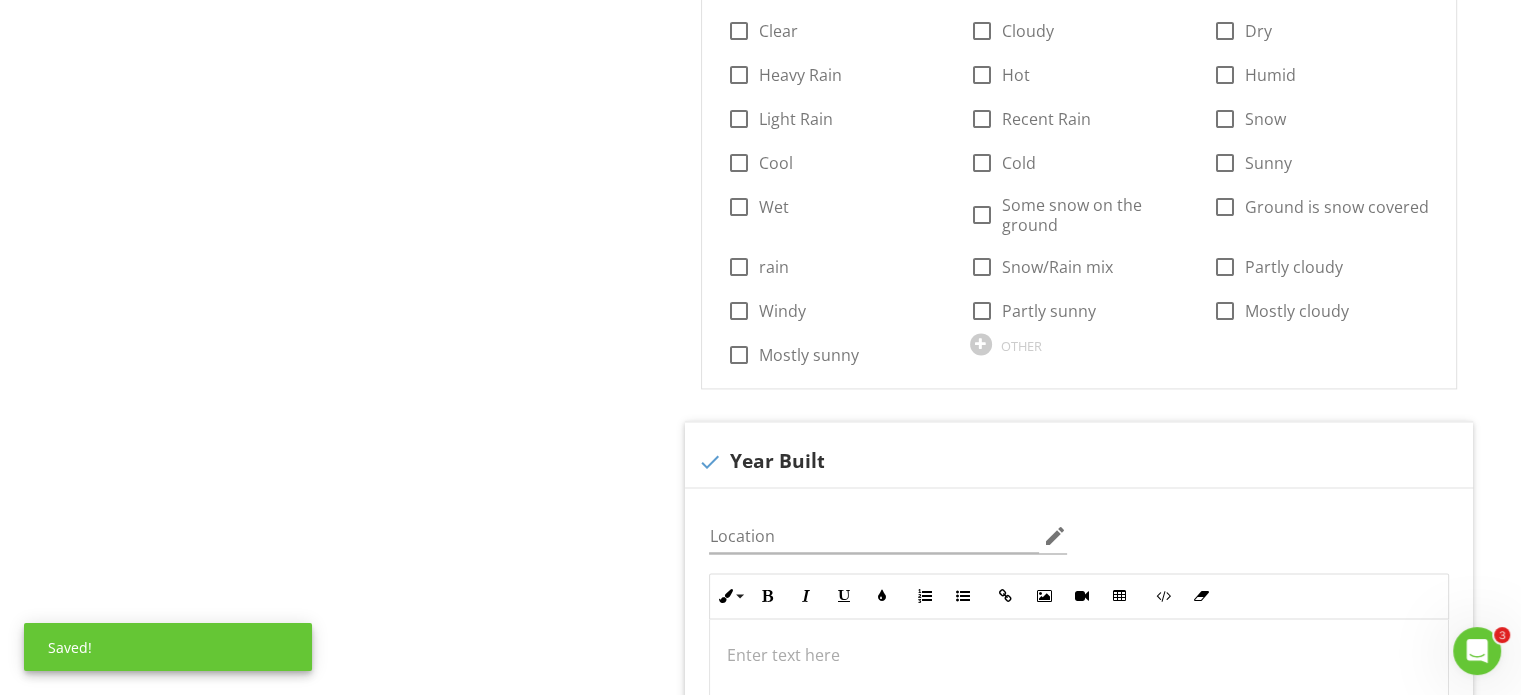 scroll, scrollTop: 2900, scrollLeft: 0, axis: vertical 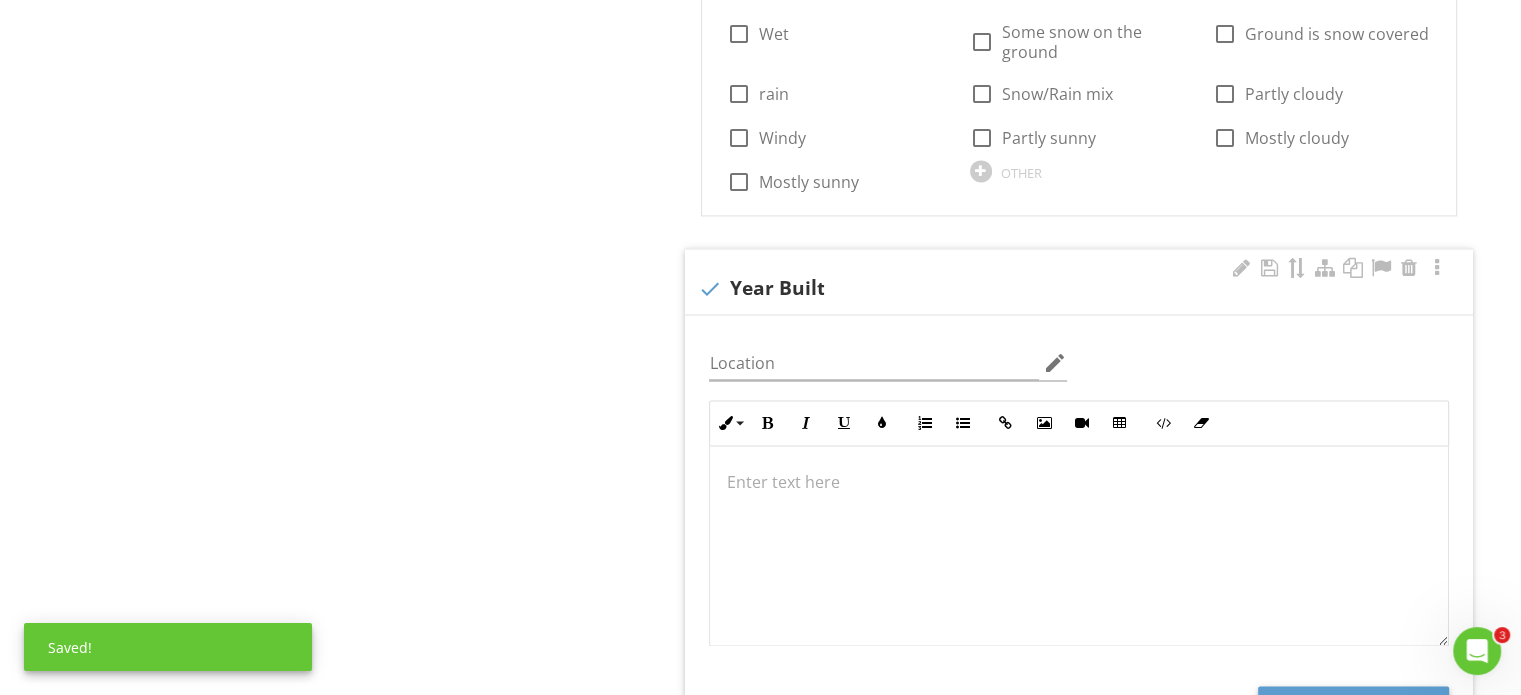 click at bounding box center [1079, 482] 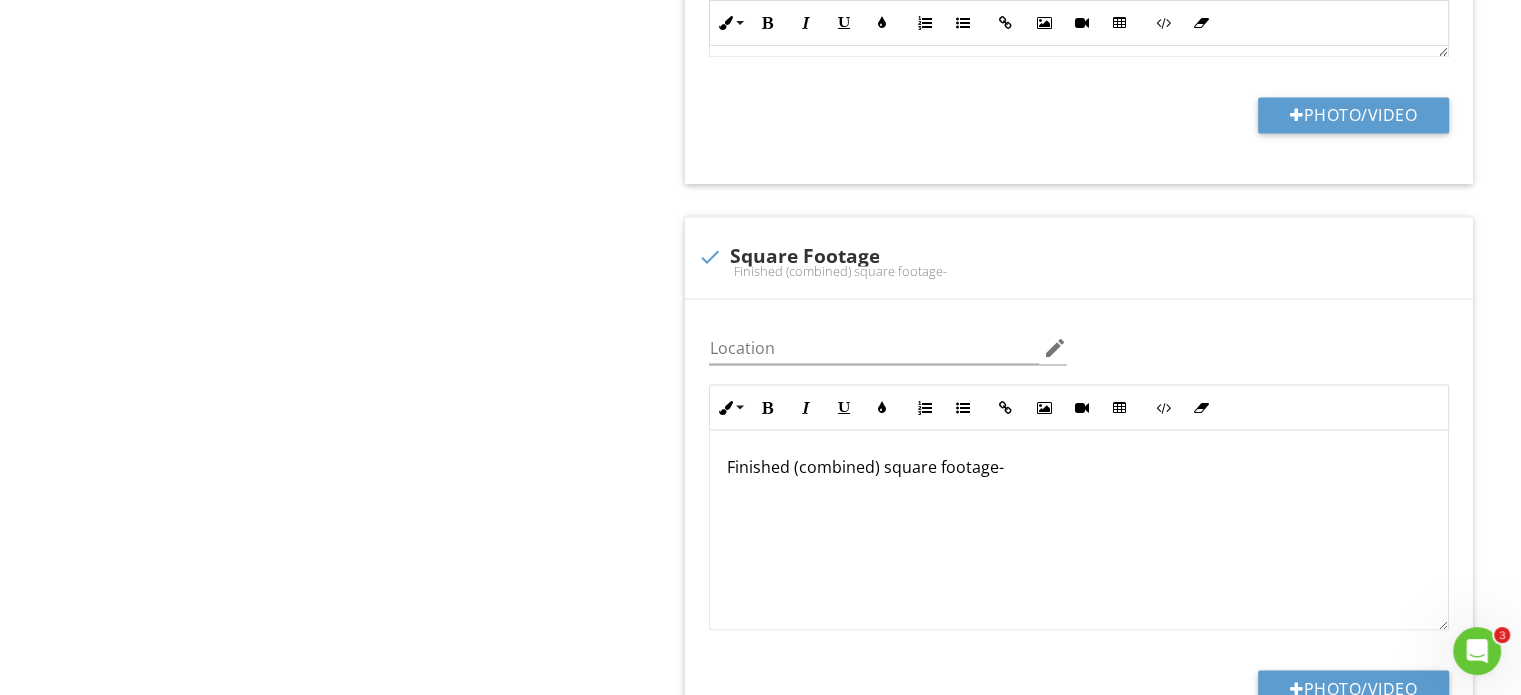 scroll, scrollTop: 3516, scrollLeft: 0, axis: vertical 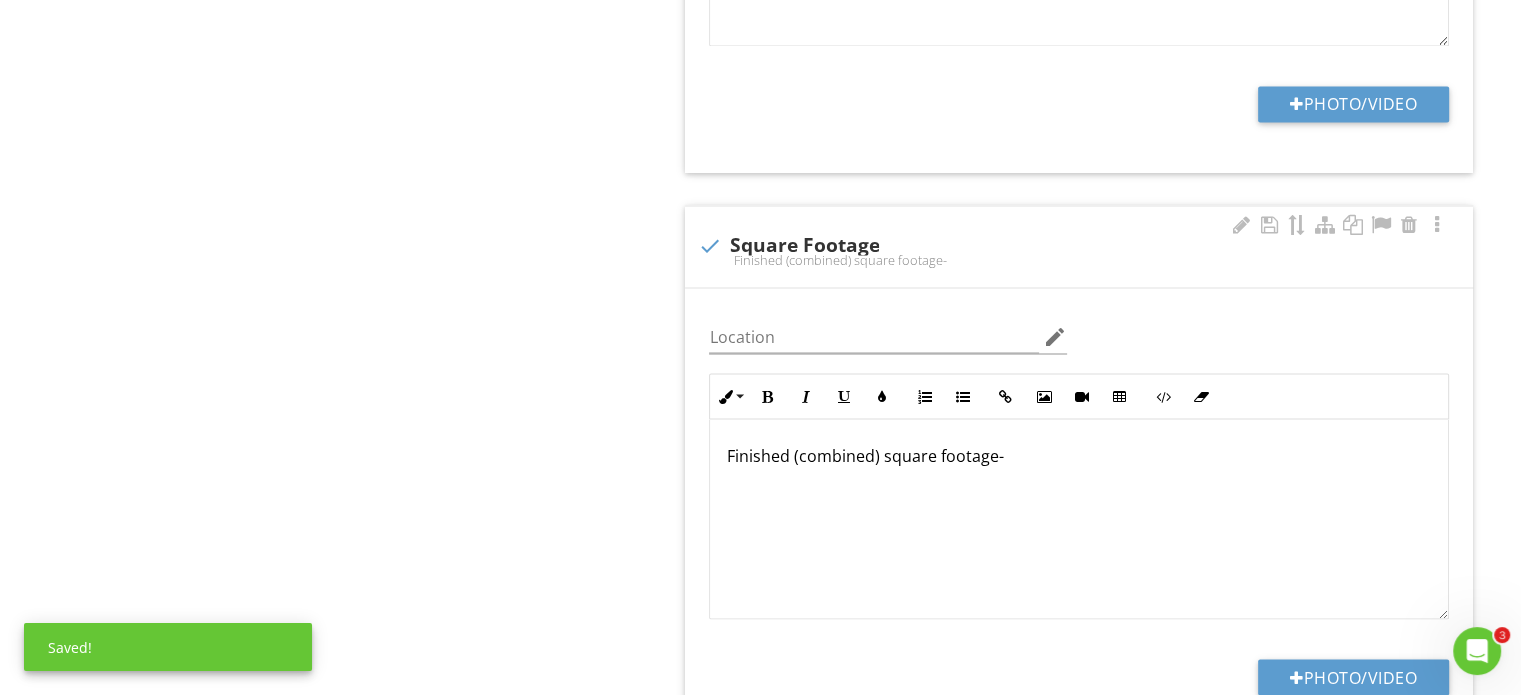 click on "Finished (combined) square footage-" at bounding box center [1079, 455] 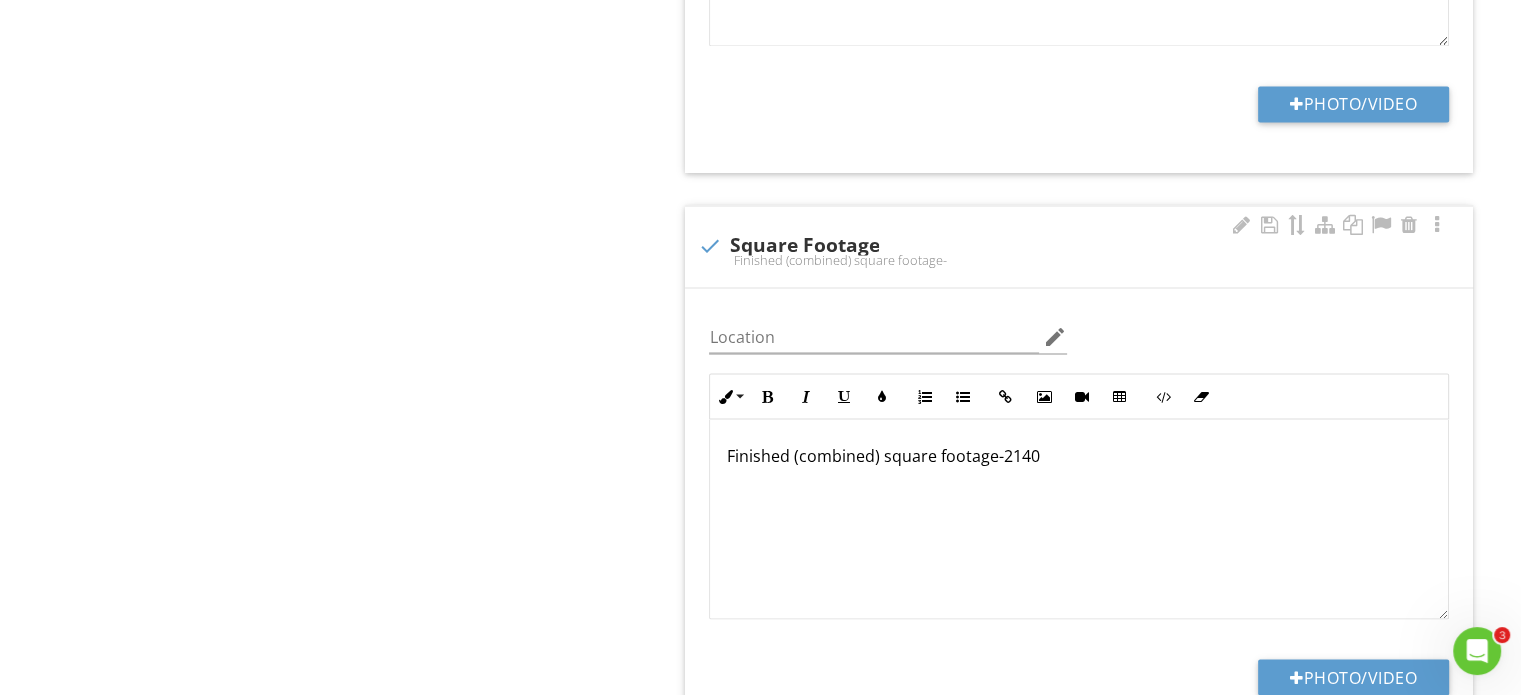 type on "<p>Finished (combined) square footage-2140</p>" 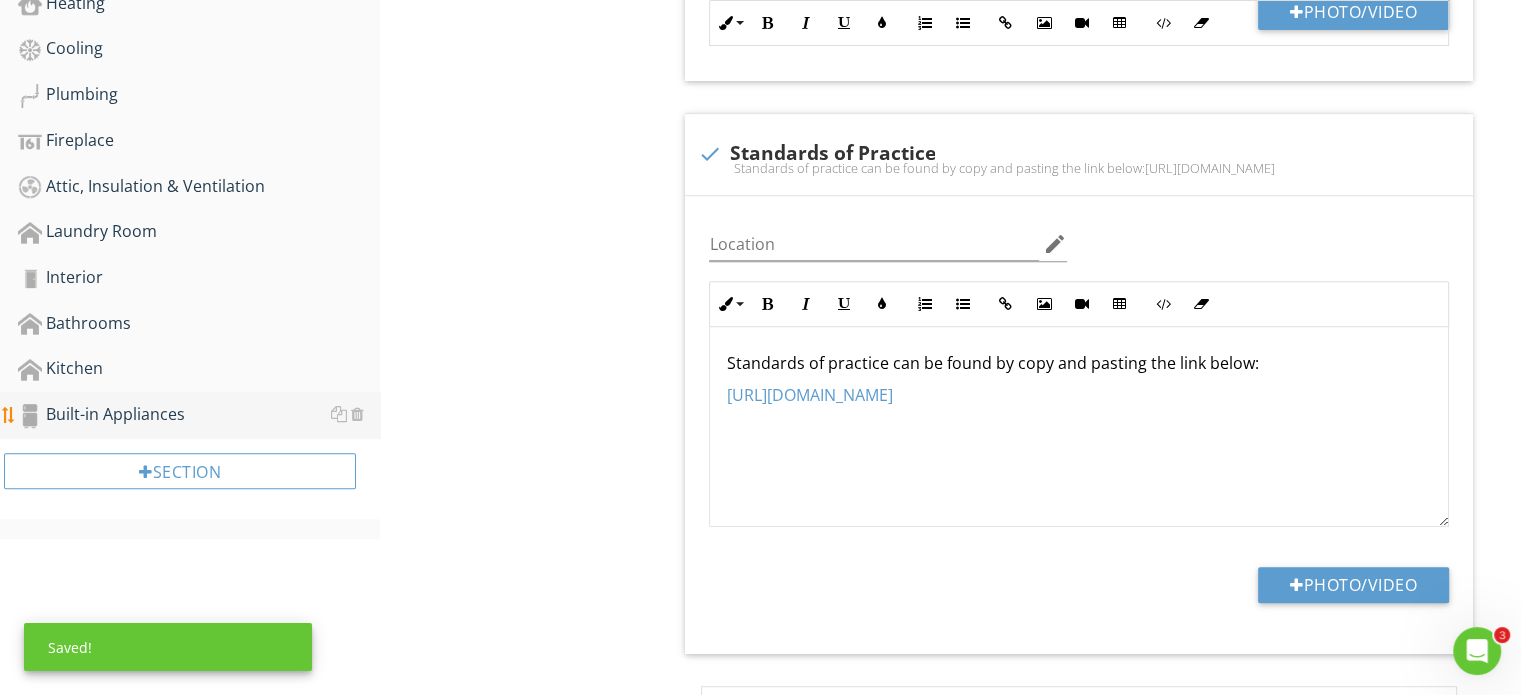 scroll, scrollTop: 716, scrollLeft: 0, axis: vertical 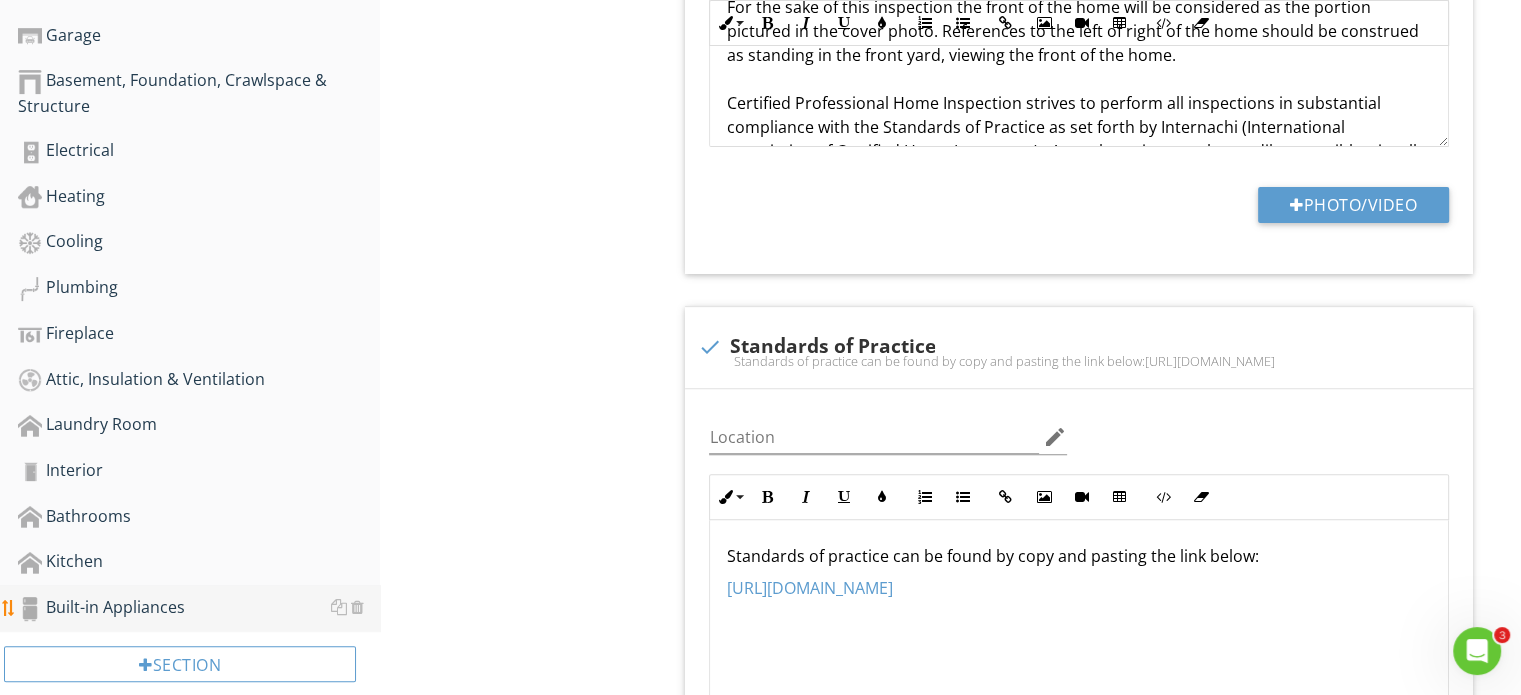 click on "Built-in Appliances" at bounding box center (199, 608) 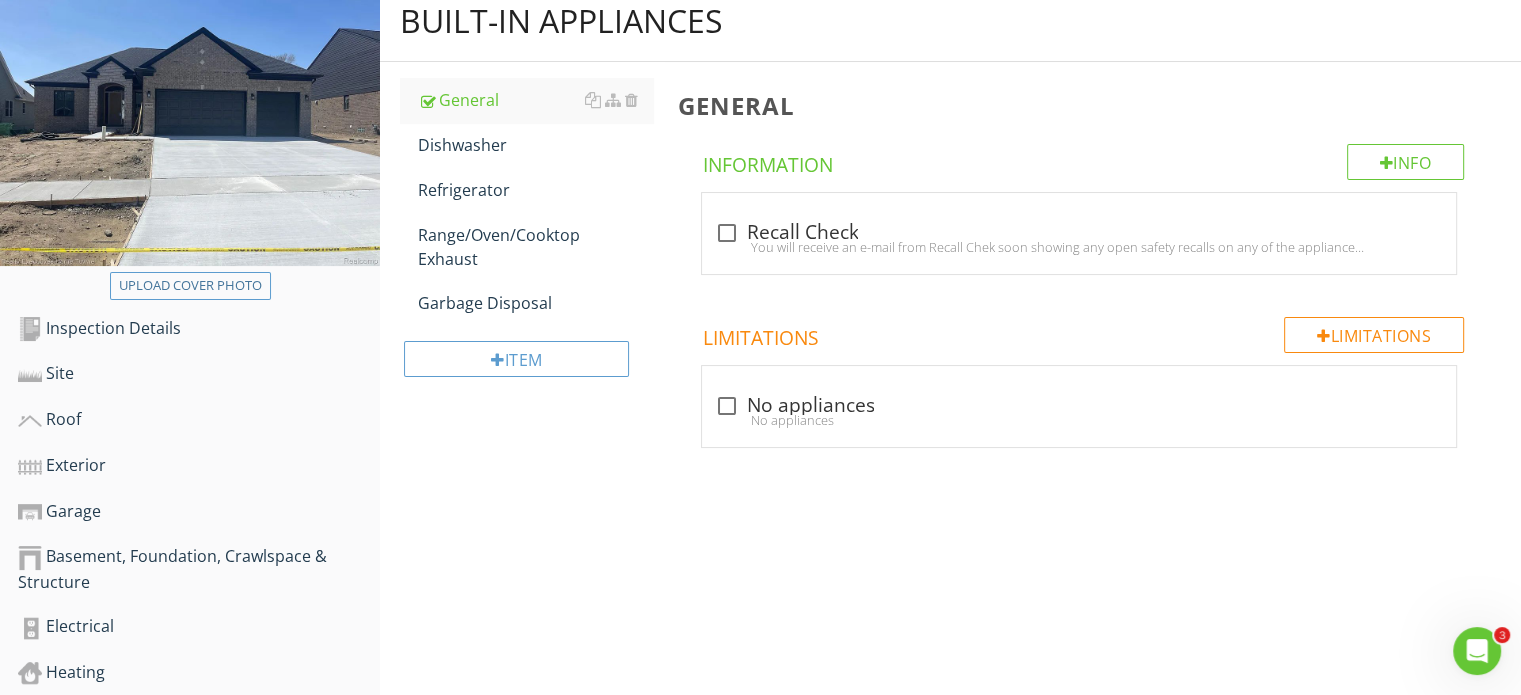 scroll, scrollTop: 216, scrollLeft: 0, axis: vertical 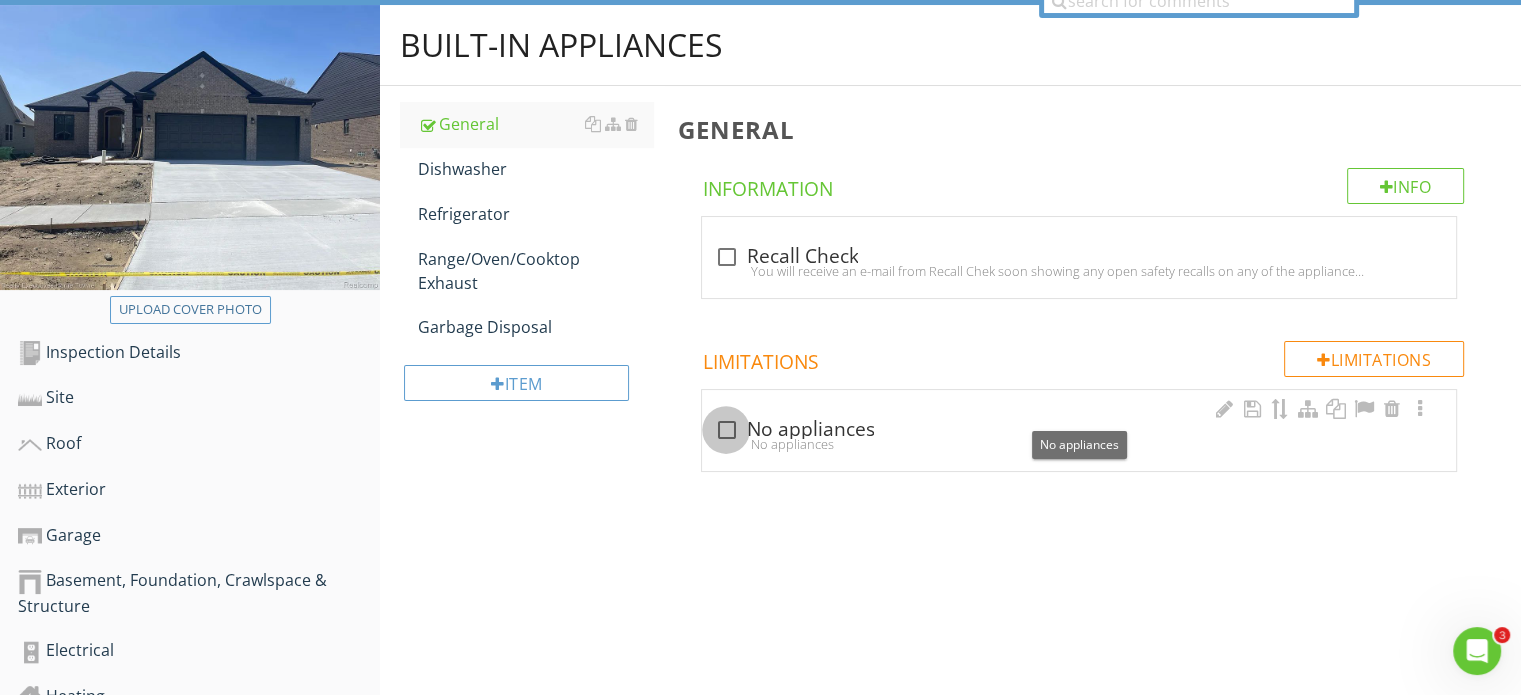 click at bounding box center [726, 430] 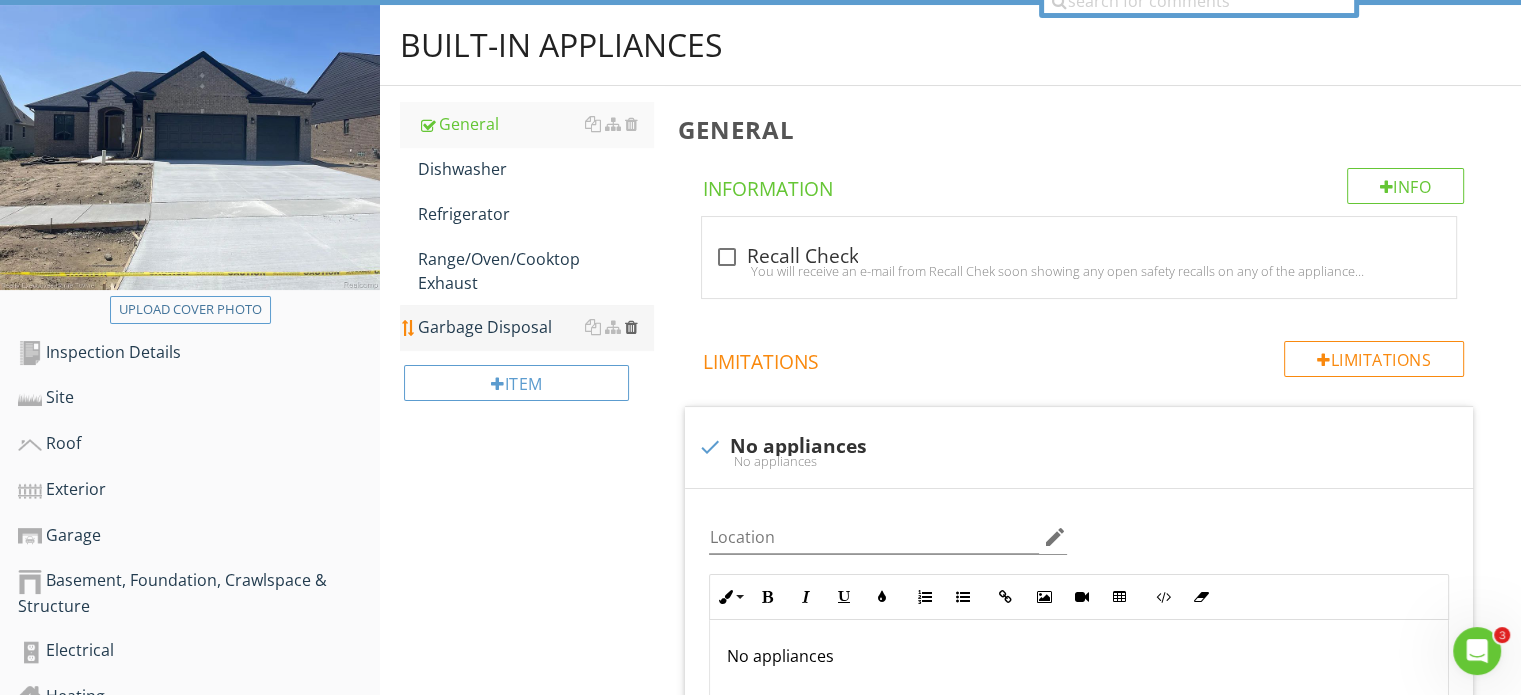 click at bounding box center [630, 327] 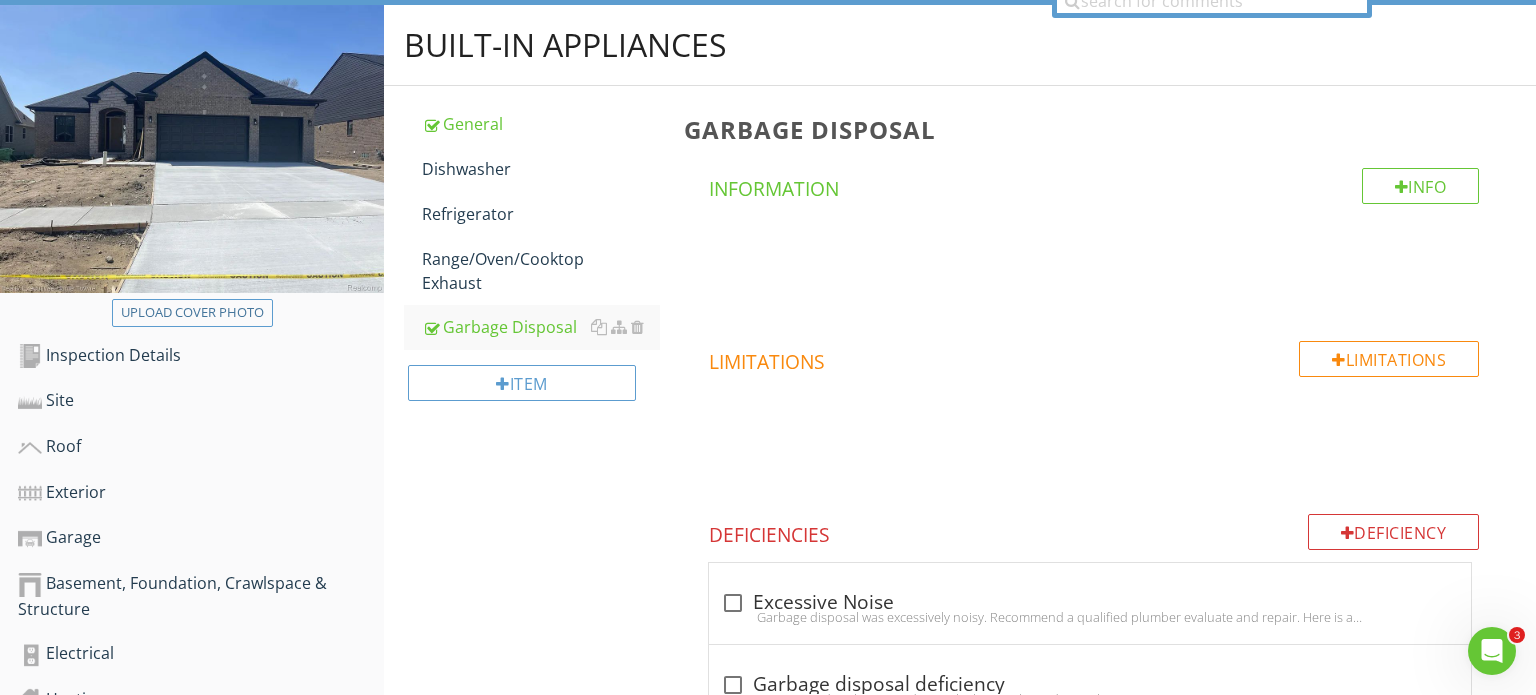 click at bounding box center [768, 347] 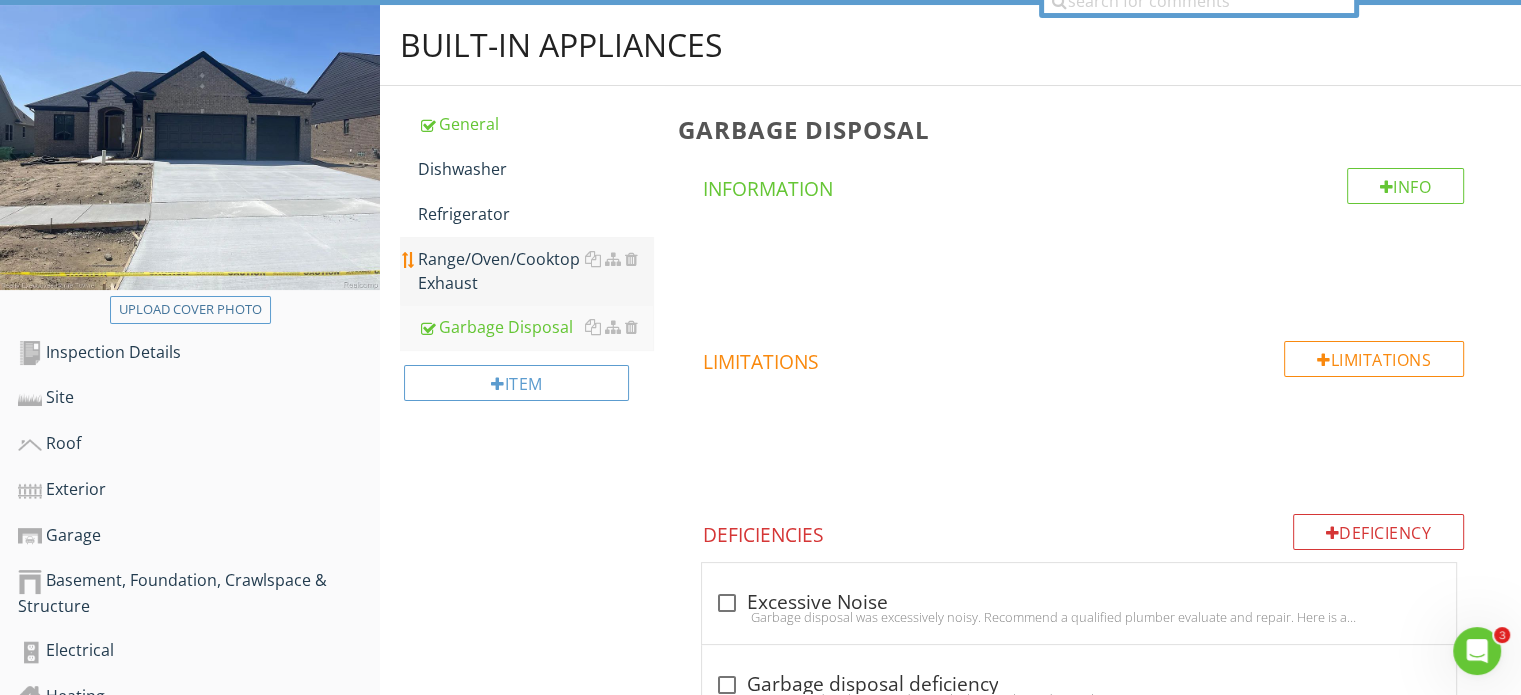 click on "Range/Oven/Cooktop Exhaust" at bounding box center (535, 271) 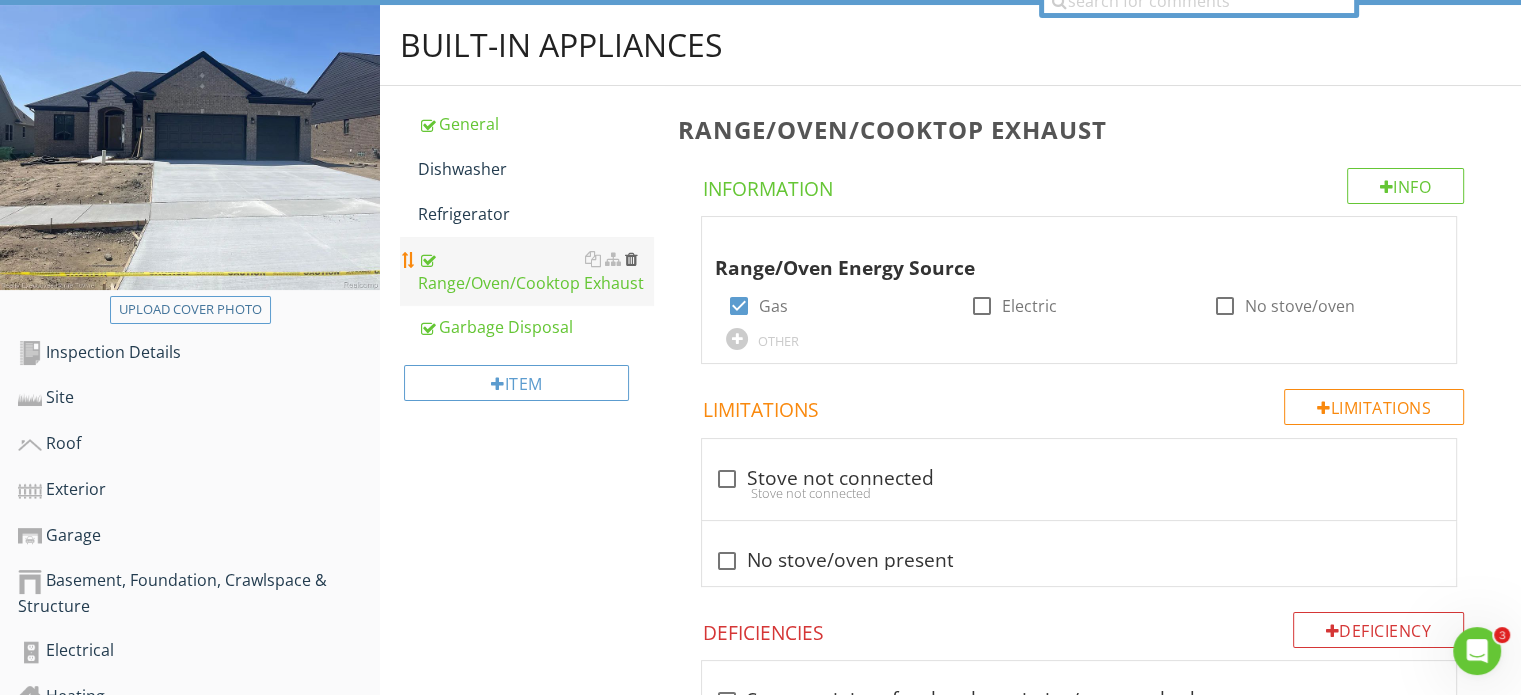 click at bounding box center [630, 259] 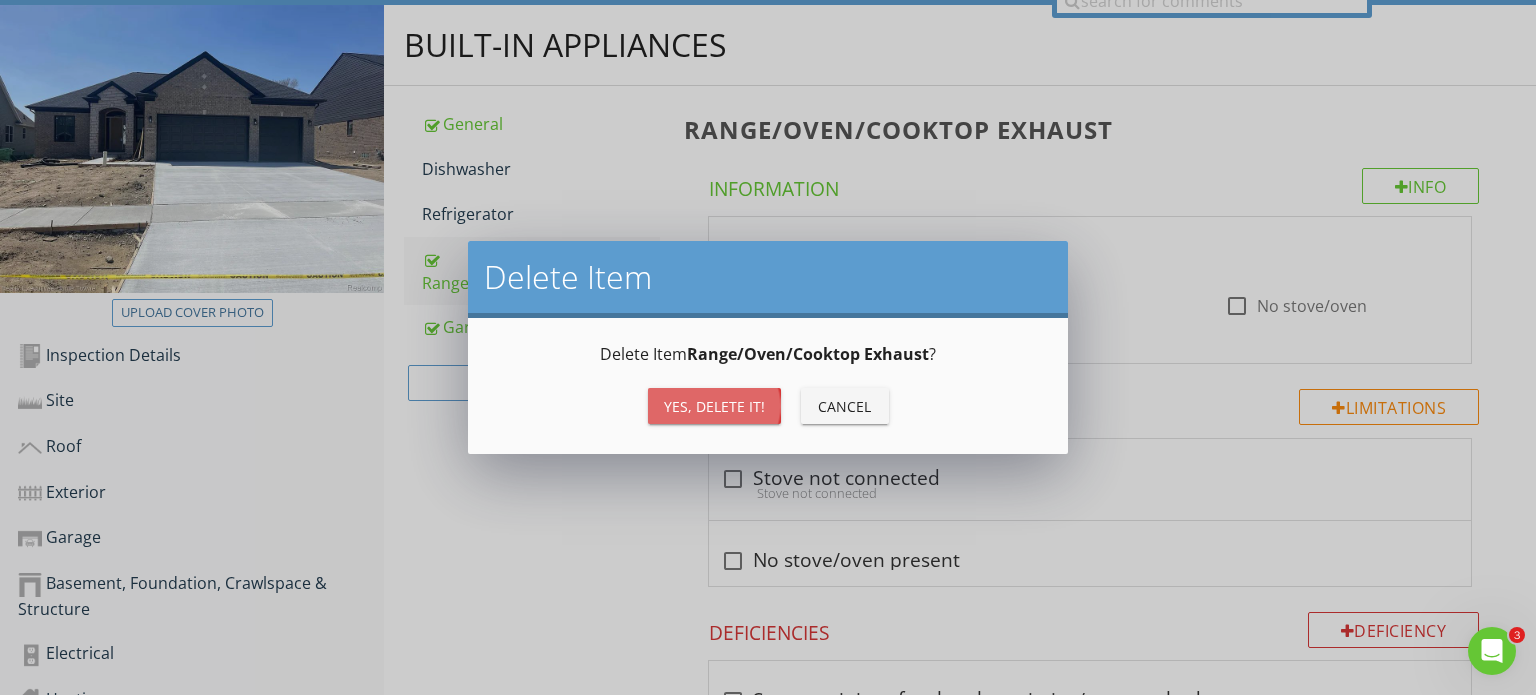 click on "Yes, Delete it!" at bounding box center (714, 406) 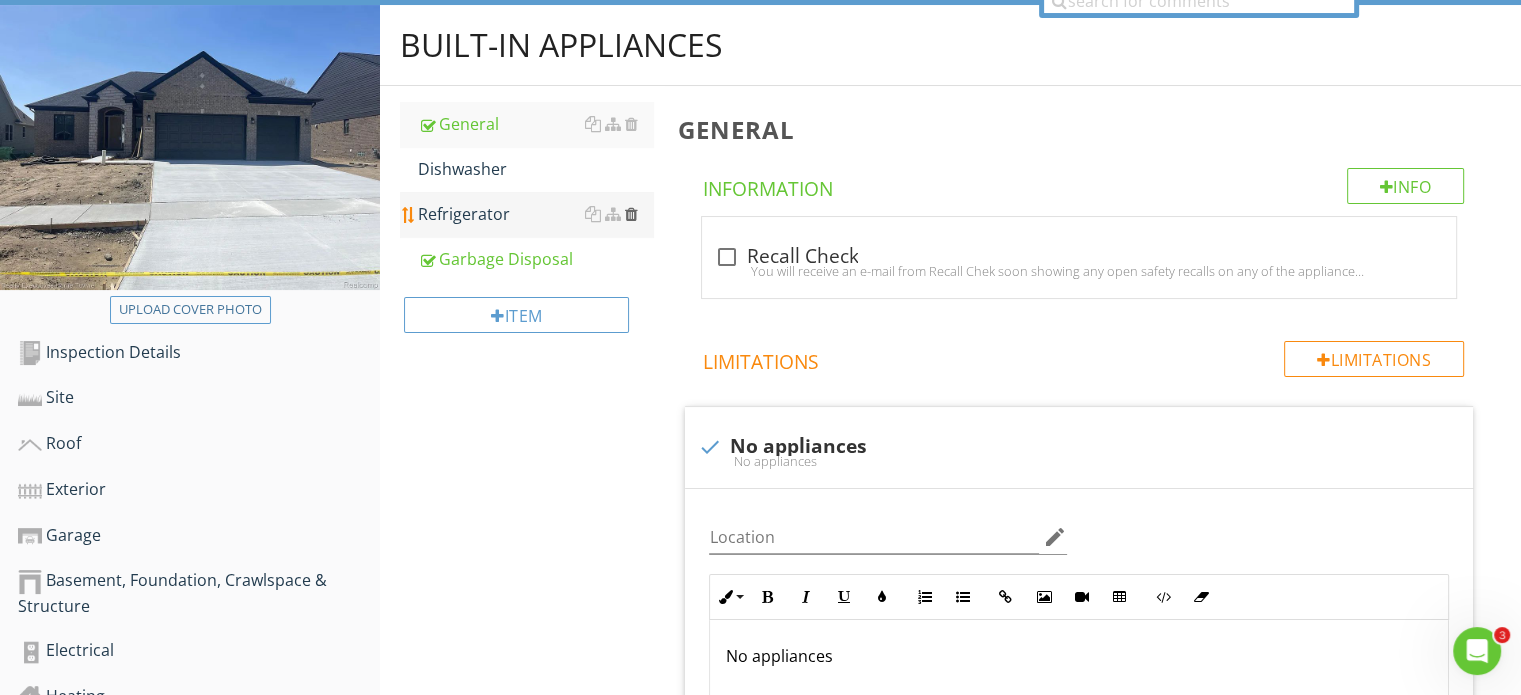click at bounding box center (630, 214) 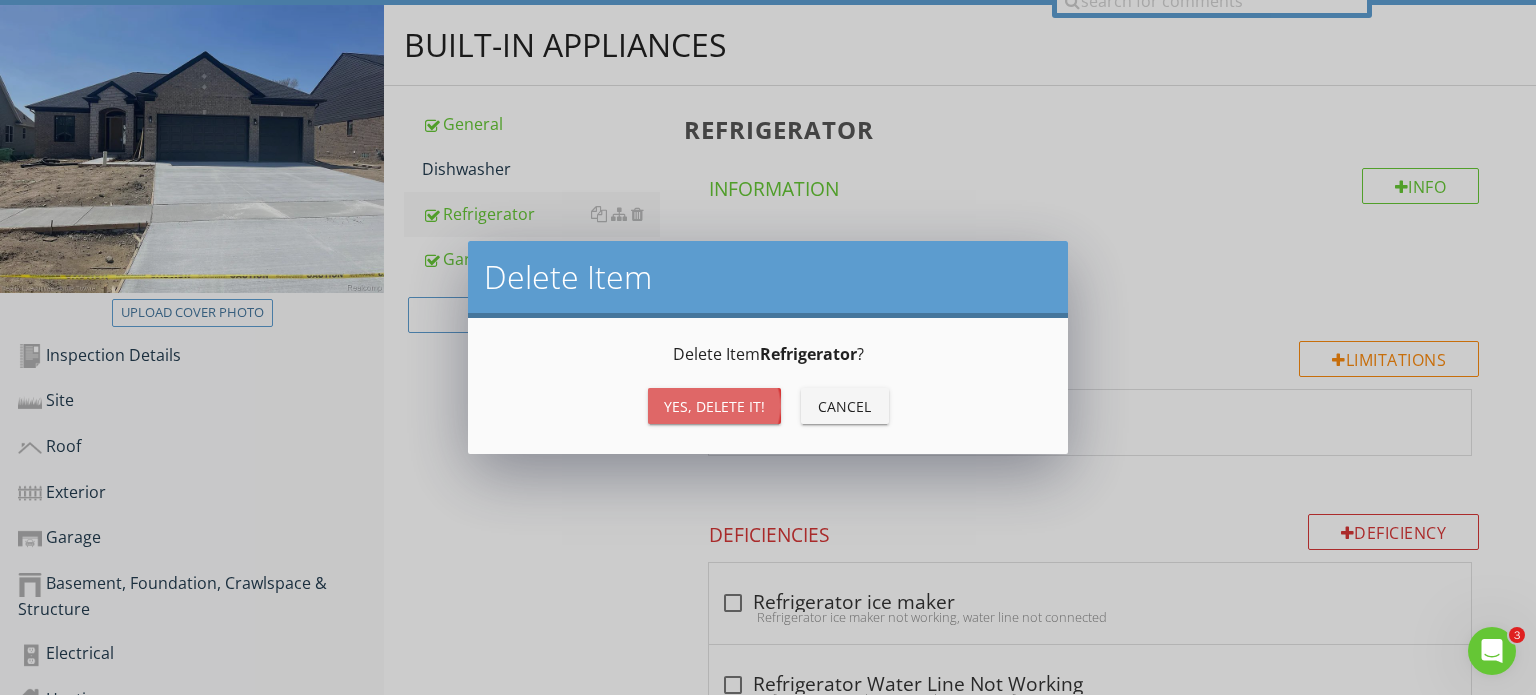 click on "Yes, Delete it!" at bounding box center [714, 406] 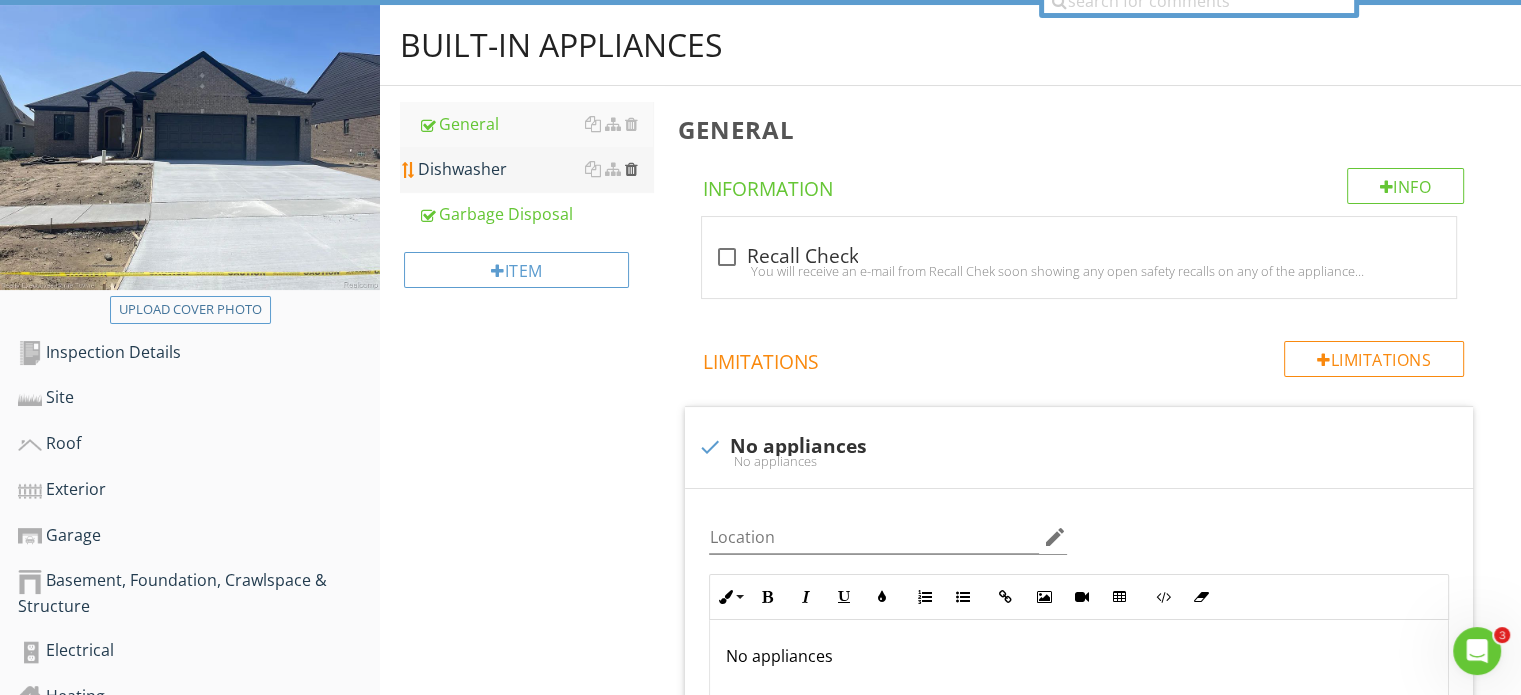 click at bounding box center (630, 169) 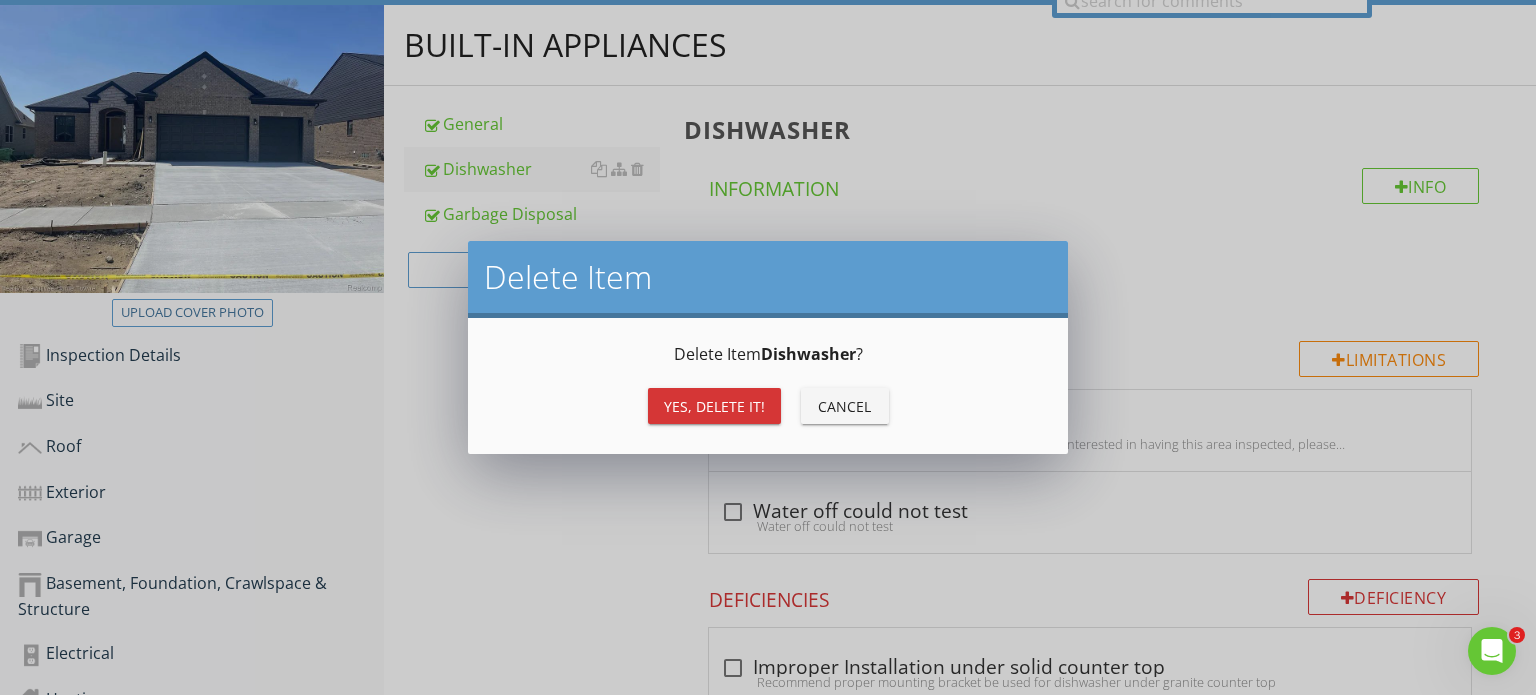 click on "Yes, Delete it!" at bounding box center (714, 406) 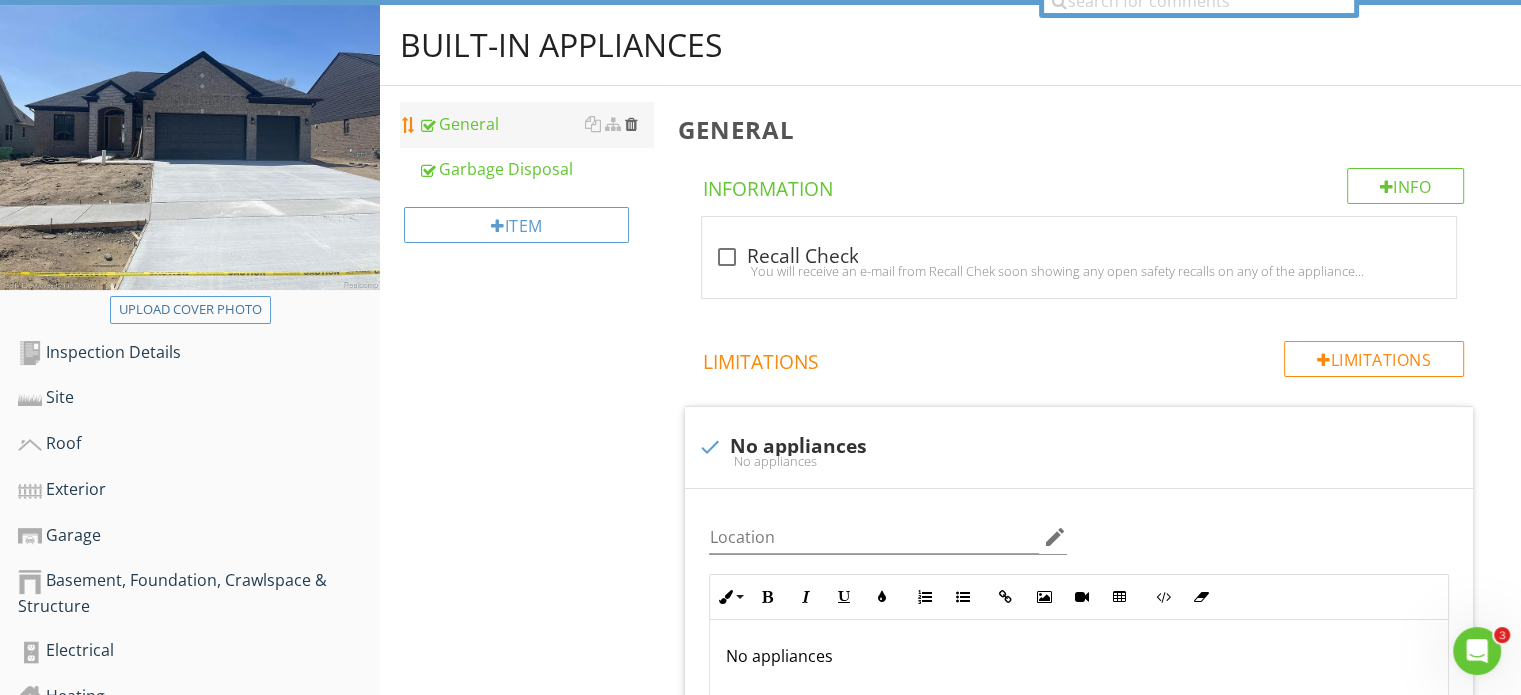 click at bounding box center (630, 124) 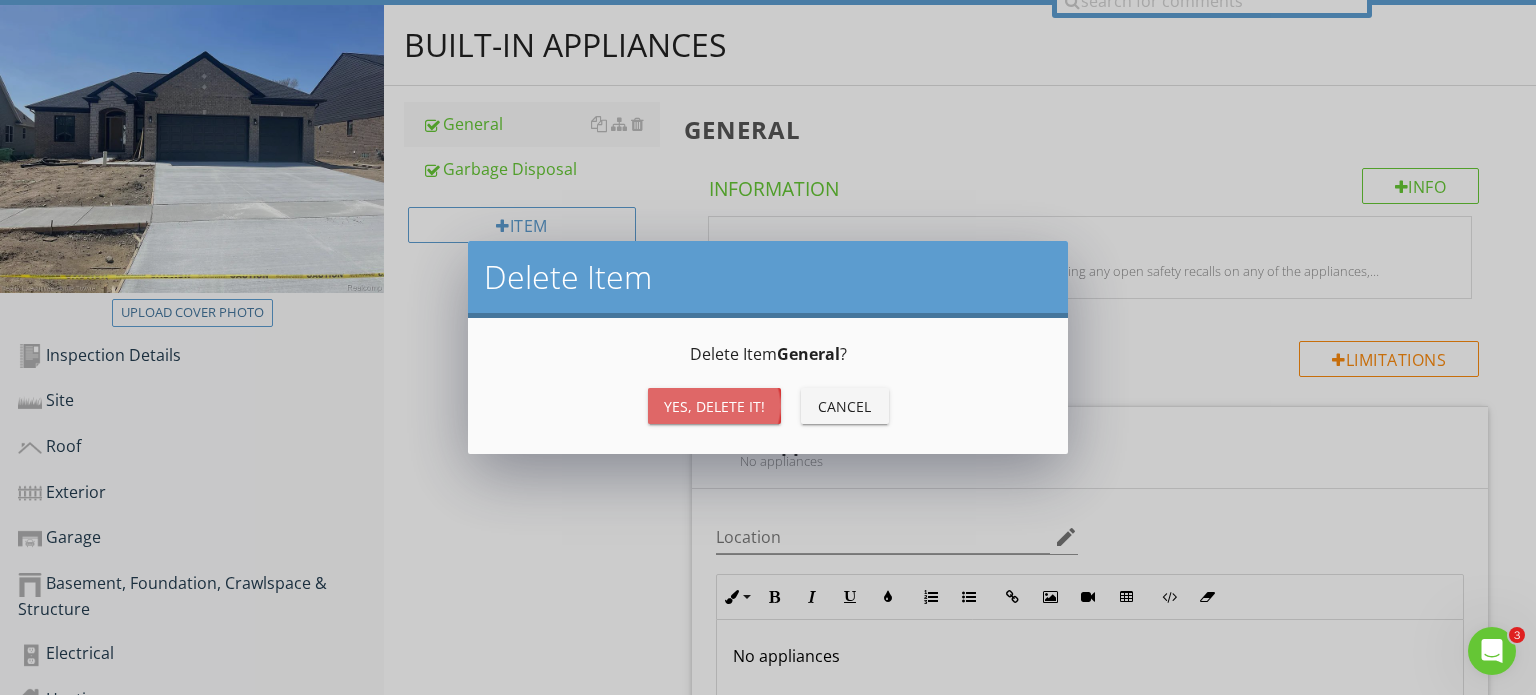 click on "Yes, Delete it!" at bounding box center (714, 406) 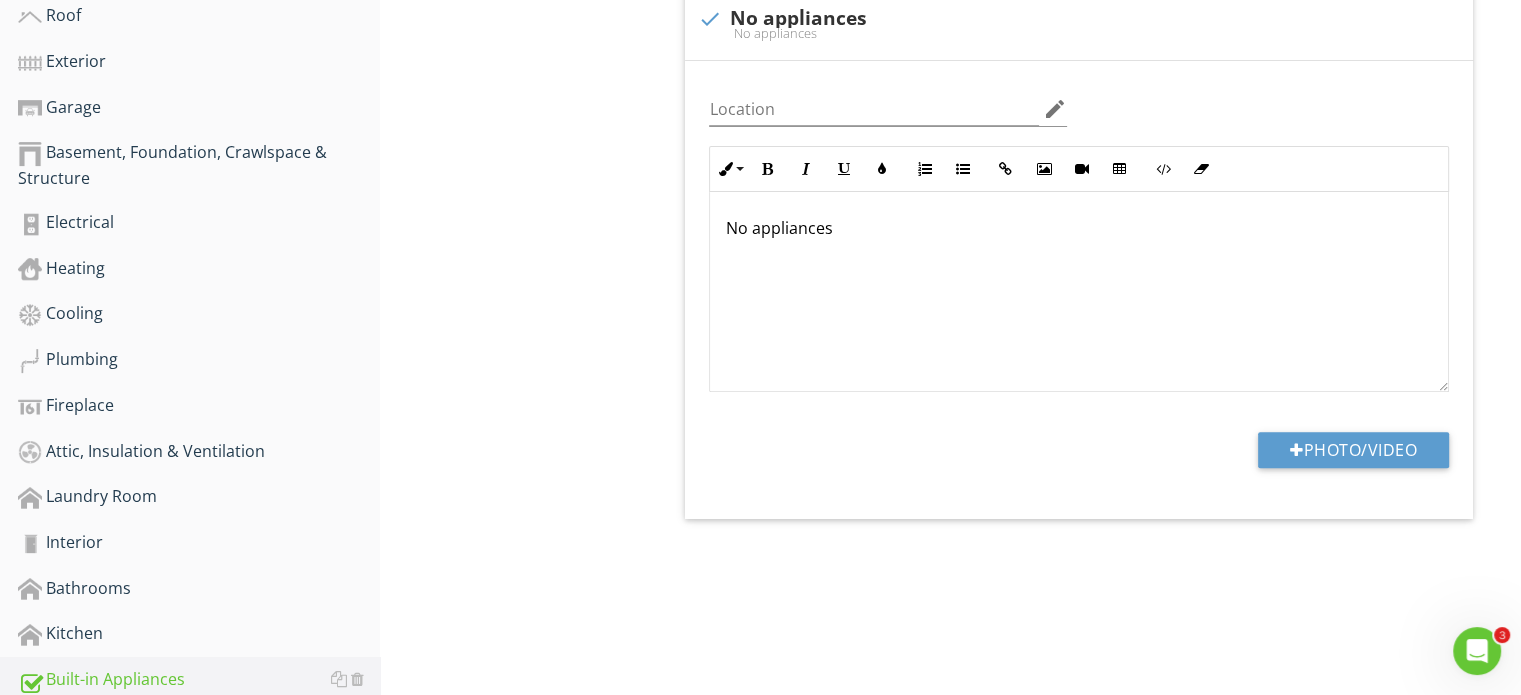 scroll, scrollTop: 716, scrollLeft: 0, axis: vertical 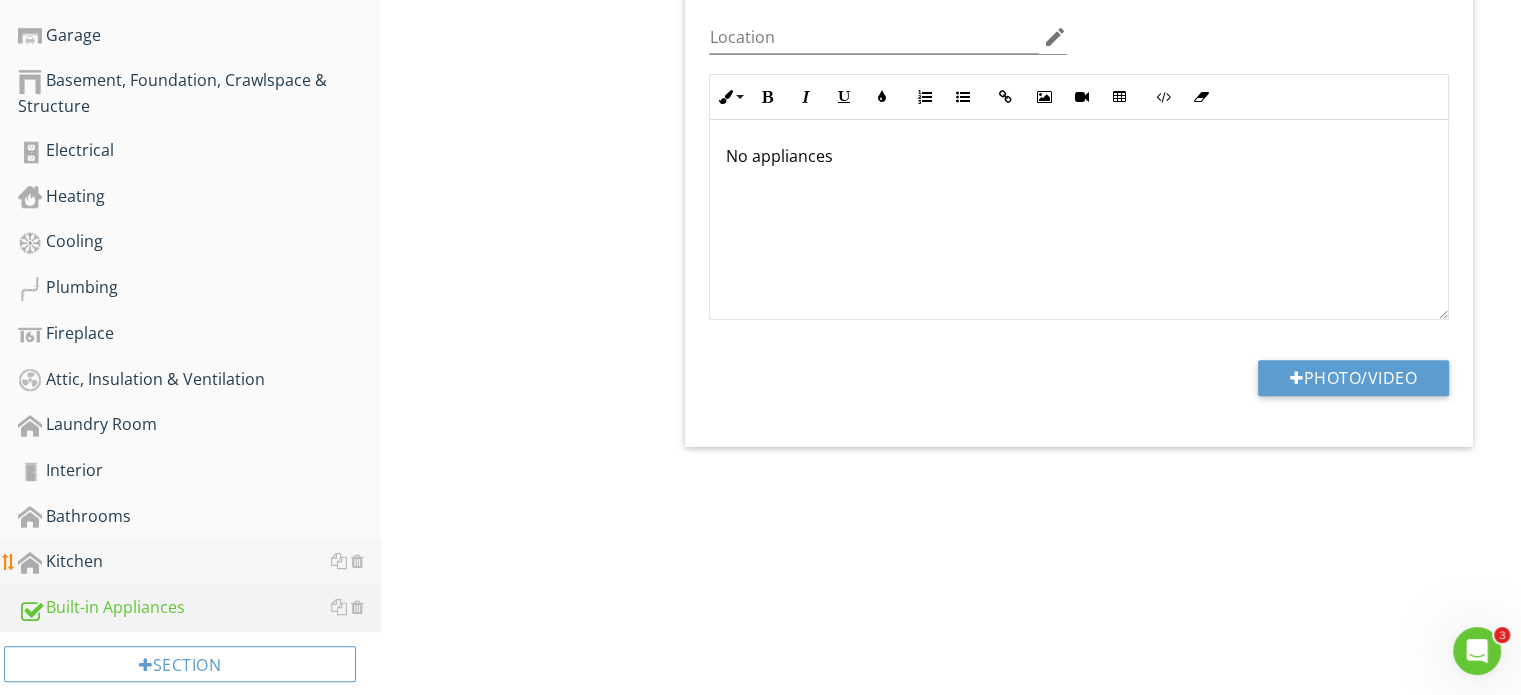 click on "Kitchen" at bounding box center (199, 562) 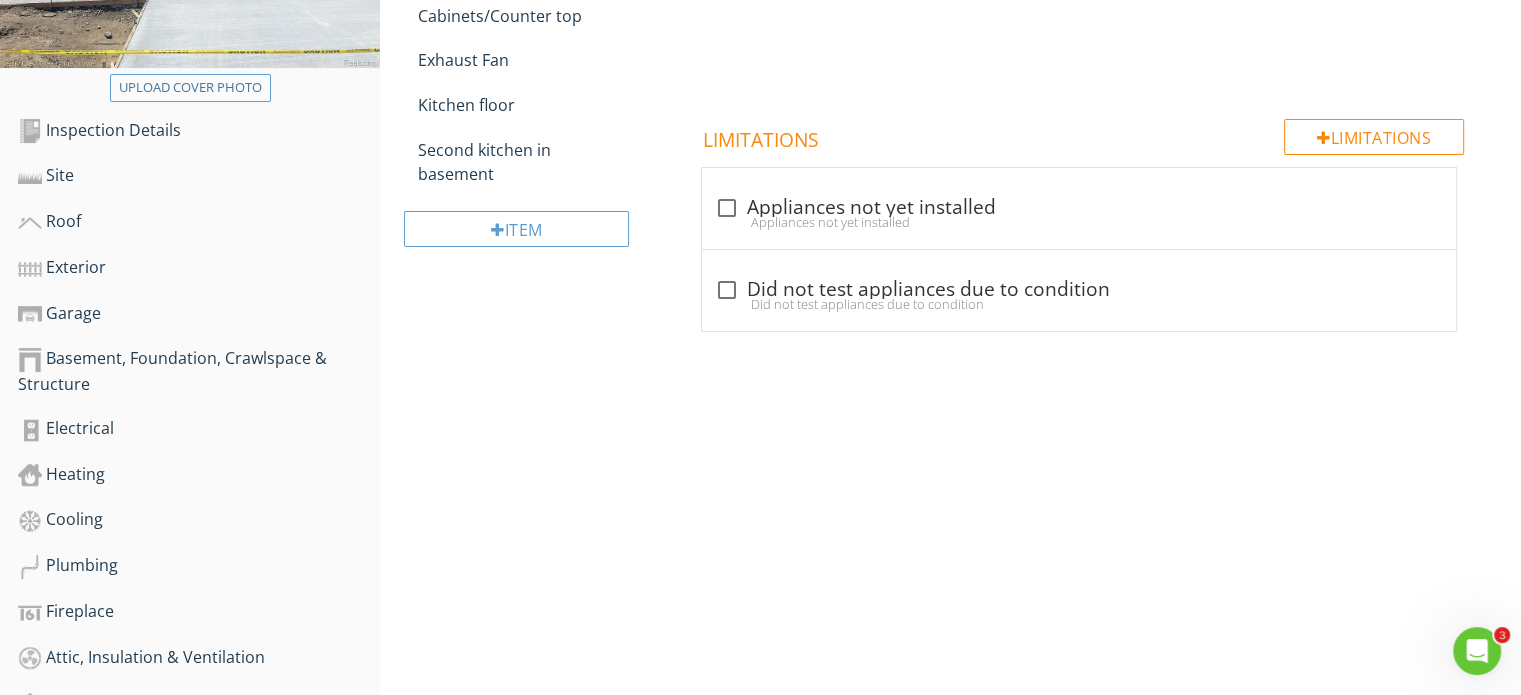 scroll, scrollTop: 216, scrollLeft: 0, axis: vertical 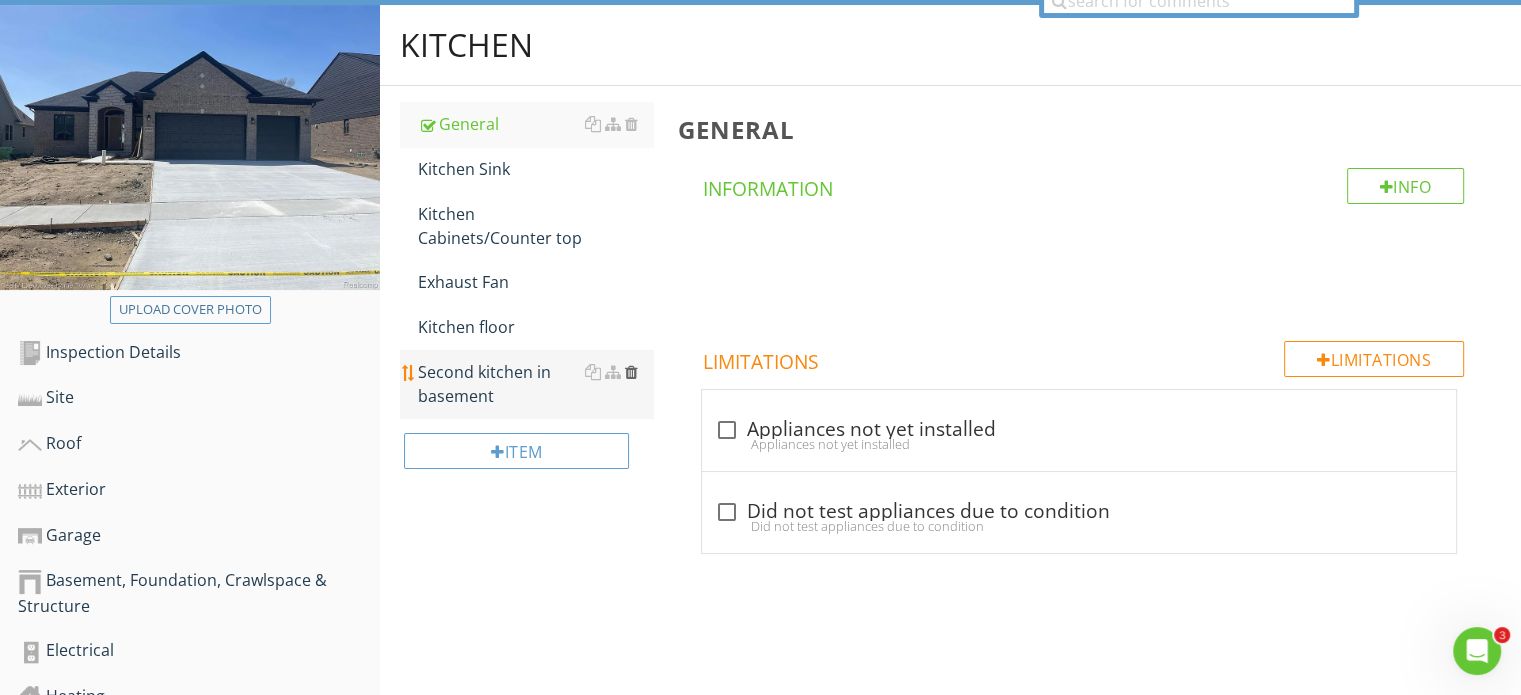 click at bounding box center (630, 372) 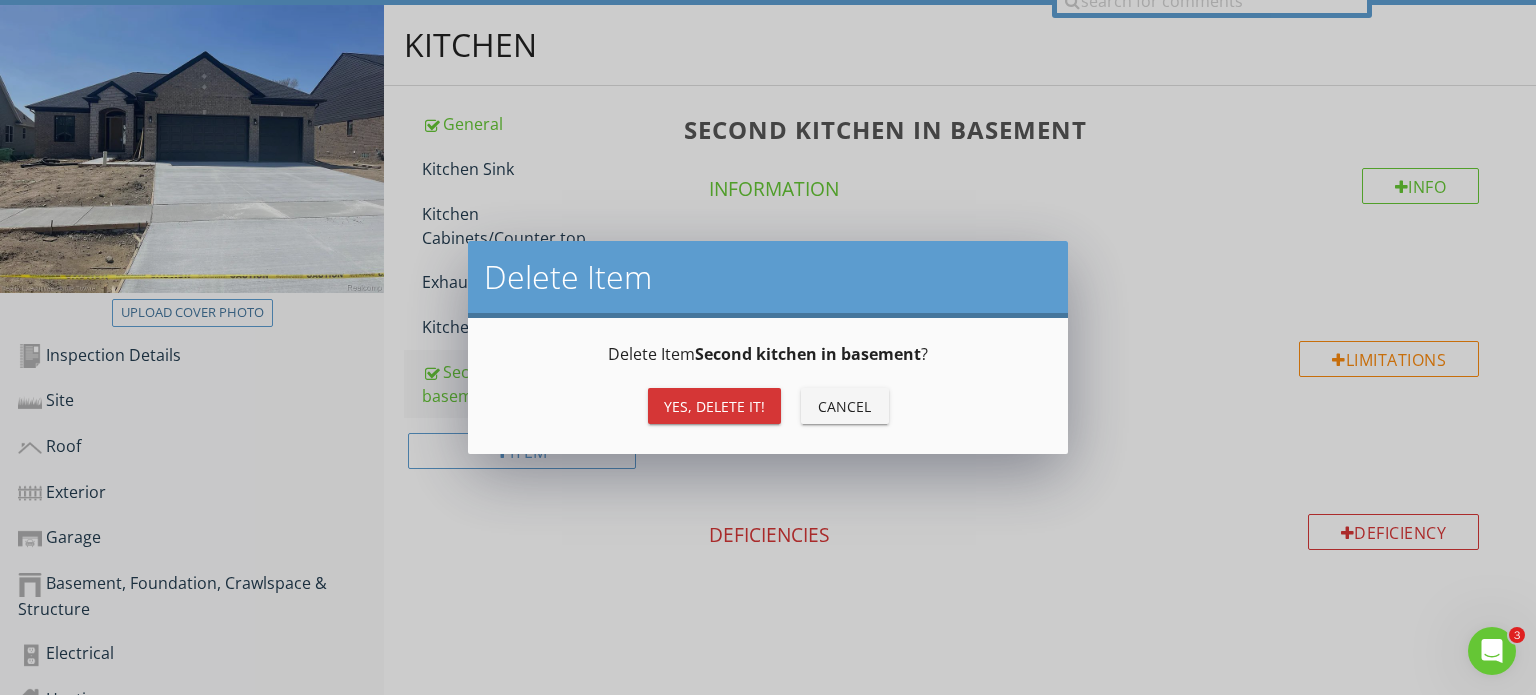 click on "Yes, Delete it!" at bounding box center (714, 406) 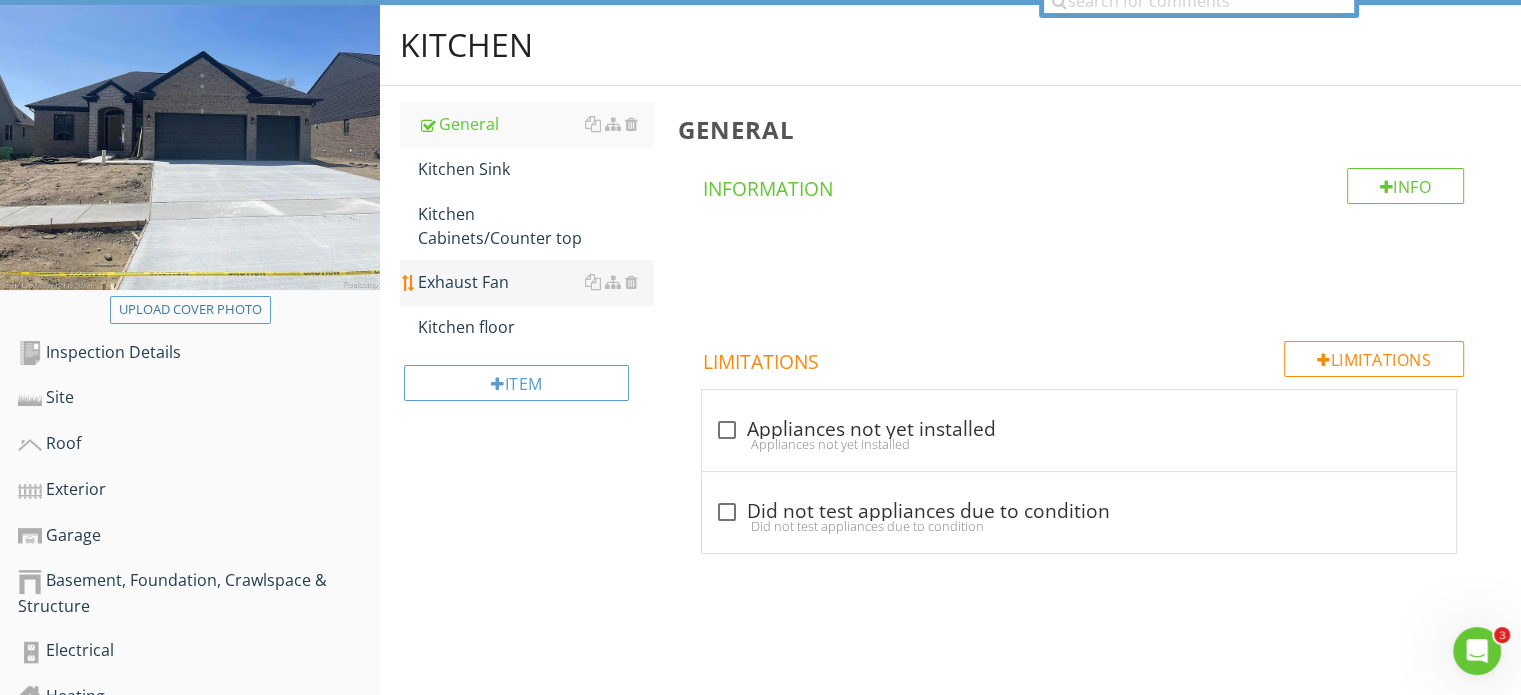 click on "Exhaust Fan" at bounding box center (535, 282) 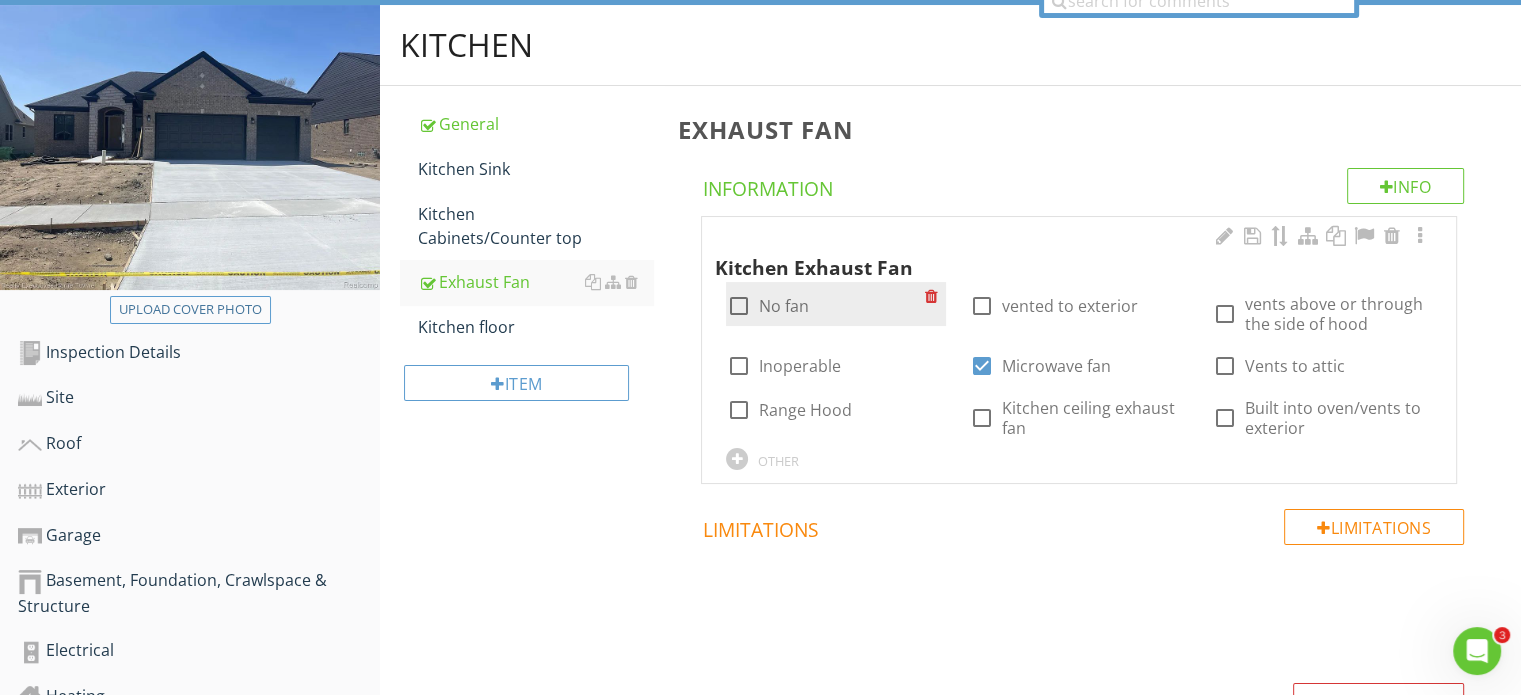 click at bounding box center [738, 306] 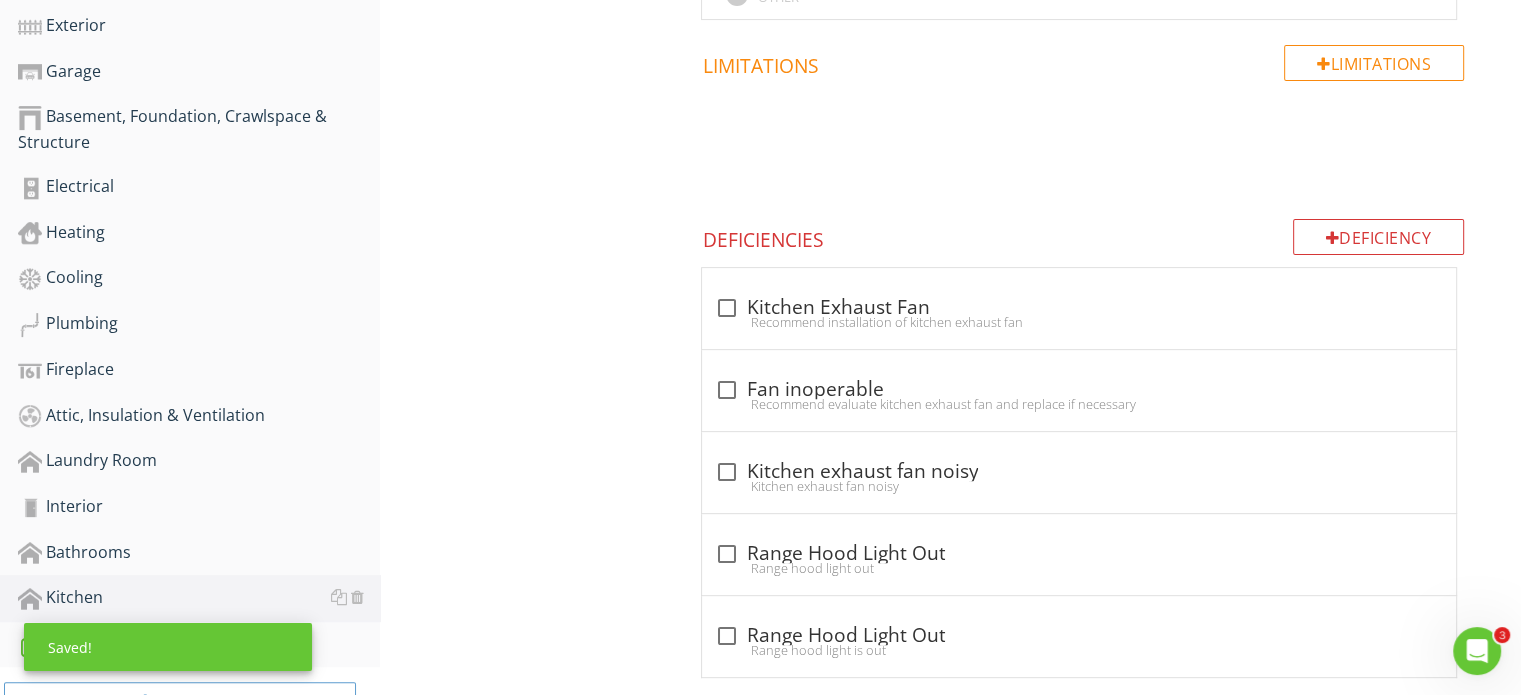 scroll, scrollTop: 725, scrollLeft: 0, axis: vertical 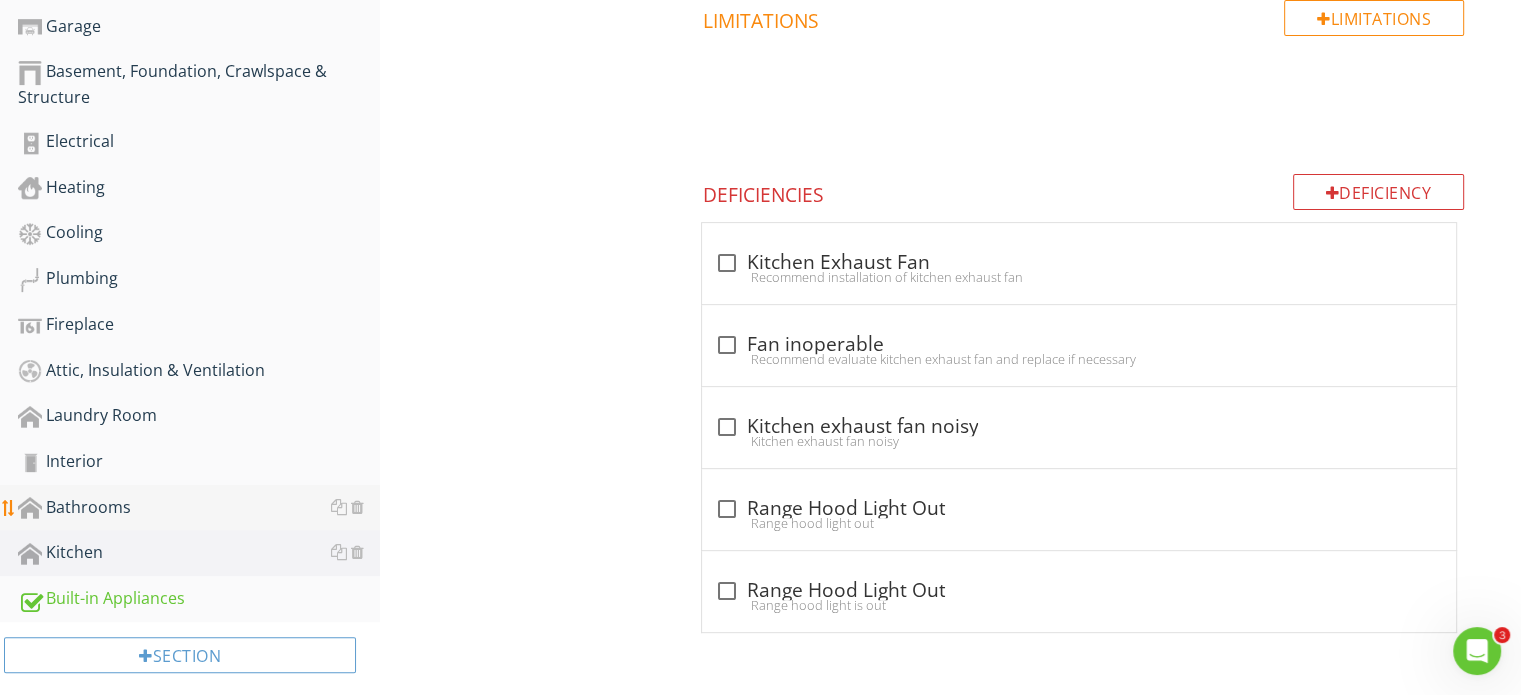 click on "Bathrooms" at bounding box center (199, 508) 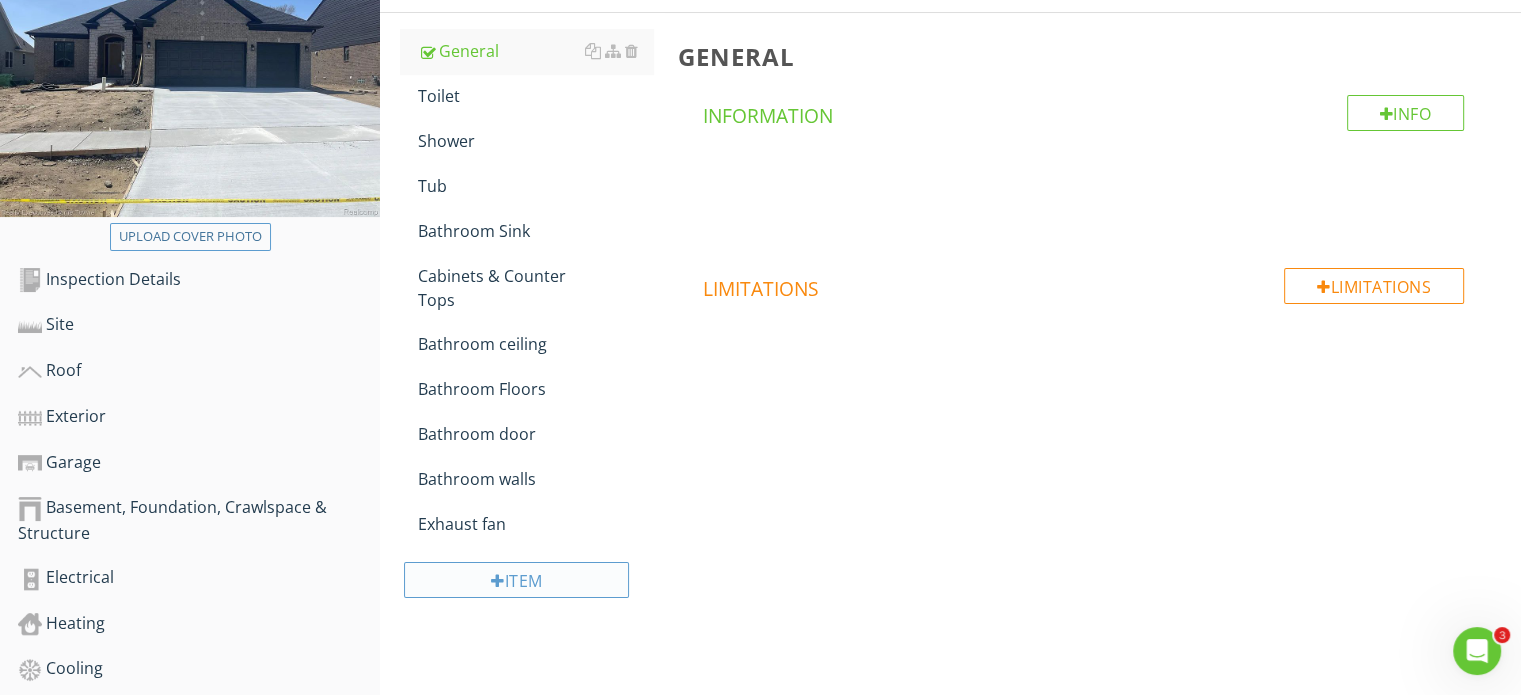 scroll, scrollTop: 225, scrollLeft: 0, axis: vertical 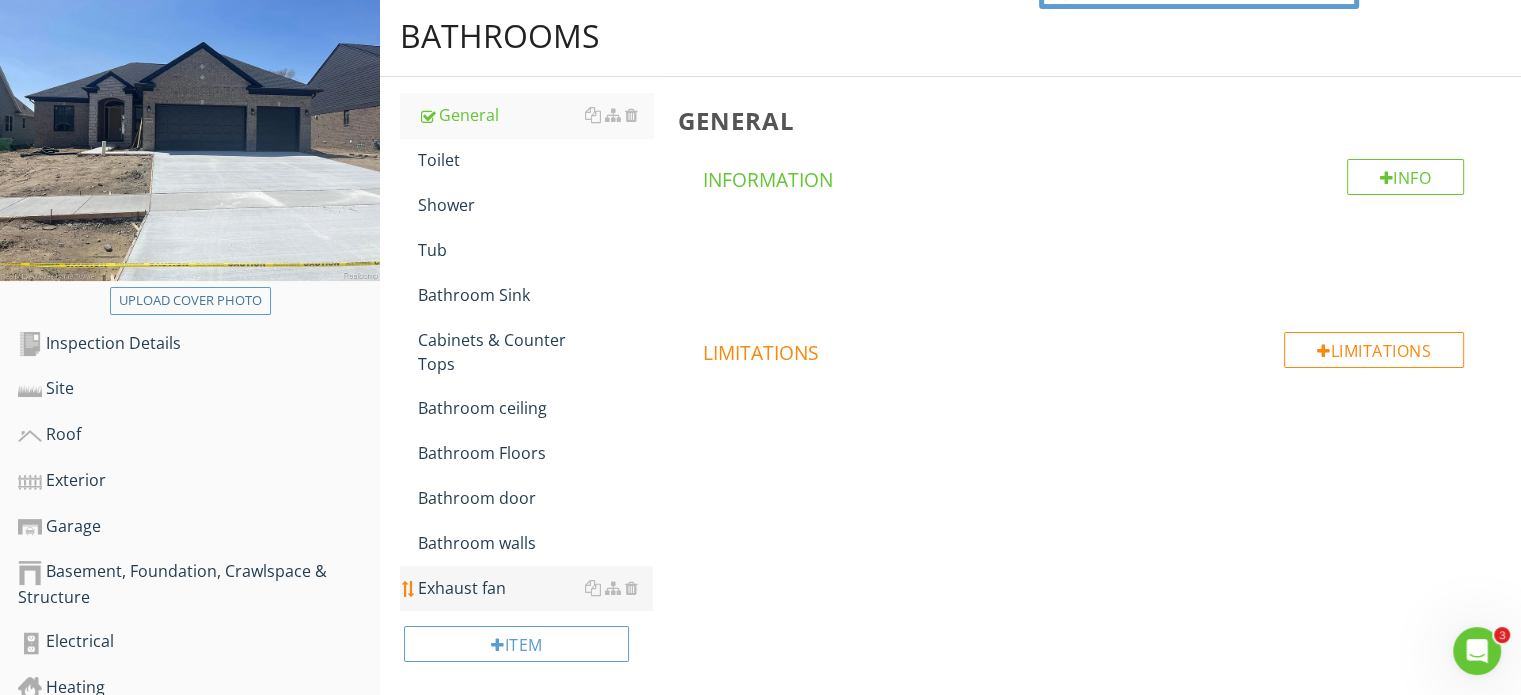 click on "Exhaust fan" at bounding box center [535, 588] 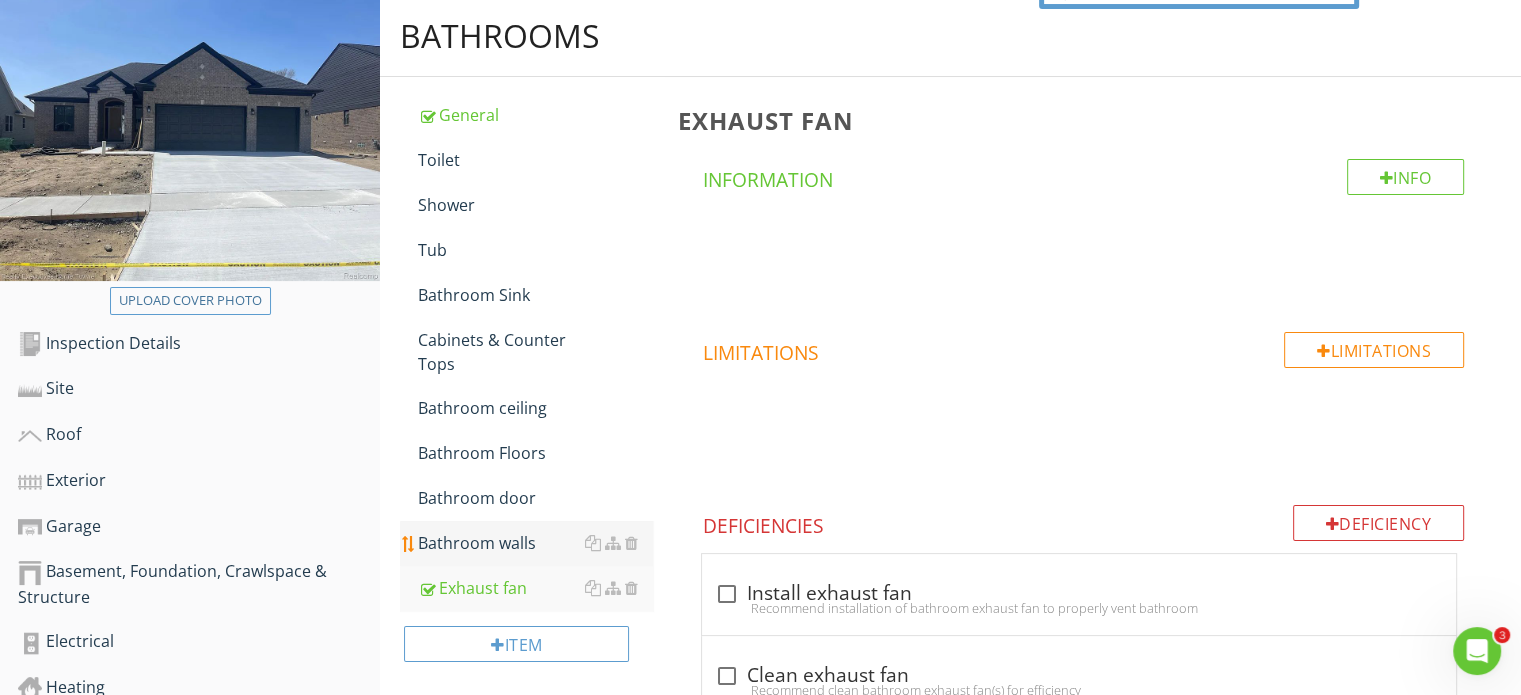 click on "Bathroom walls" at bounding box center (535, 543) 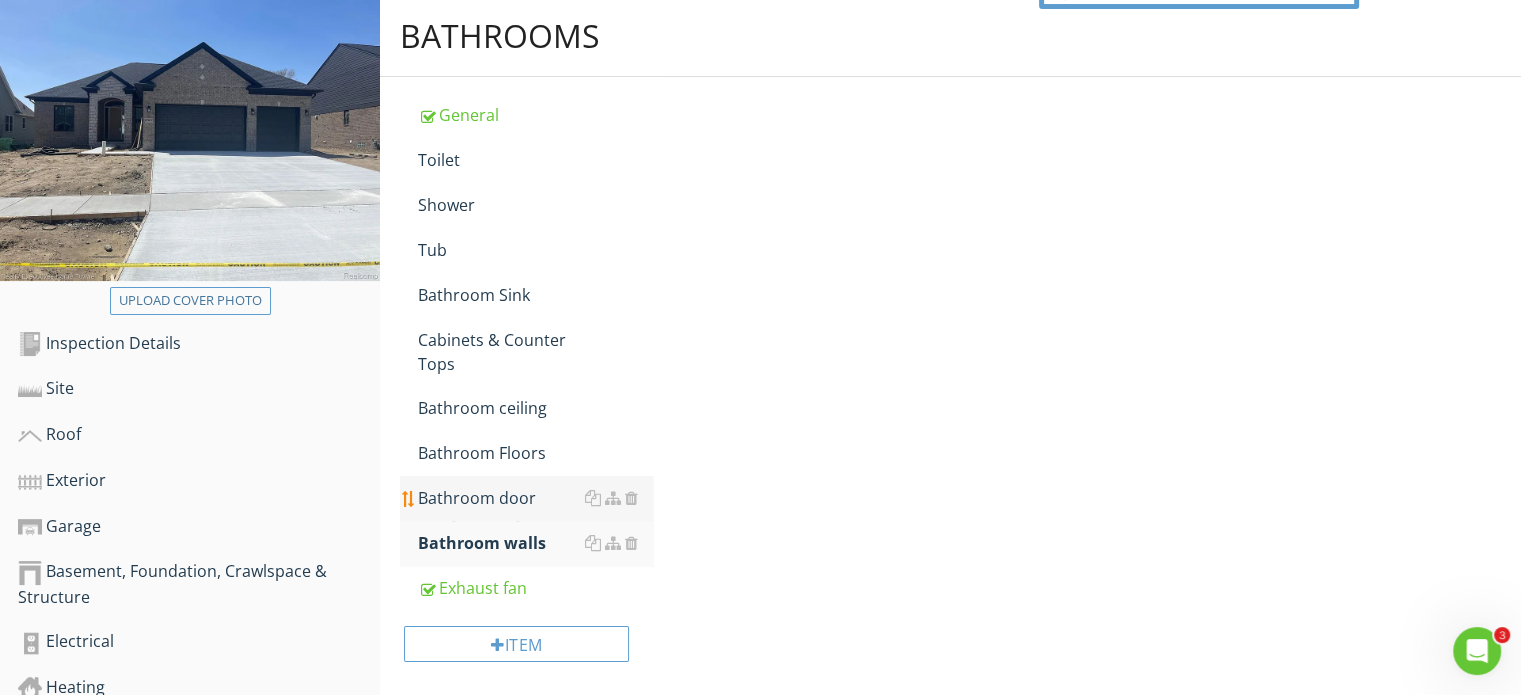 drag, startPoint x: 449, startPoint y: 472, endPoint x: 446, endPoint y: 459, distance: 13.341664 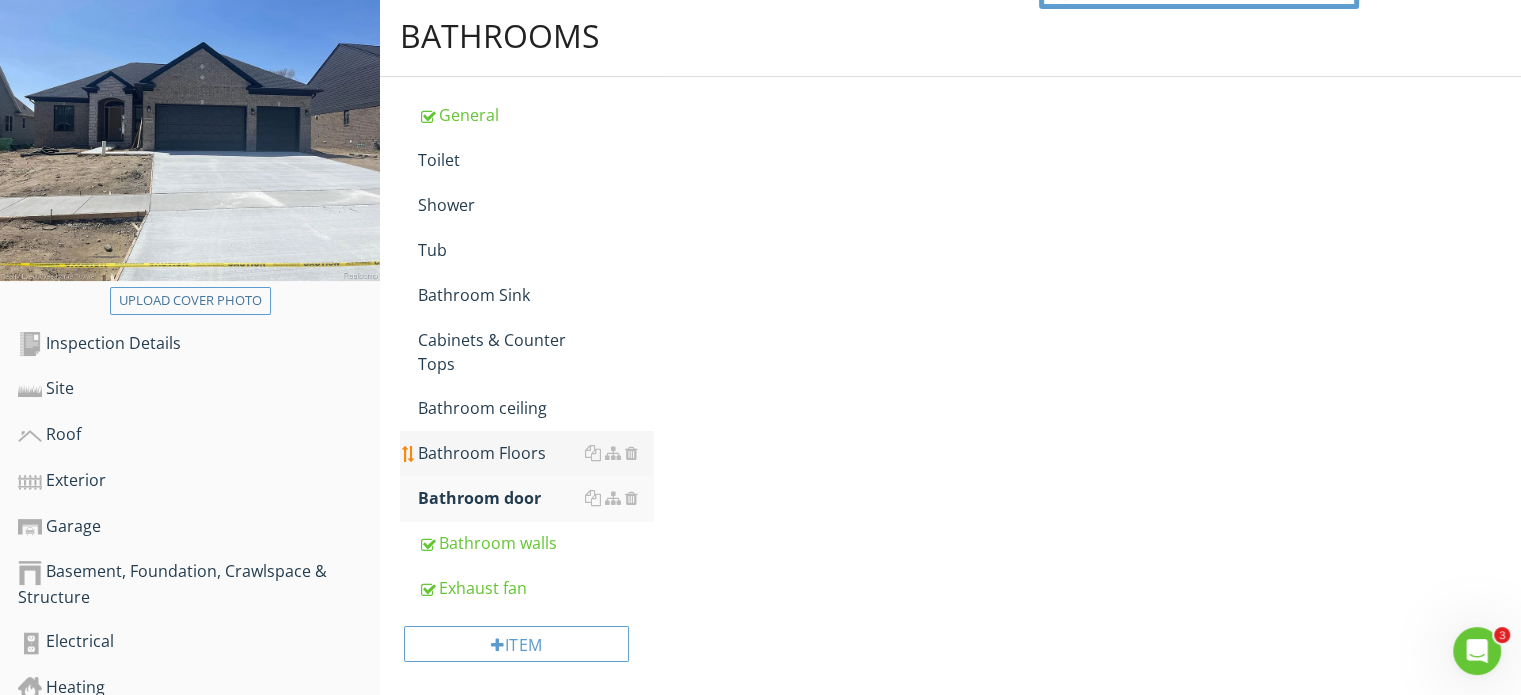 click on "Bathroom Floors" at bounding box center [535, 453] 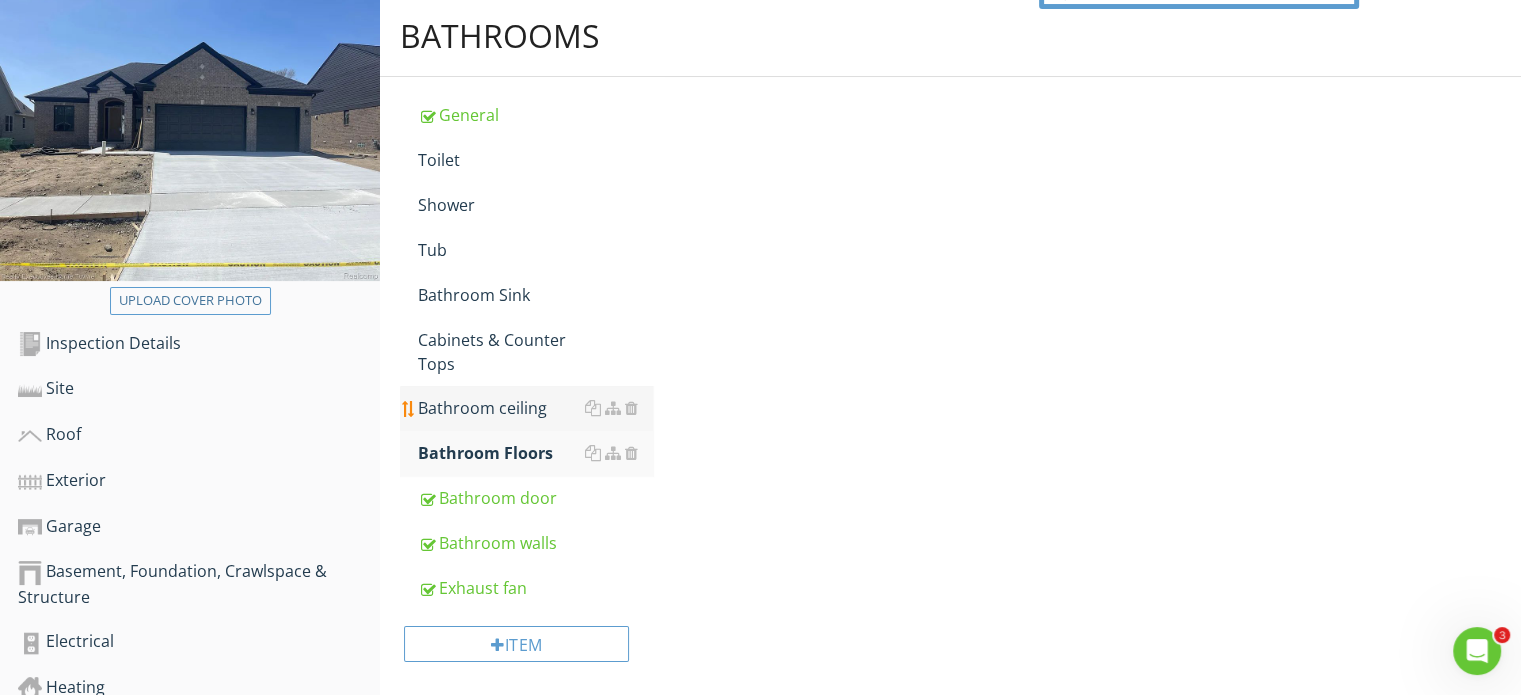 click on "Bathroom ceiling" at bounding box center (535, 408) 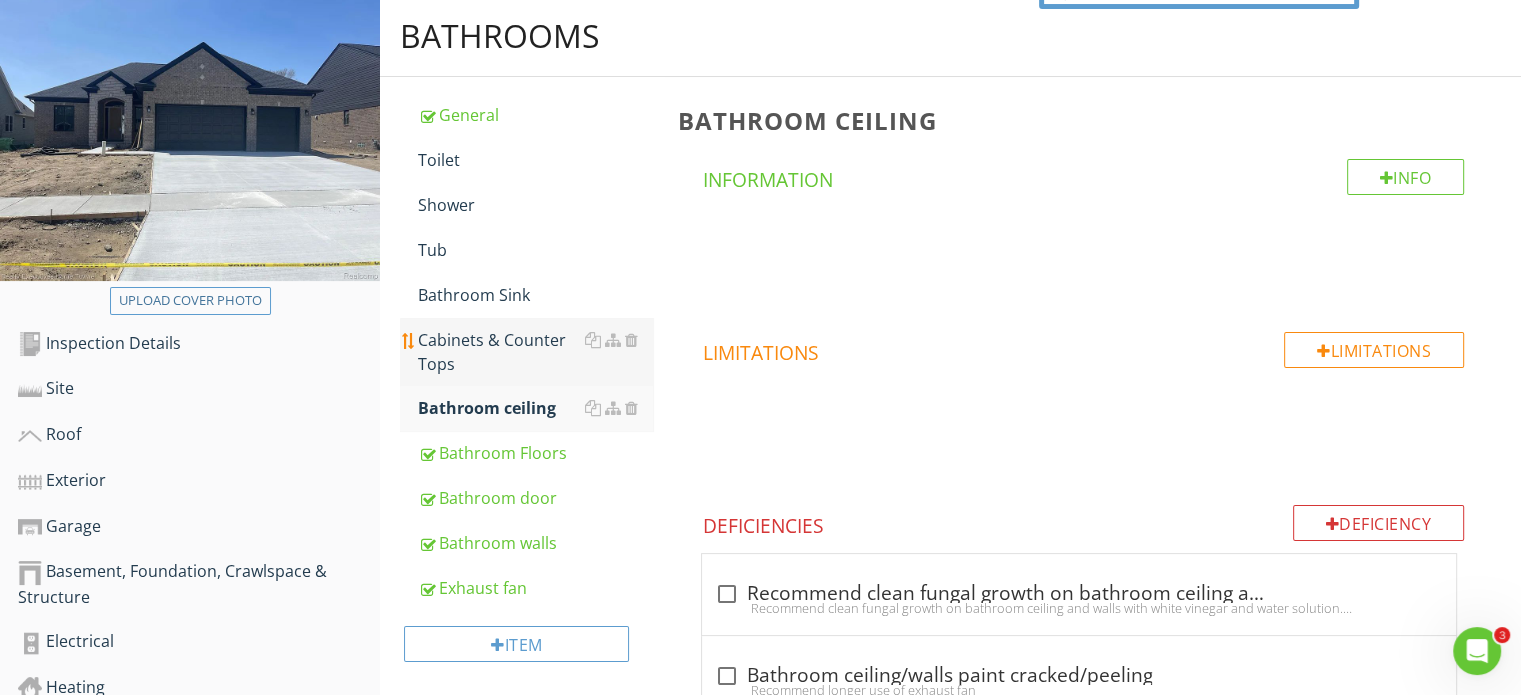 drag, startPoint x: 456, startPoint y: 316, endPoint x: 457, endPoint y: 276, distance: 40.012497 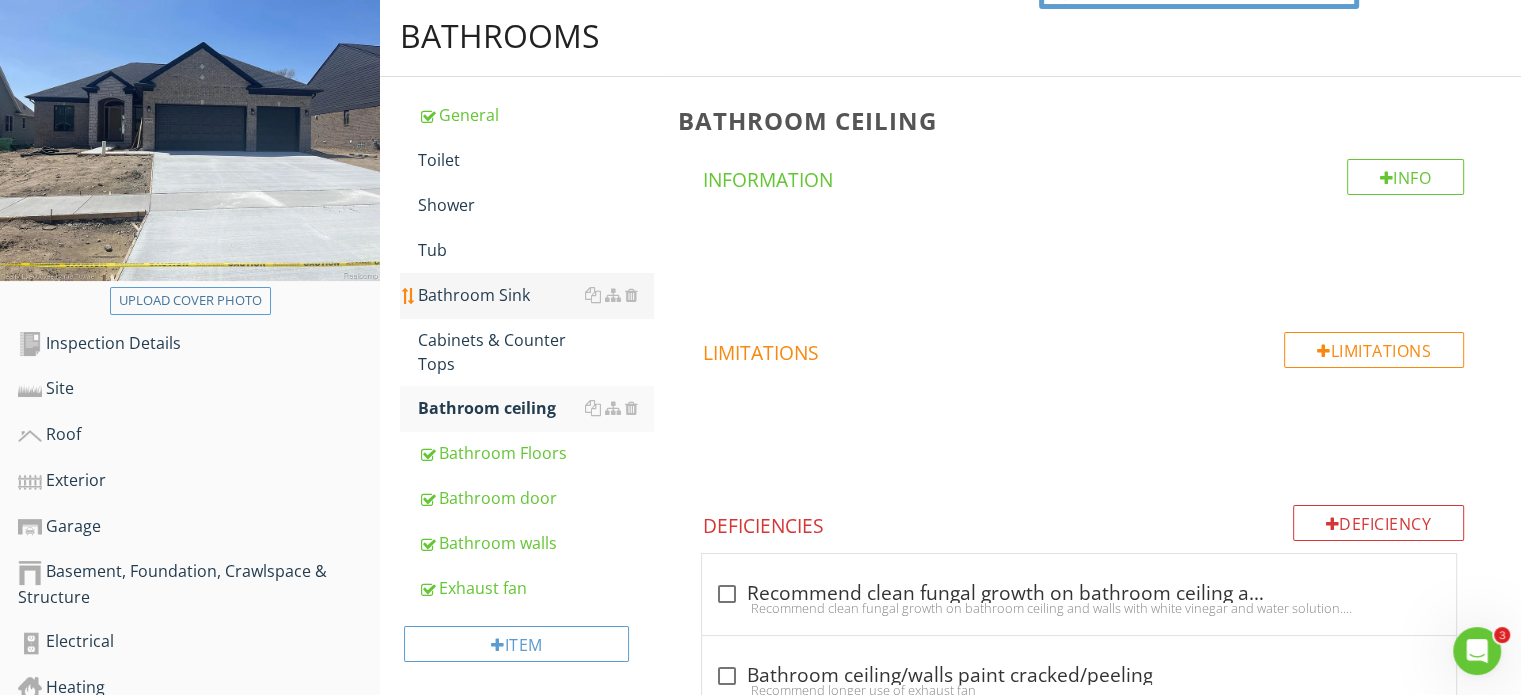 click on "Cabinets & Counter Tops" at bounding box center (535, 352) 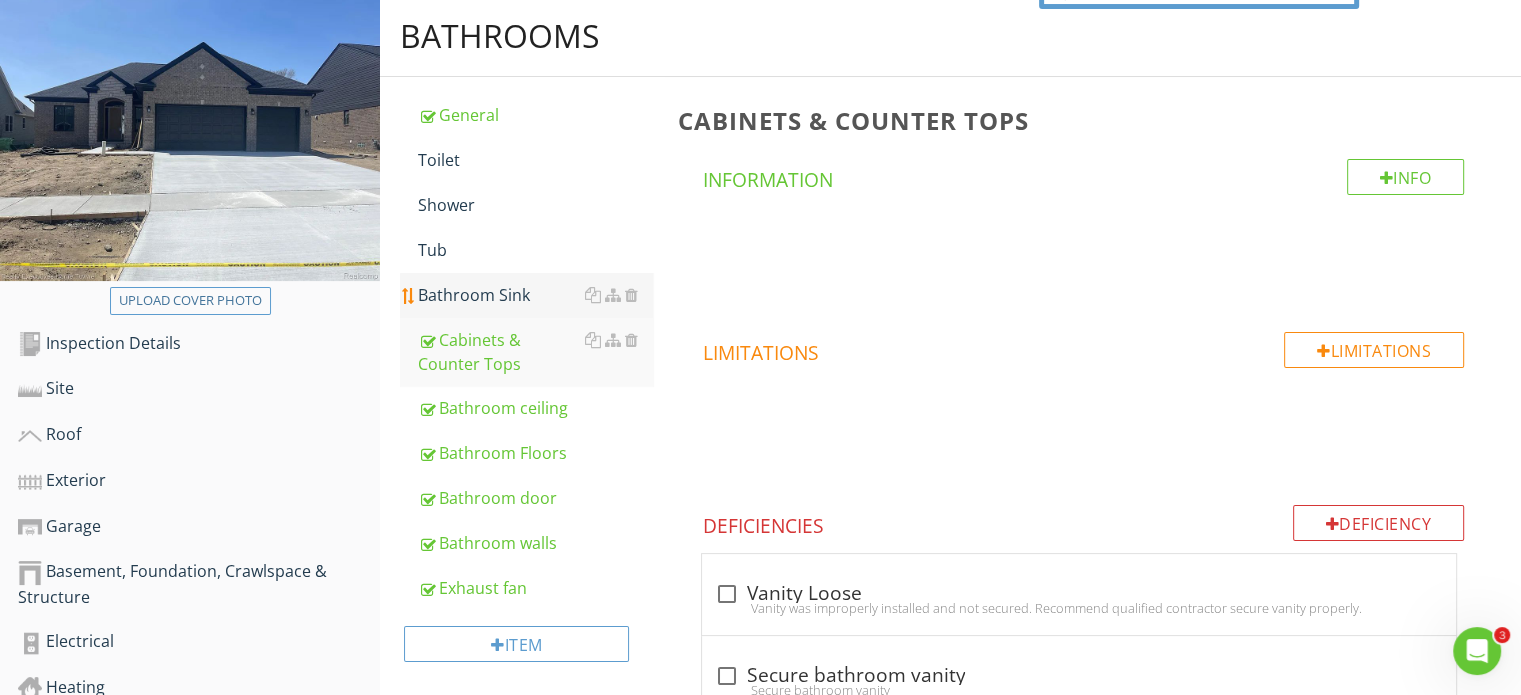 click on "Bathroom Sink" at bounding box center (535, 295) 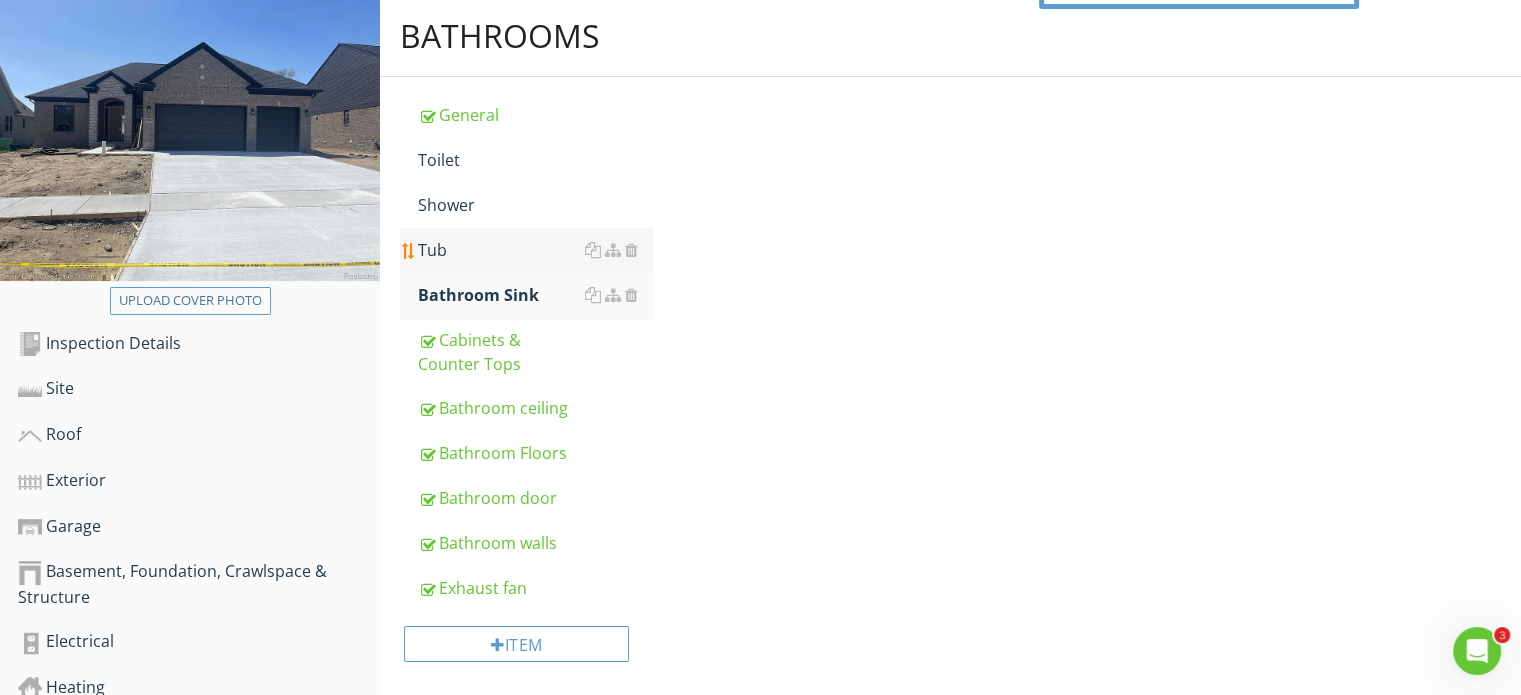 click on "Tub" at bounding box center [535, 250] 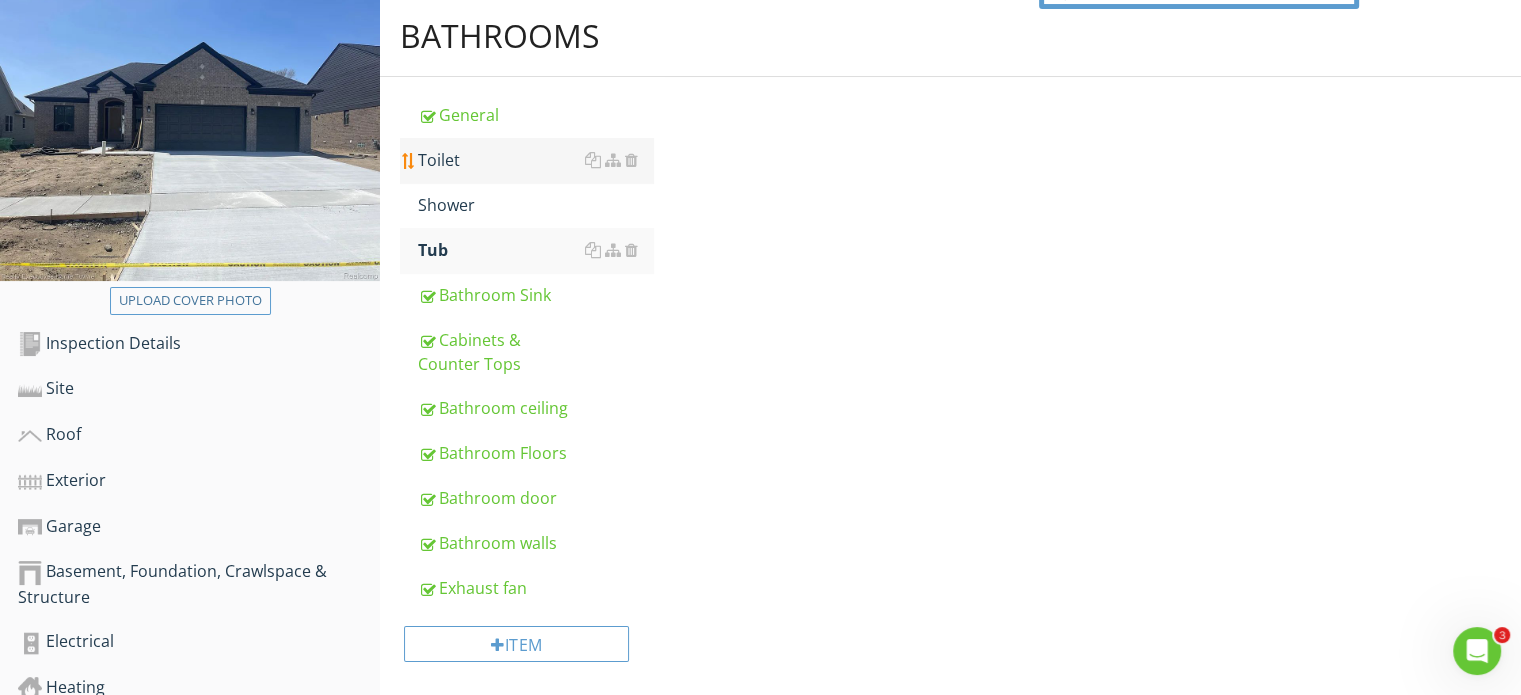 click on "Shower" at bounding box center (535, 205) 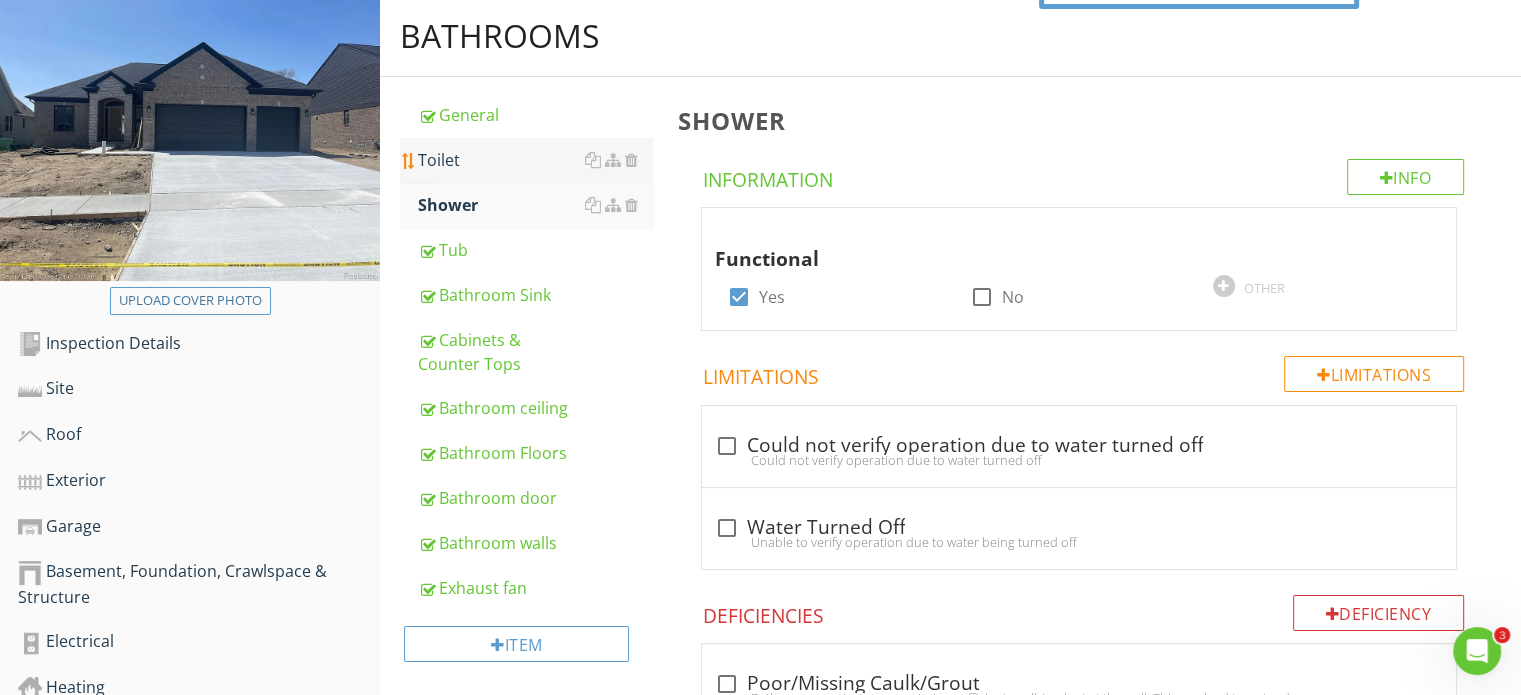 click on "Toilet" at bounding box center (535, 160) 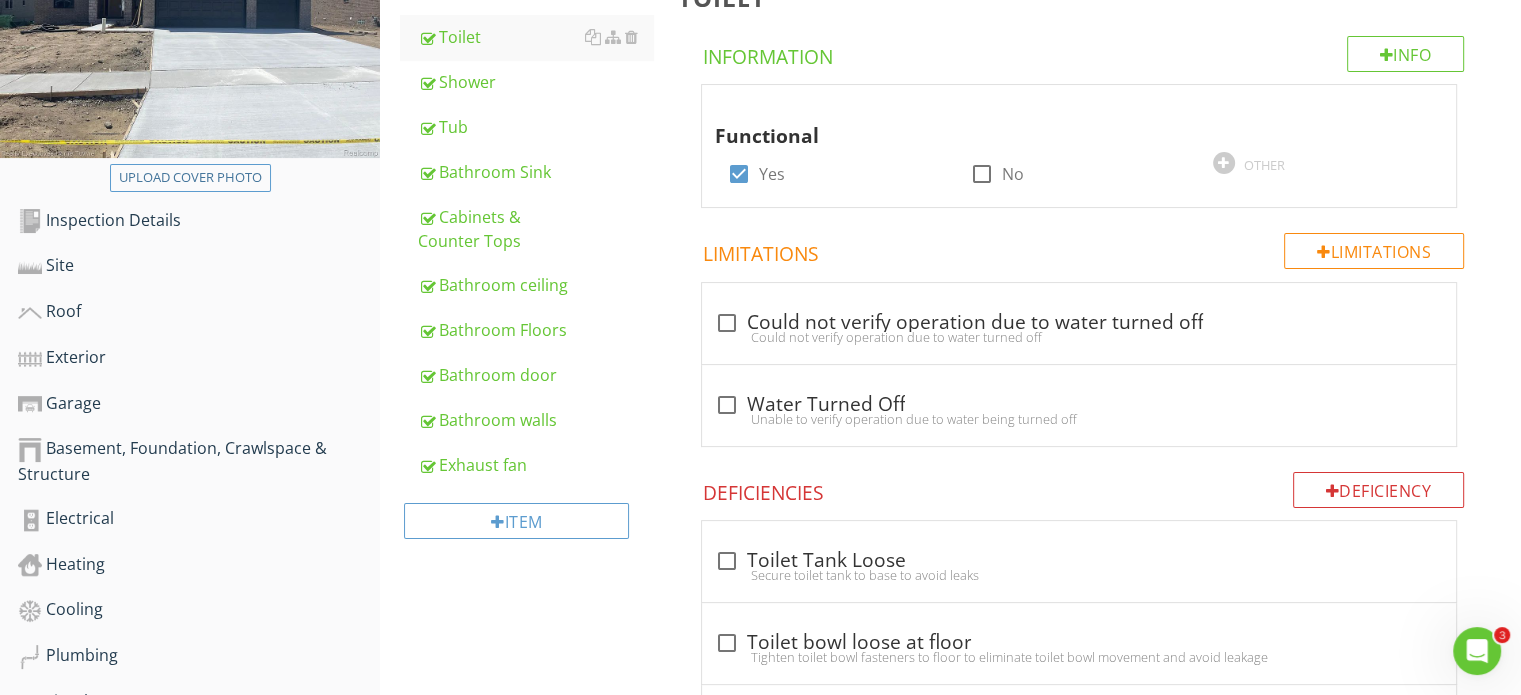scroll, scrollTop: 825, scrollLeft: 0, axis: vertical 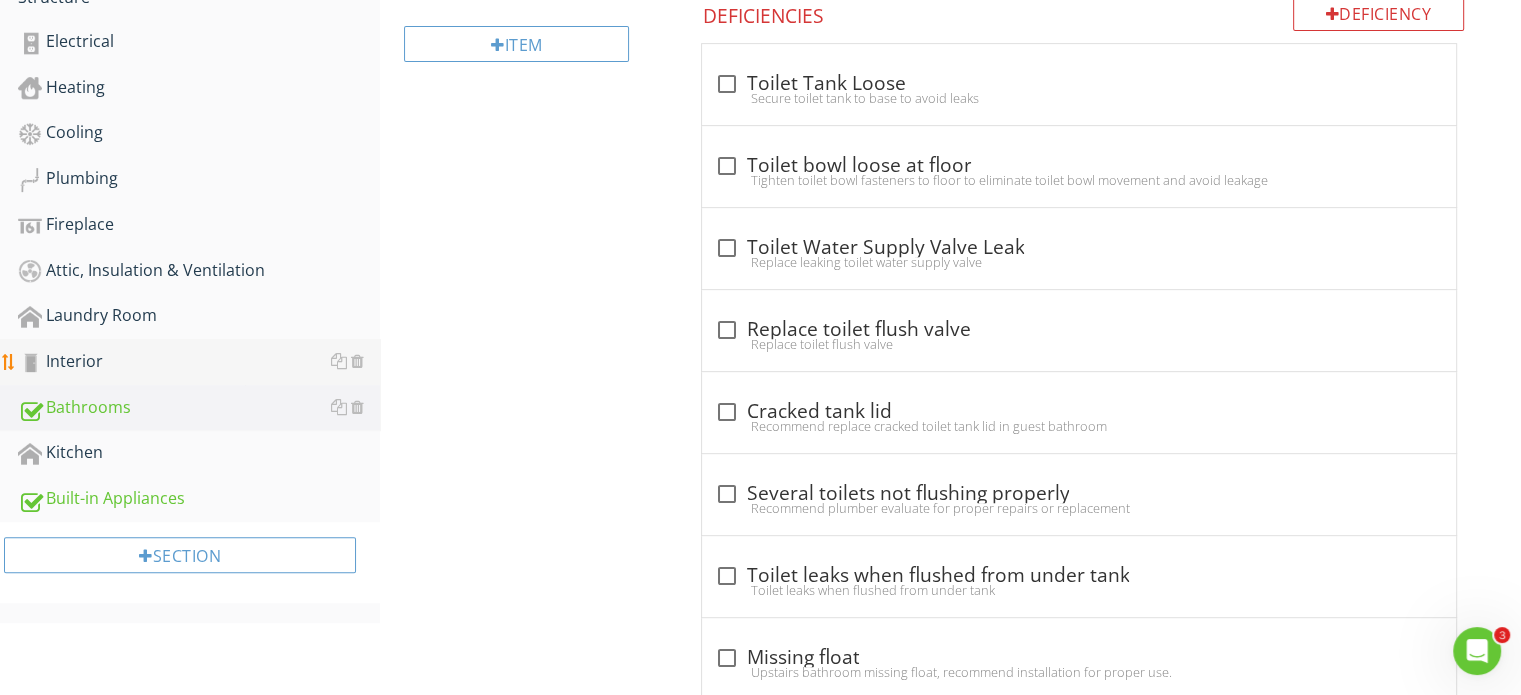 click on "Interior" at bounding box center (199, 362) 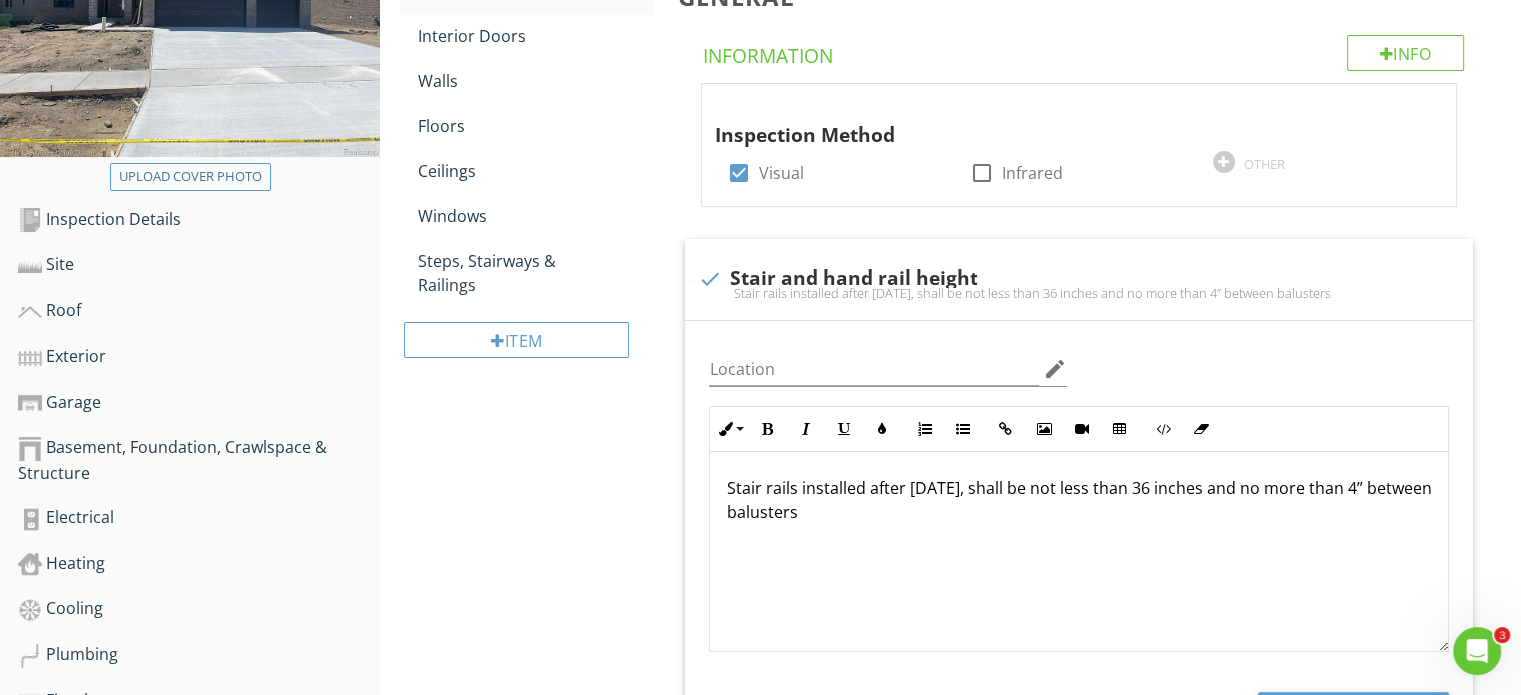 scroll, scrollTop: 125, scrollLeft: 0, axis: vertical 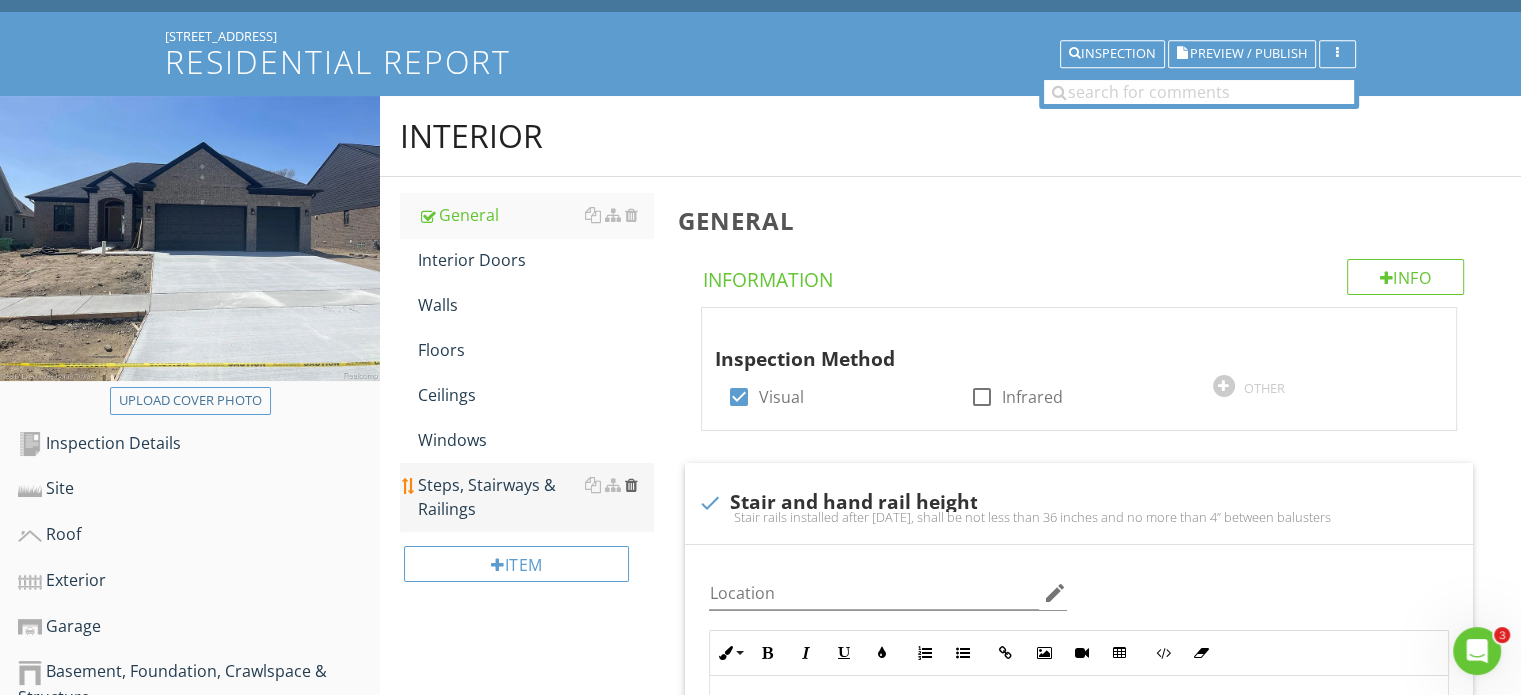 click at bounding box center [630, 485] 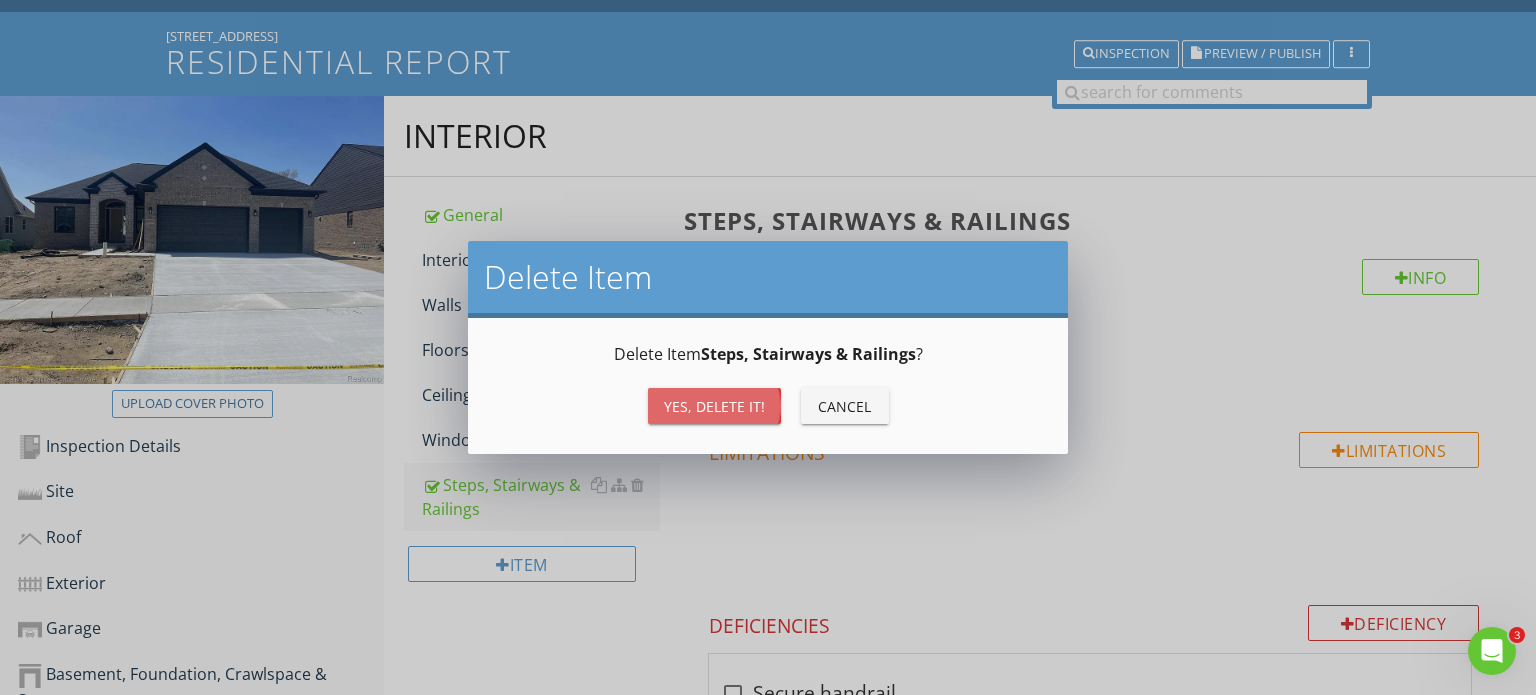 drag, startPoint x: 681, startPoint y: 410, endPoint x: 668, endPoint y: 406, distance: 13.601471 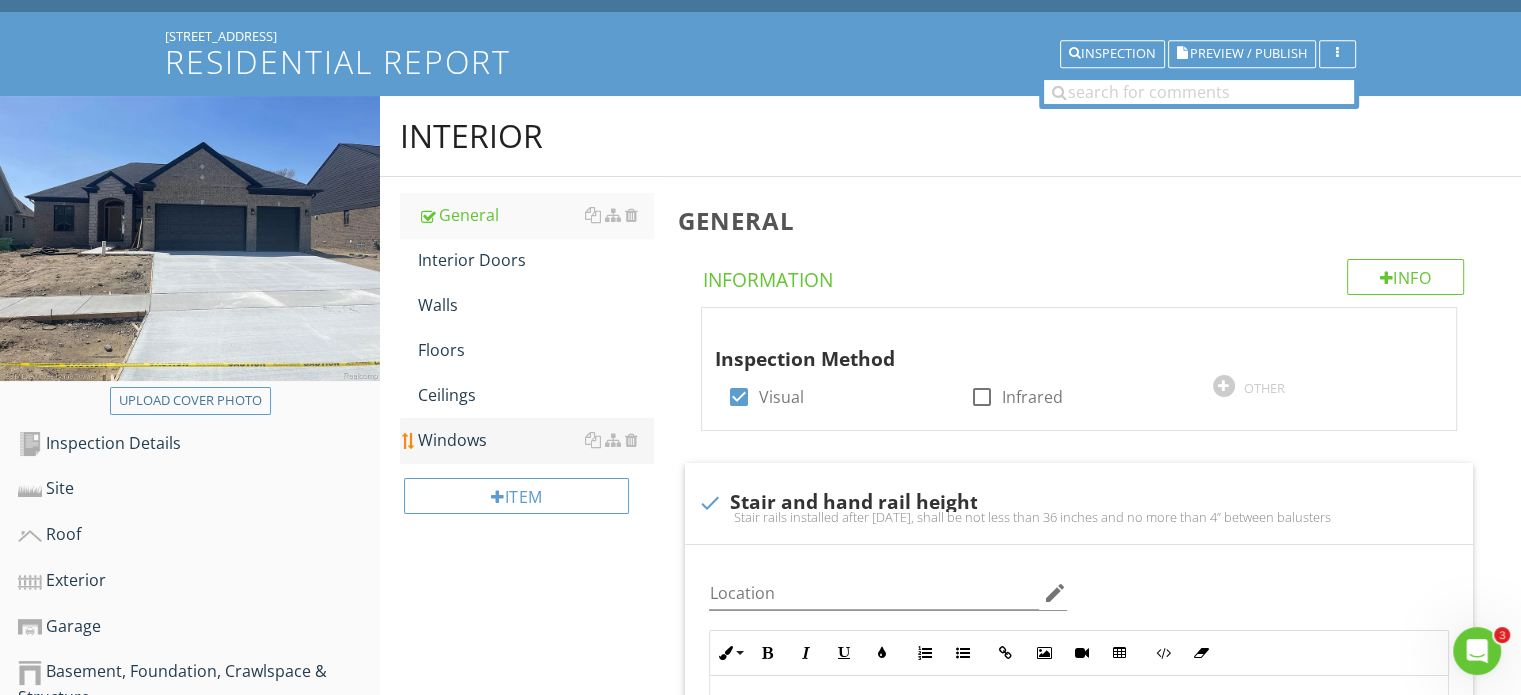 click on "Windows" at bounding box center (535, 440) 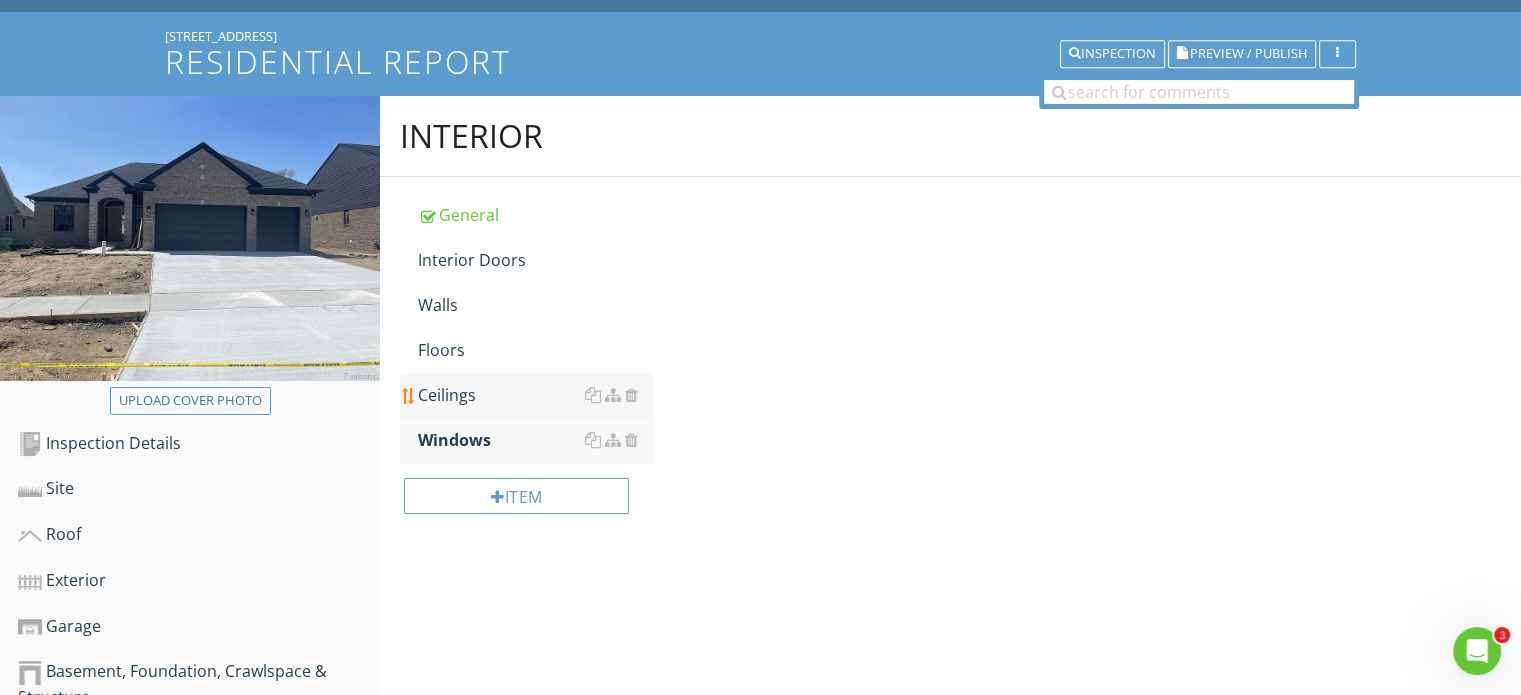 click on "Ceilings" at bounding box center [535, 395] 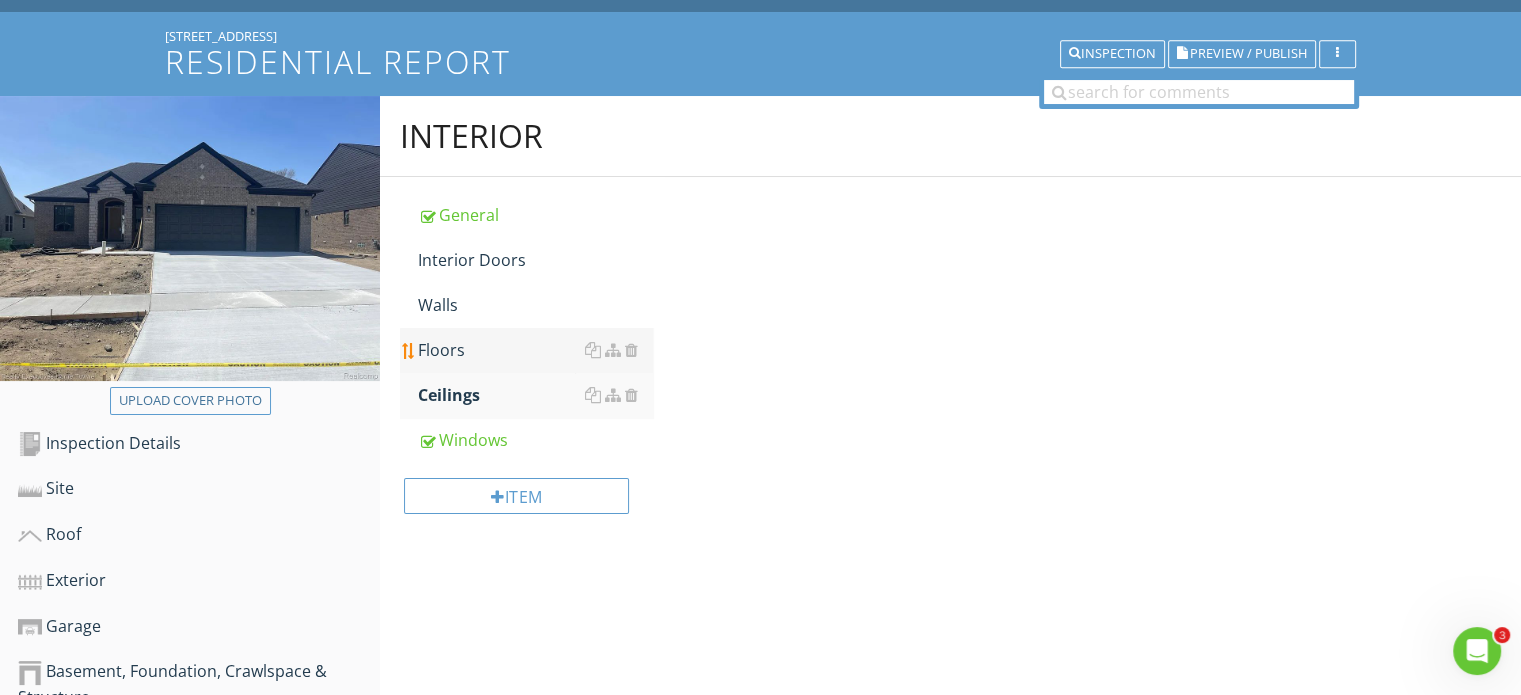 click on "Floors" at bounding box center [535, 350] 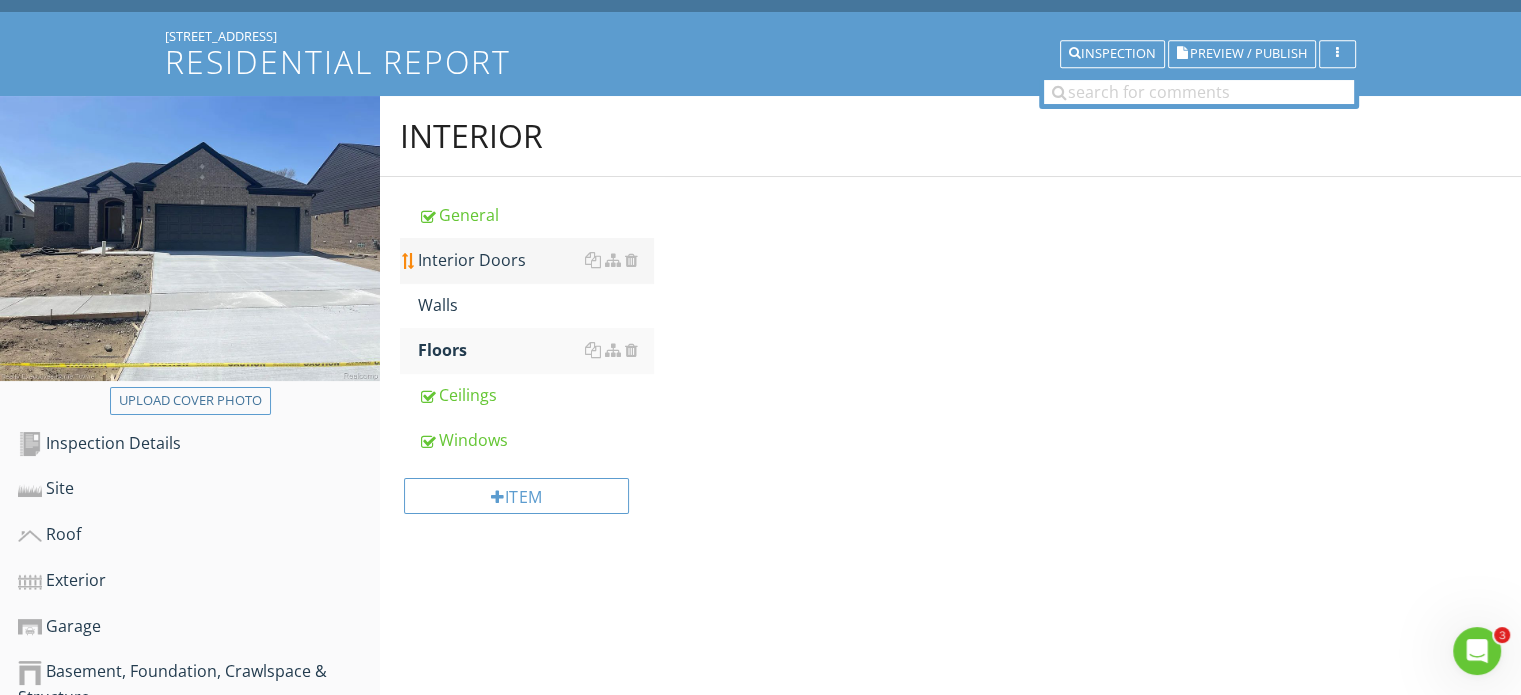 click on "Walls" at bounding box center (535, 305) 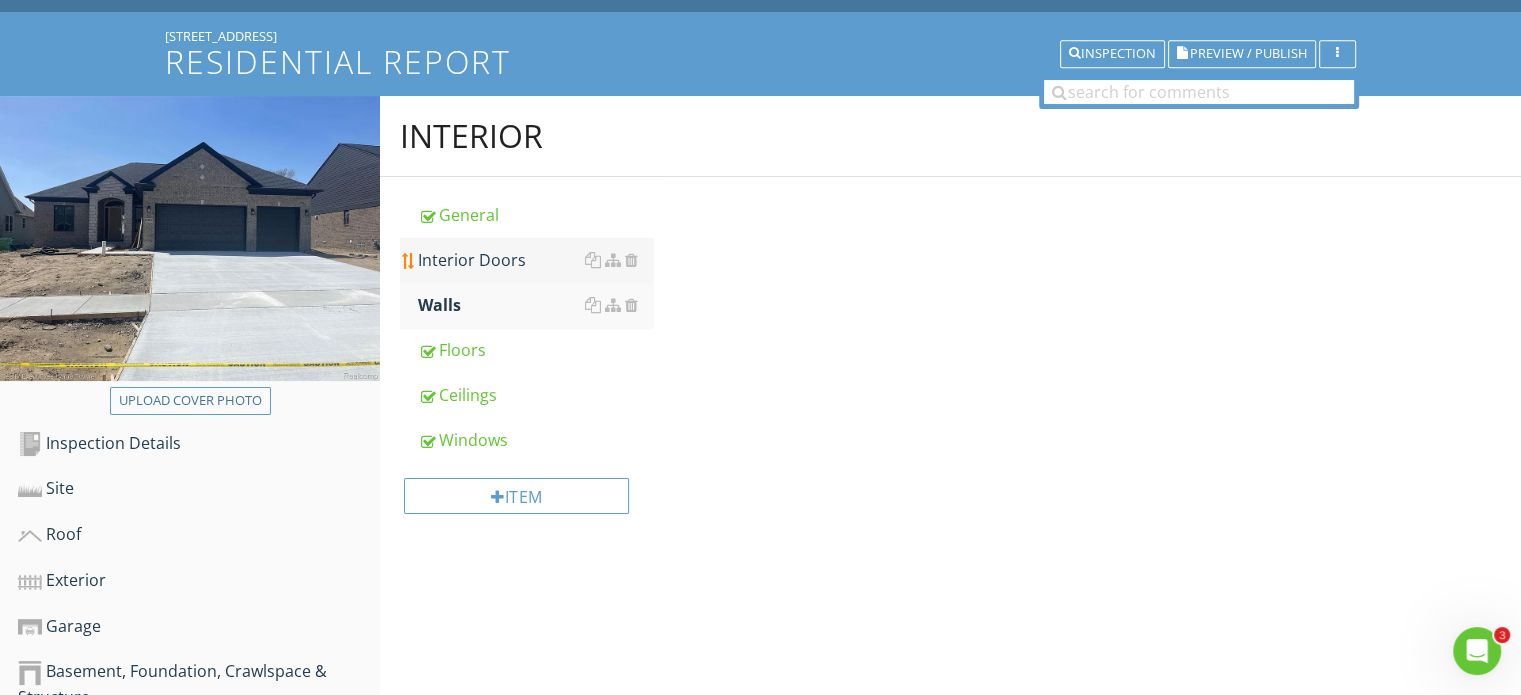 click on "Interior Doors" at bounding box center [535, 260] 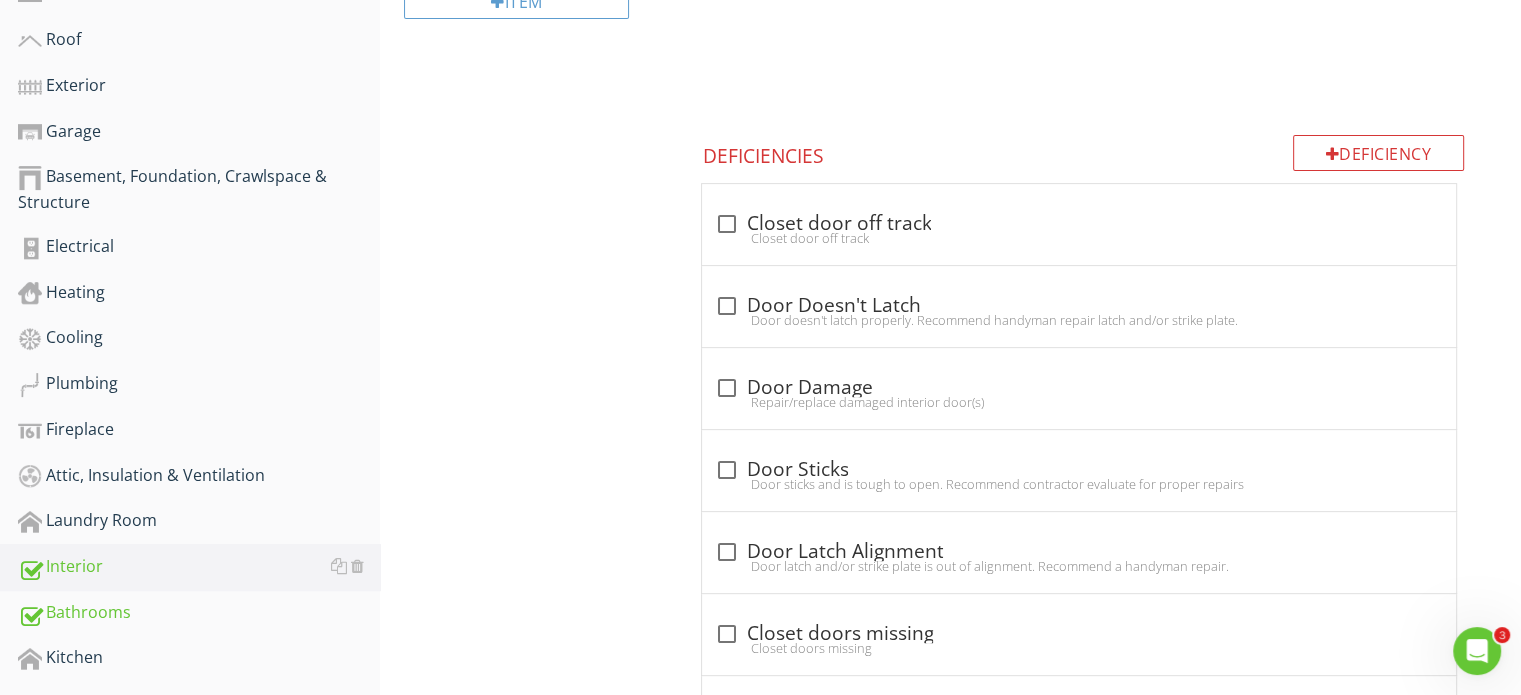scroll, scrollTop: 625, scrollLeft: 0, axis: vertical 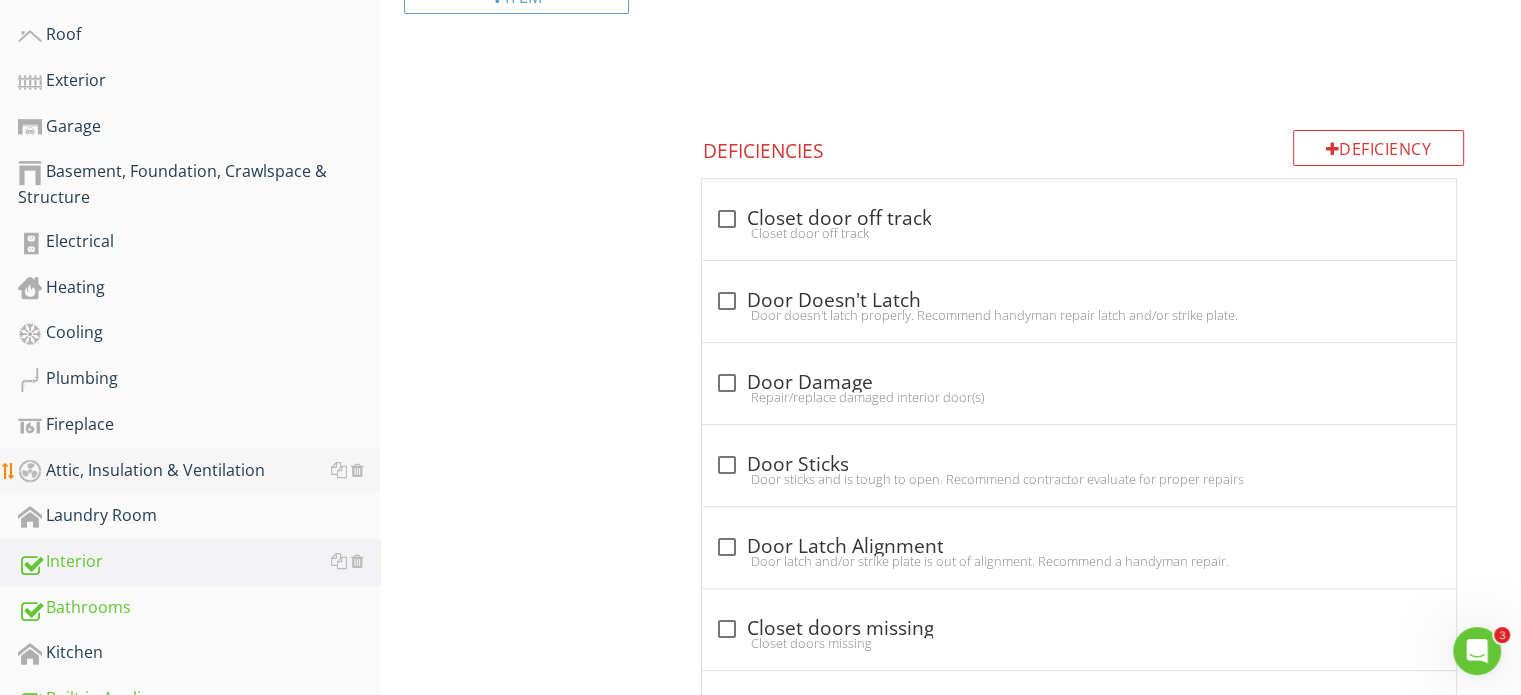 click on "Attic, Insulation & Ventilation" at bounding box center [199, 471] 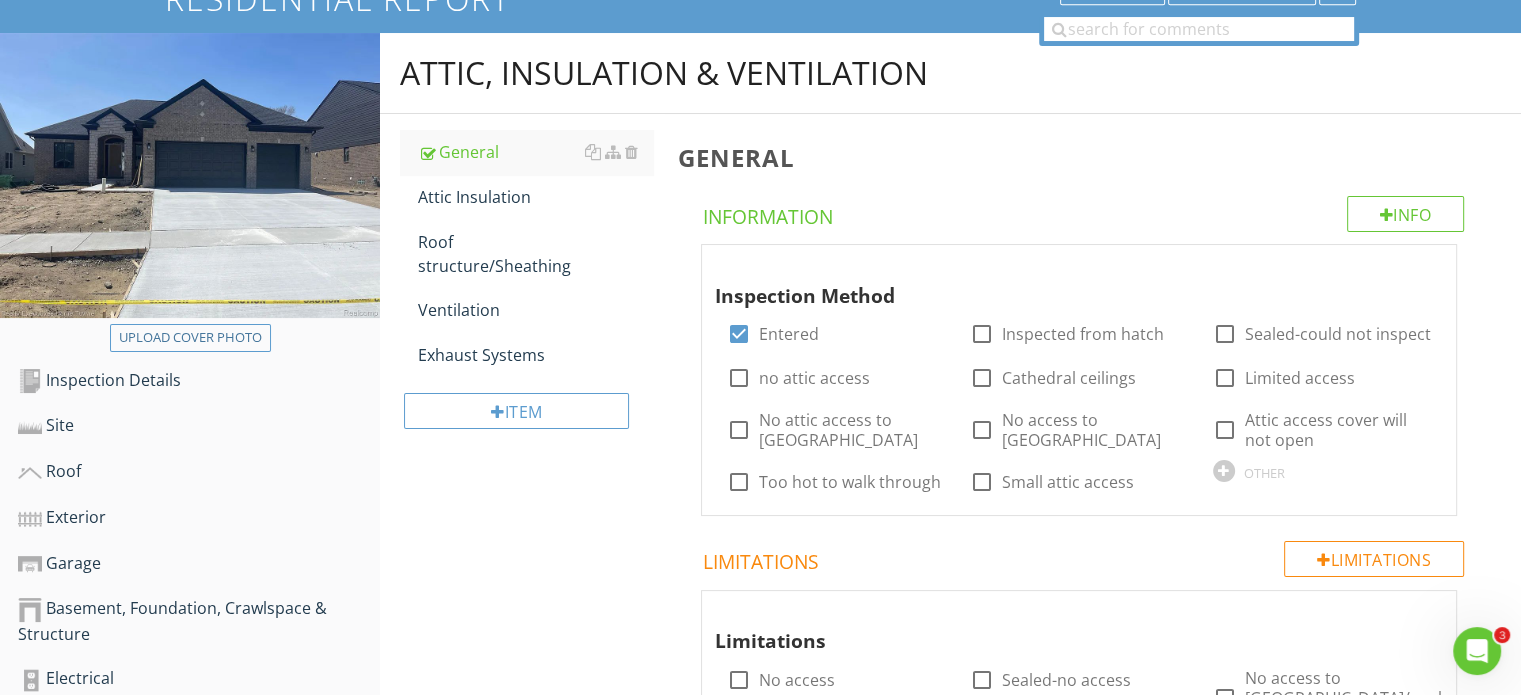 scroll, scrollTop: 125, scrollLeft: 0, axis: vertical 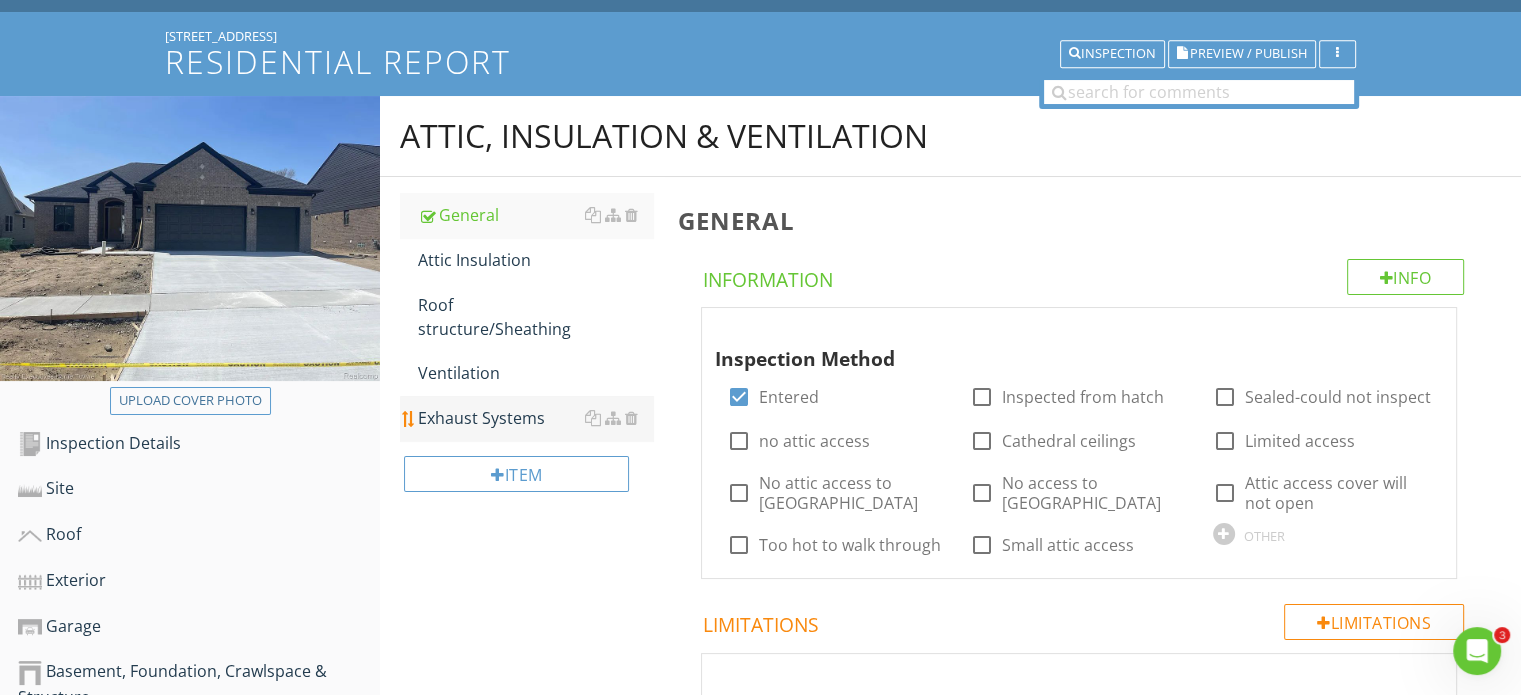 click on "Exhaust Systems" at bounding box center (535, 418) 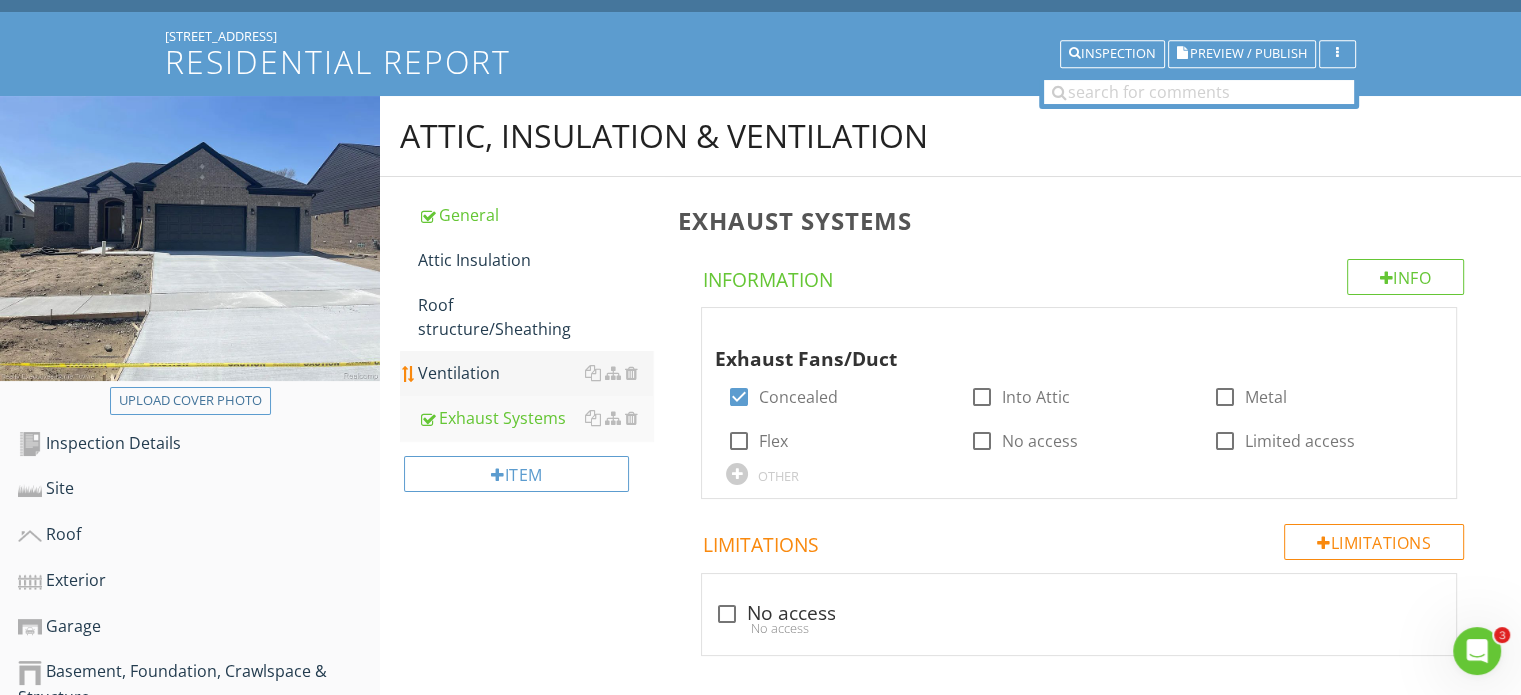 click on "Ventilation" at bounding box center [535, 373] 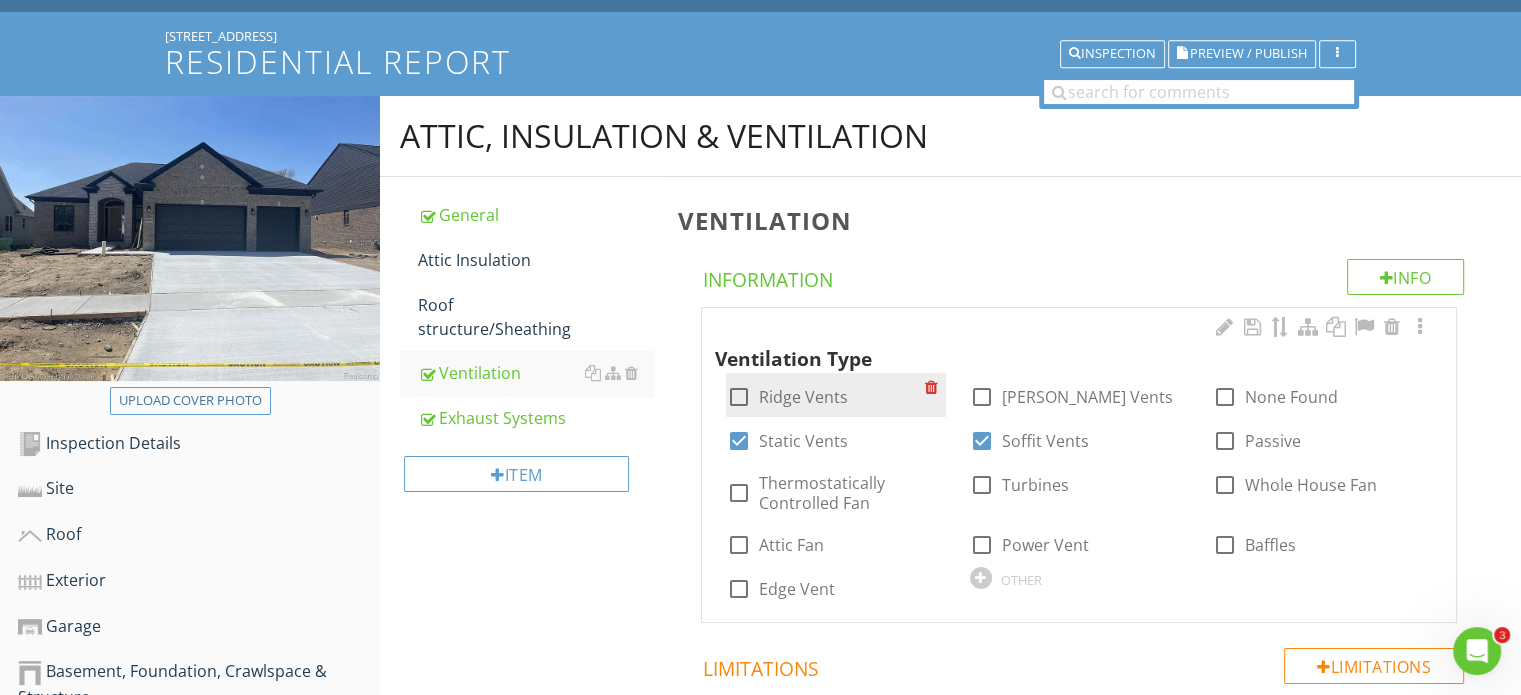 click at bounding box center [738, 397] 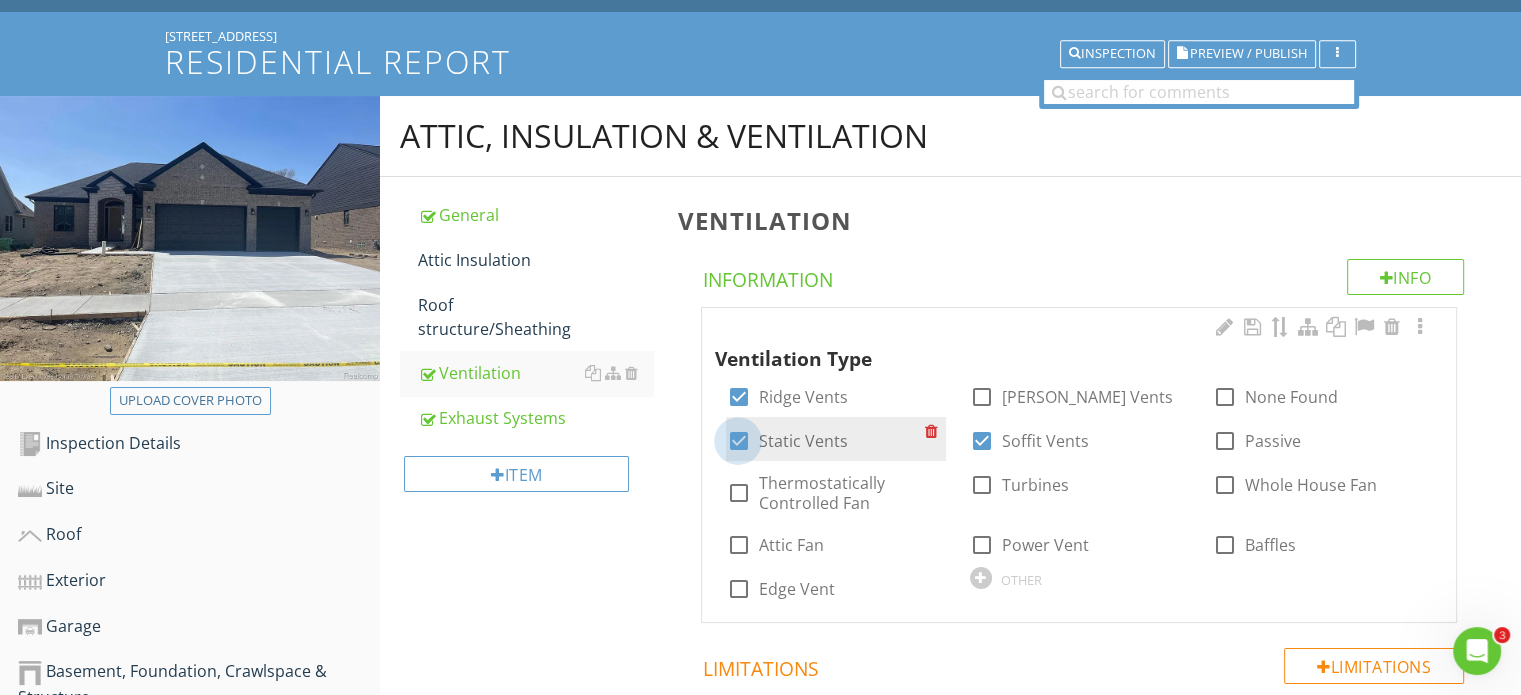 click at bounding box center (738, 441) 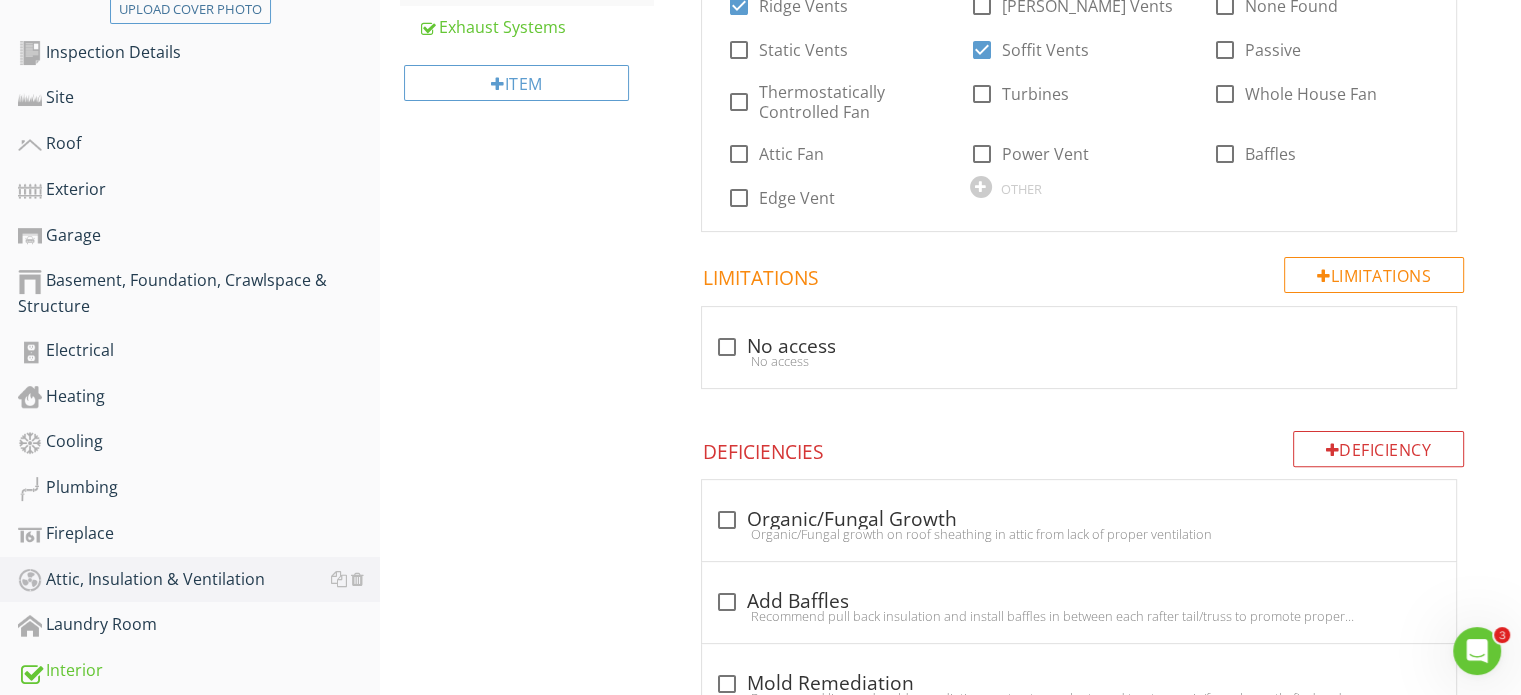 scroll, scrollTop: 525, scrollLeft: 0, axis: vertical 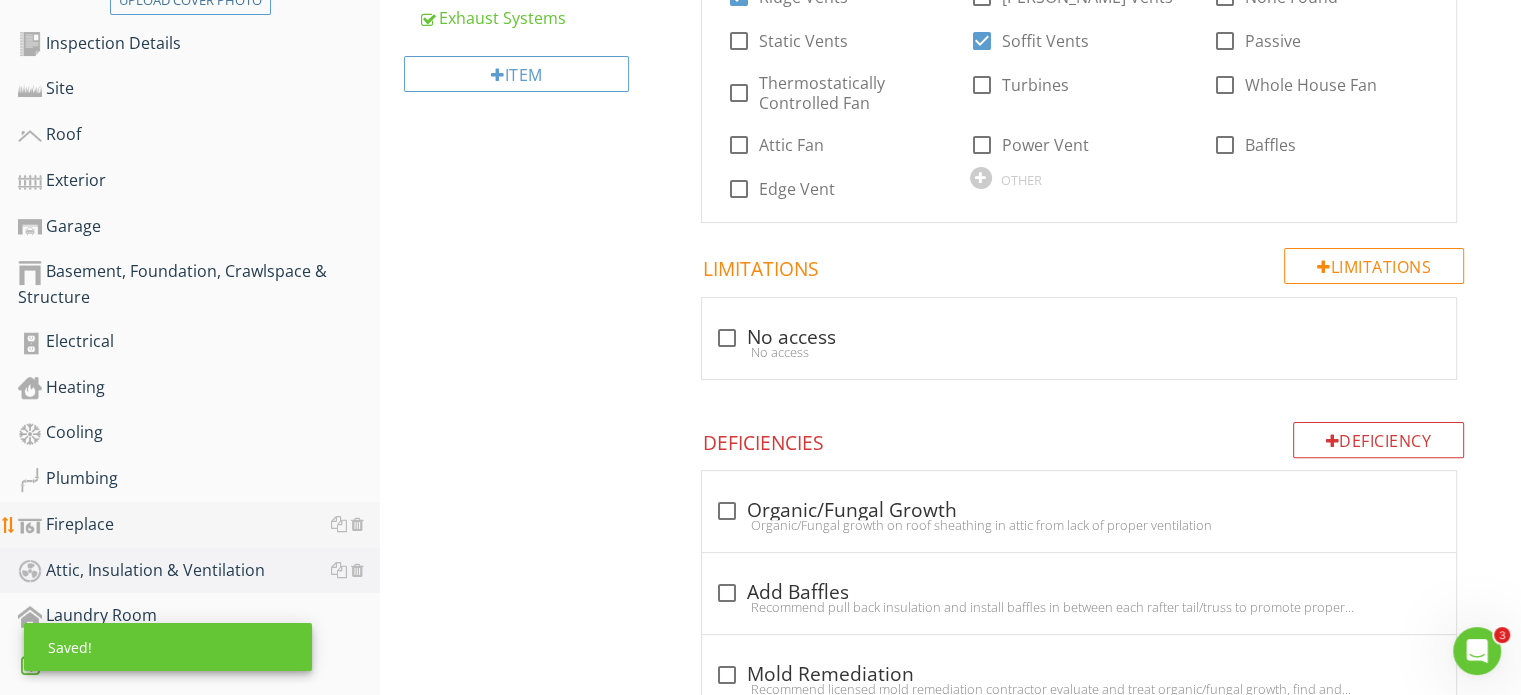 click on "Fireplace" at bounding box center [199, 525] 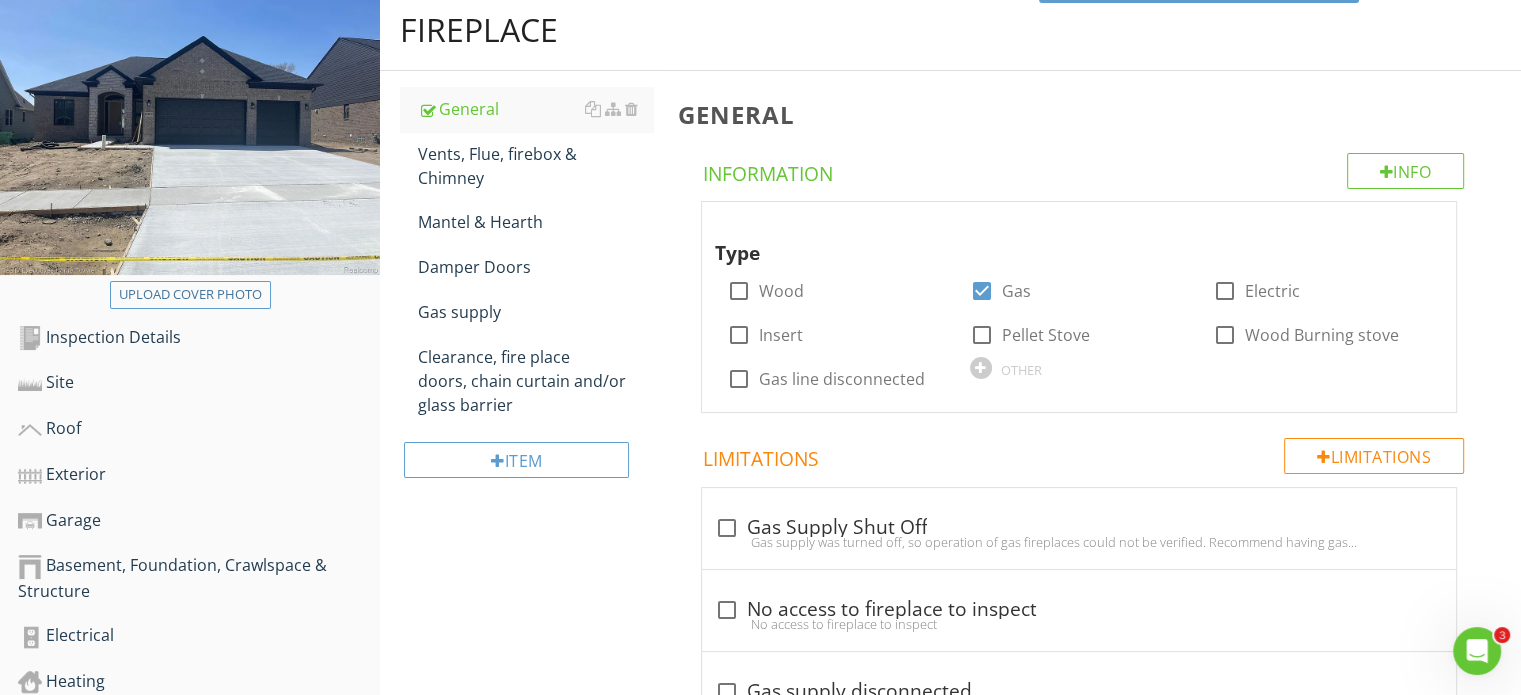 scroll, scrollTop: 0, scrollLeft: 0, axis: both 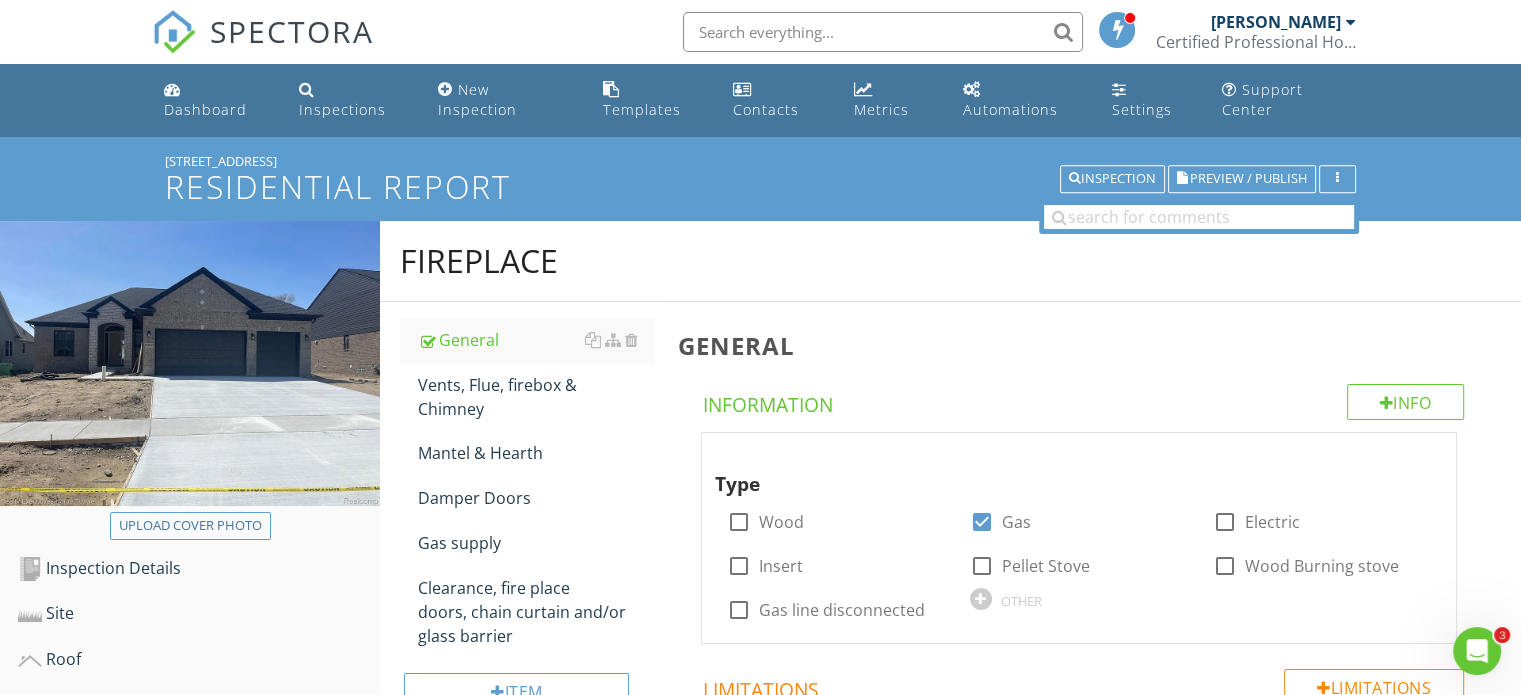 click on "Clearance, fire place doors, chain curtain and/or glass barrier" at bounding box center (535, 612) 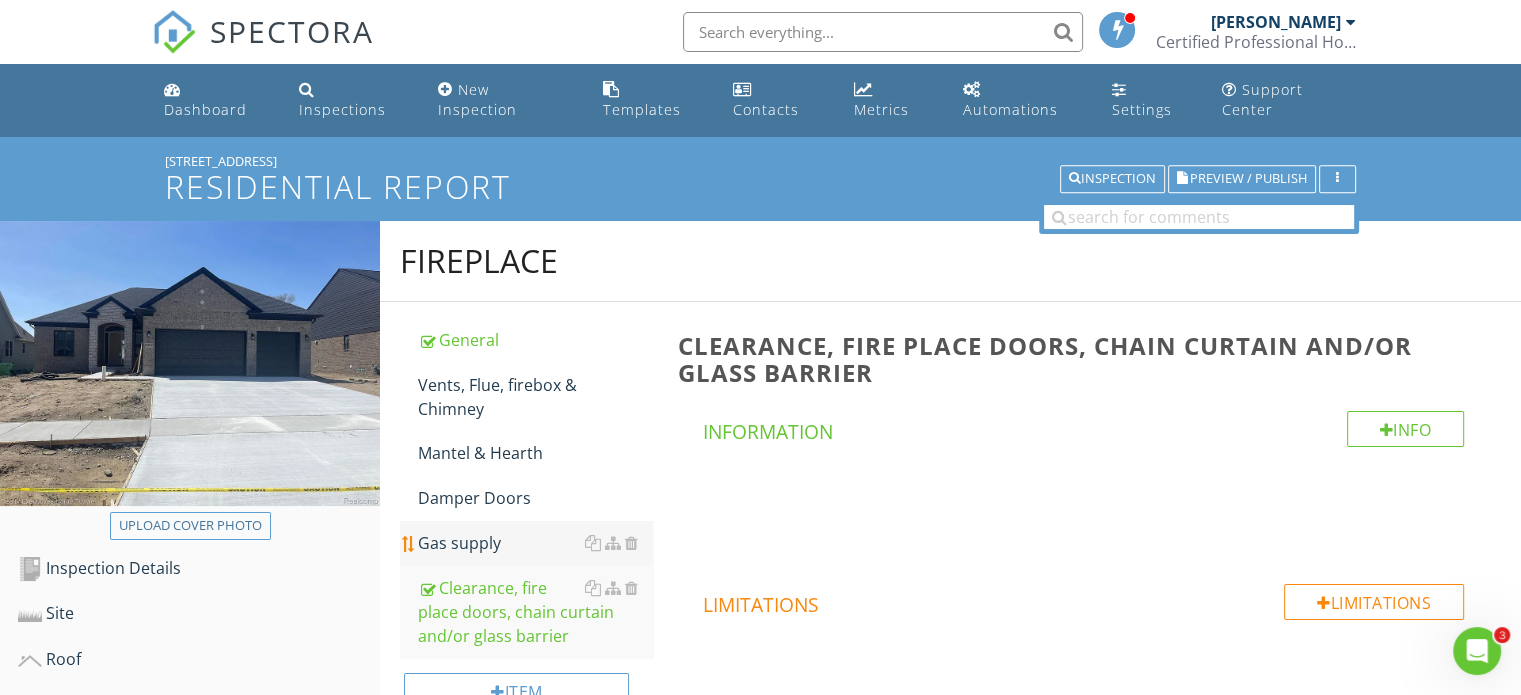 click on "Gas supply" at bounding box center (535, 543) 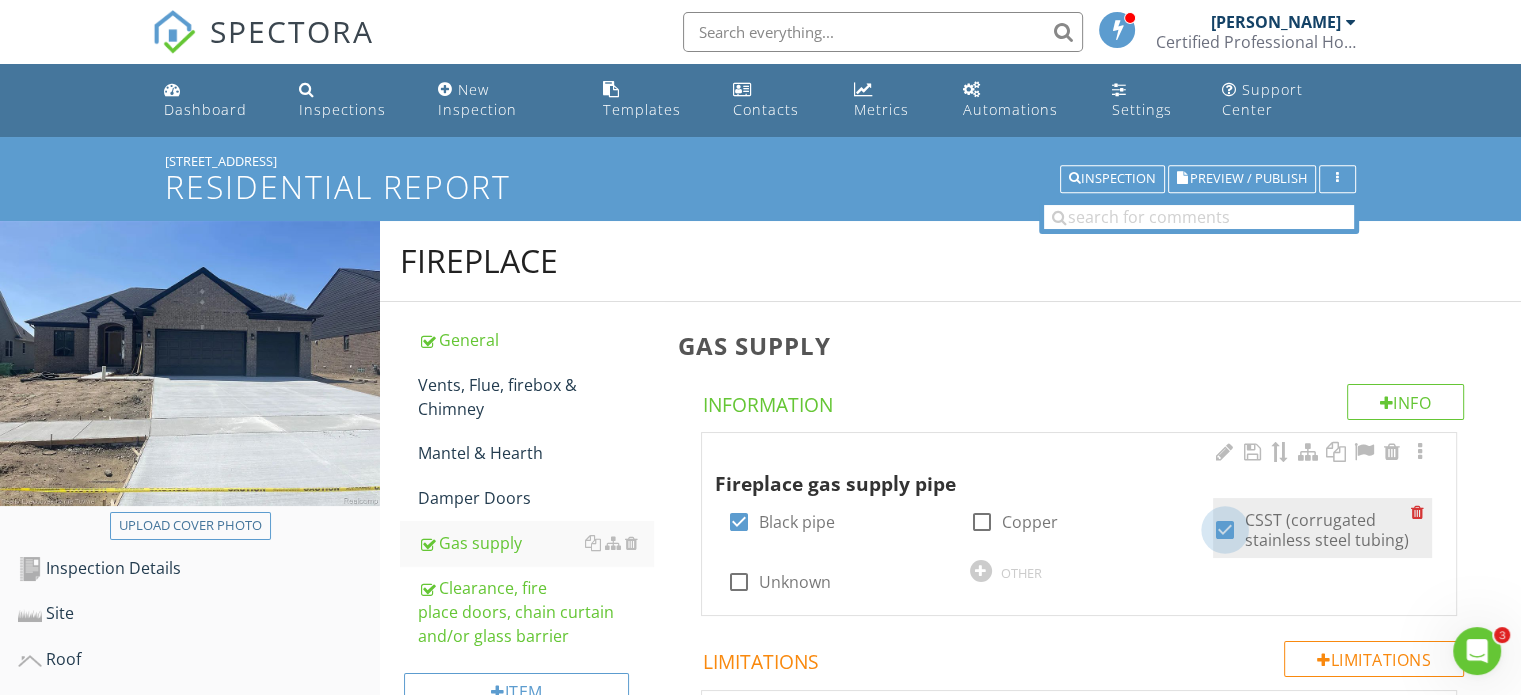 click at bounding box center [1225, 530] 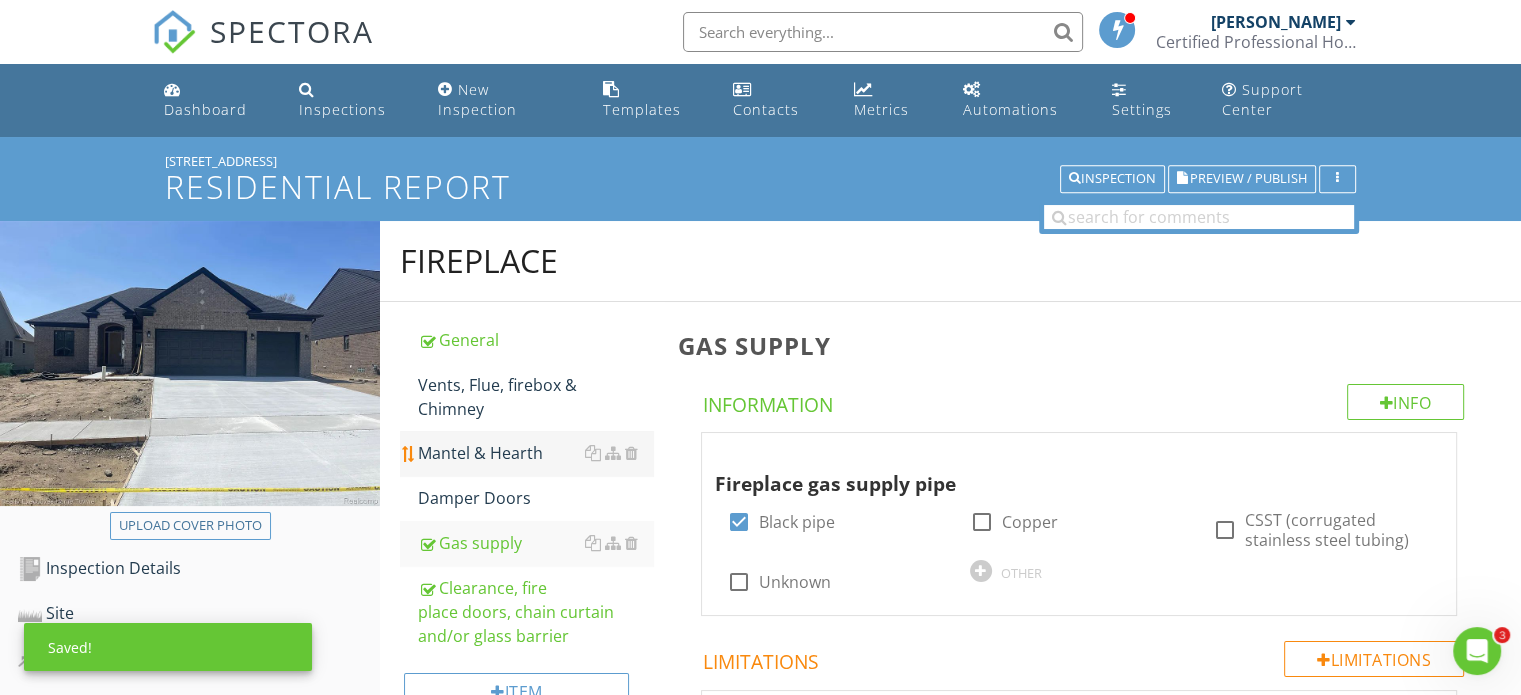 click on "Mantel & Hearth" at bounding box center [535, 453] 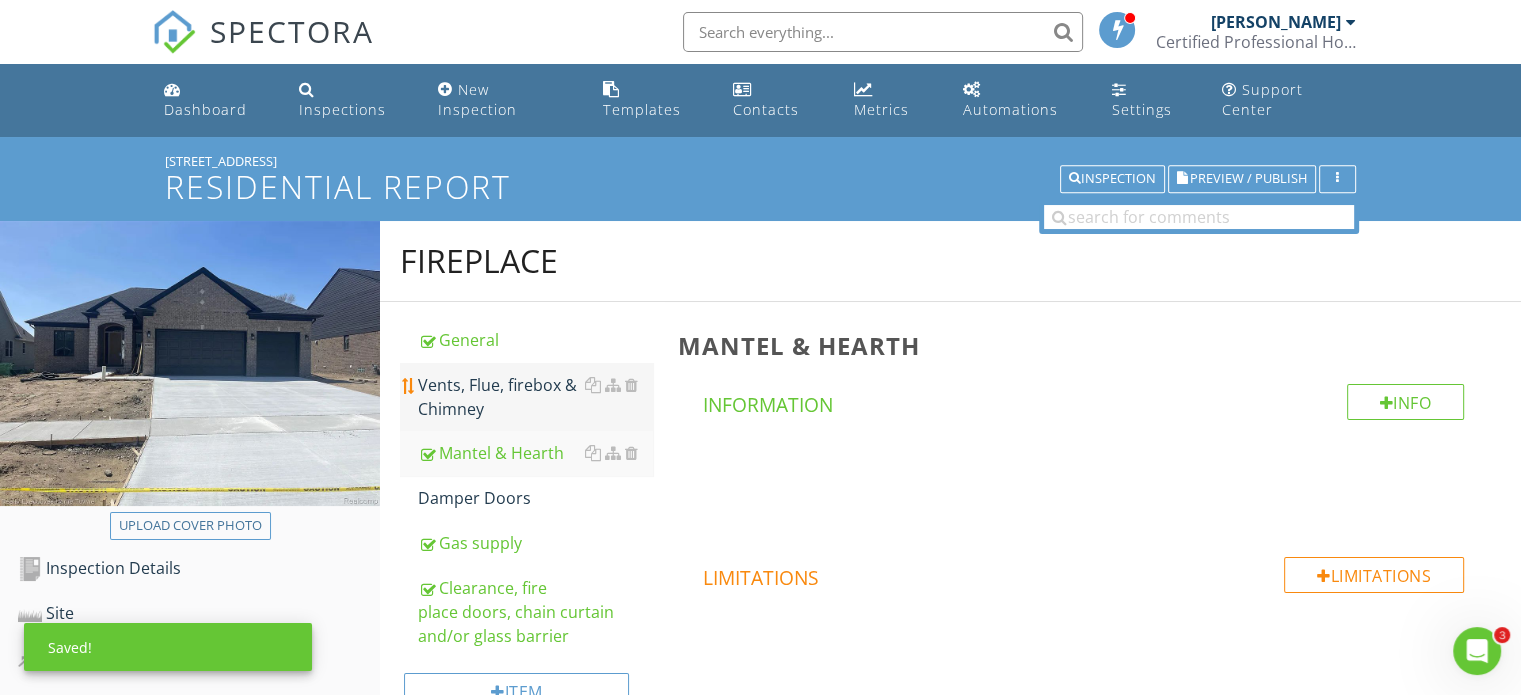 click on "Vents, Flue, firebox & Chimney" at bounding box center [535, 397] 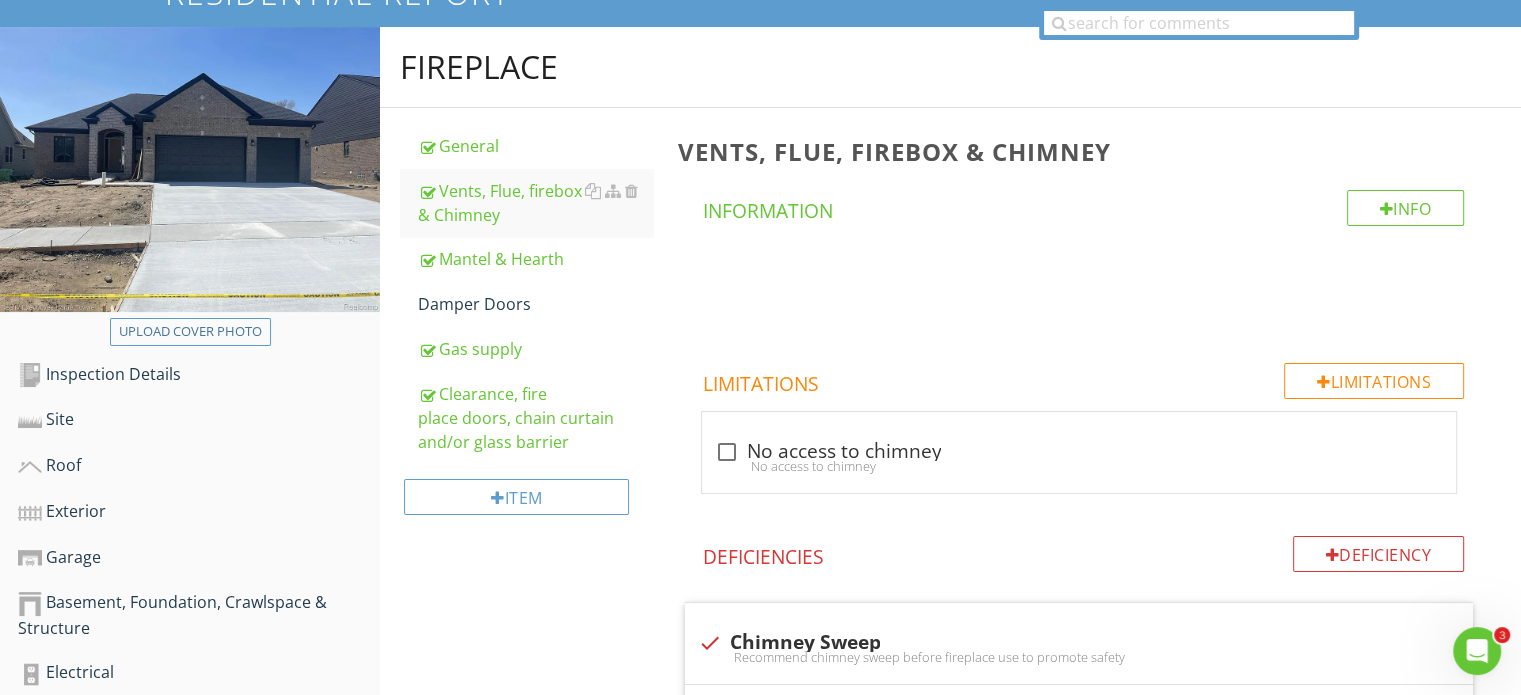 scroll, scrollTop: 200, scrollLeft: 0, axis: vertical 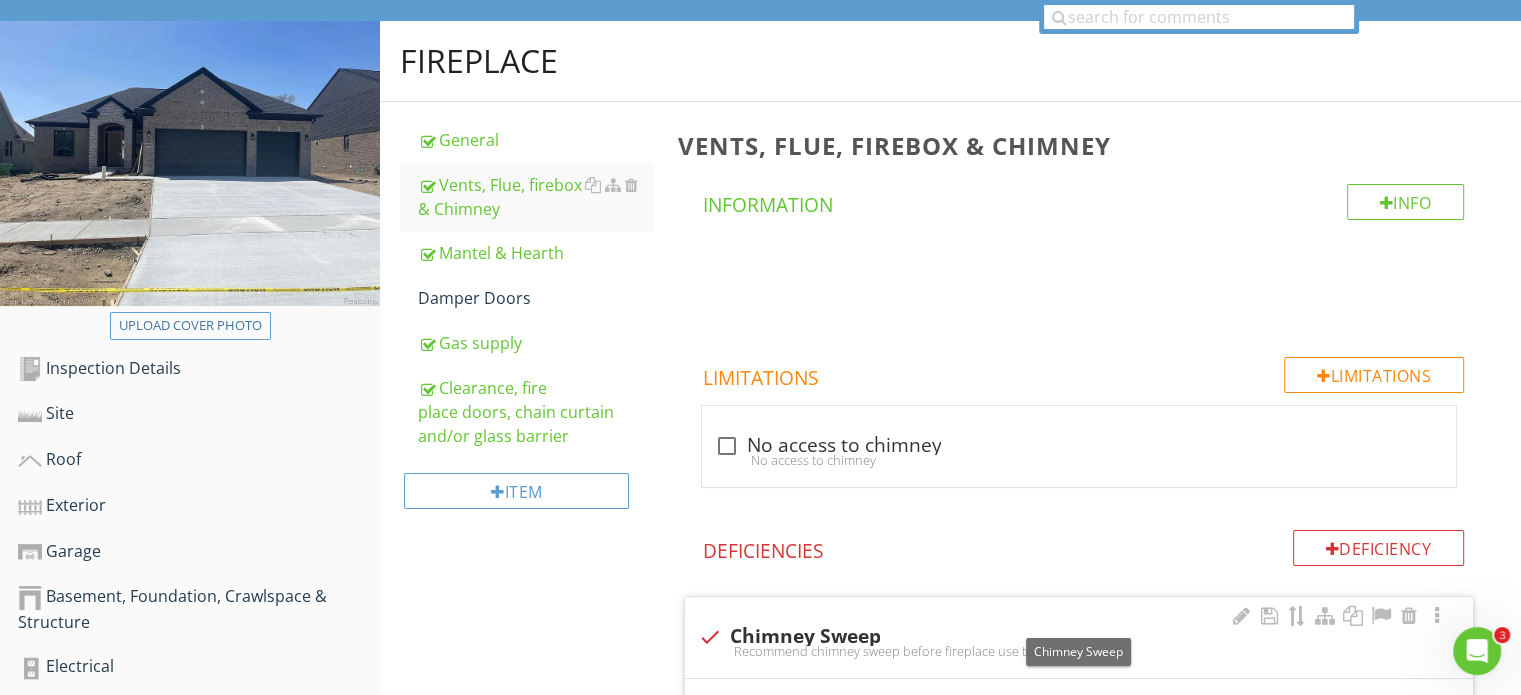 click at bounding box center [709, 637] 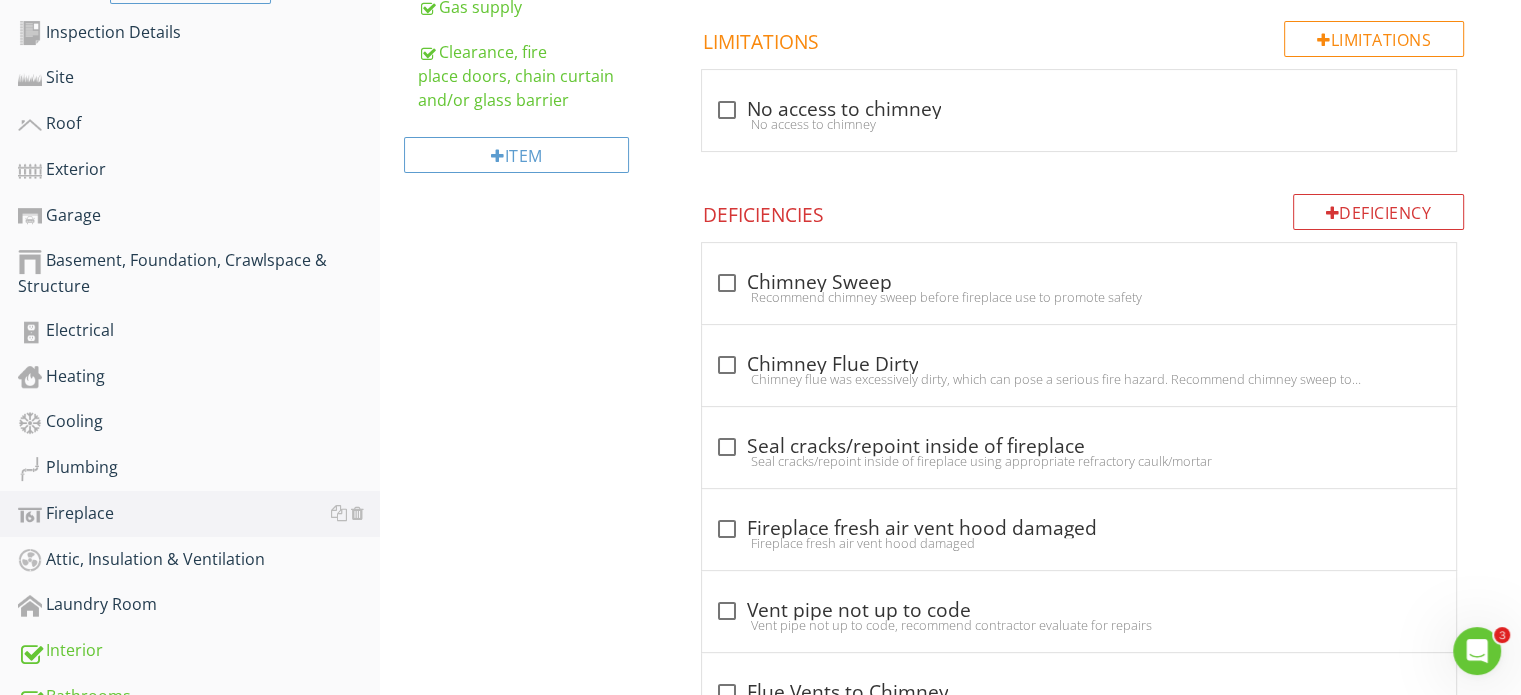 scroll, scrollTop: 600, scrollLeft: 0, axis: vertical 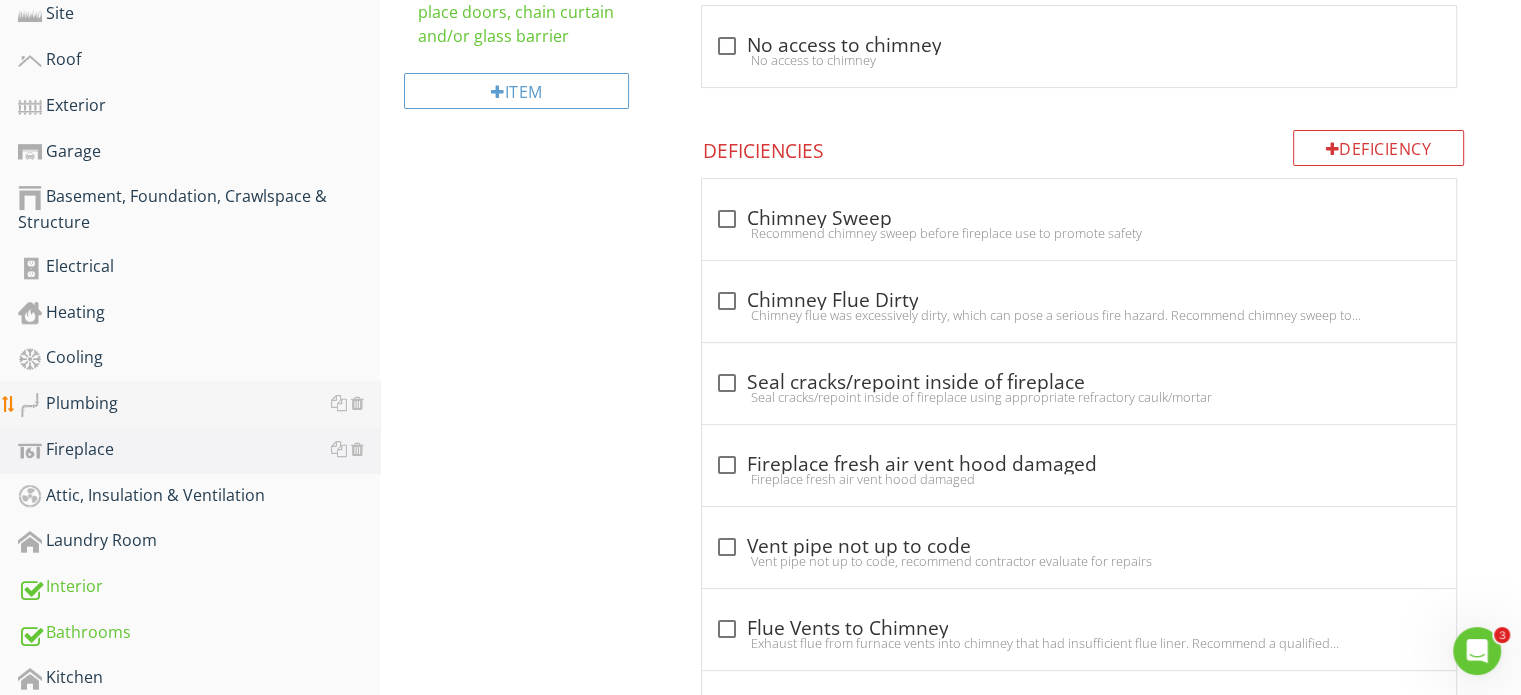 click on "Plumbing" at bounding box center [199, 404] 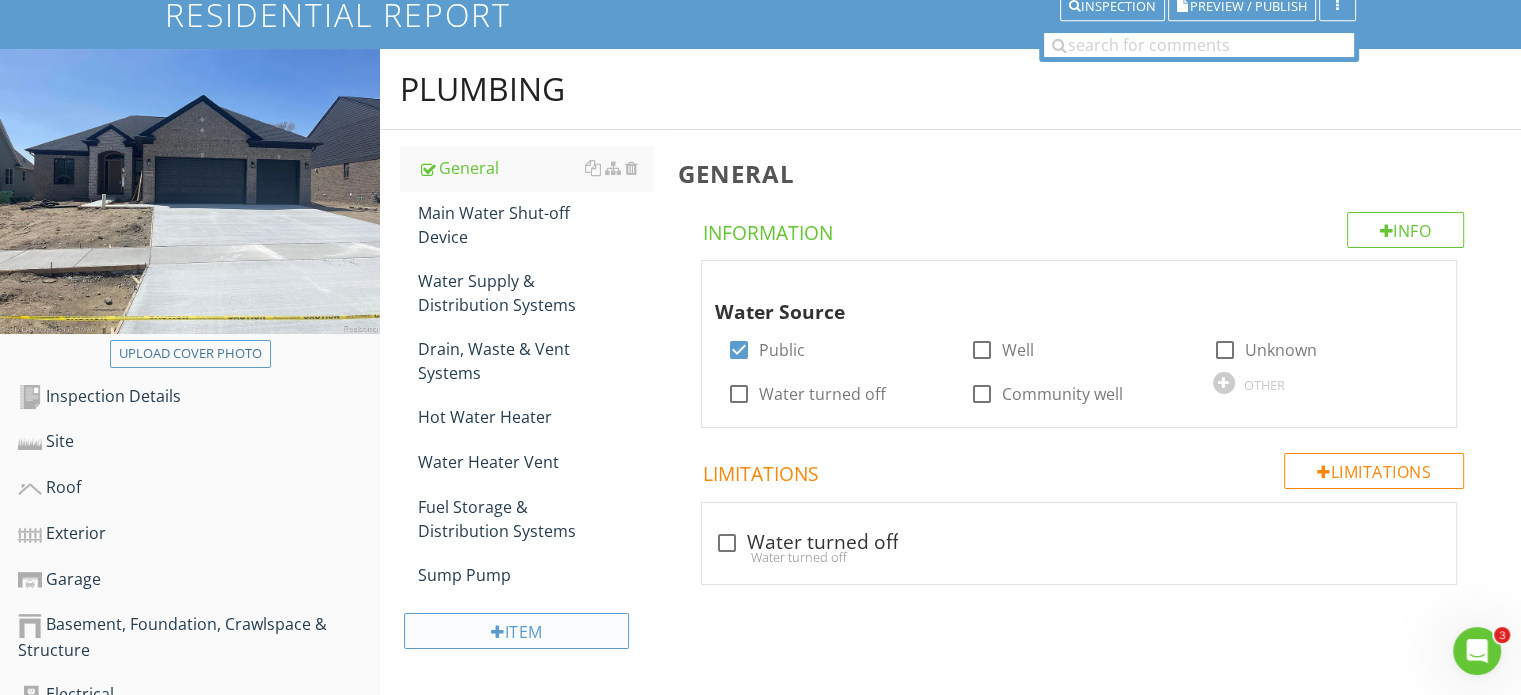 scroll, scrollTop: 100, scrollLeft: 0, axis: vertical 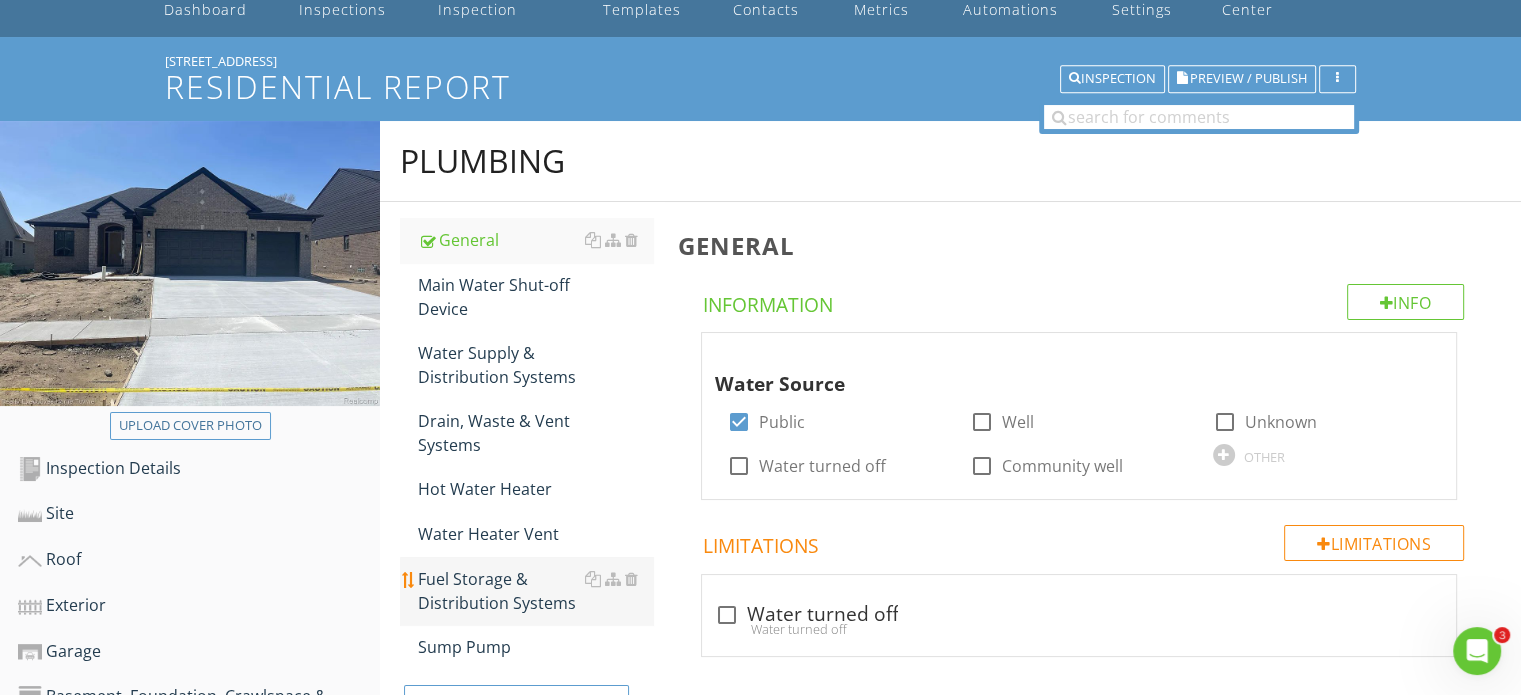 click on "Fuel Storage & Distribution Systems" at bounding box center (535, 591) 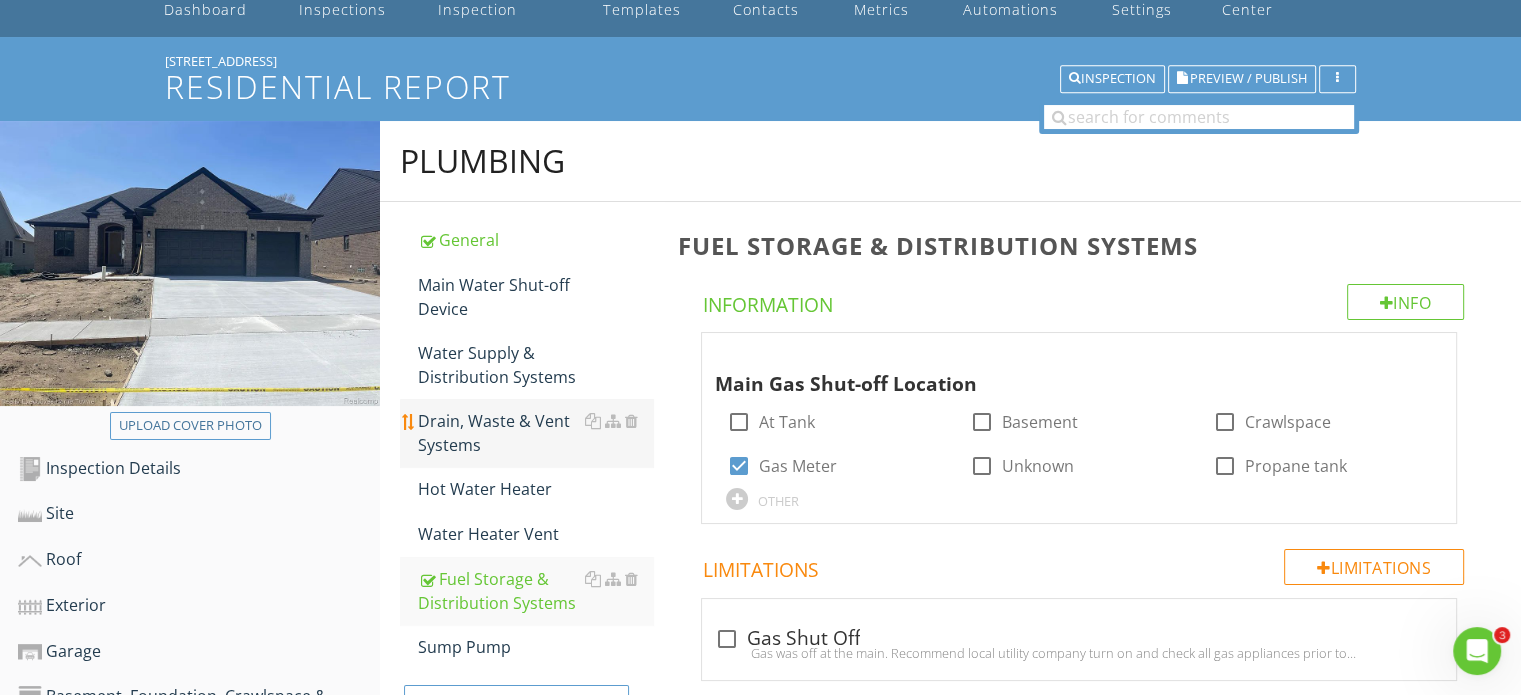click on "Drain, Waste & Vent Systems" at bounding box center (535, 433) 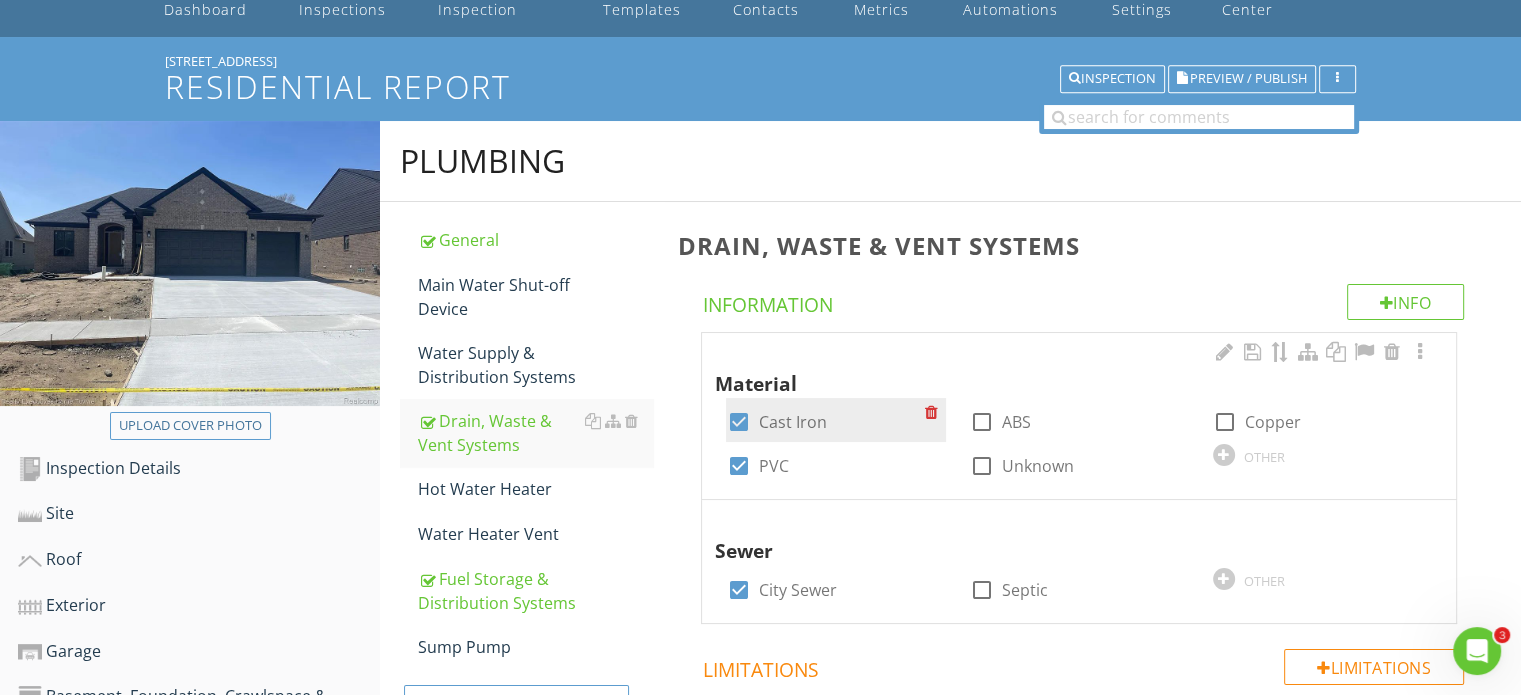 click at bounding box center (738, 422) 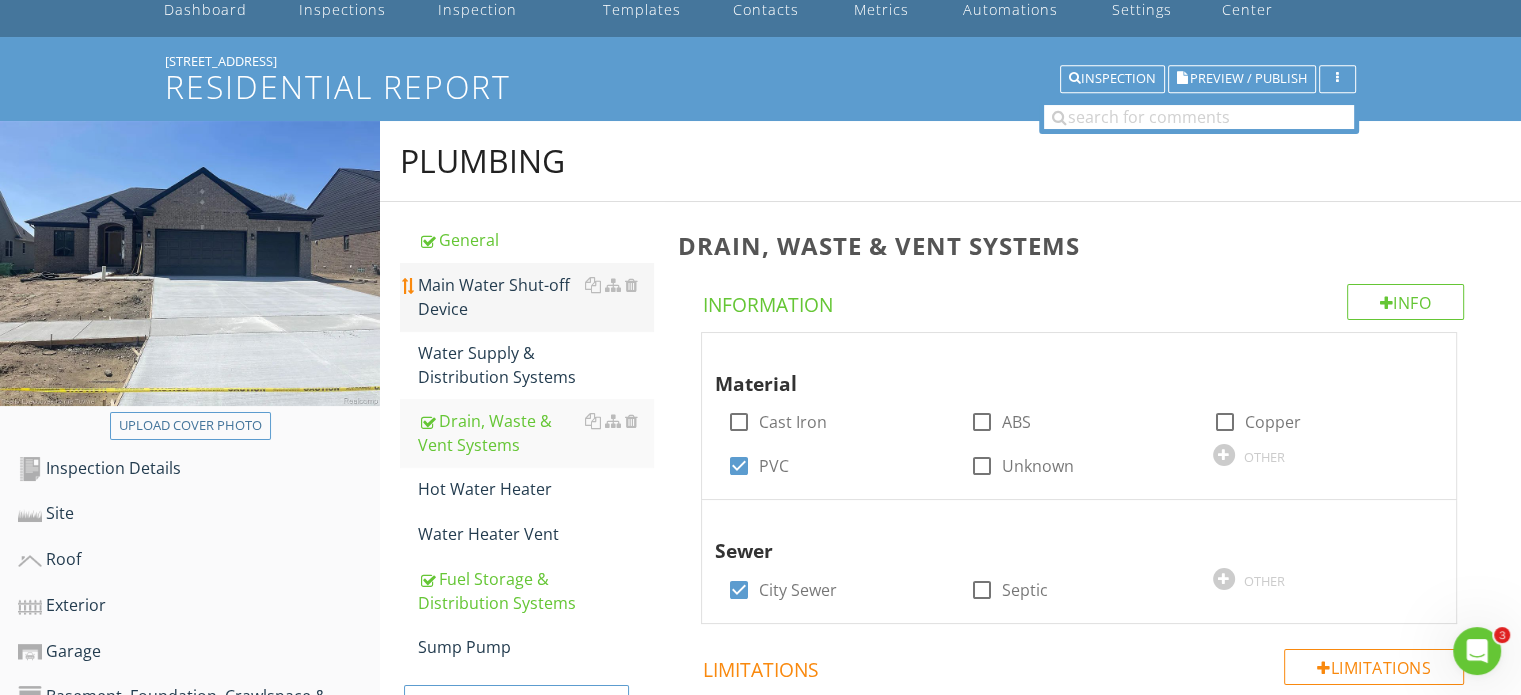 click on "Main Water Shut-off Device" at bounding box center [535, 297] 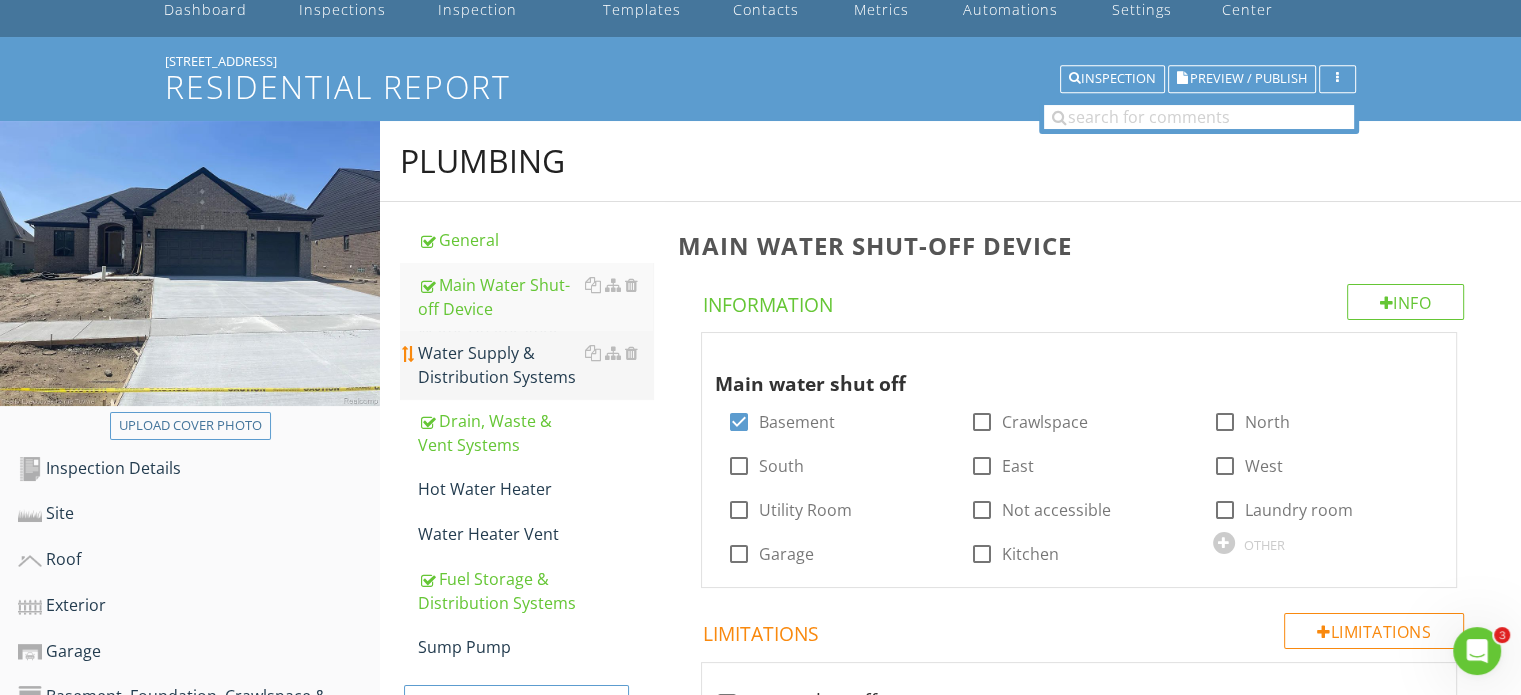 click on "Water Supply & Distribution Systems" at bounding box center [535, 365] 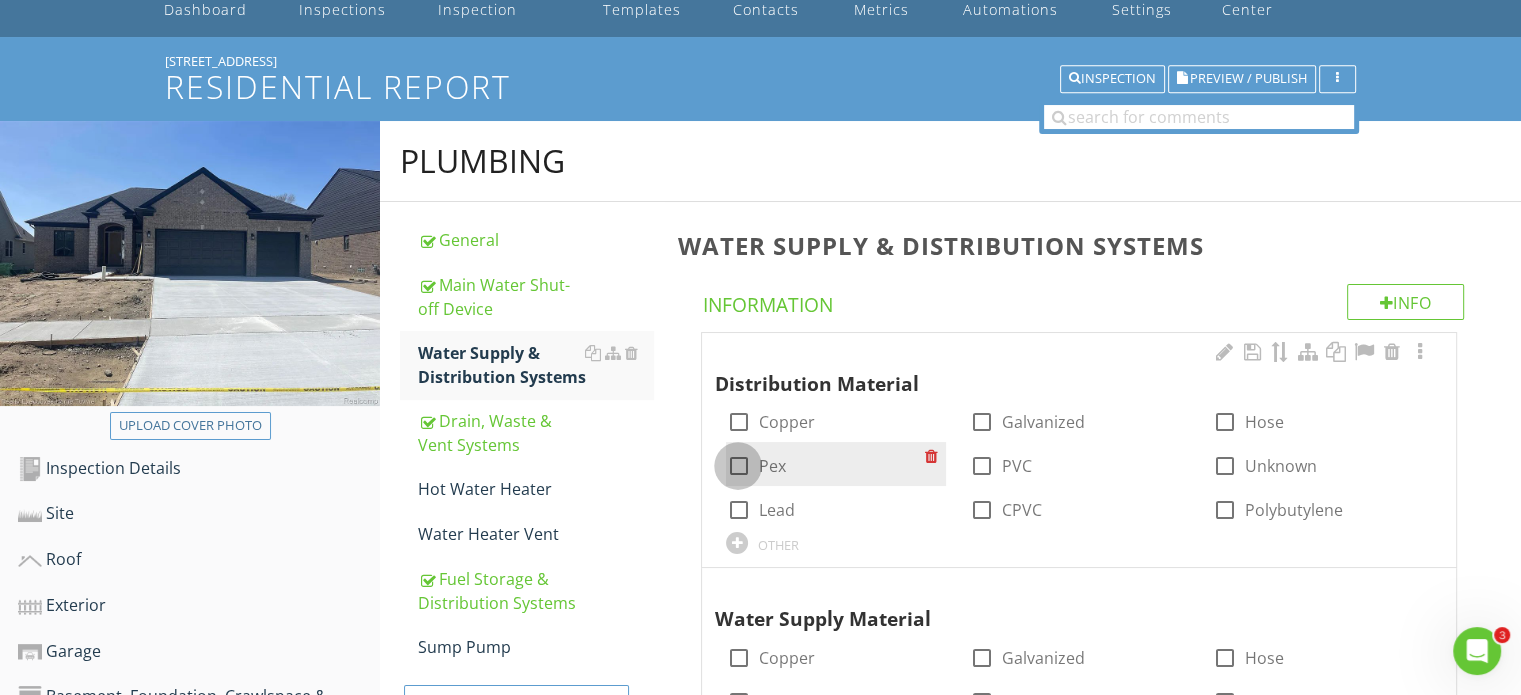click at bounding box center [738, 466] 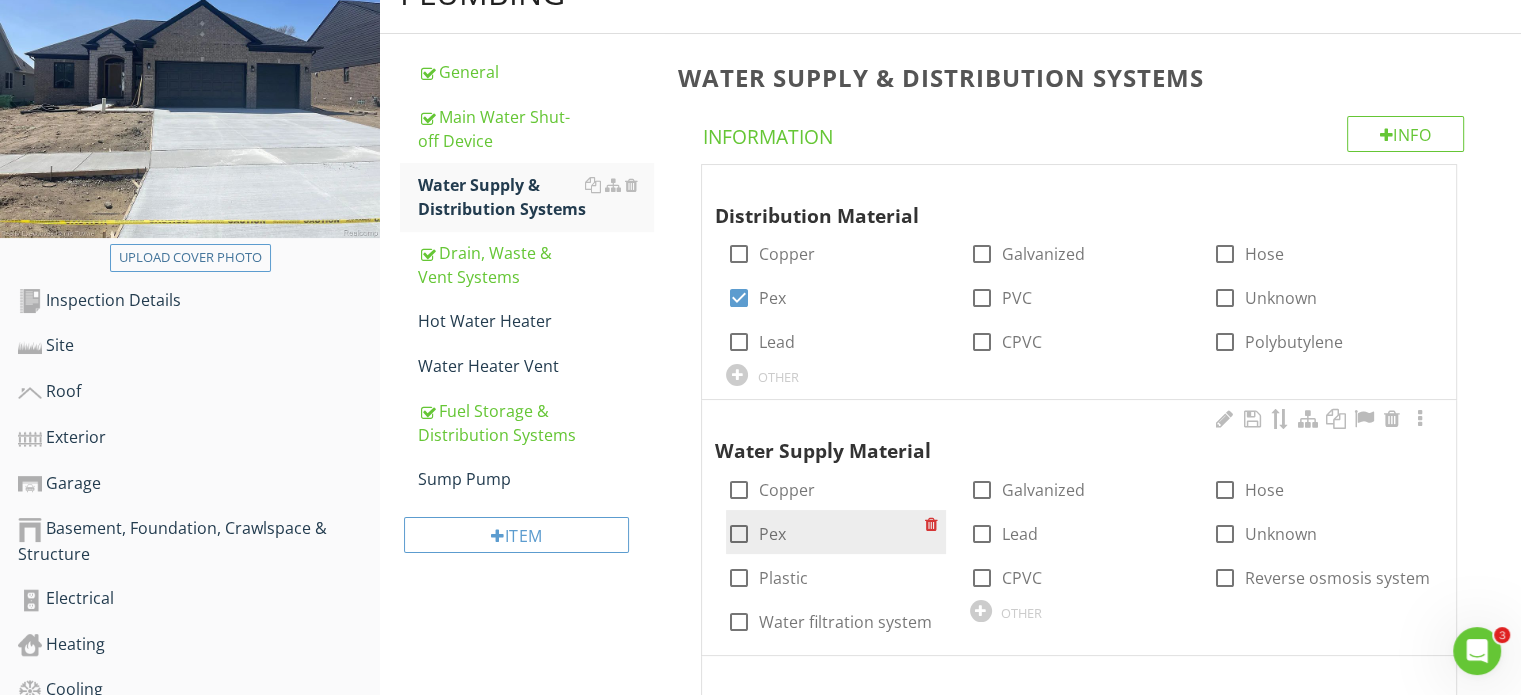 scroll, scrollTop: 300, scrollLeft: 0, axis: vertical 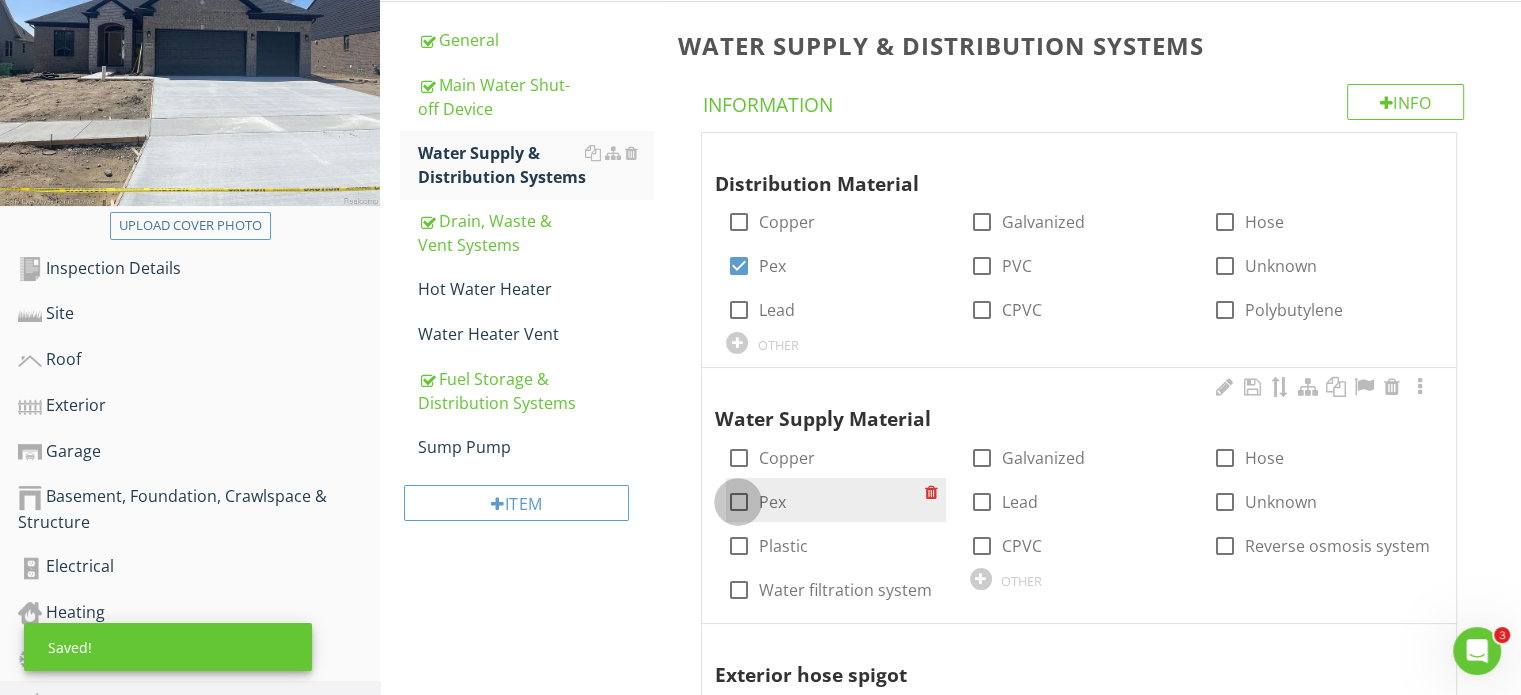 click at bounding box center [738, 502] 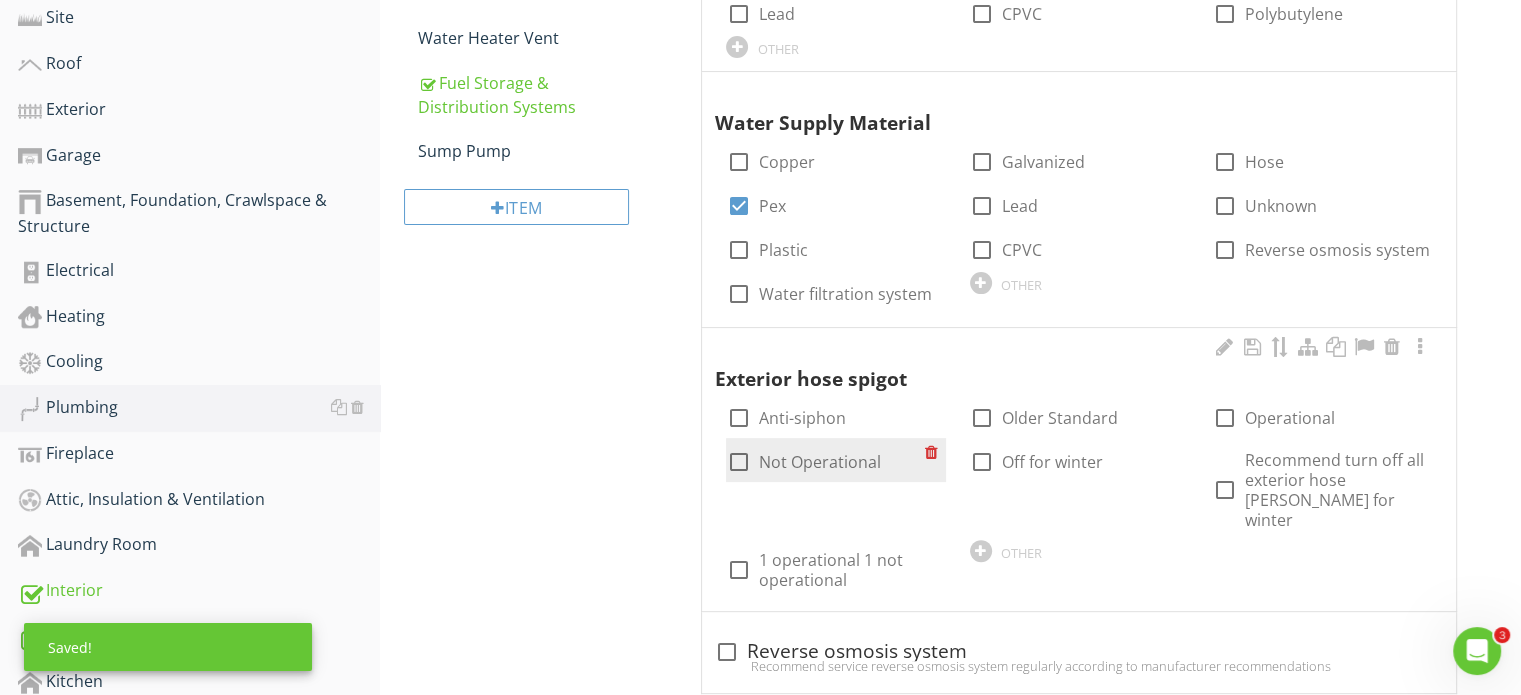 scroll, scrollTop: 600, scrollLeft: 0, axis: vertical 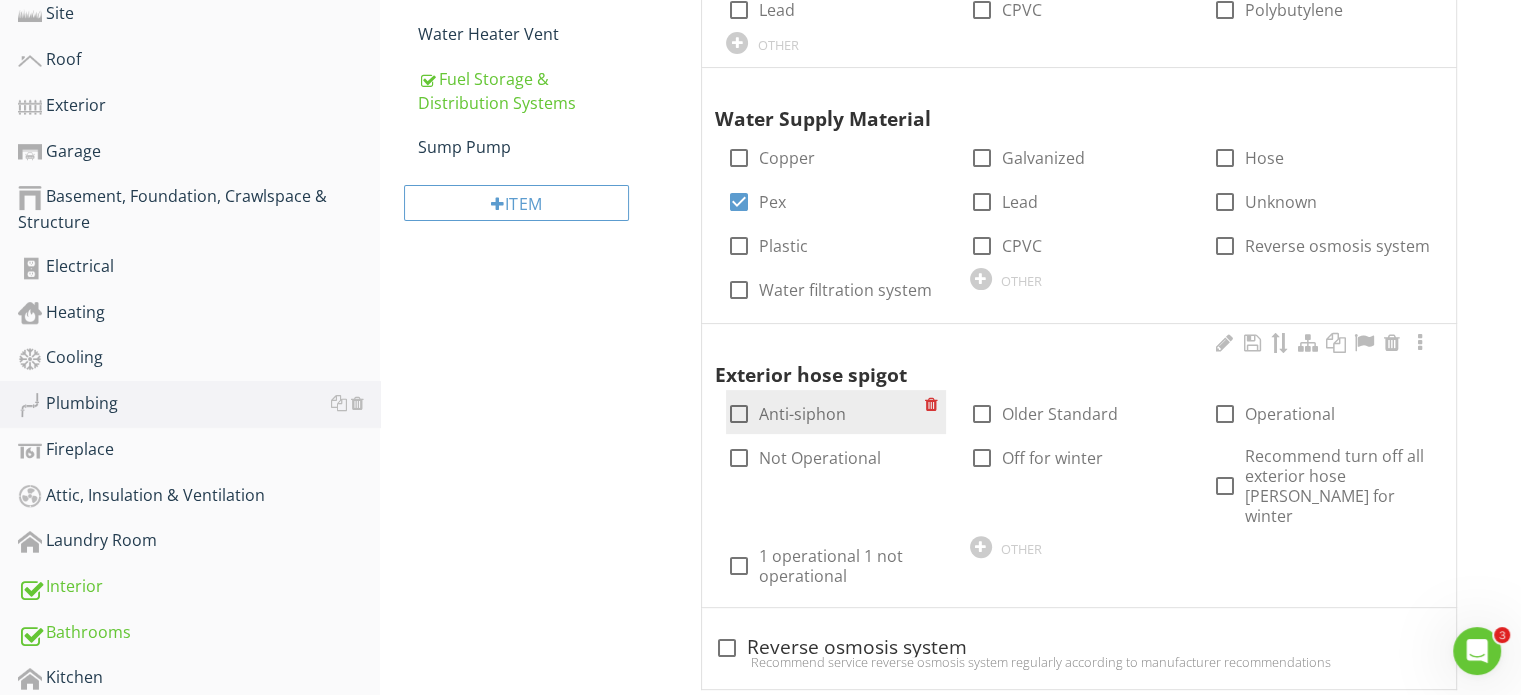 click at bounding box center (738, 414) 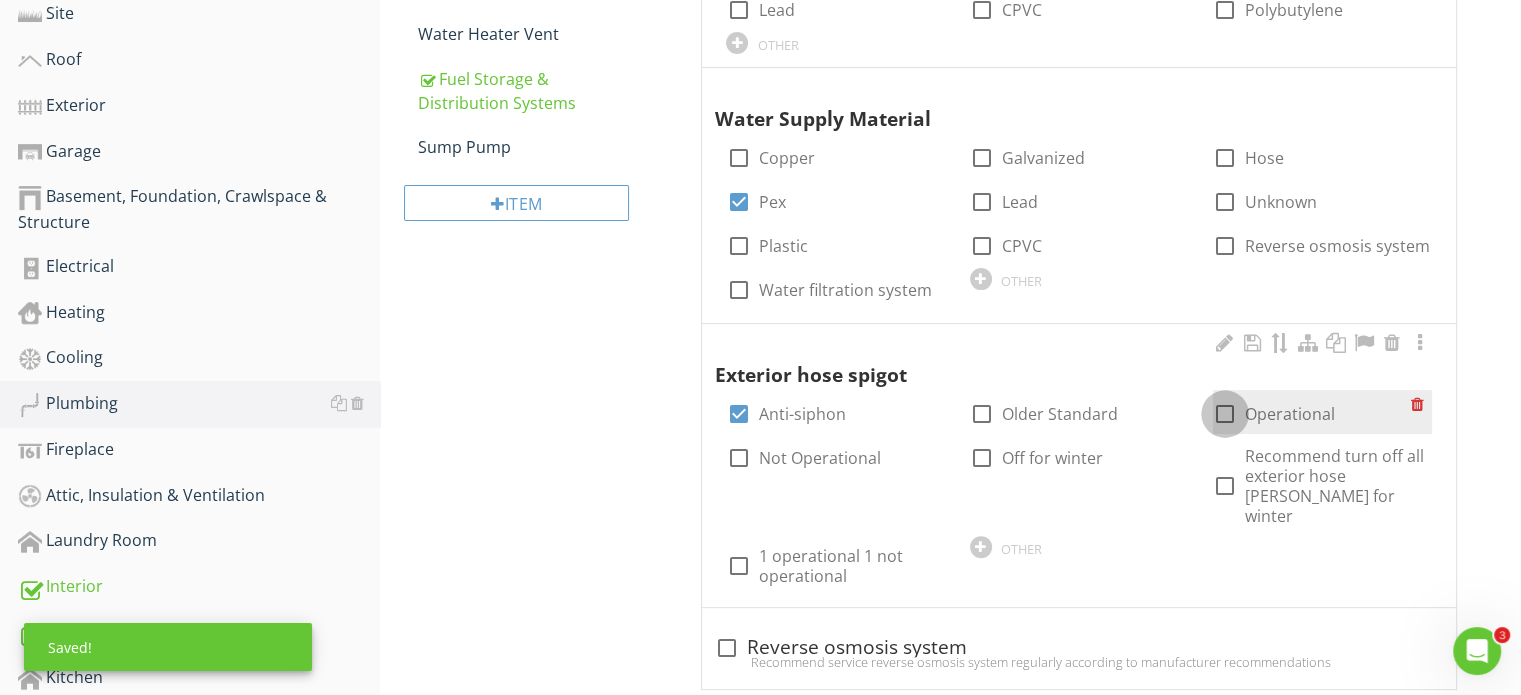 click at bounding box center (1225, 414) 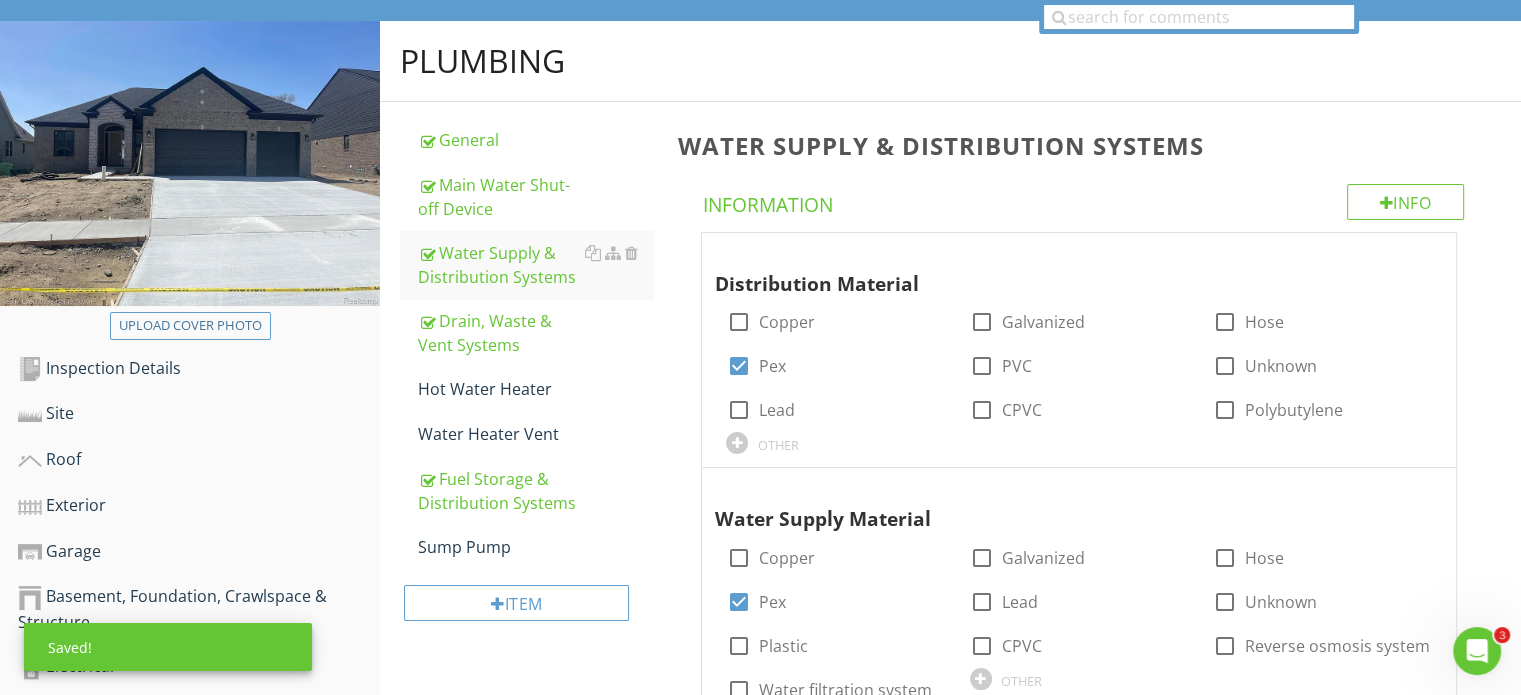 scroll, scrollTop: 200, scrollLeft: 0, axis: vertical 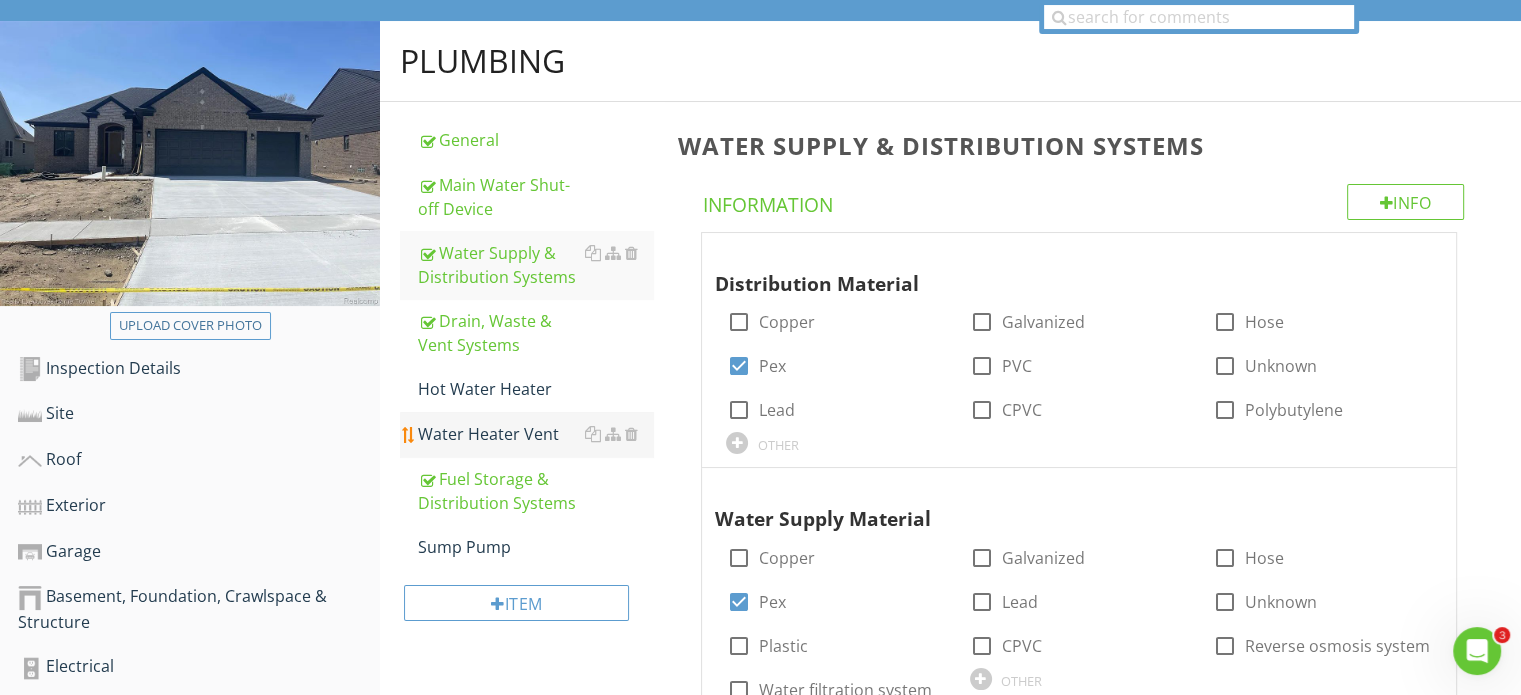 click on "Water Heater Vent" at bounding box center (535, 434) 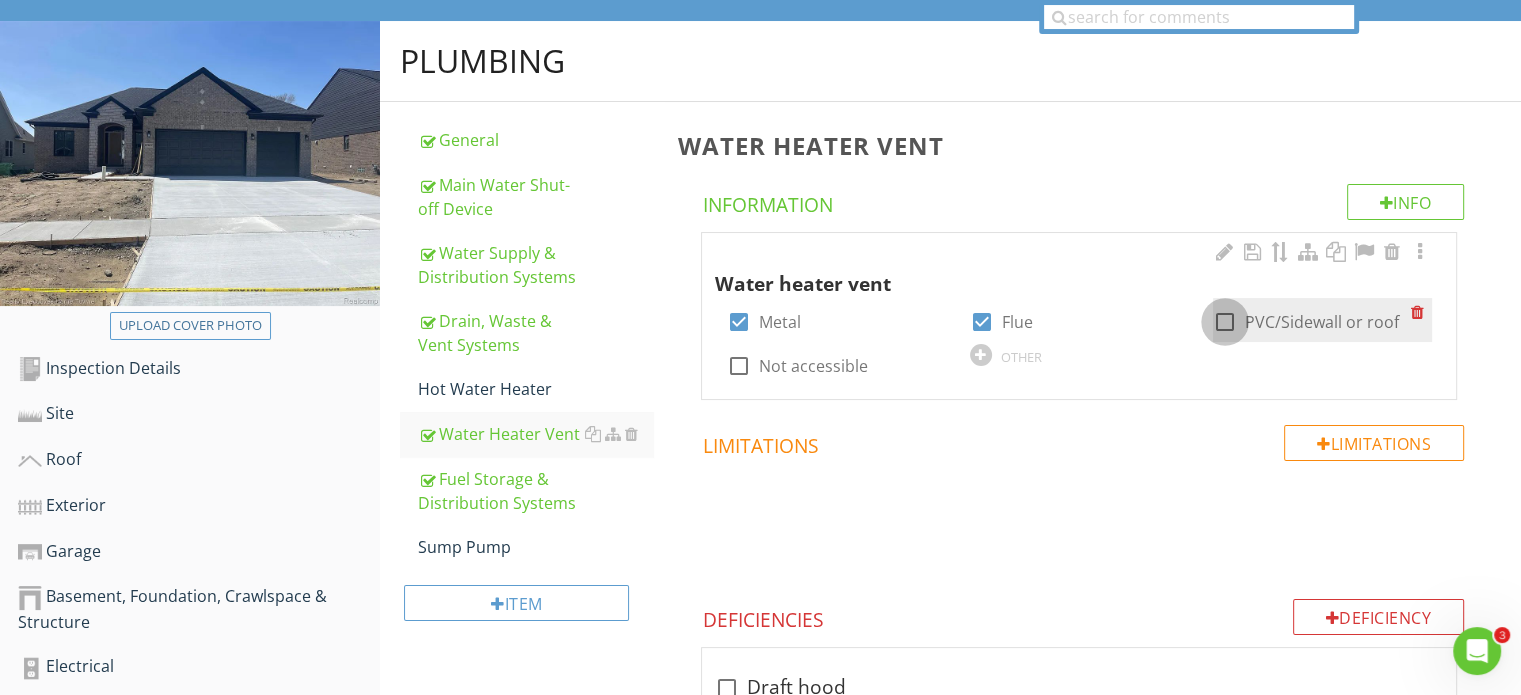 click at bounding box center (1225, 322) 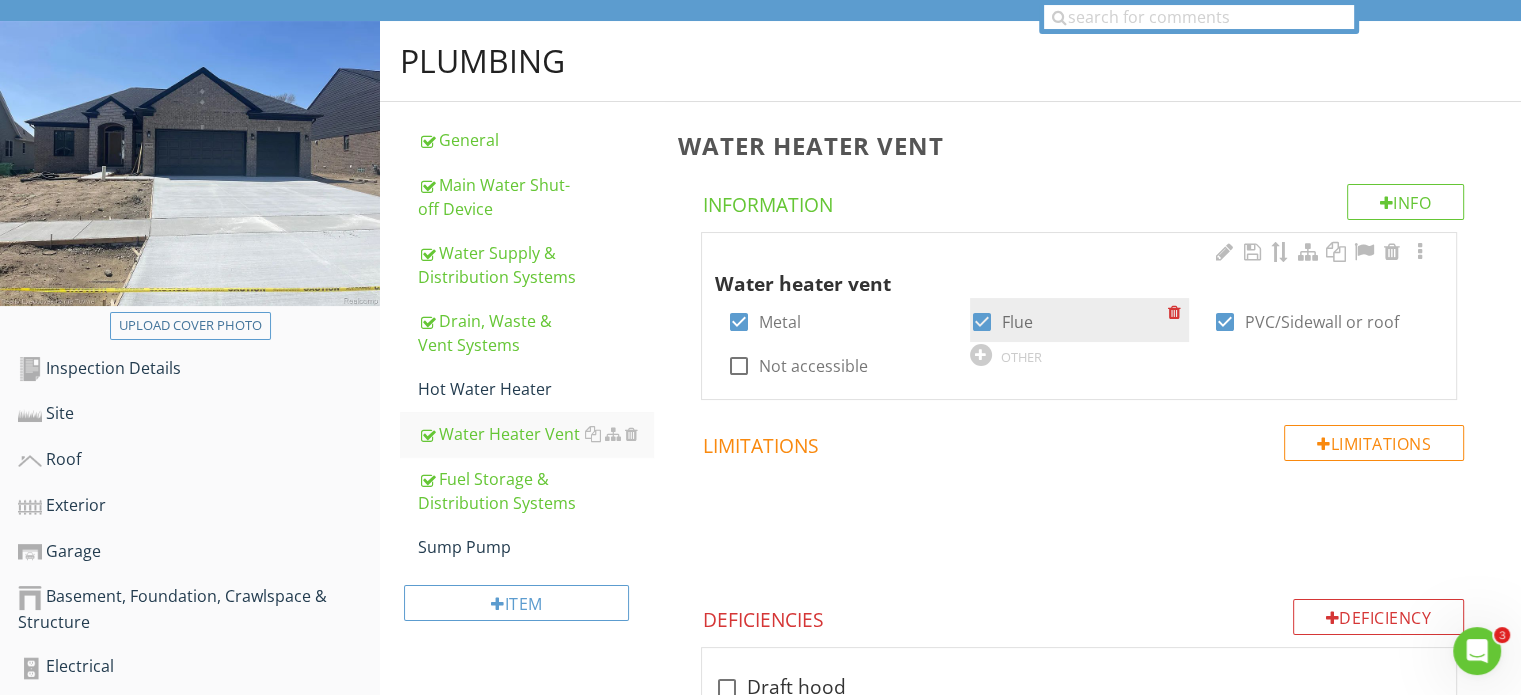 click at bounding box center [982, 322] 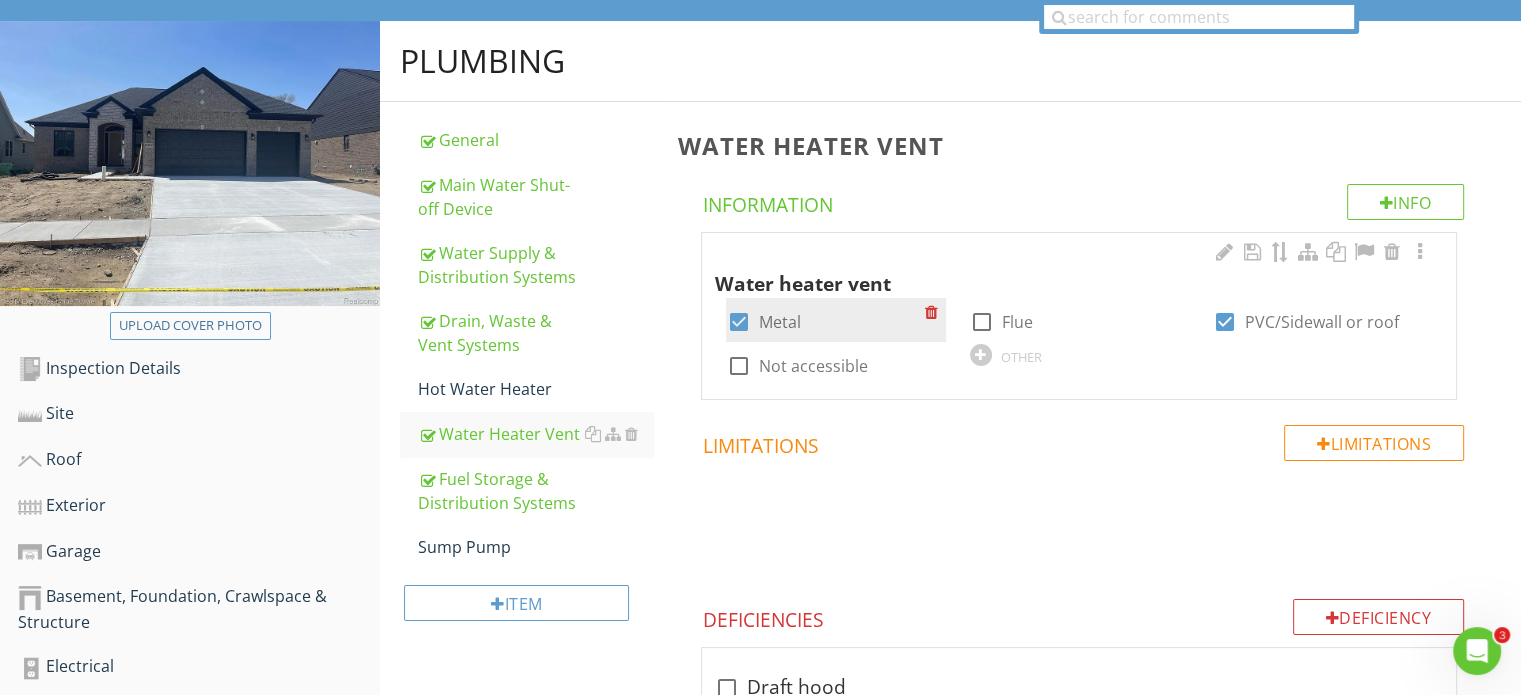 click at bounding box center (738, 322) 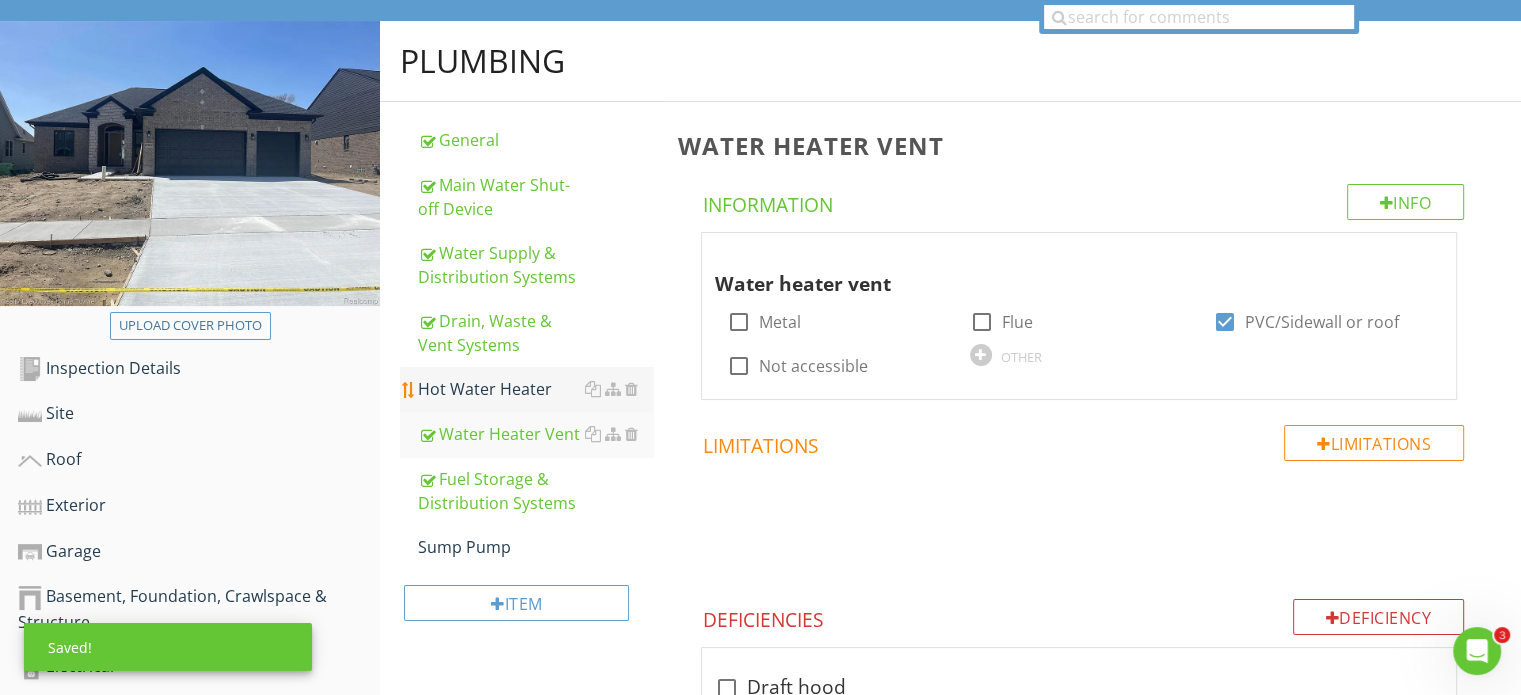 click on "Hot Water Heater" at bounding box center [535, 389] 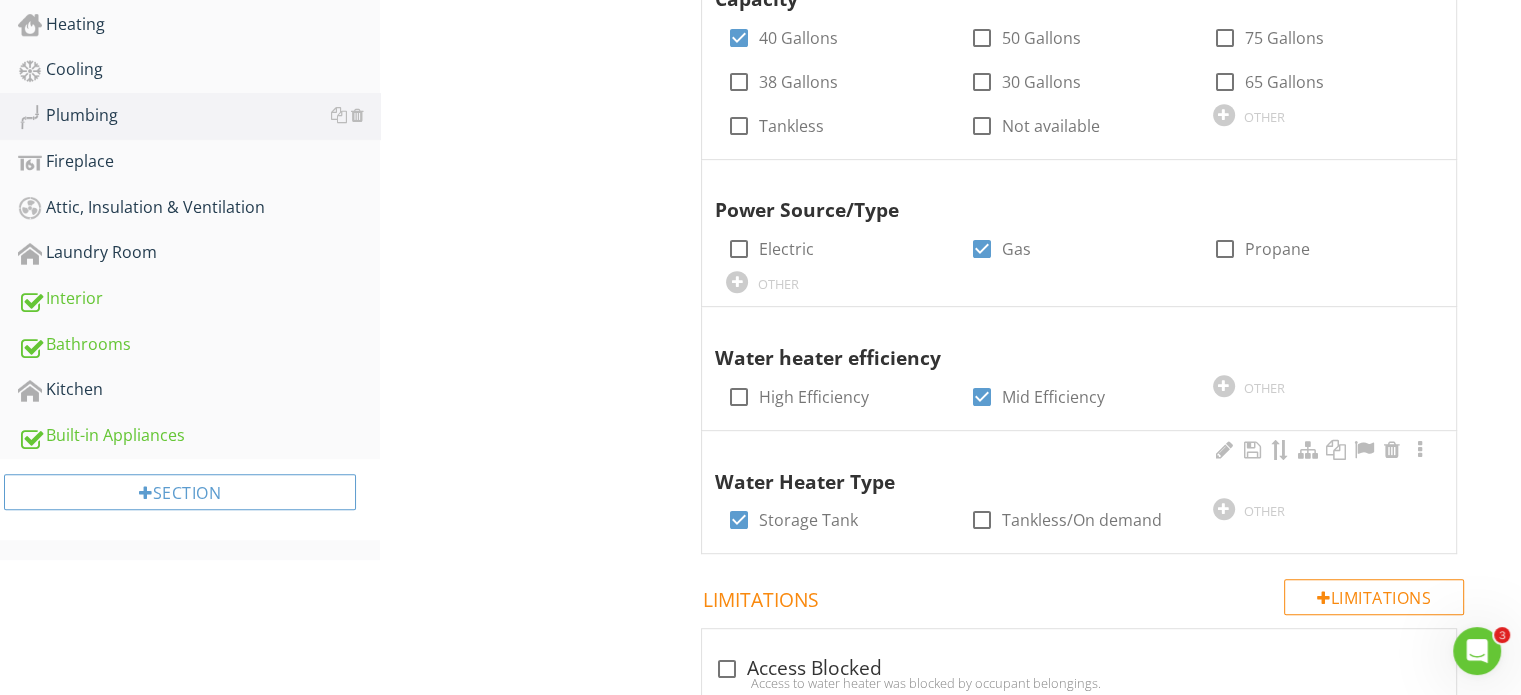 scroll, scrollTop: 900, scrollLeft: 0, axis: vertical 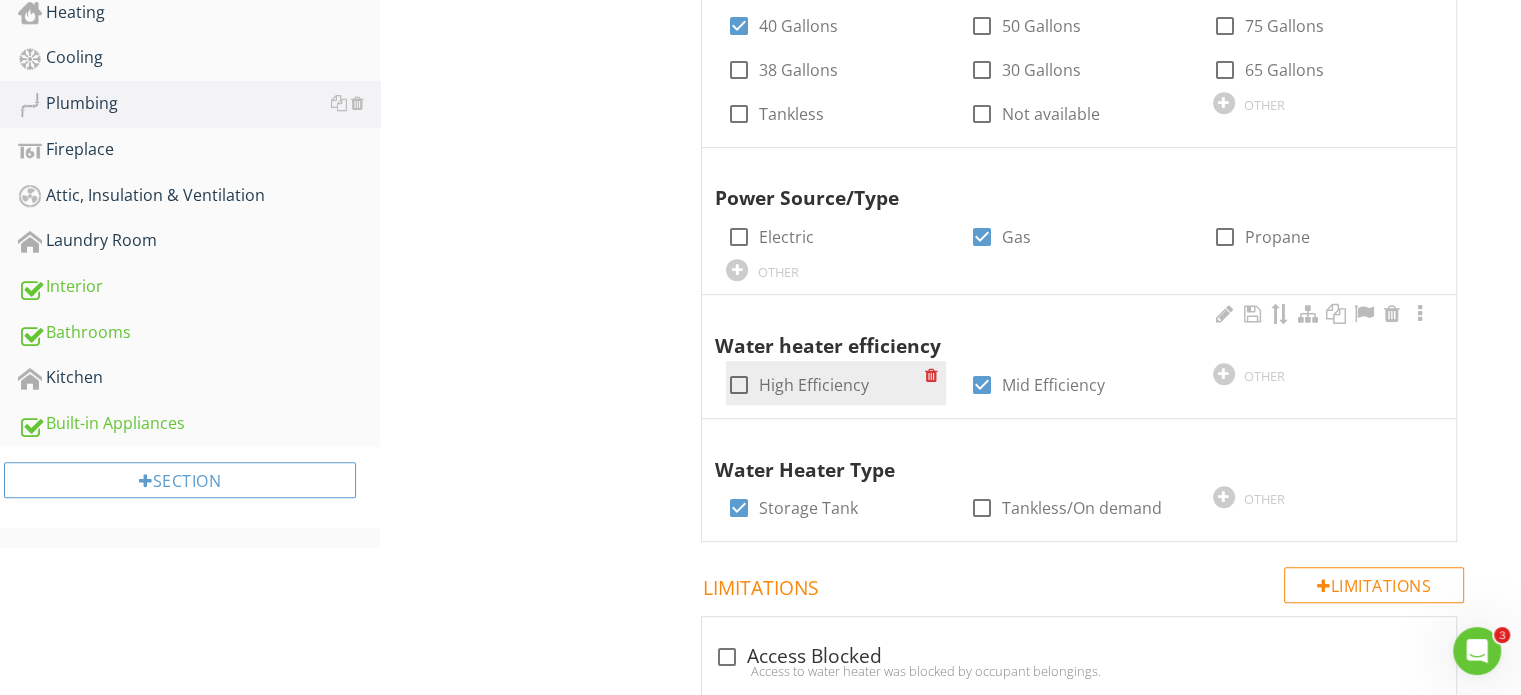 click at bounding box center [738, 385] 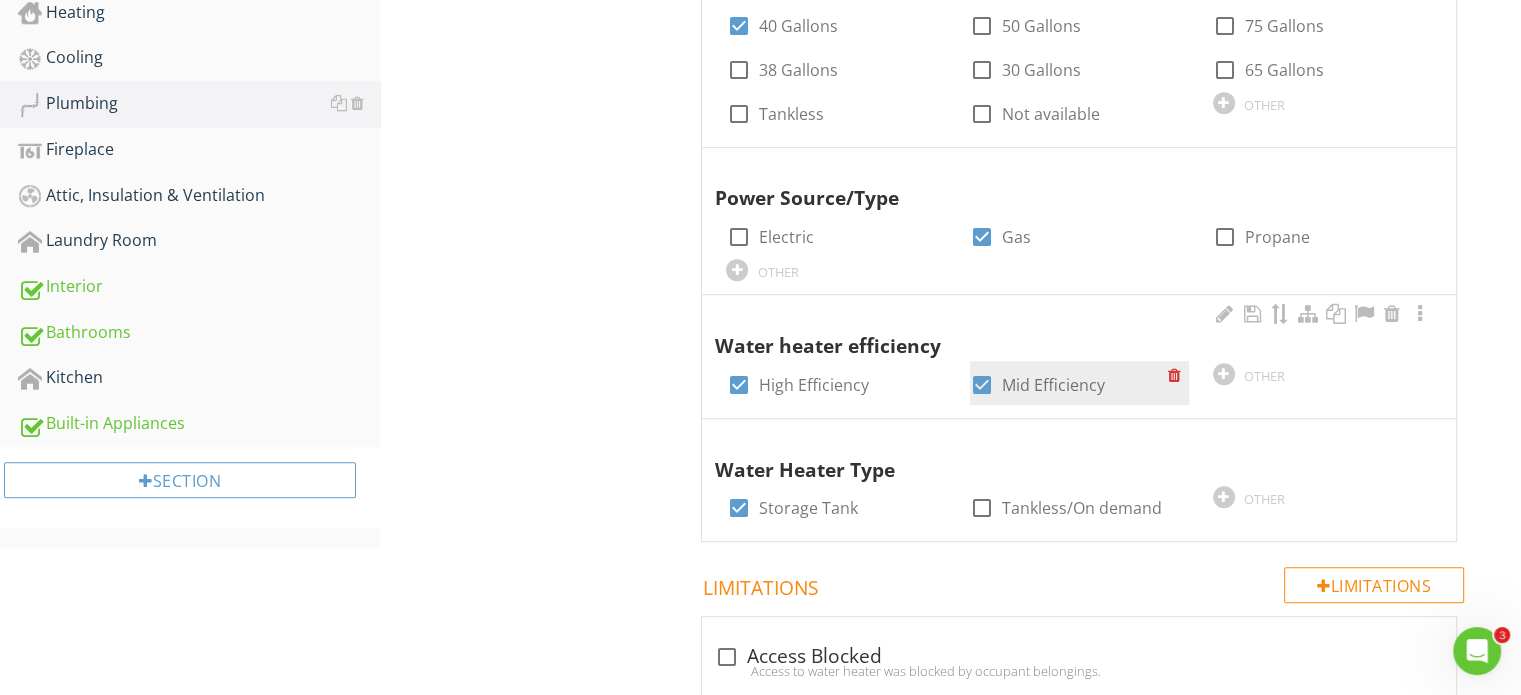 click at bounding box center (982, 385) 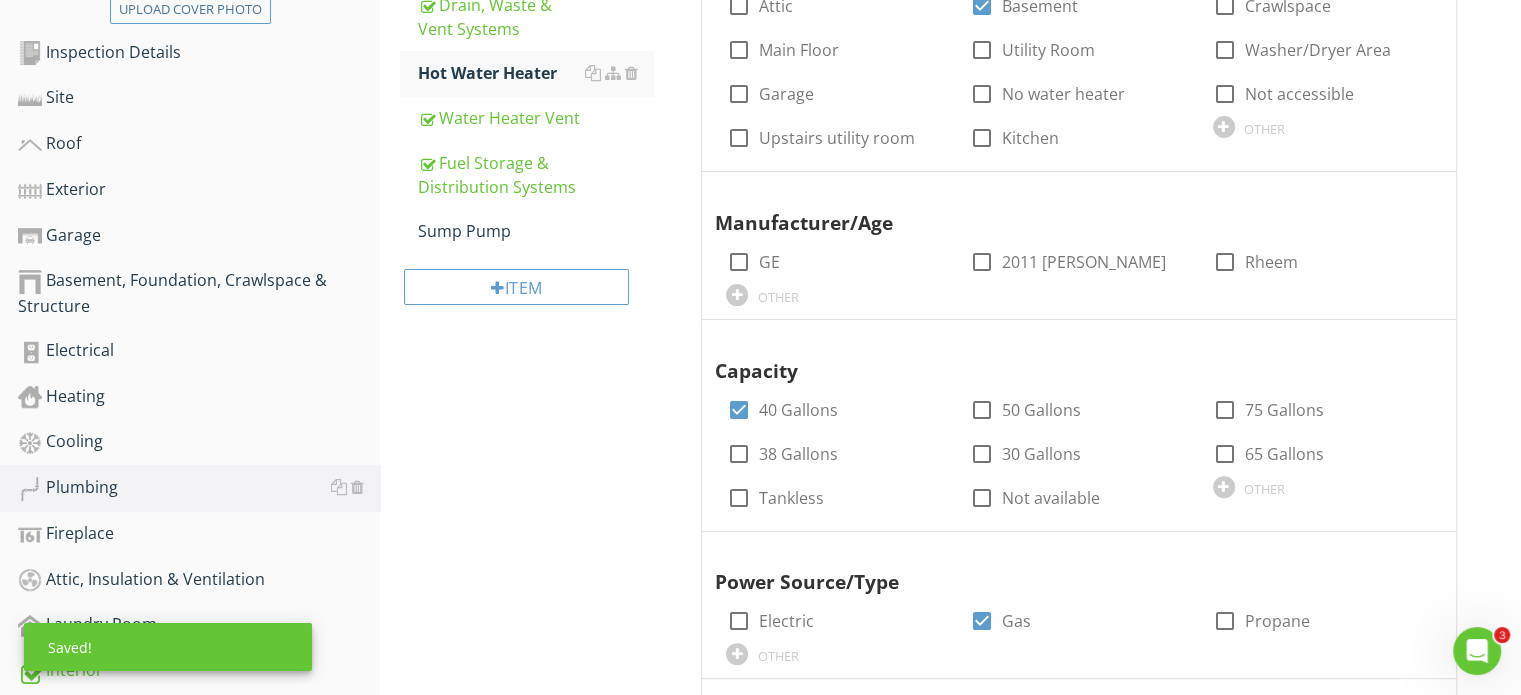 scroll, scrollTop: 500, scrollLeft: 0, axis: vertical 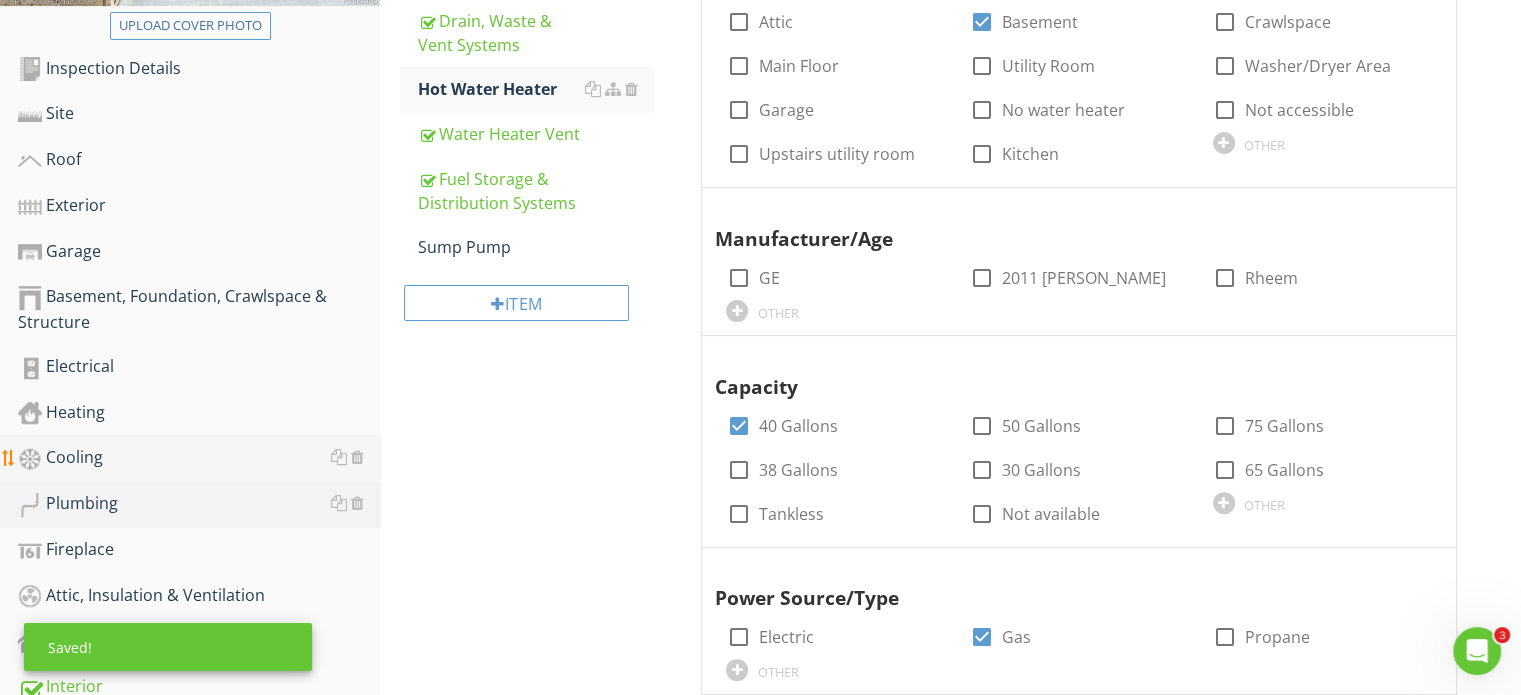 click on "Cooling" at bounding box center (199, 458) 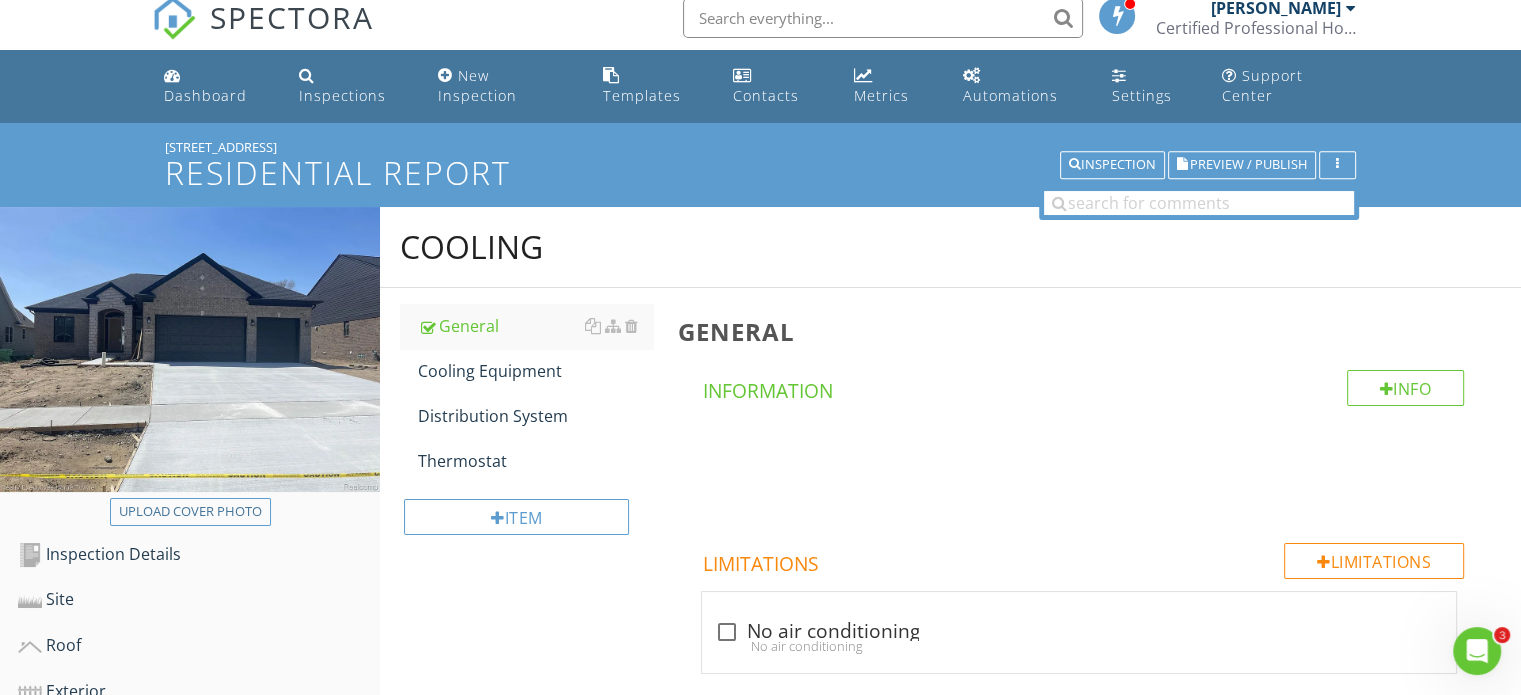 scroll, scrollTop: 0, scrollLeft: 0, axis: both 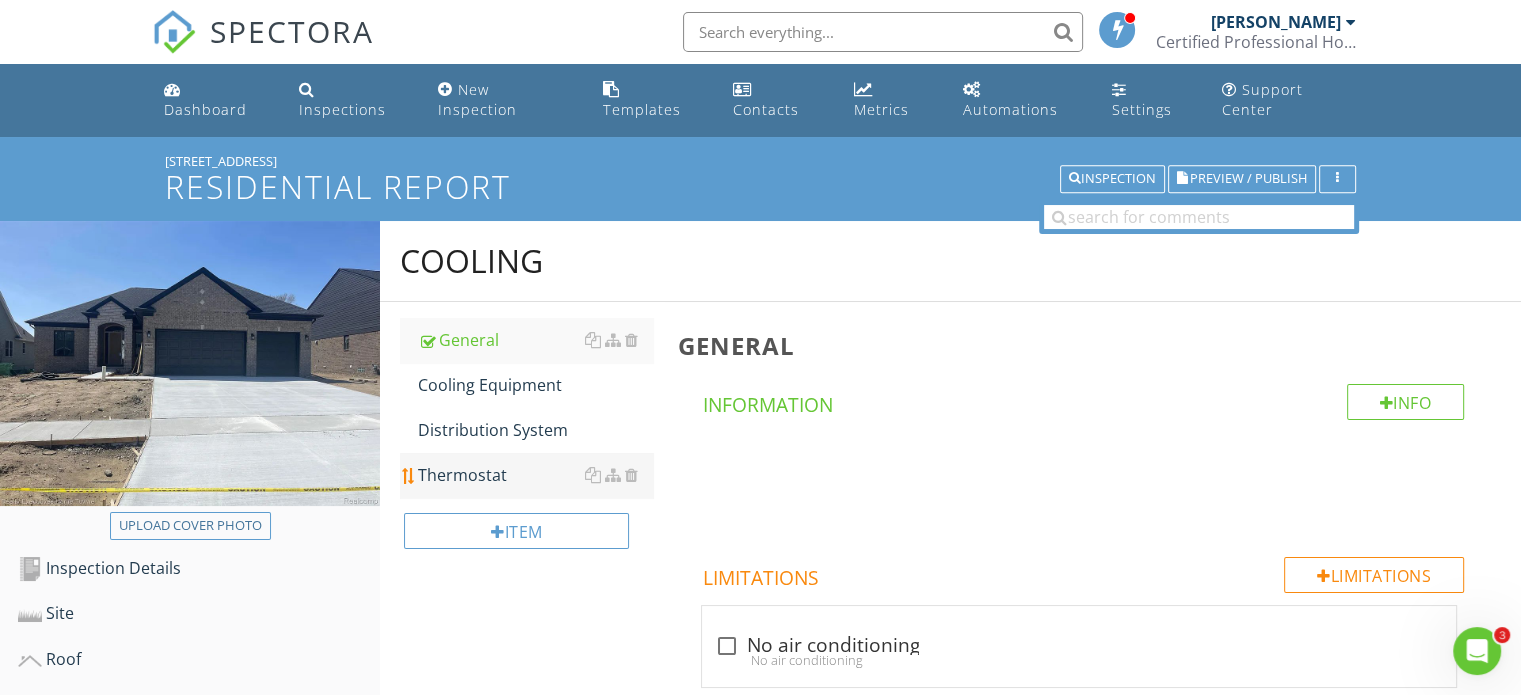 click on "Thermostat" at bounding box center (535, 475) 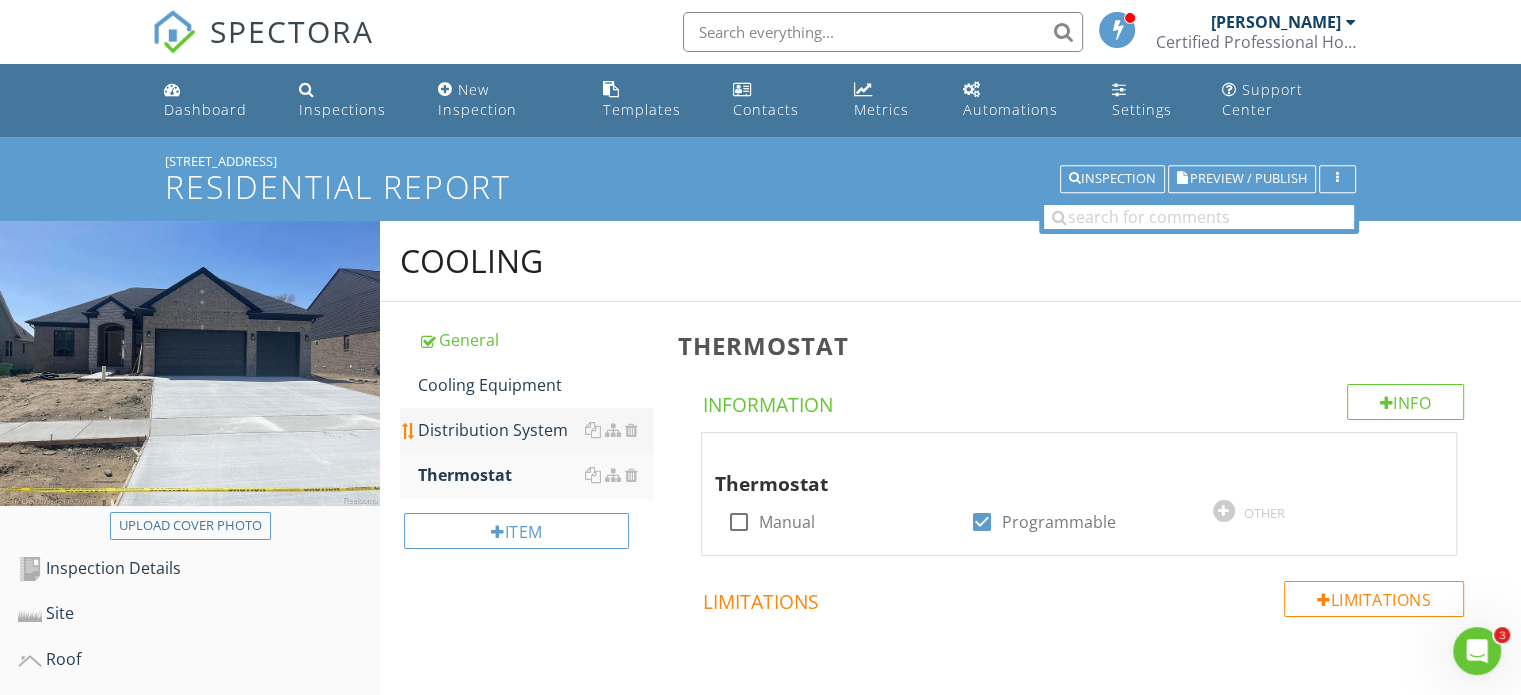 click on "Distribution System" at bounding box center [535, 430] 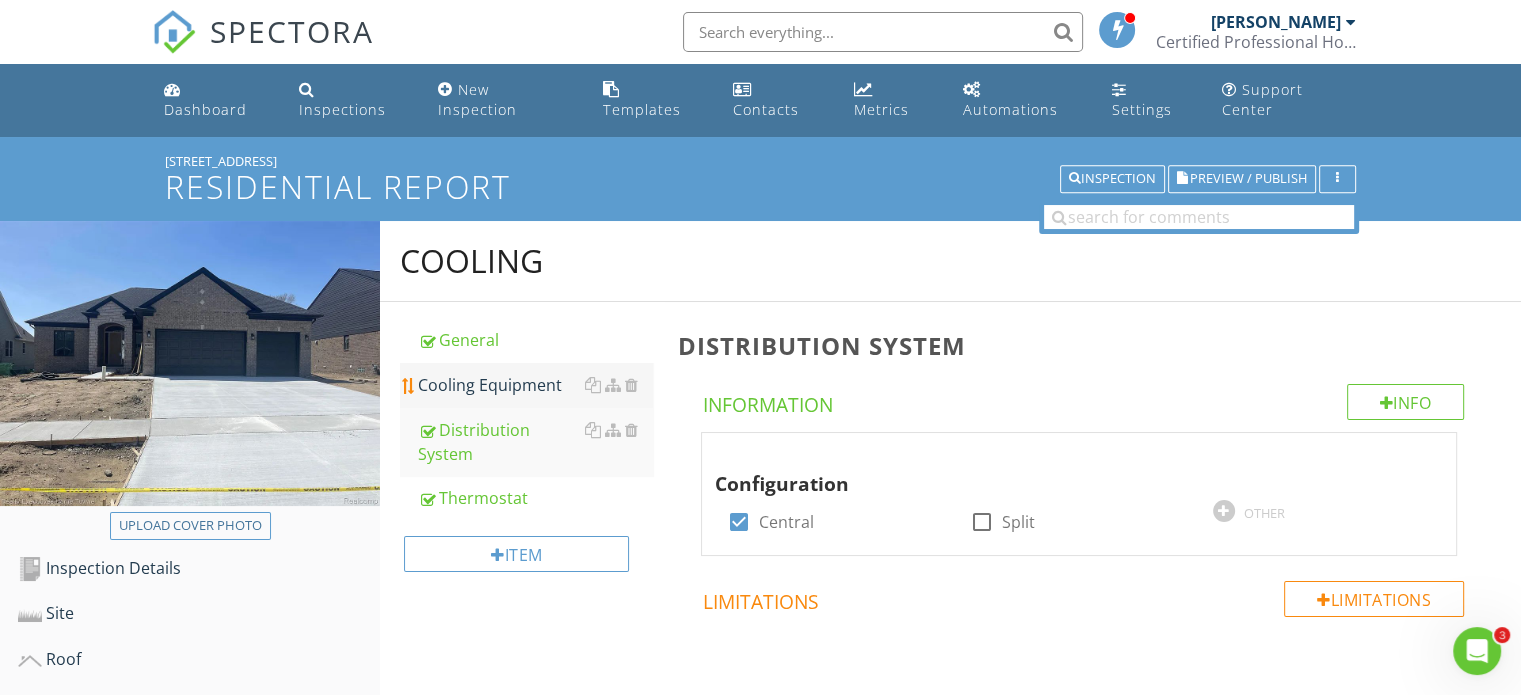 click on "Cooling Equipment" at bounding box center [535, 385] 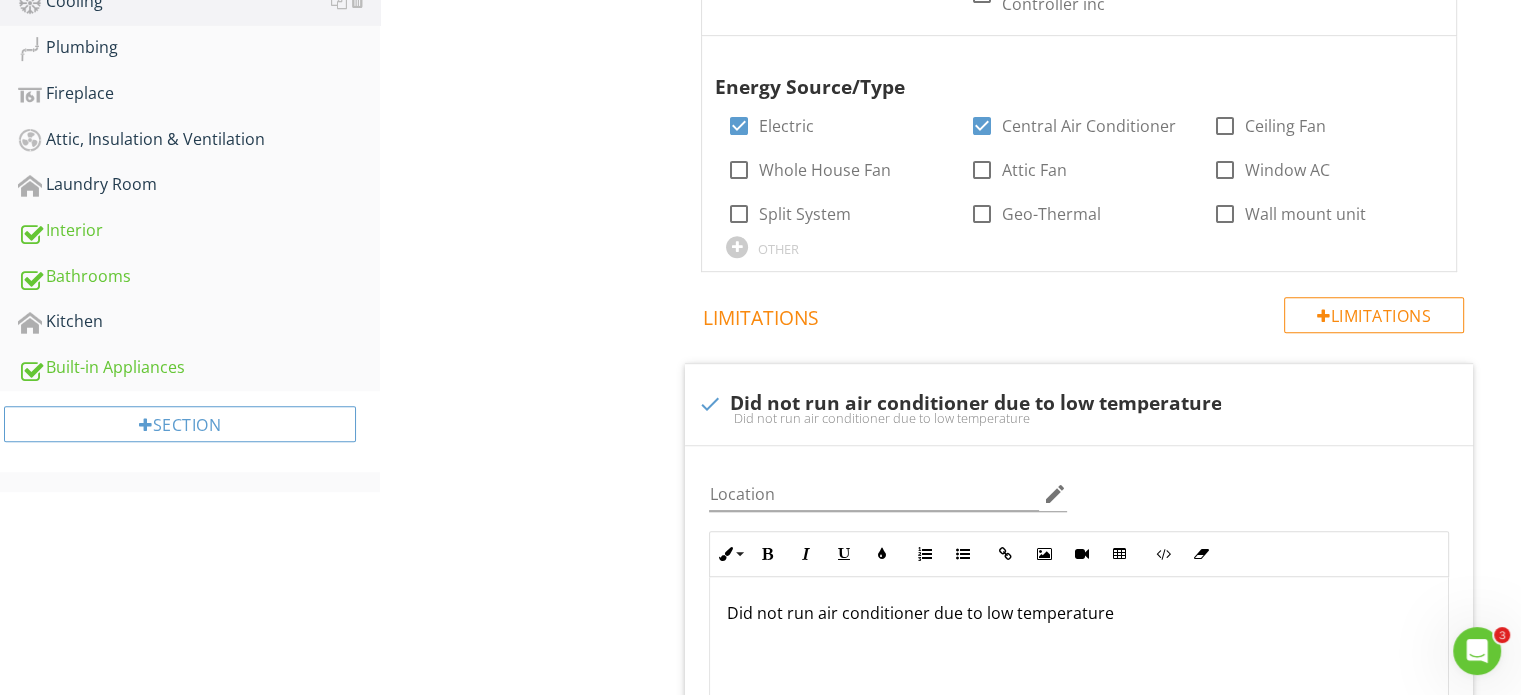 scroll, scrollTop: 1000, scrollLeft: 0, axis: vertical 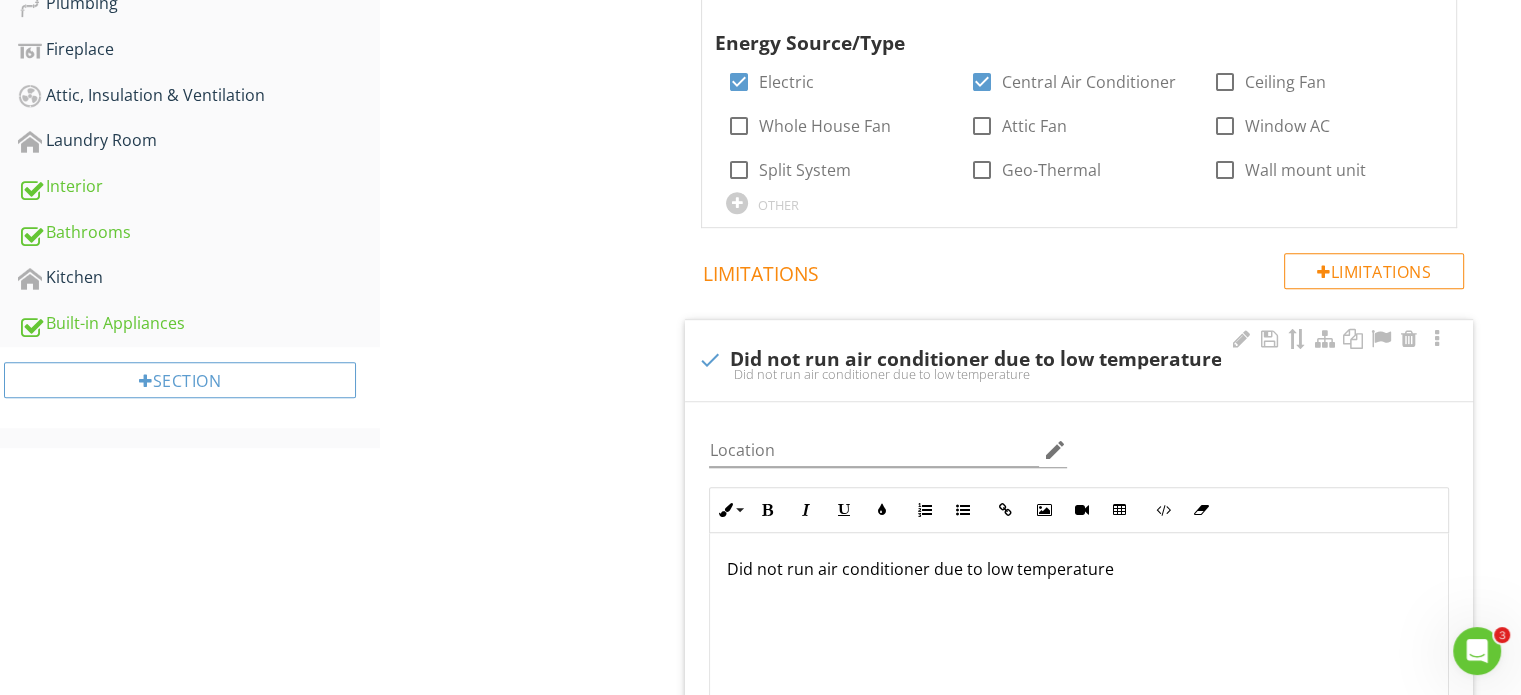 click on "Did not run air conditioner due to low temperature" at bounding box center [1079, 374] 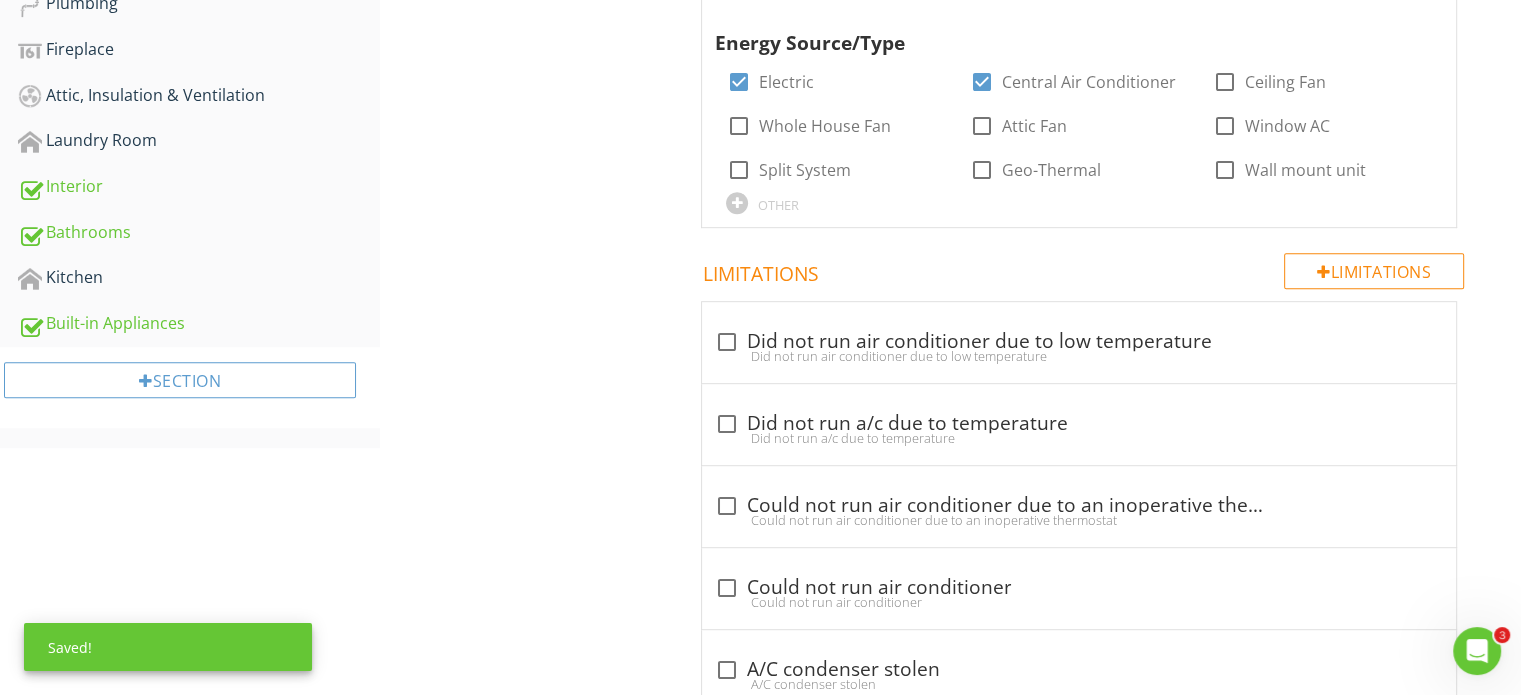 scroll, scrollTop: 300, scrollLeft: 0, axis: vertical 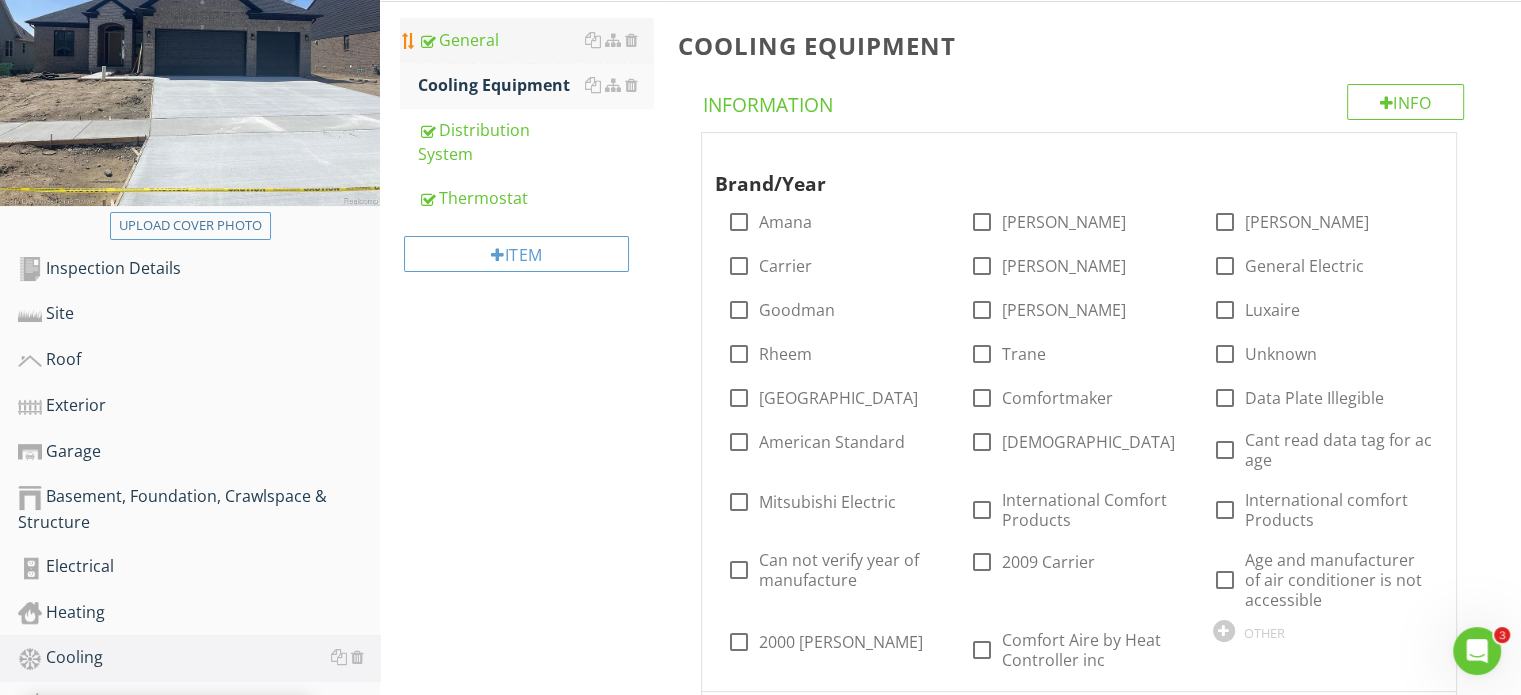 click on "General" at bounding box center (535, 40) 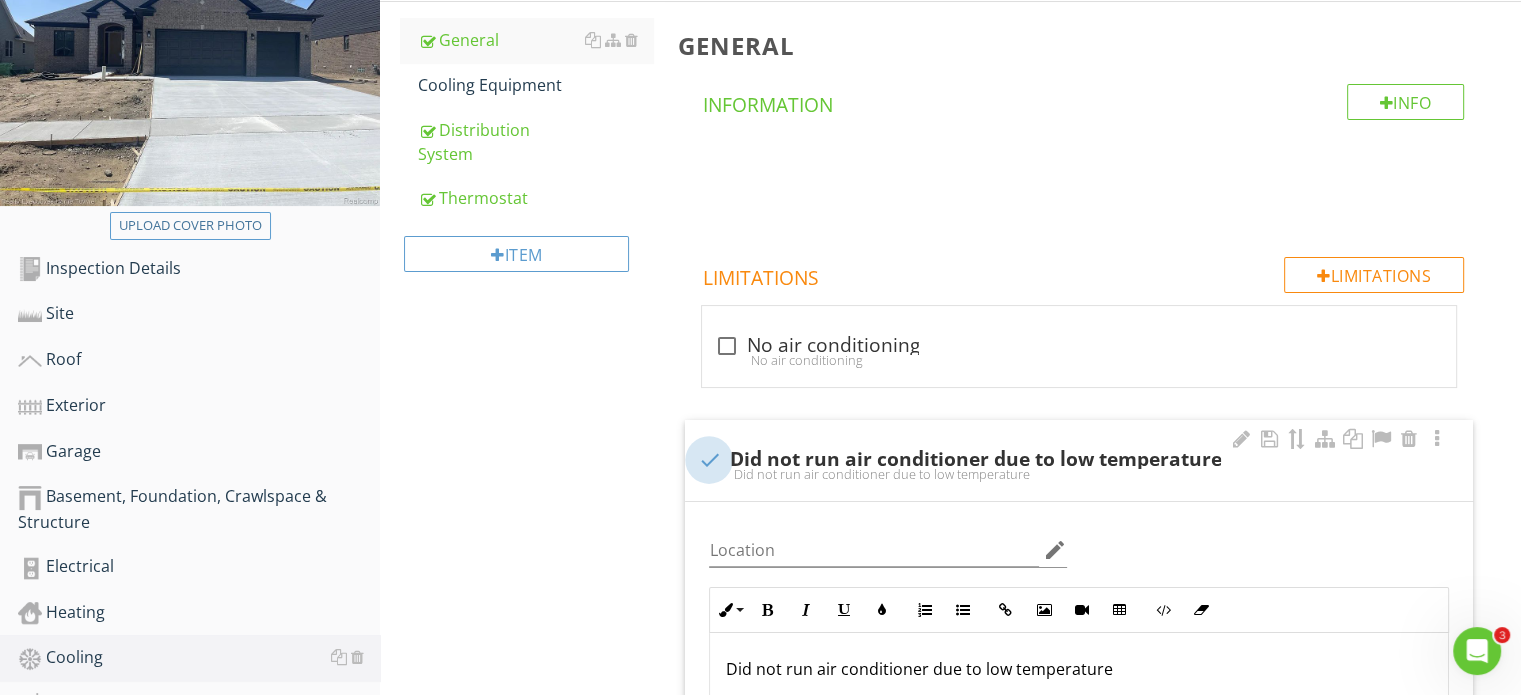 click at bounding box center [709, 460] 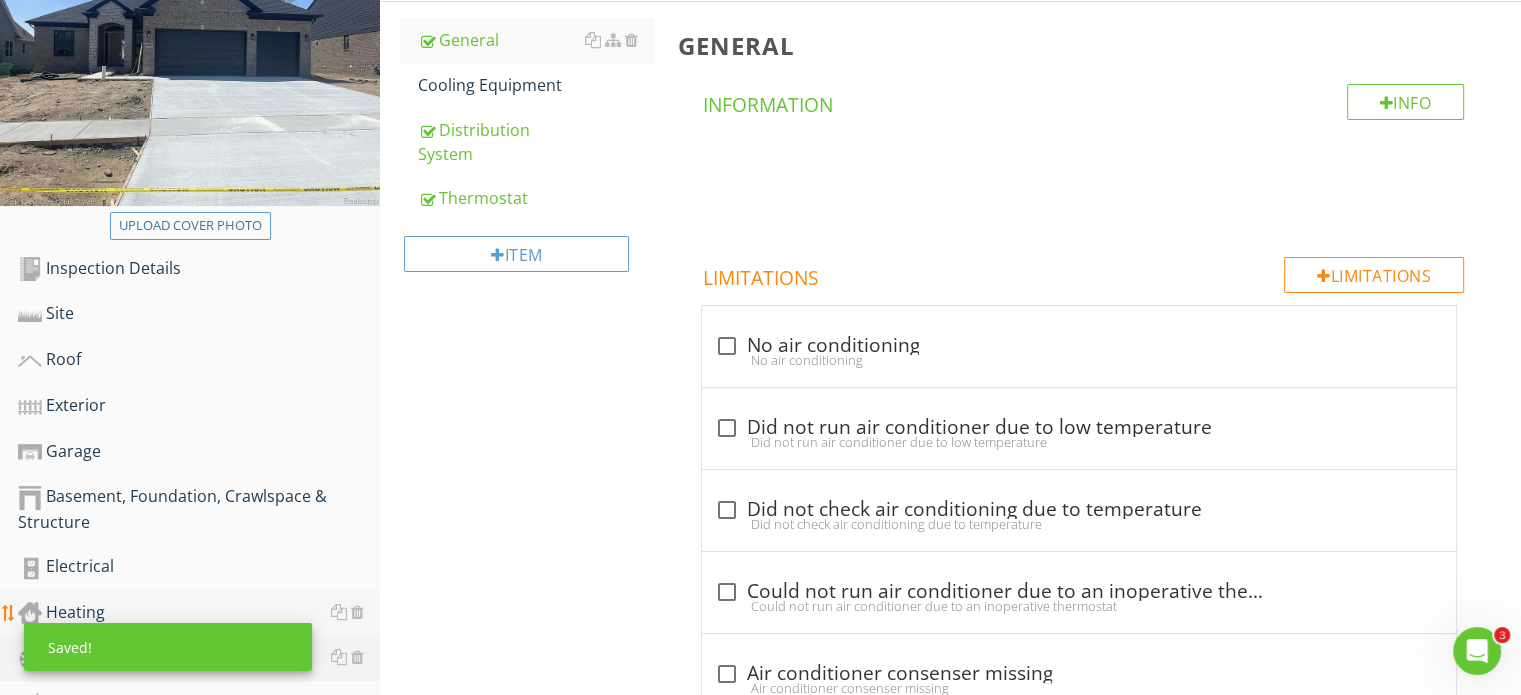 click on "Heating" at bounding box center [199, 613] 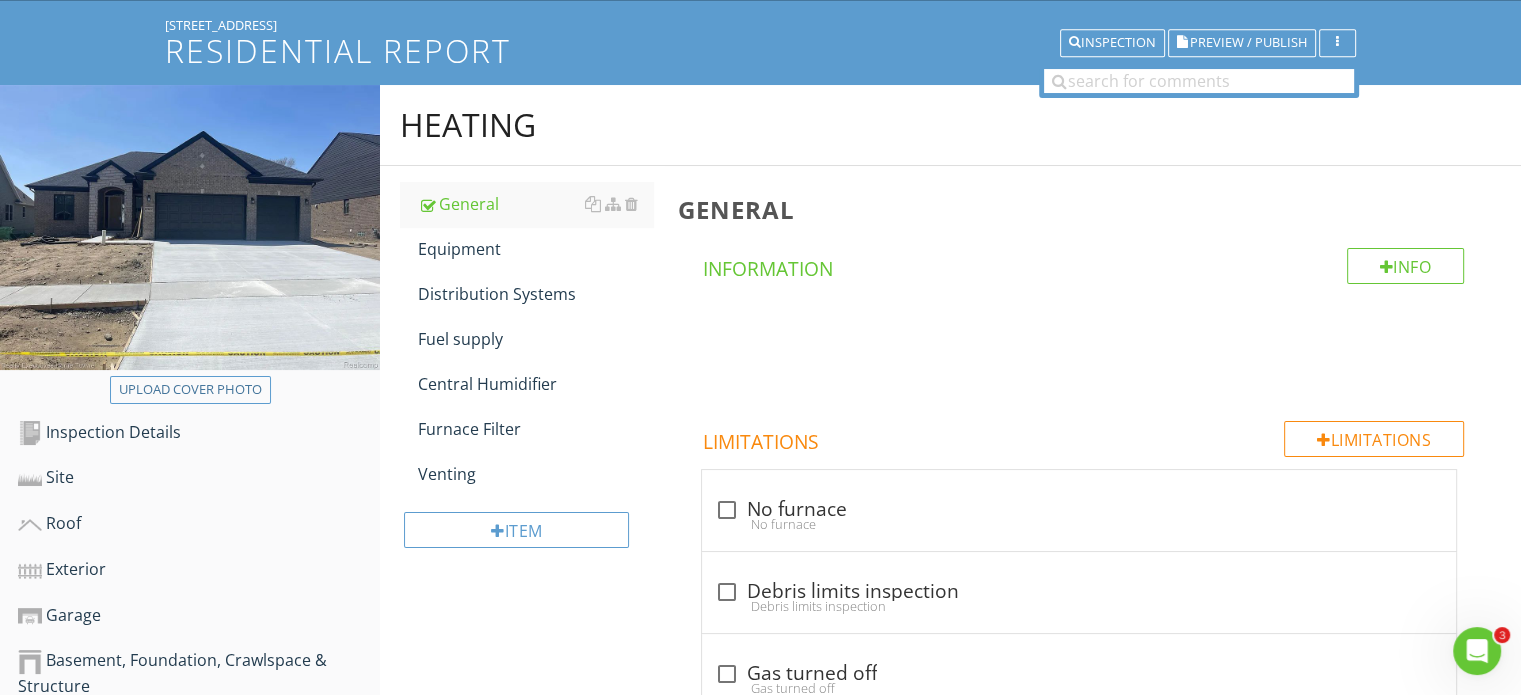 scroll, scrollTop: 0, scrollLeft: 0, axis: both 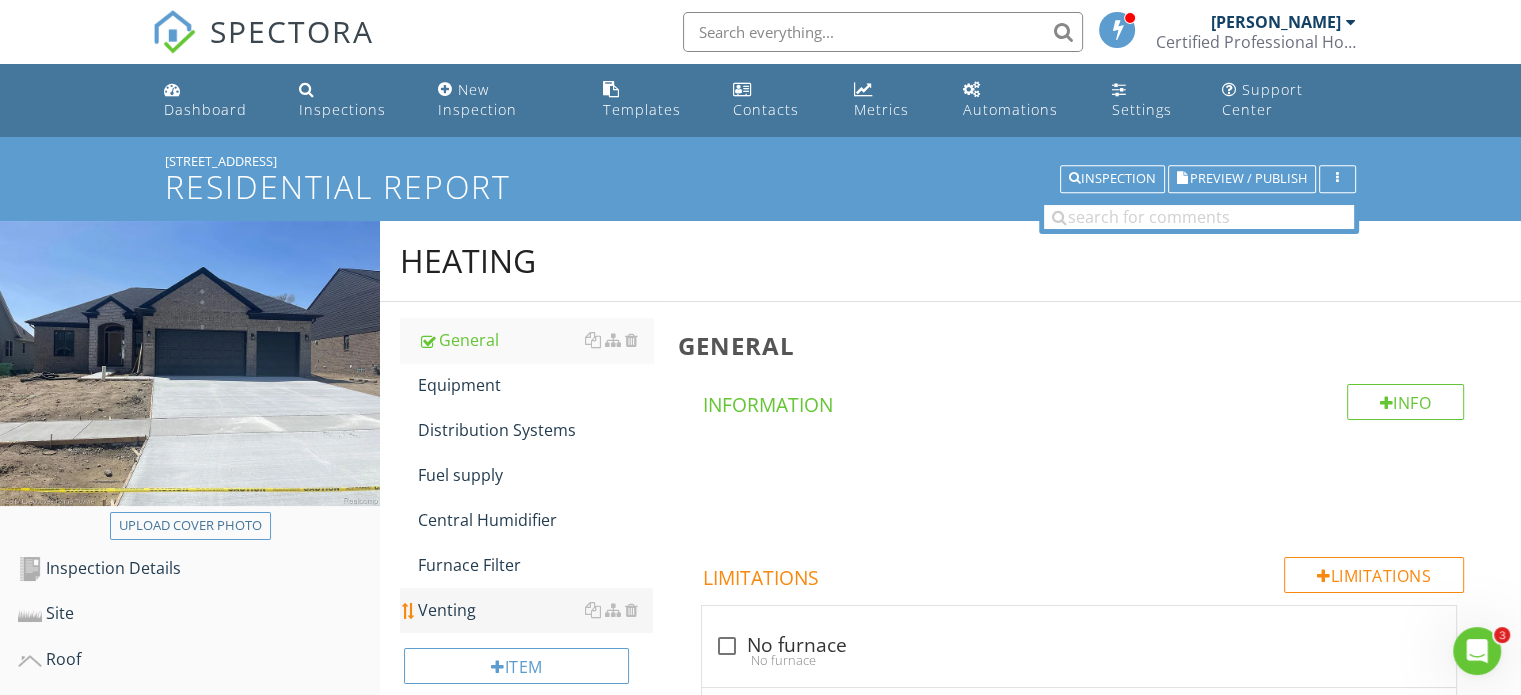 click on "Venting" at bounding box center (535, 610) 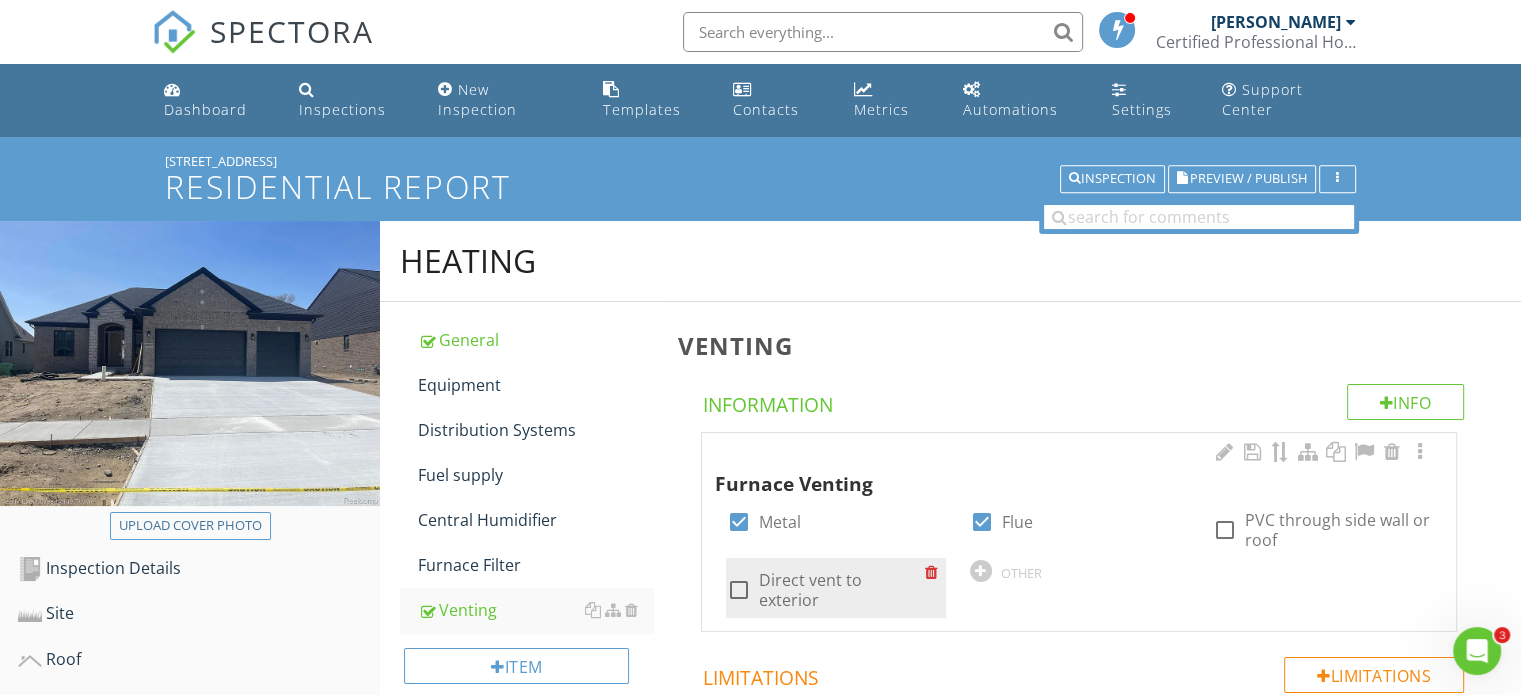 click at bounding box center (738, 590) 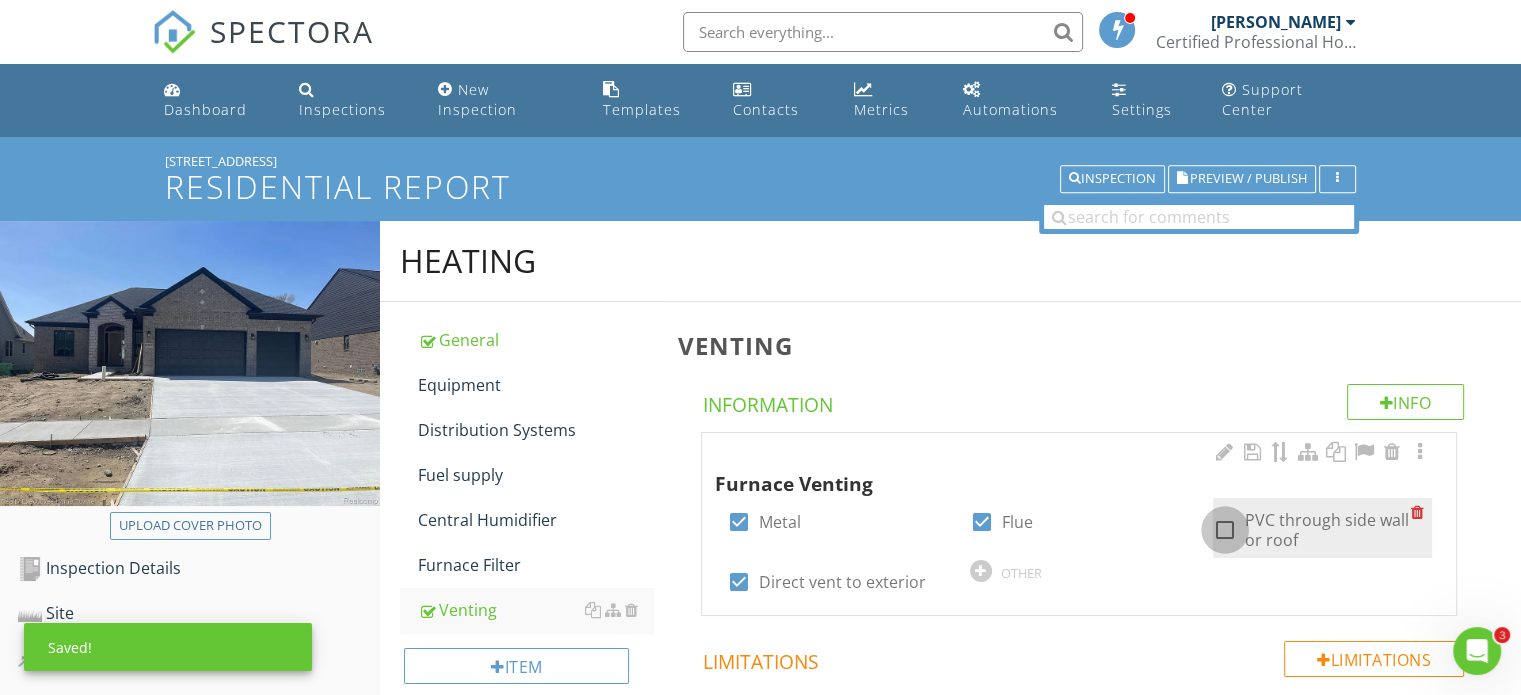 click at bounding box center [1225, 530] 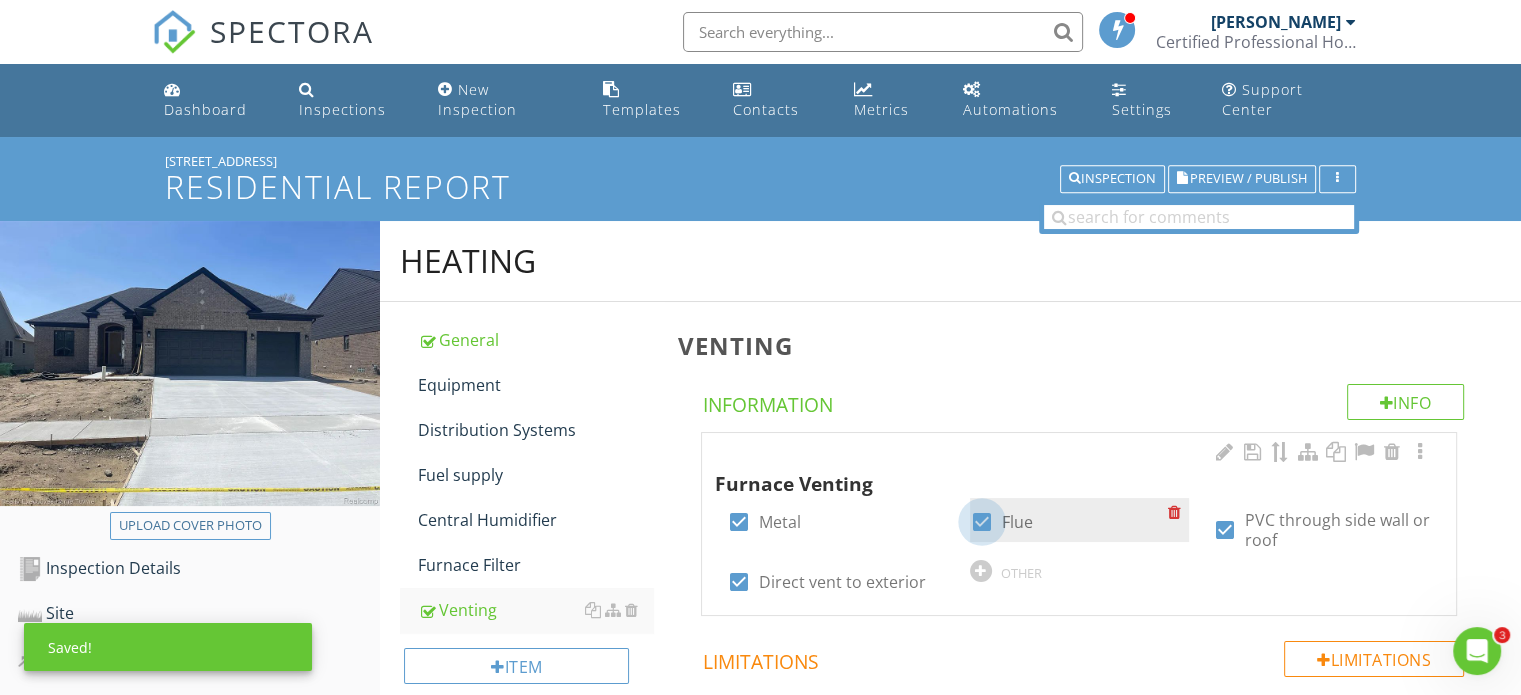 click at bounding box center (982, 522) 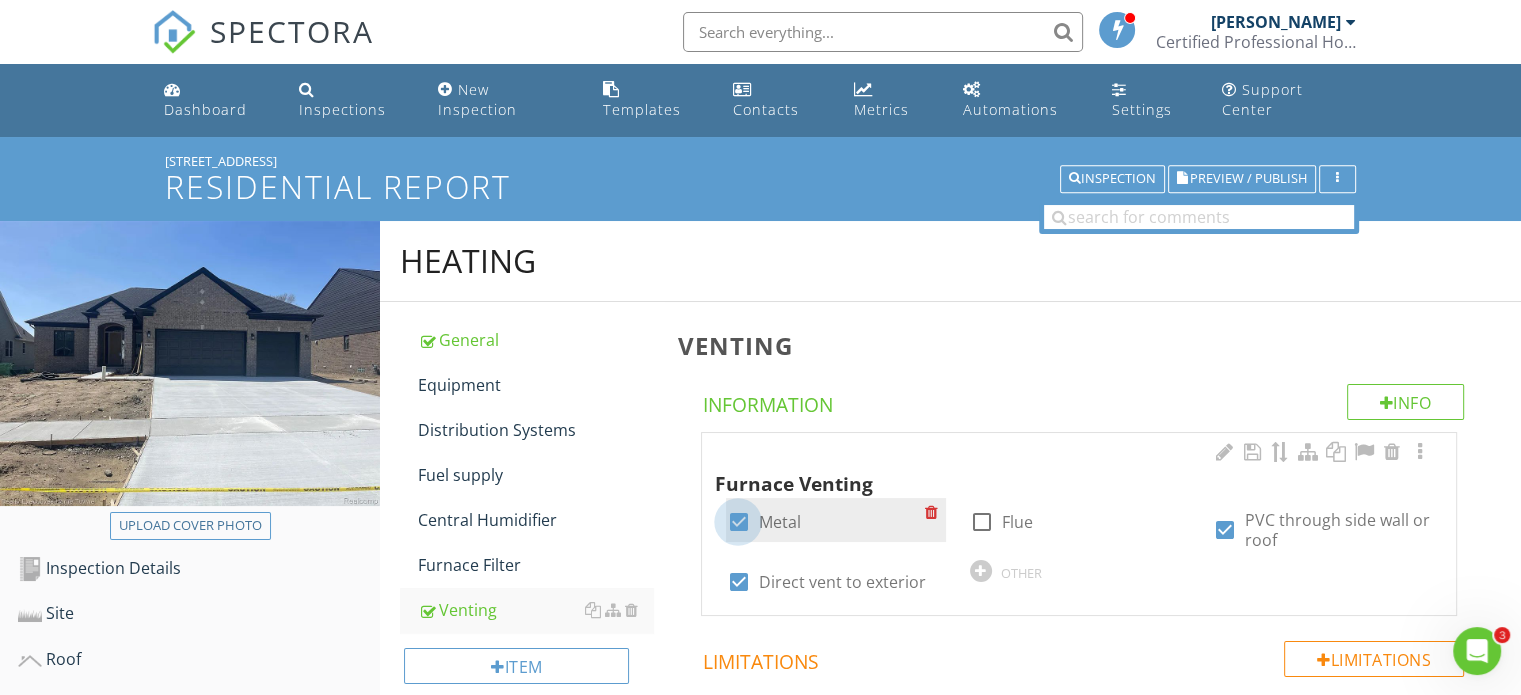 click at bounding box center [738, 522] 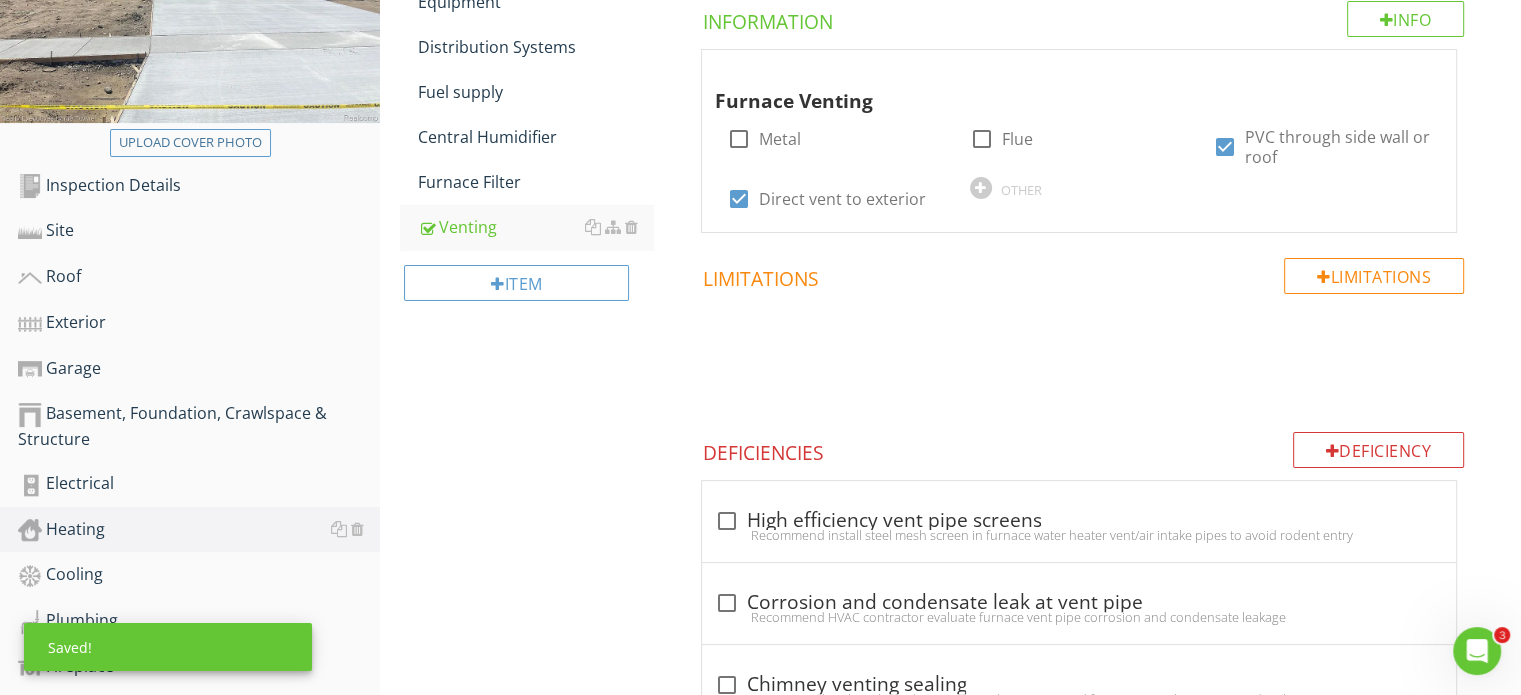 scroll, scrollTop: 400, scrollLeft: 0, axis: vertical 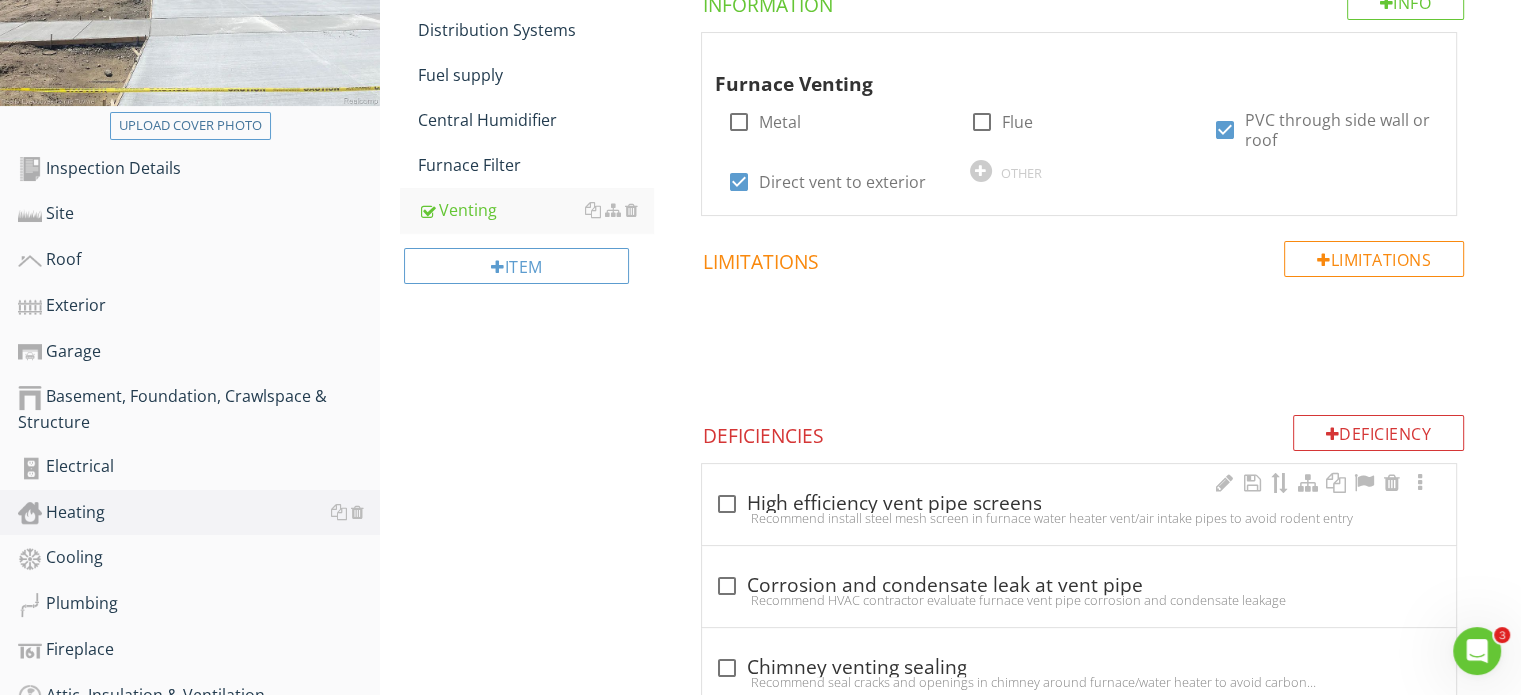 click at bounding box center (726, 504) 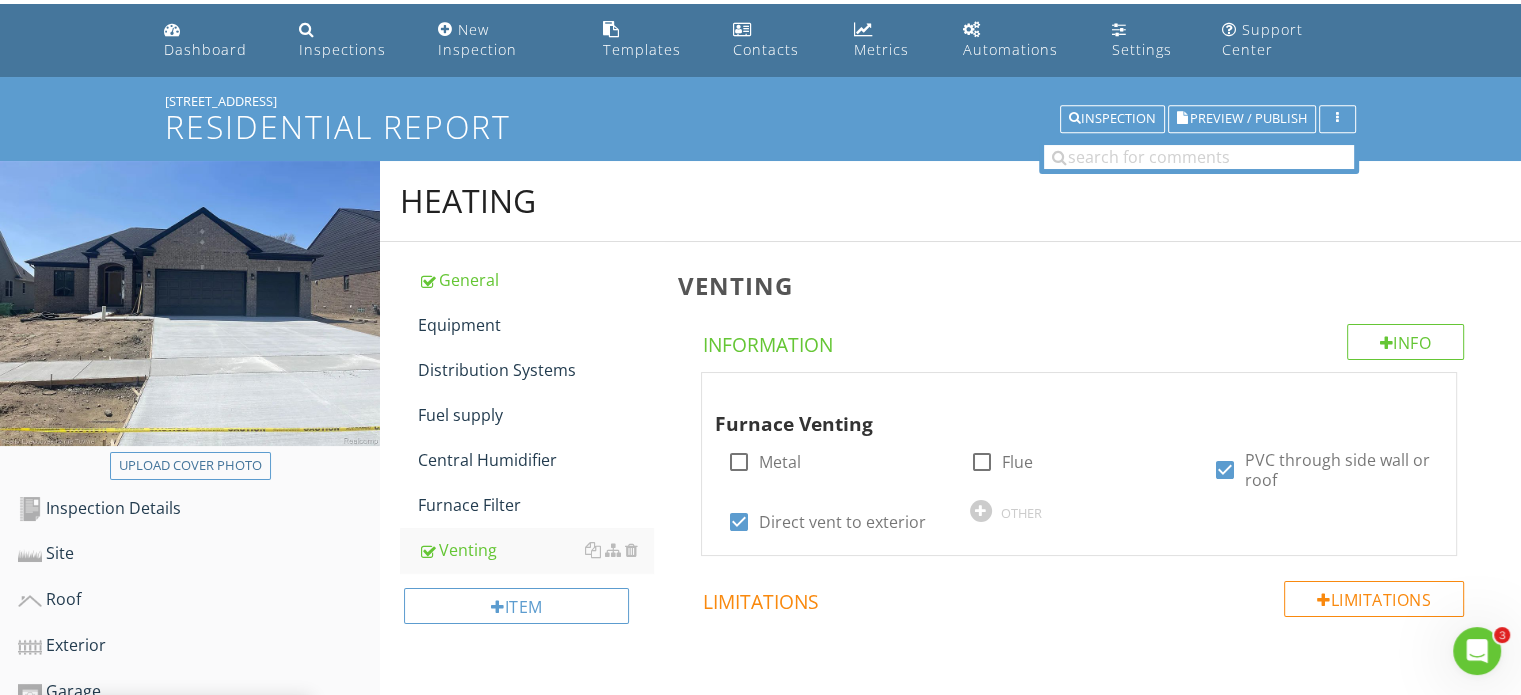 scroll, scrollTop: 0, scrollLeft: 0, axis: both 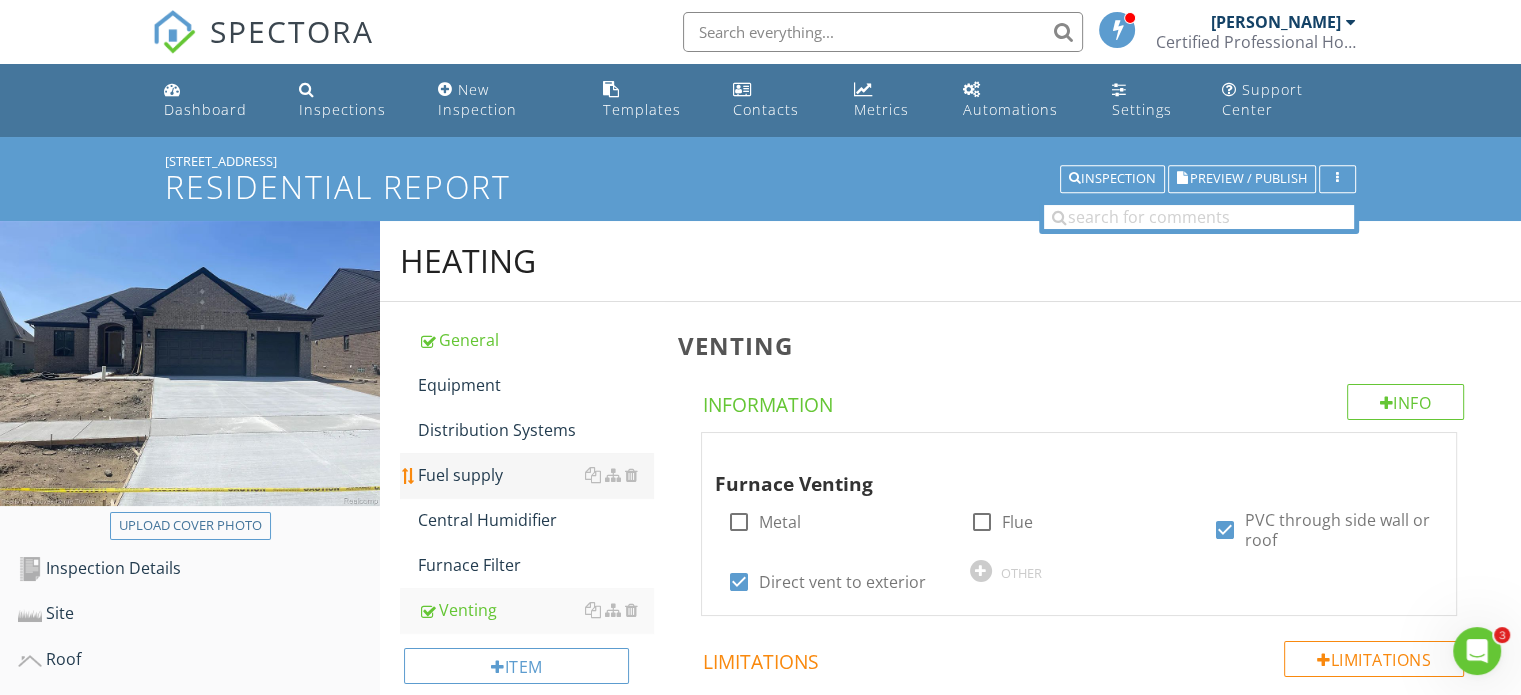 click on "Fuel supply" at bounding box center (535, 475) 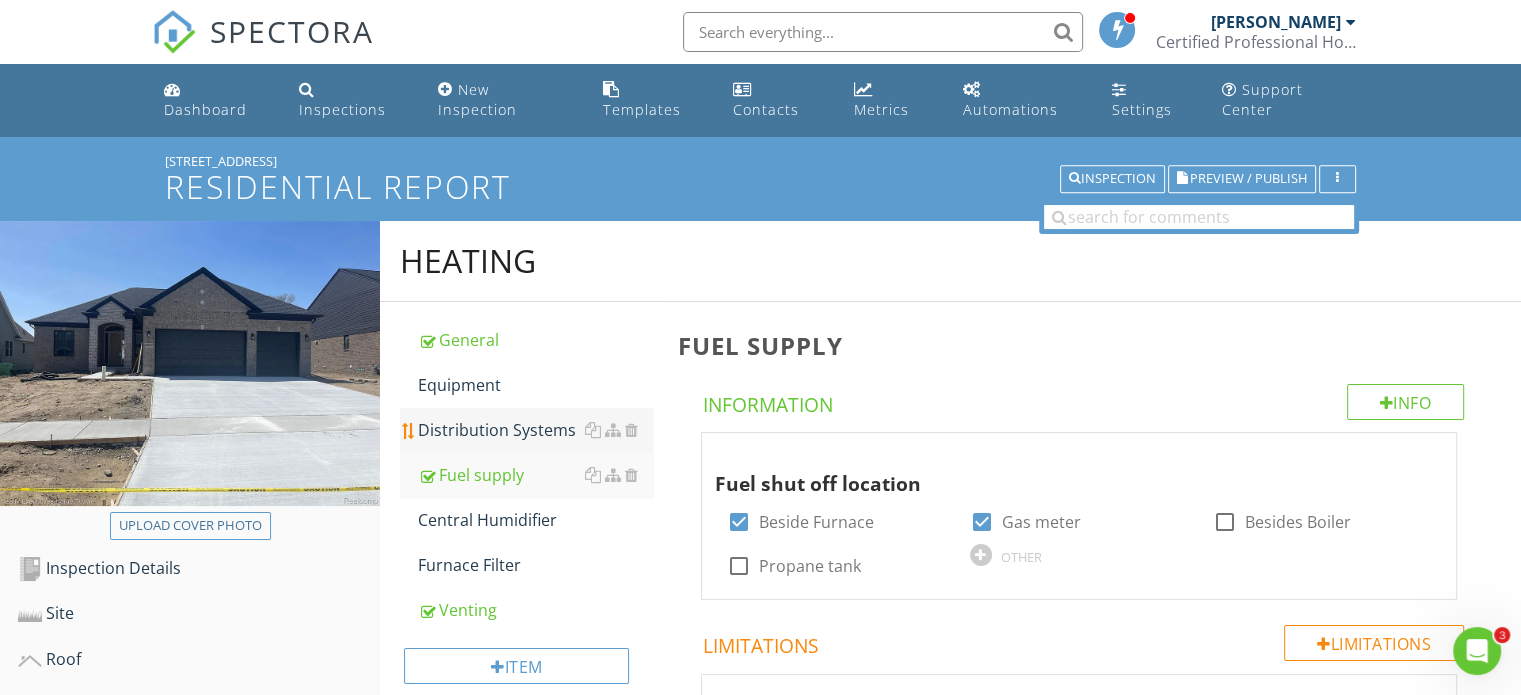 click on "Distribution Systems" at bounding box center (535, 430) 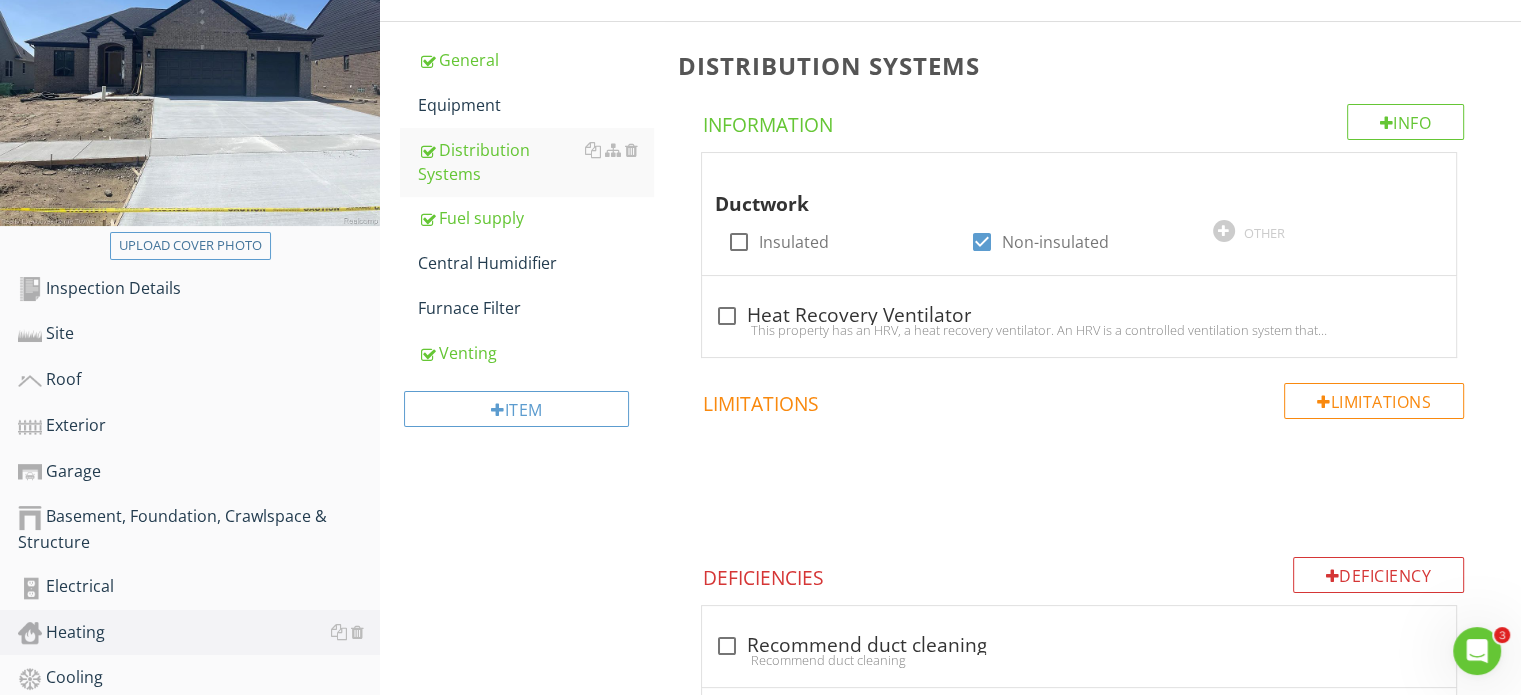 scroll, scrollTop: 400, scrollLeft: 0, axis: vertical 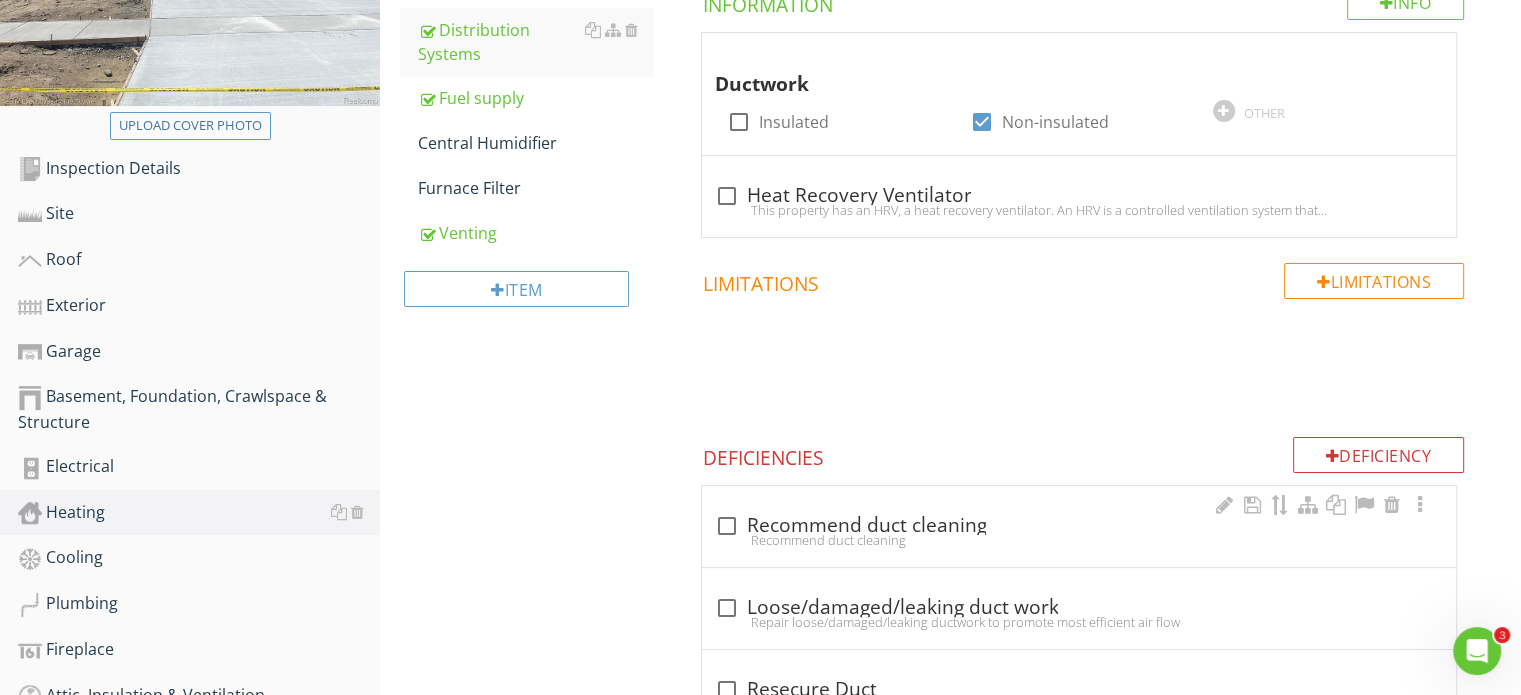 click at bounding box center (726, 526) 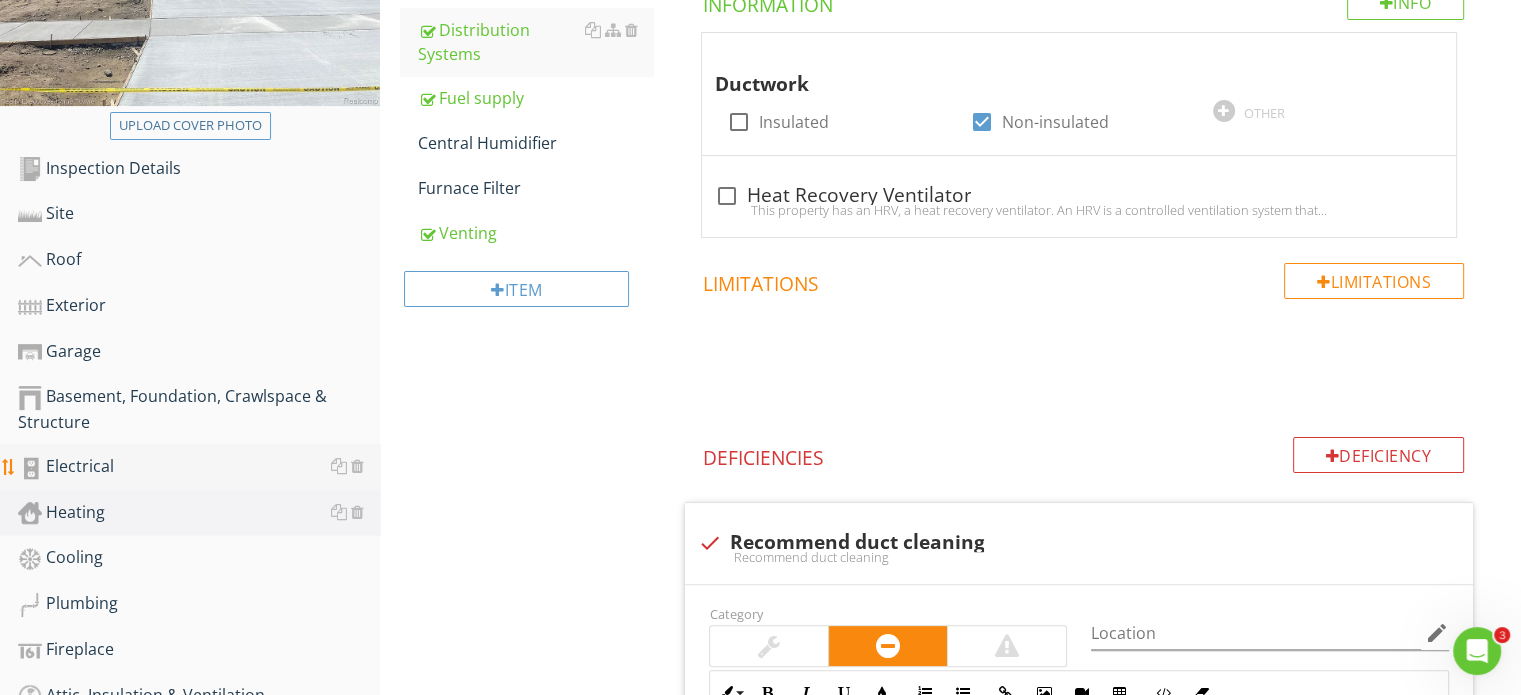 click on "Electrical" at bounding box center (199, 467) 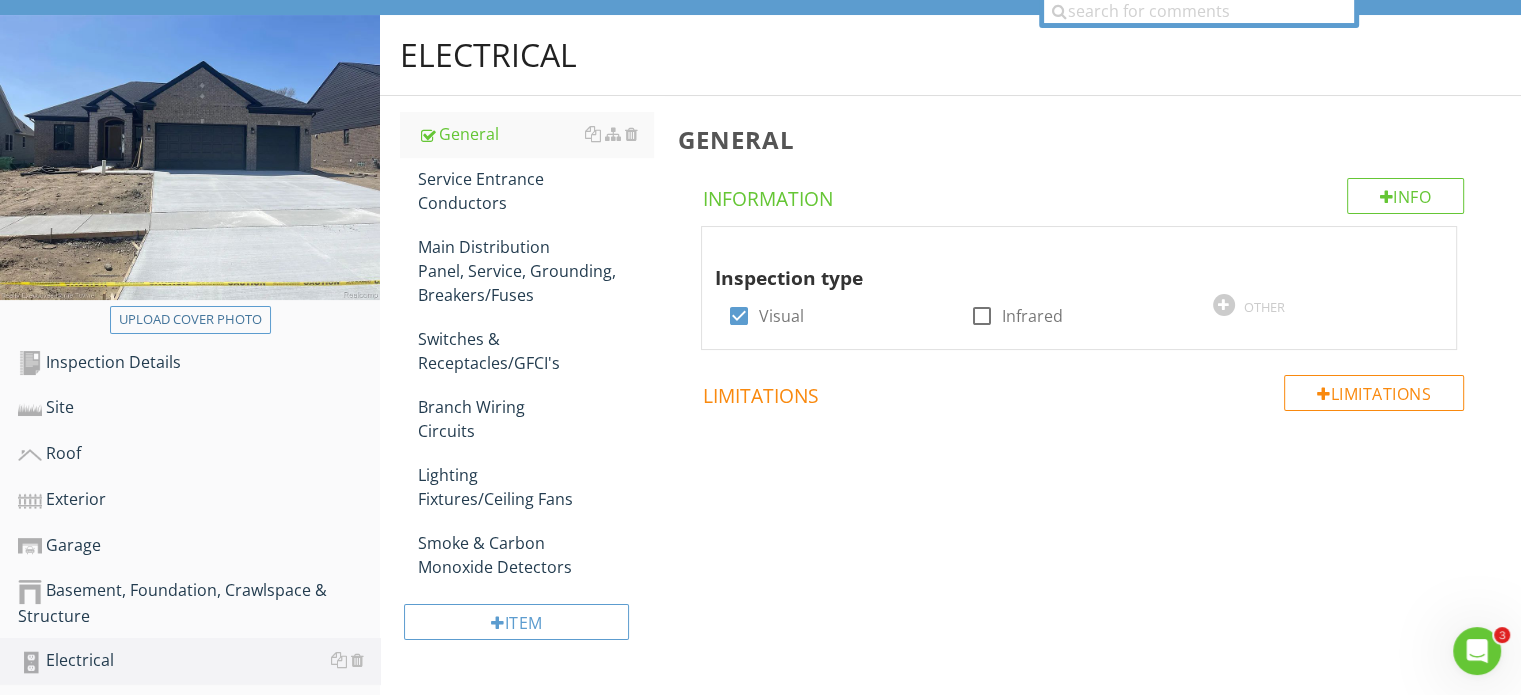 scroll, scrollTop: 200, scrollLeft: 0, axis: vertical 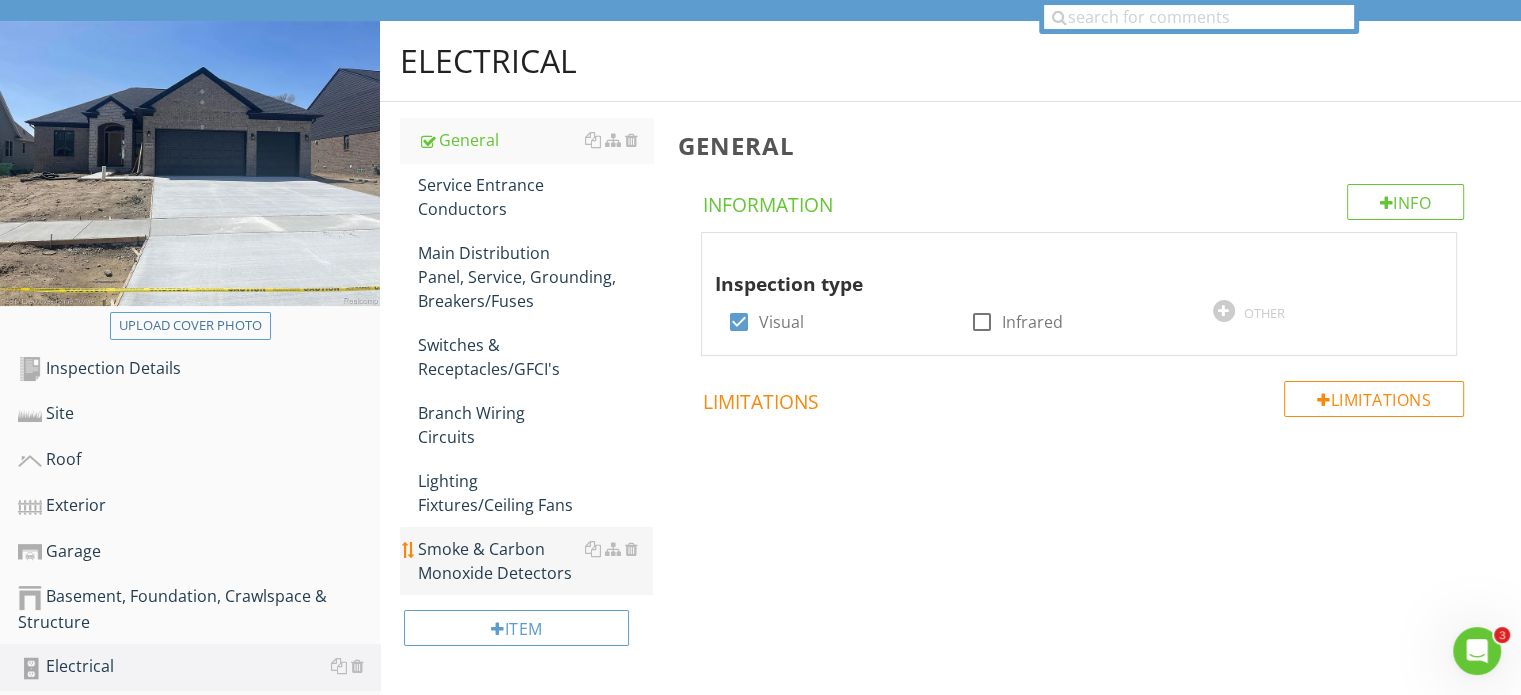 click on "Smoke & Carbon Monoxide Detectors" at bounding box center [535, 561] 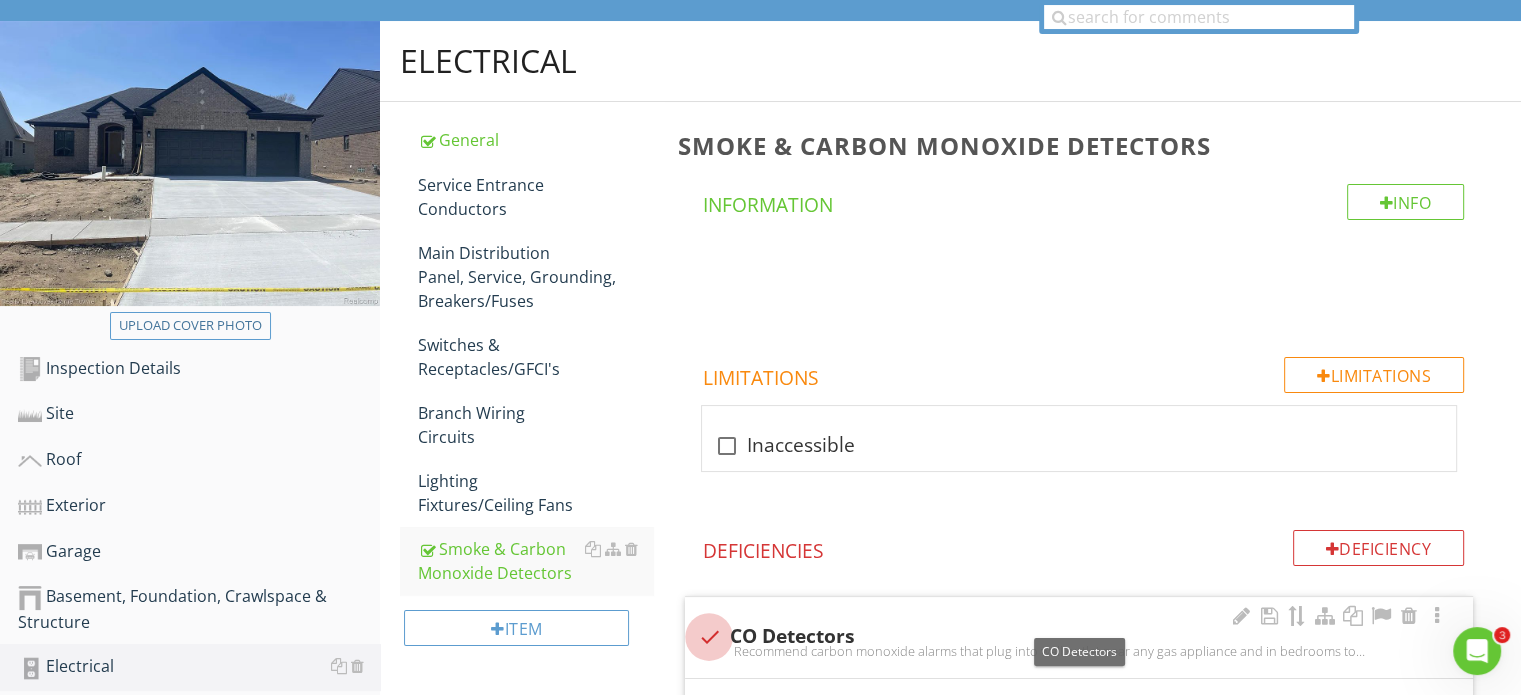 click at bounding box center (709, 637) 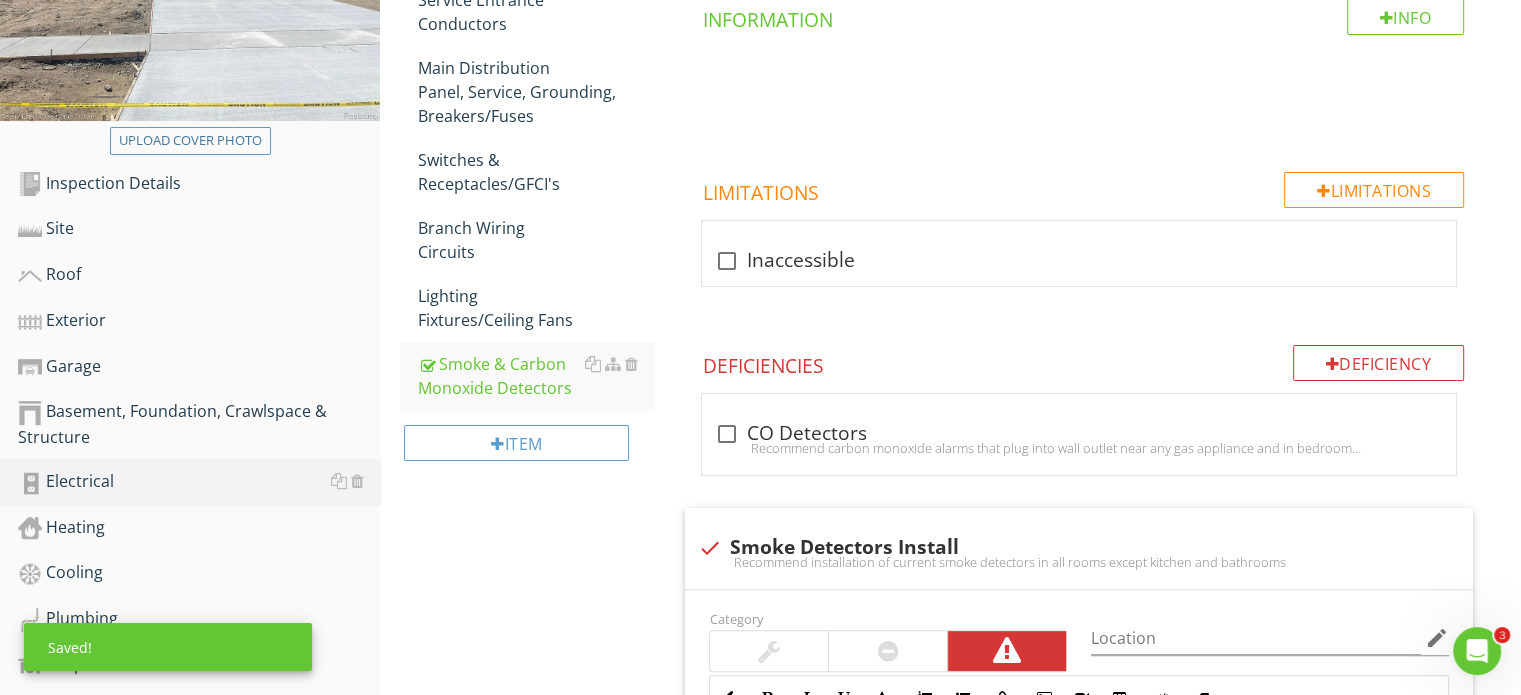 scroll, scrollTop: 400, scrollLeft: 0, axis: vertical 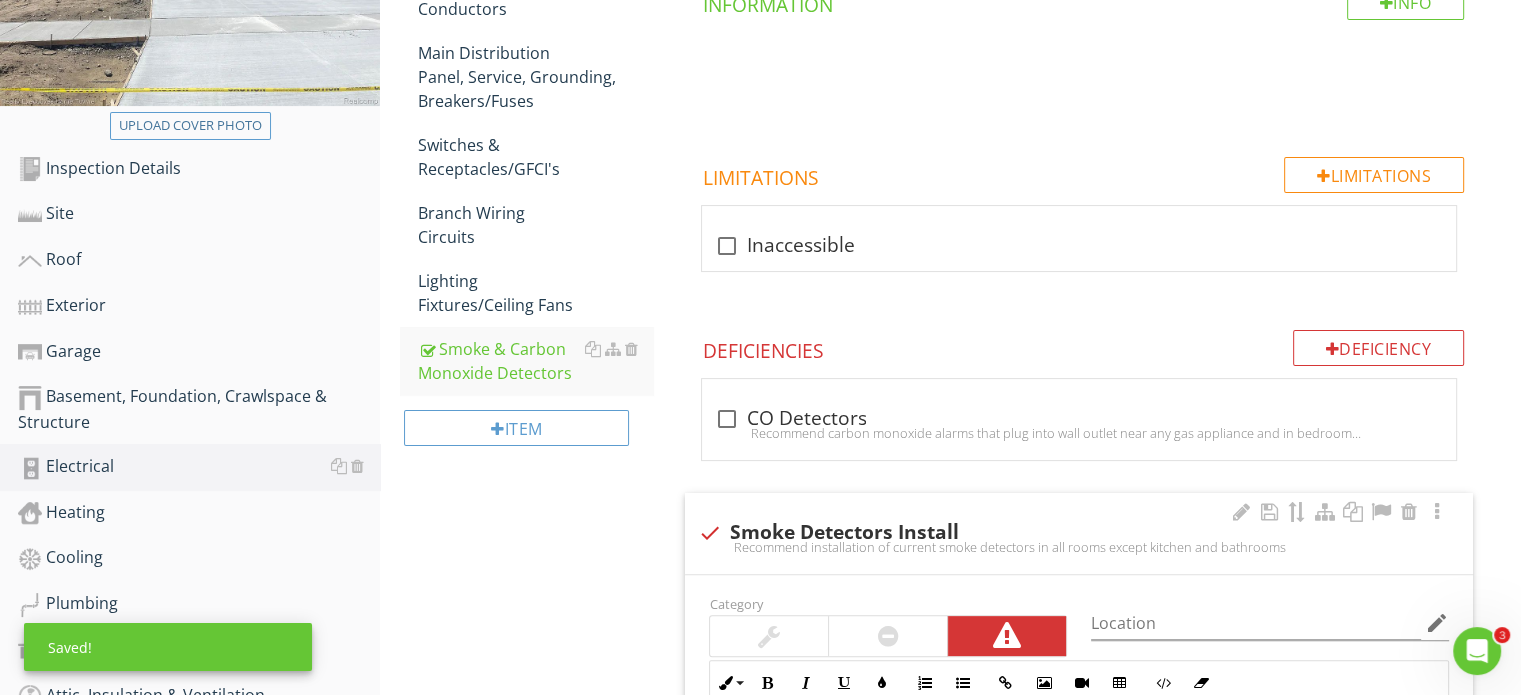 click at bounding box center [709, 533] 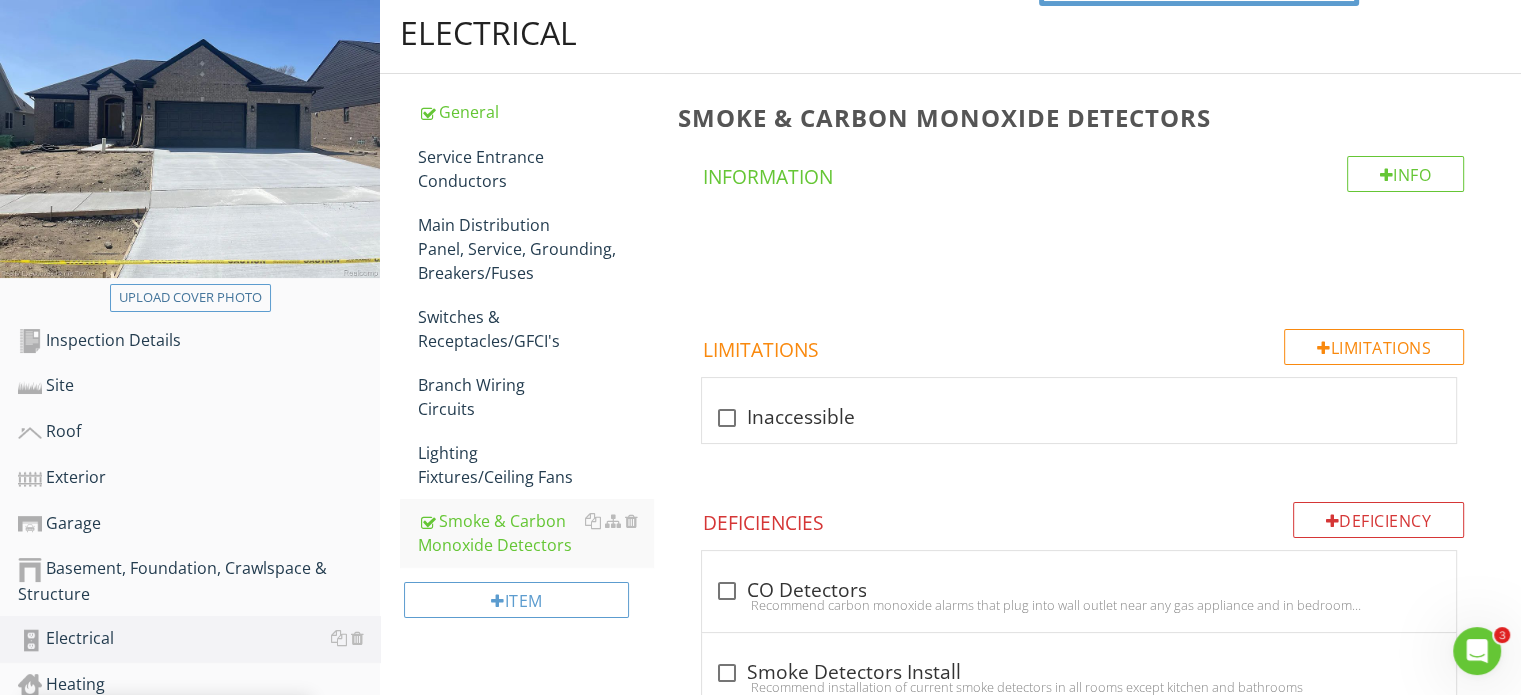 scroll, scrollTop: 200, scrollLeft: 0, axis: vertical 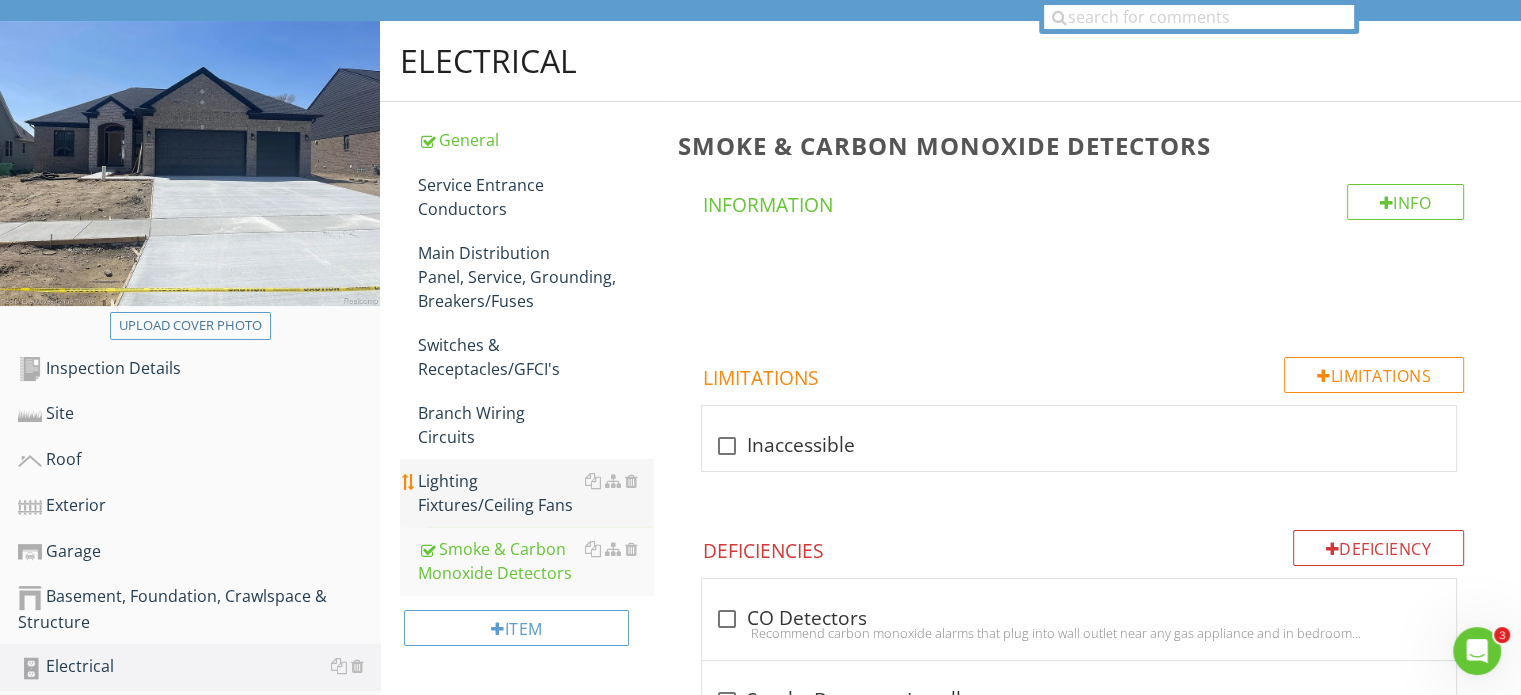 click on "Lighting Fixtures/Ceiling Fans" at bounding box center (535, 493) 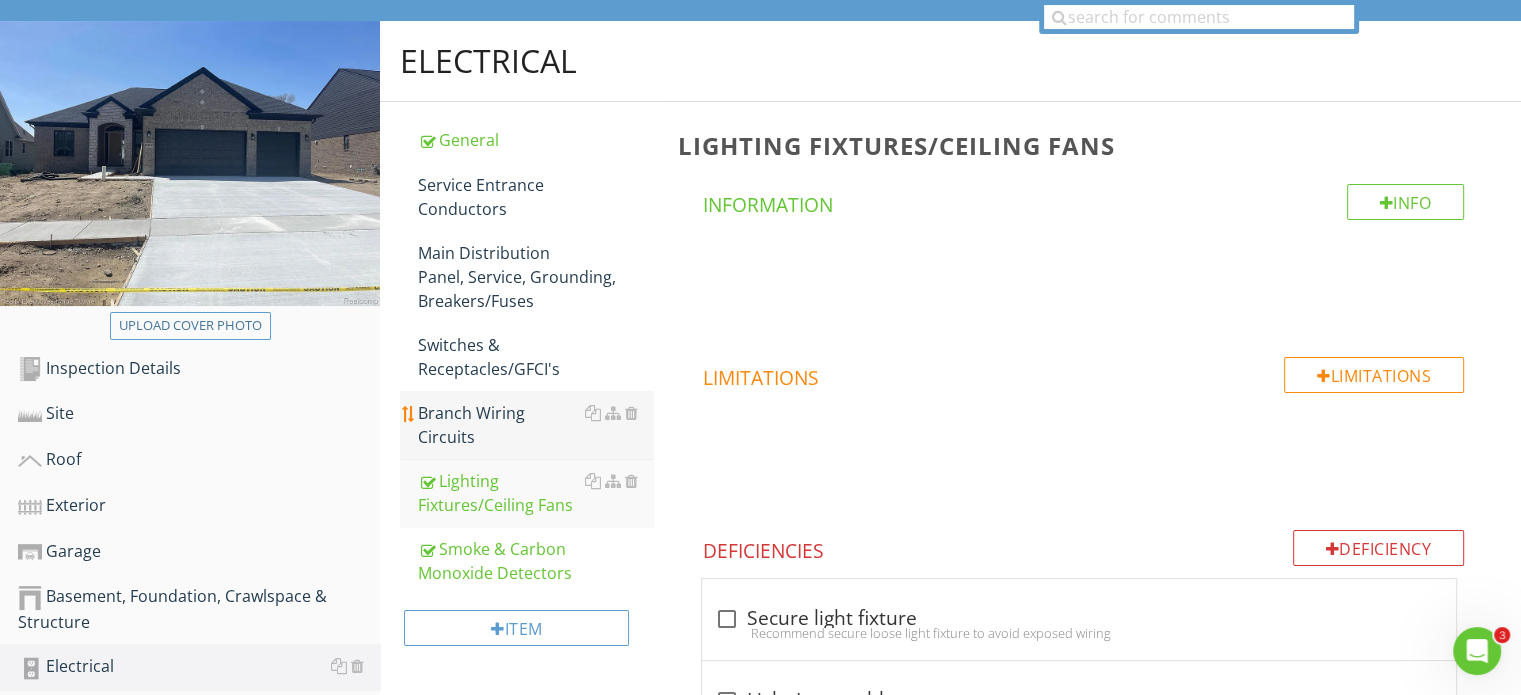 click on "Branch Wiring Circuits" at bounding box center [535, 425] 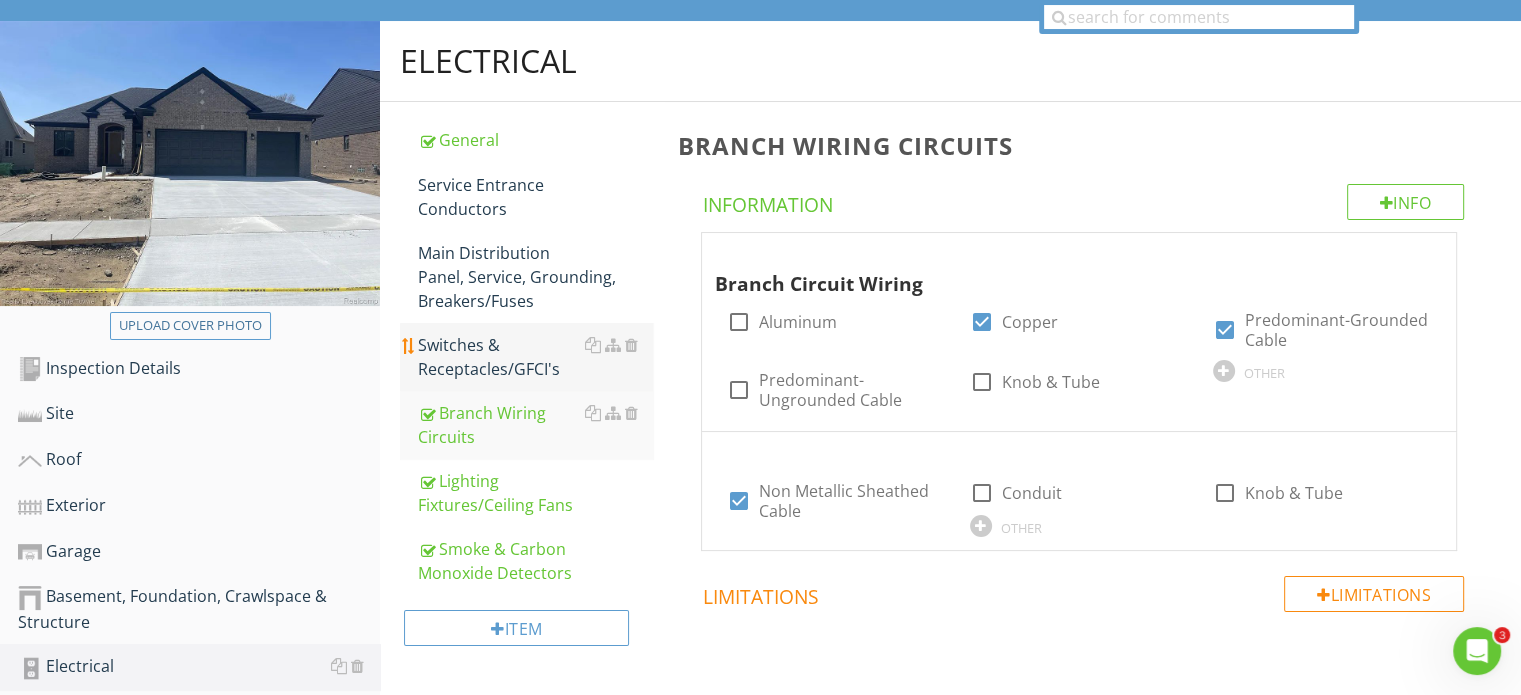 click on "Switches & Receptacles/GFCI's" at bounding box center [535, 357] 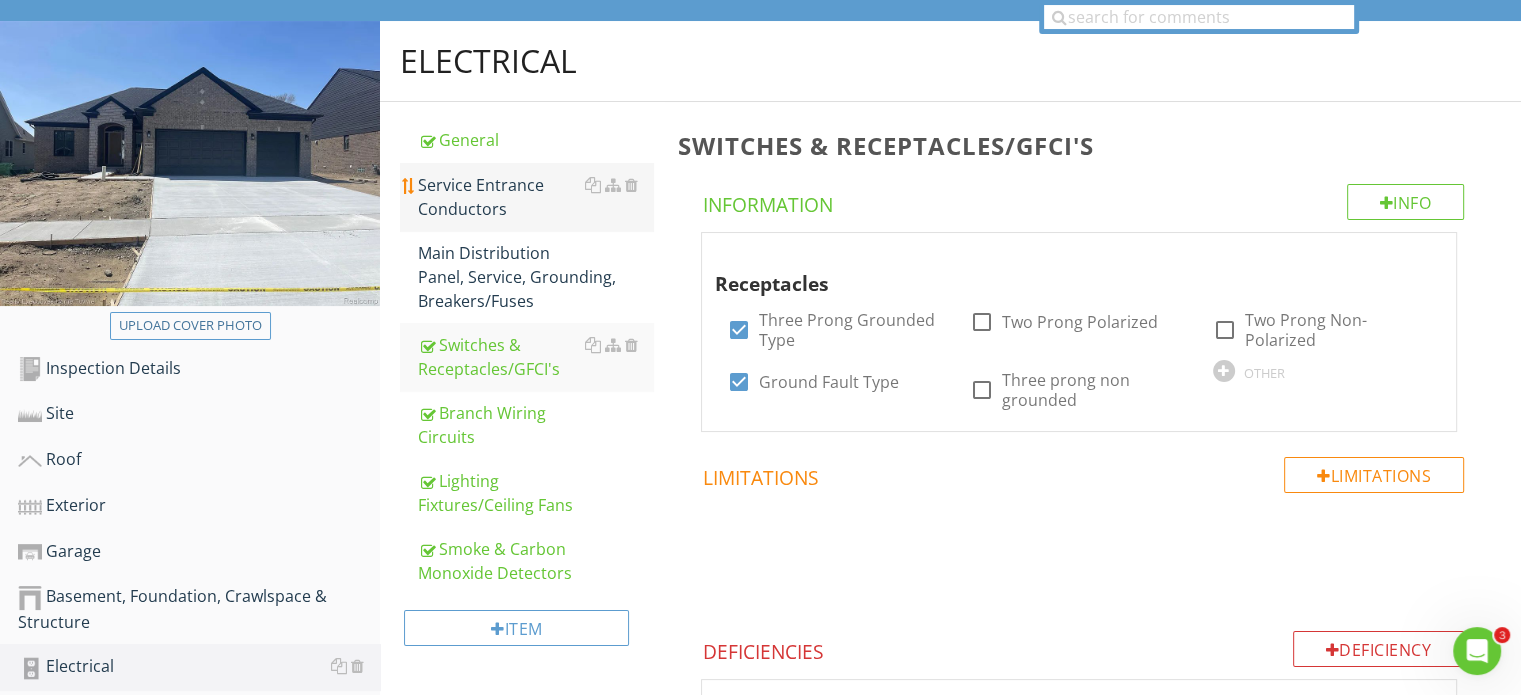 click on "Service Entrance Conductors" at bounding box center [535, 197] 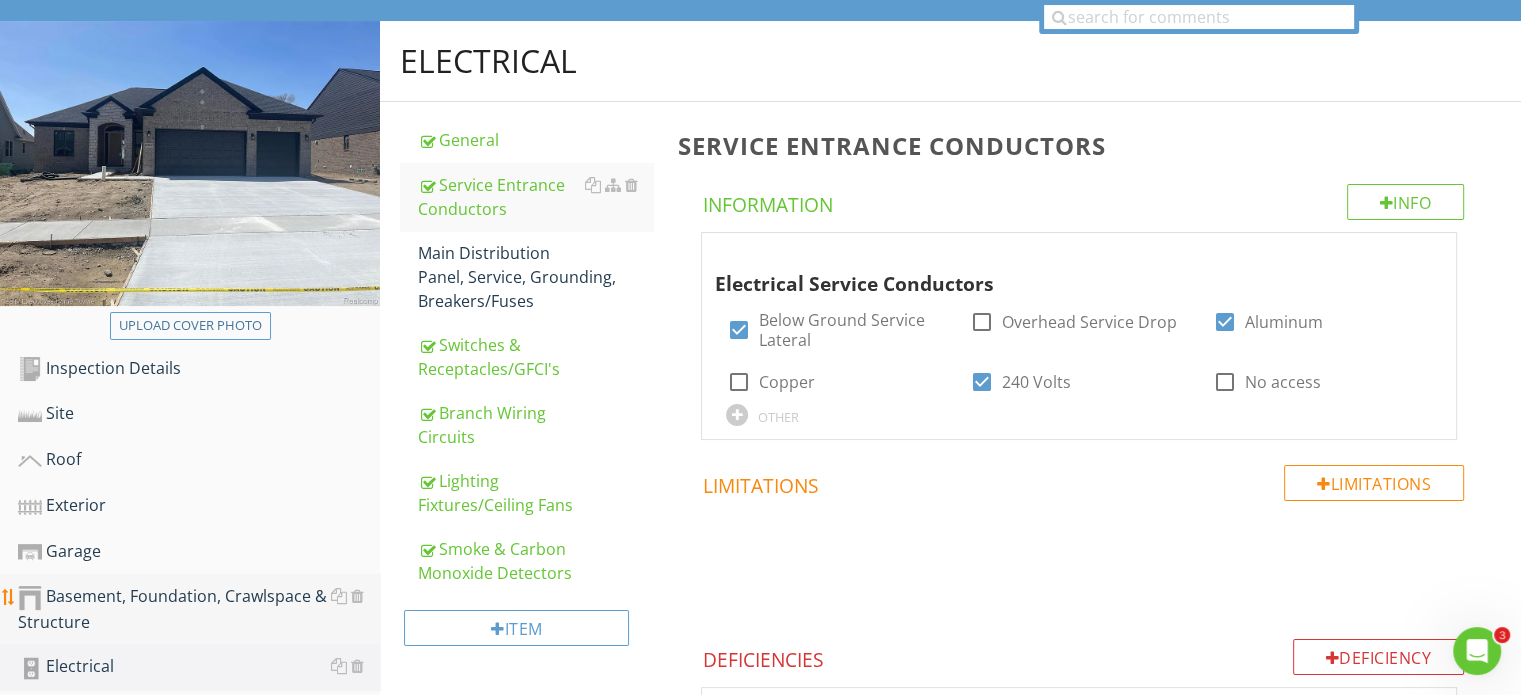 click on "Basement, Foundation, Crawlspace & Structure" at bounding box center [199, 609] 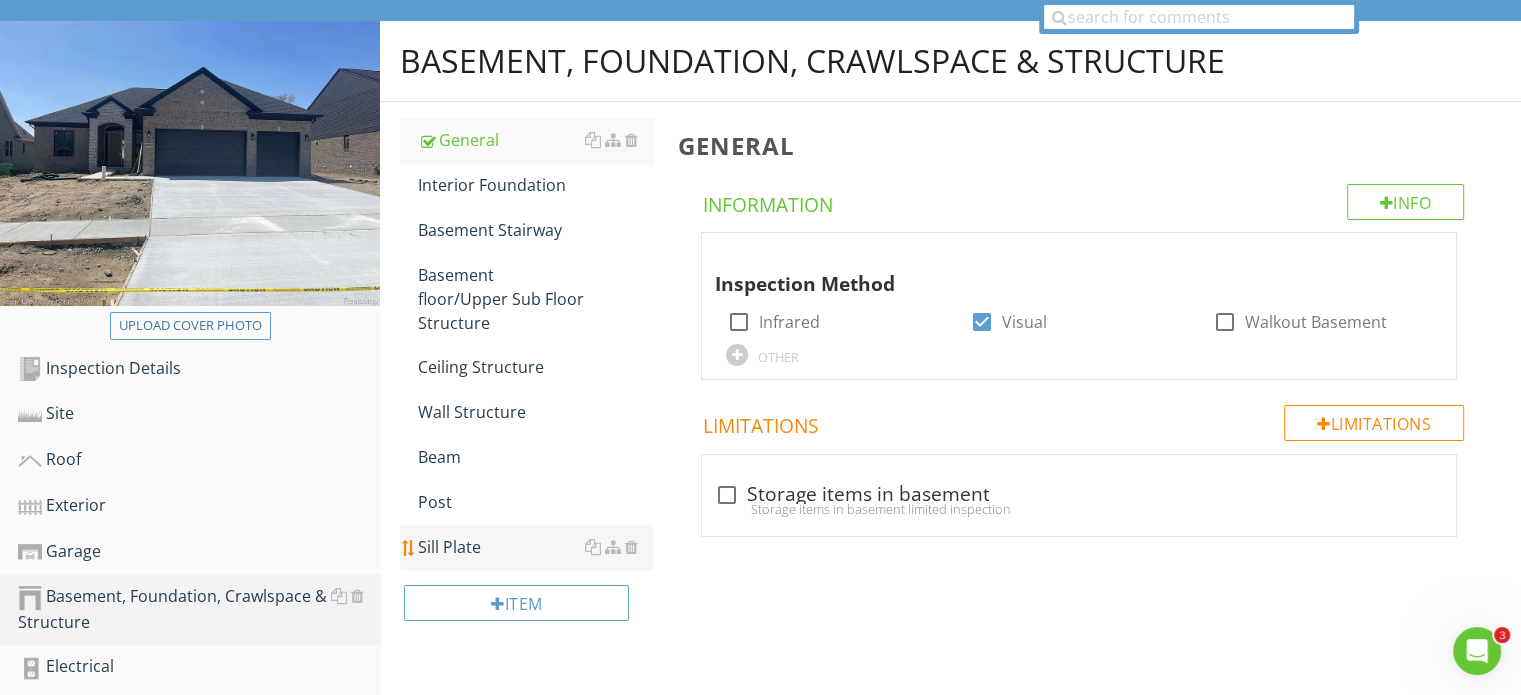 click on "Sill Plate" at bounding box center (535, 547) 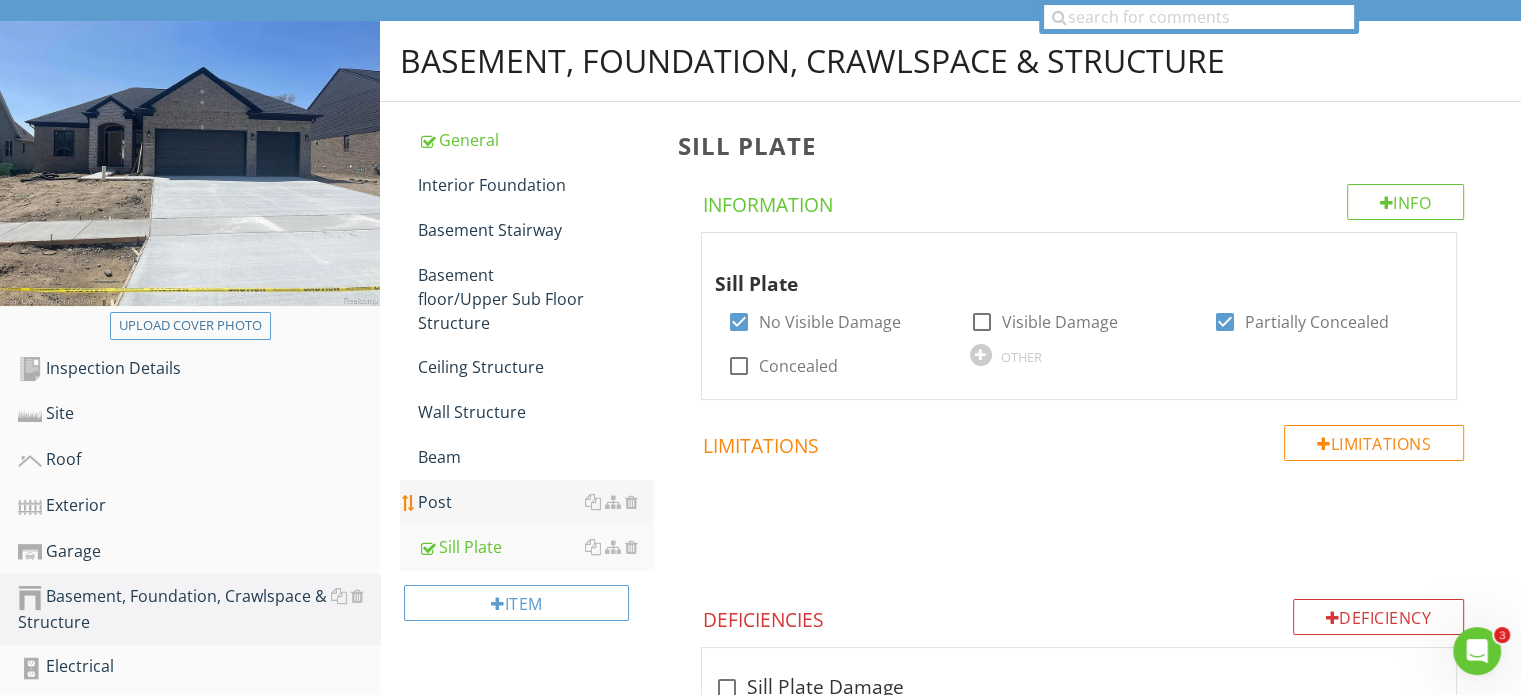 click on "Post" at bounding box center (535, 502) 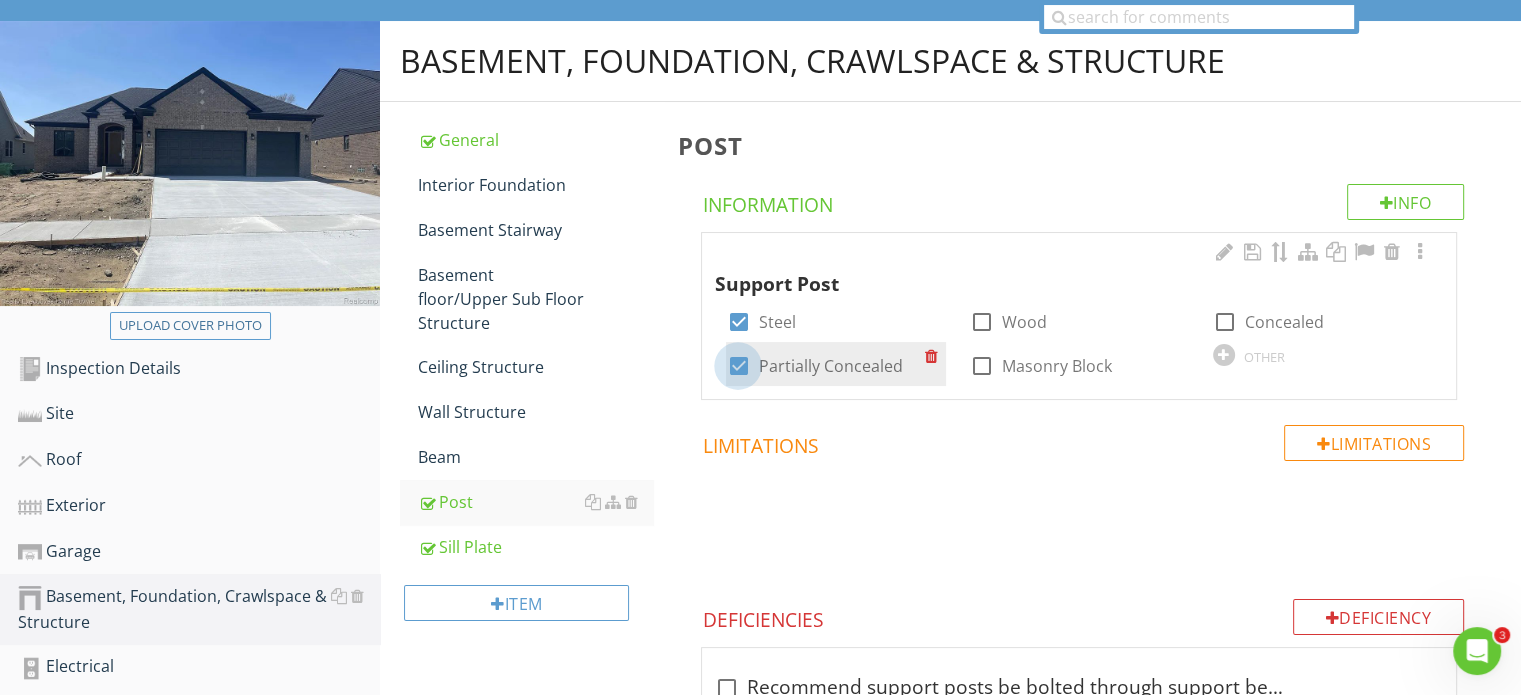 click at bounding box center (738, 366) 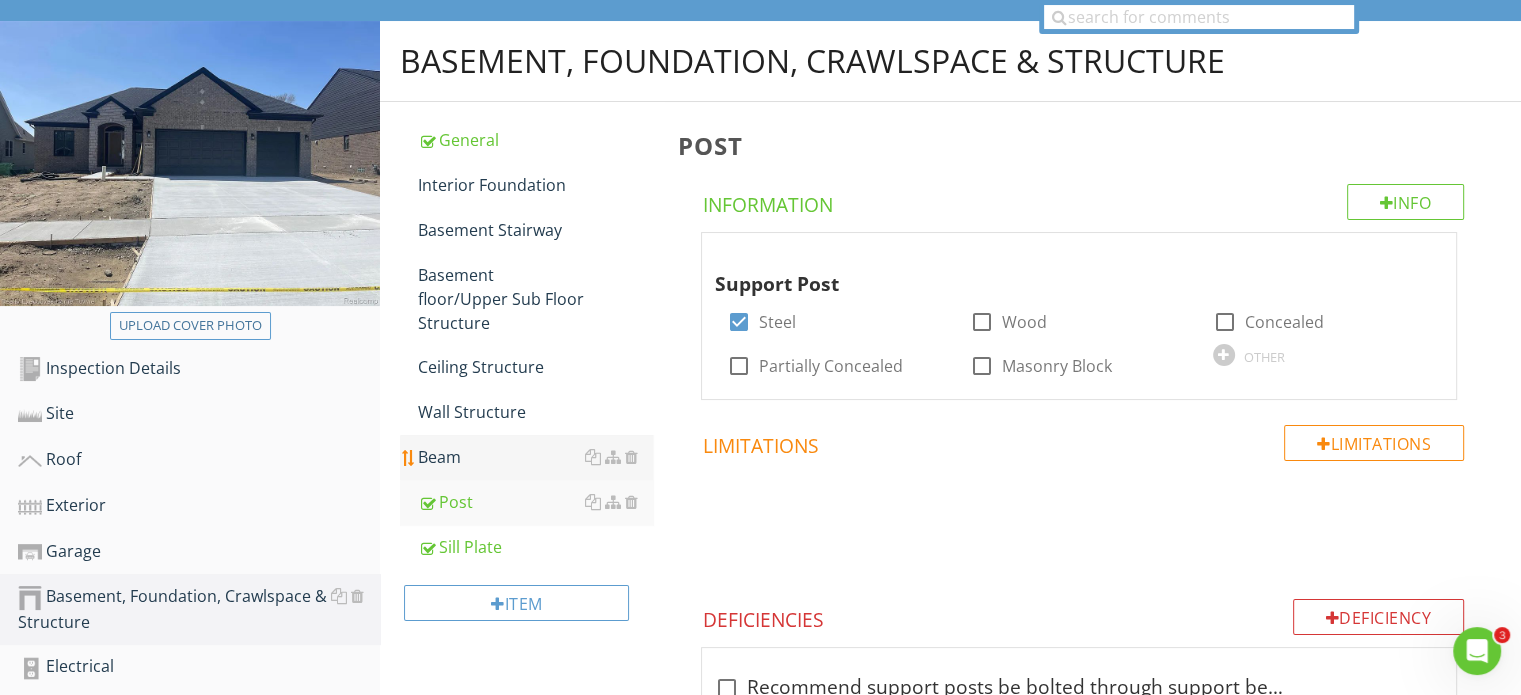click on "Beam" at bounding box center (535, 457) 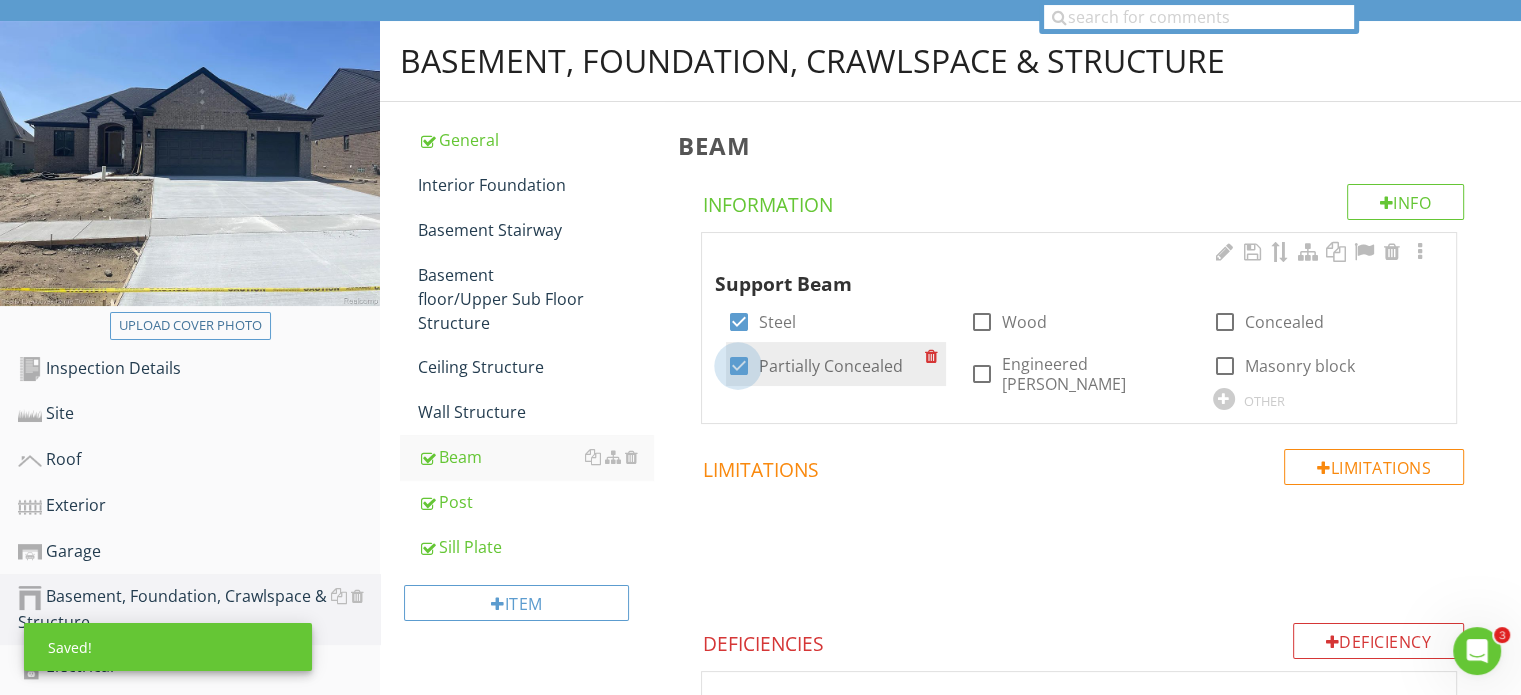 click at bounding box center (738, 366) 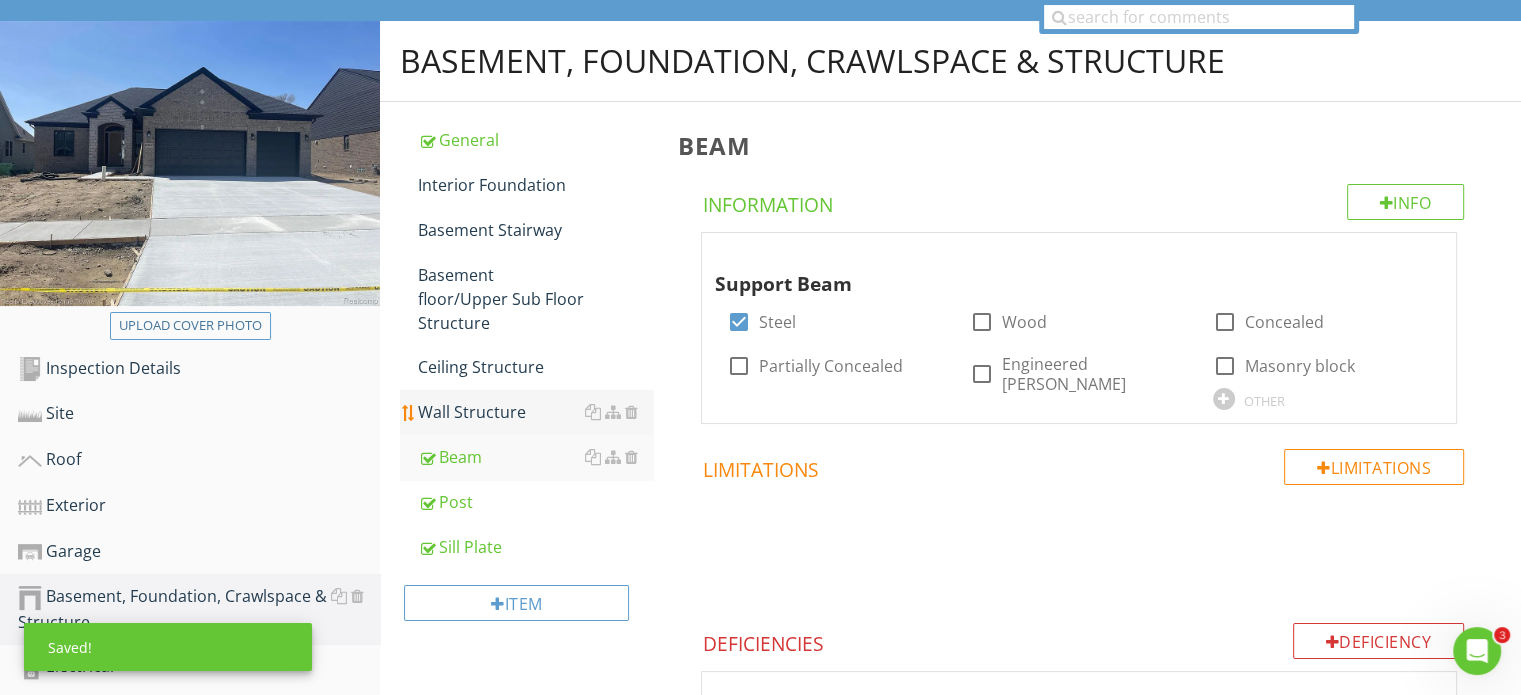 click on "Wall Structure" at bounding box center (535, 412) 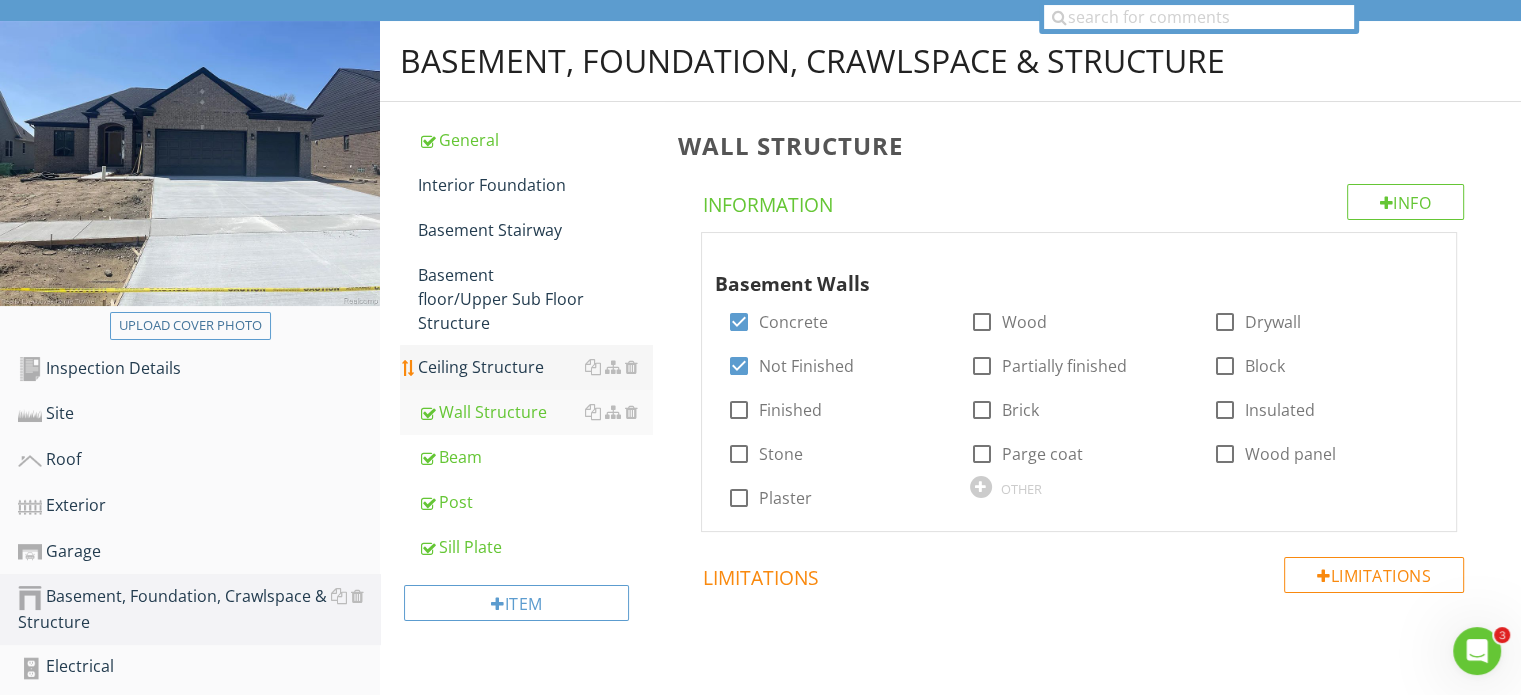 click on "Ceiling Structure" at bounding box center (535, 367) 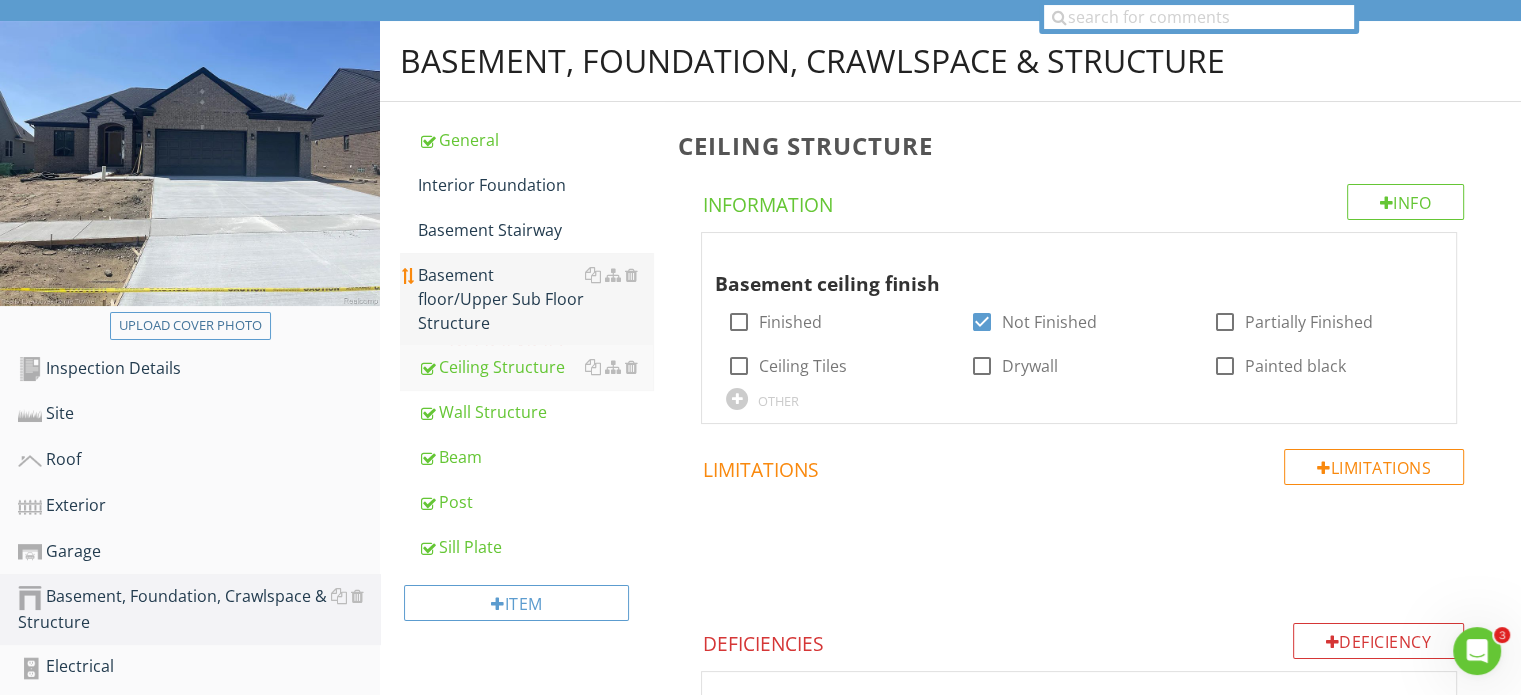 click on "Basement floor/Upper Sub Floor Structure" at bounding box center [535, 299] 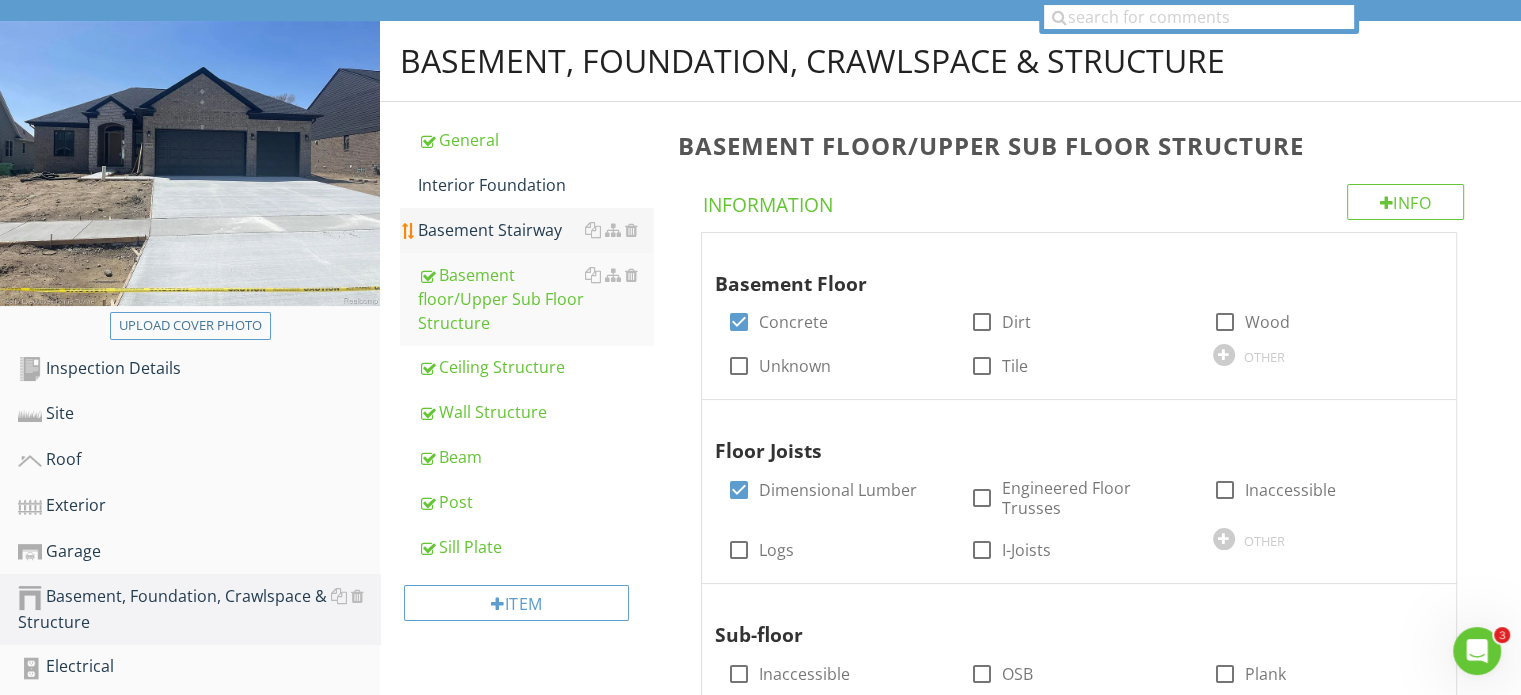 click on "Basement Stairway" at bounding box center [535, 230] 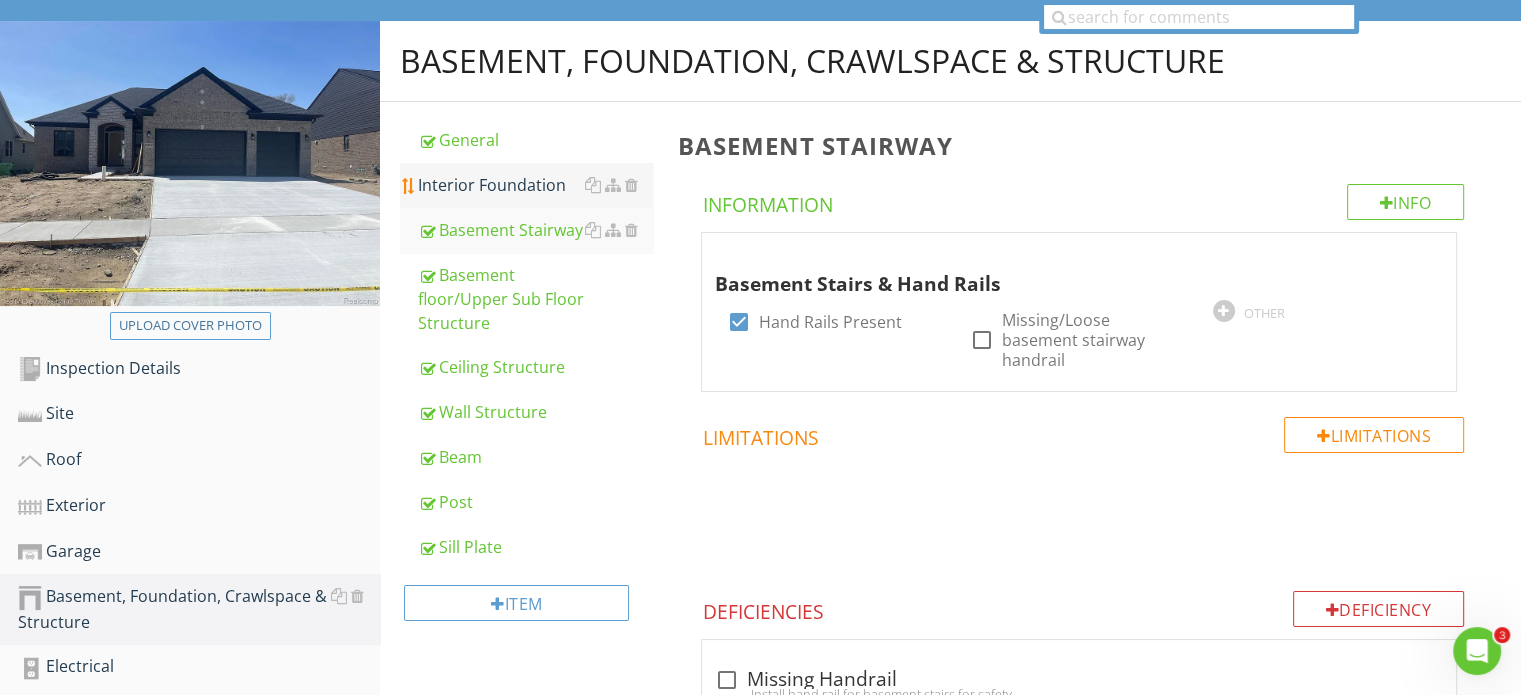 click on "Interior Foundation" at bounding box center (535, 185) 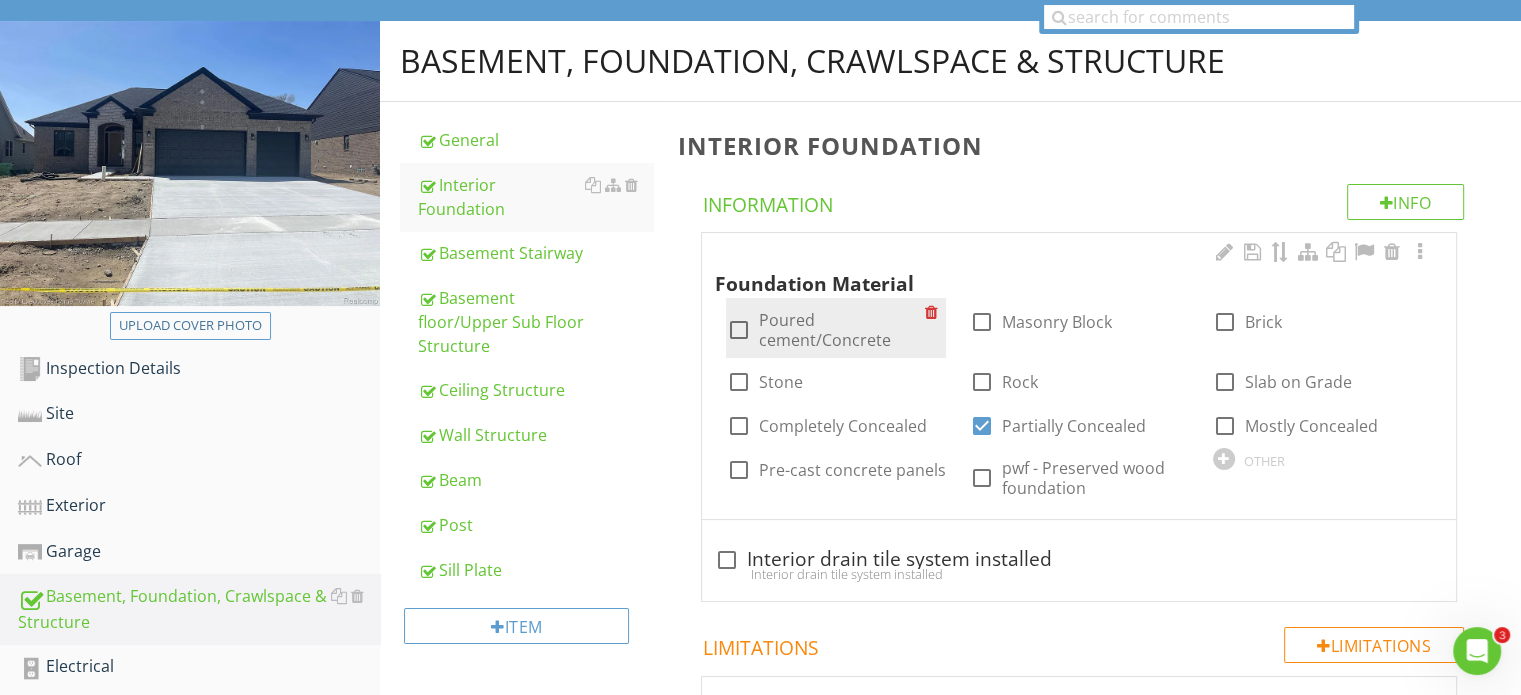 click at bounding box center [738, 330] 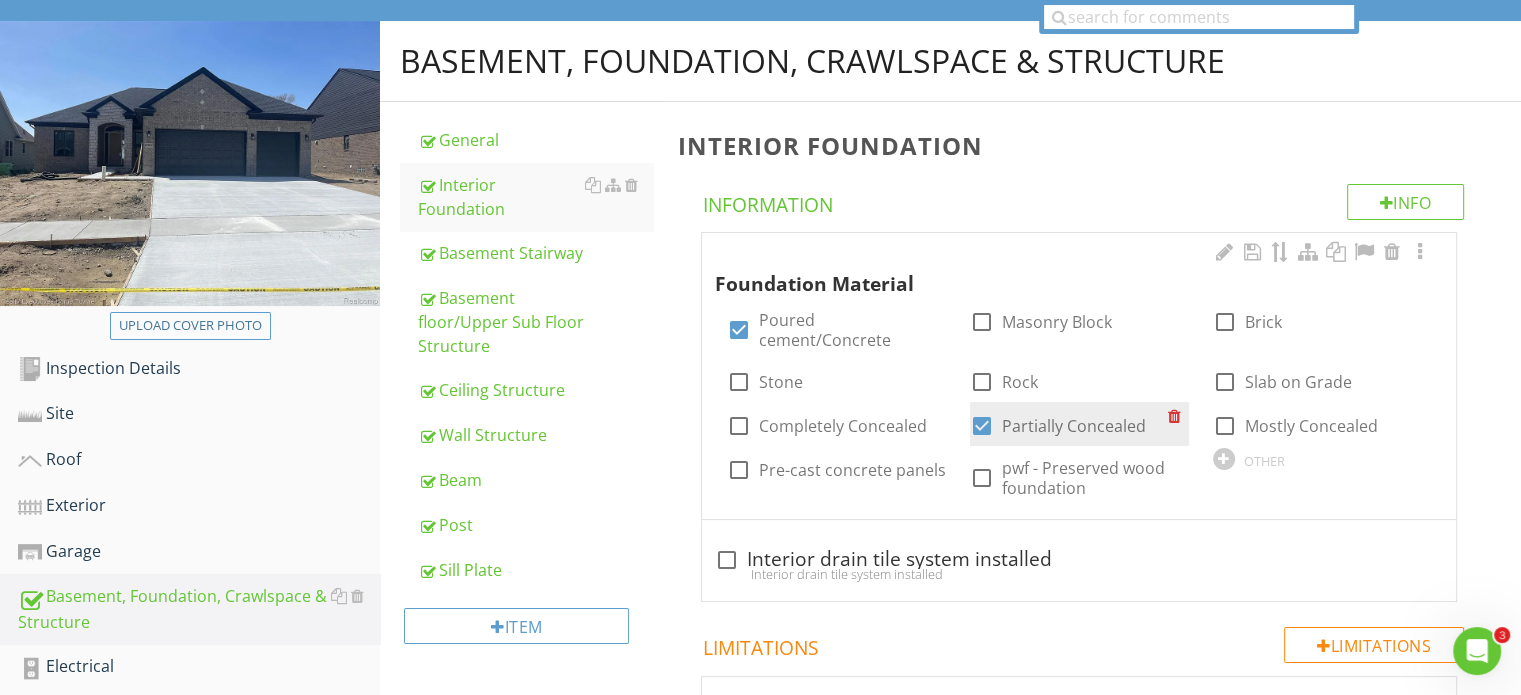 click at bounding box center (982, 426) 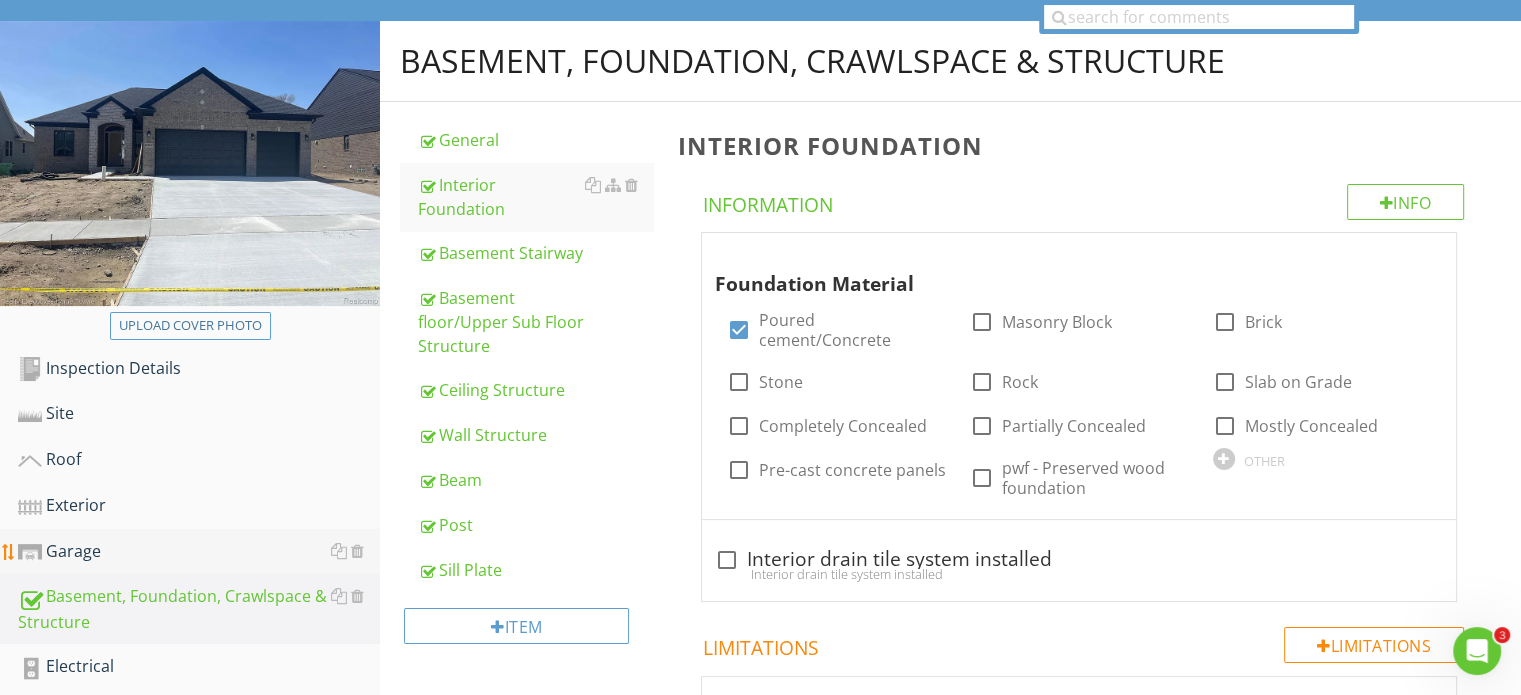 click on "Garage" at bounding box center [199, 552] 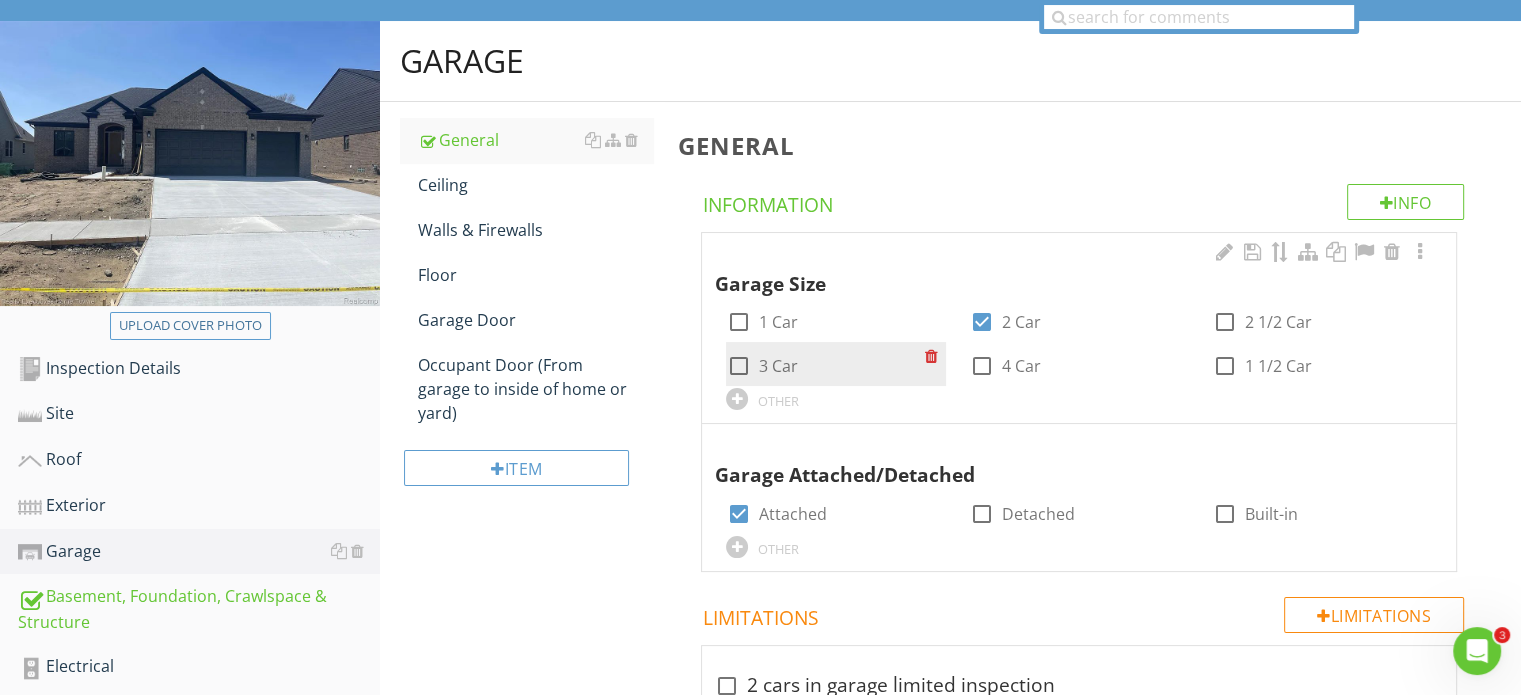 click at bounding box center (738, 366) 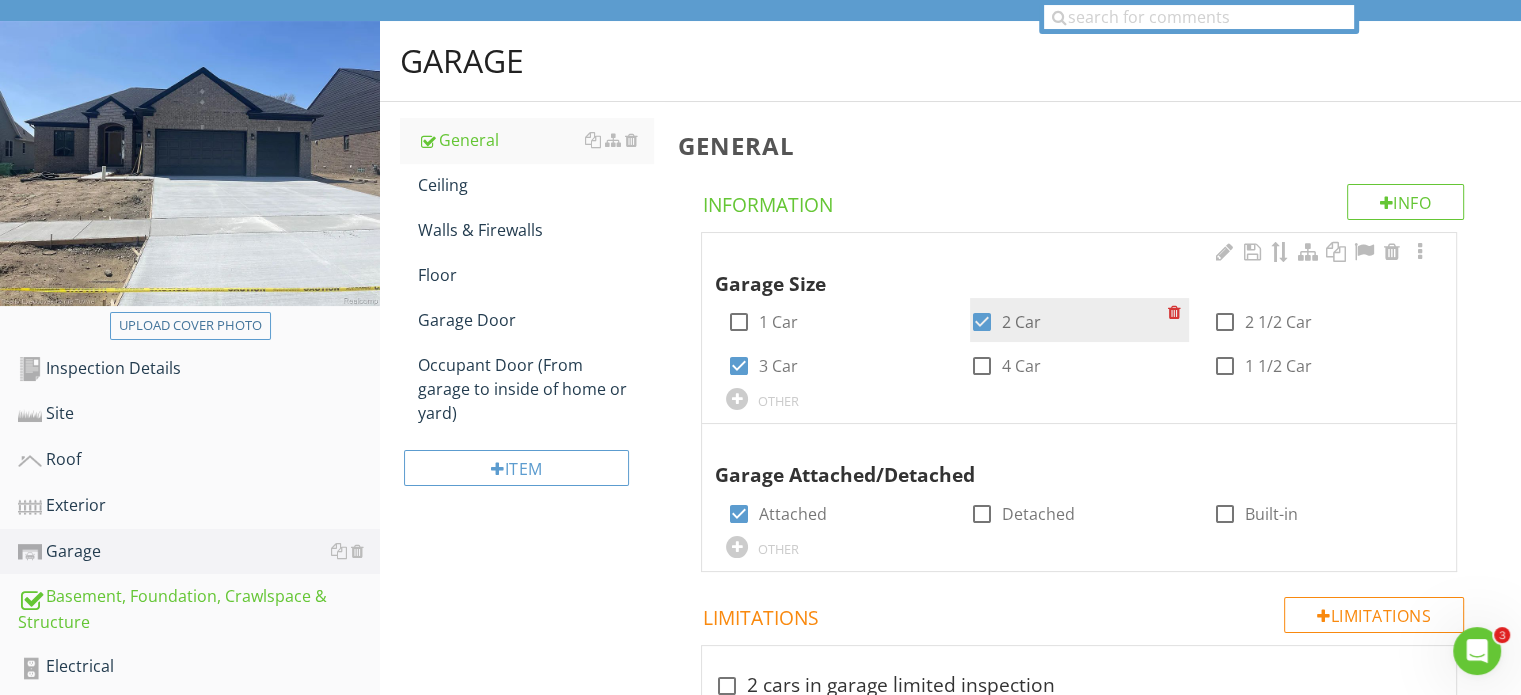 click at bounding box center (982, 322) 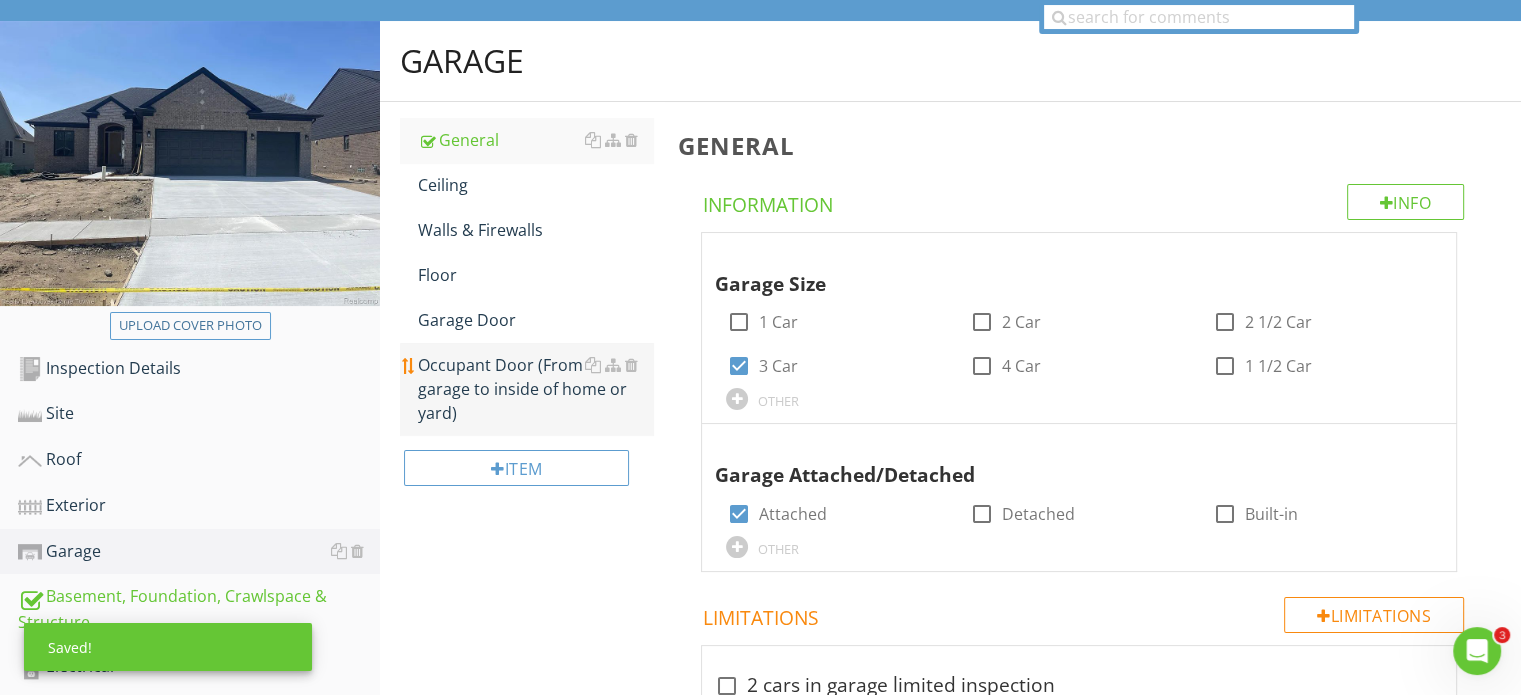 click on "Occupant Door (From garage to inside of home or yard)" at bounding box center [535, 389] 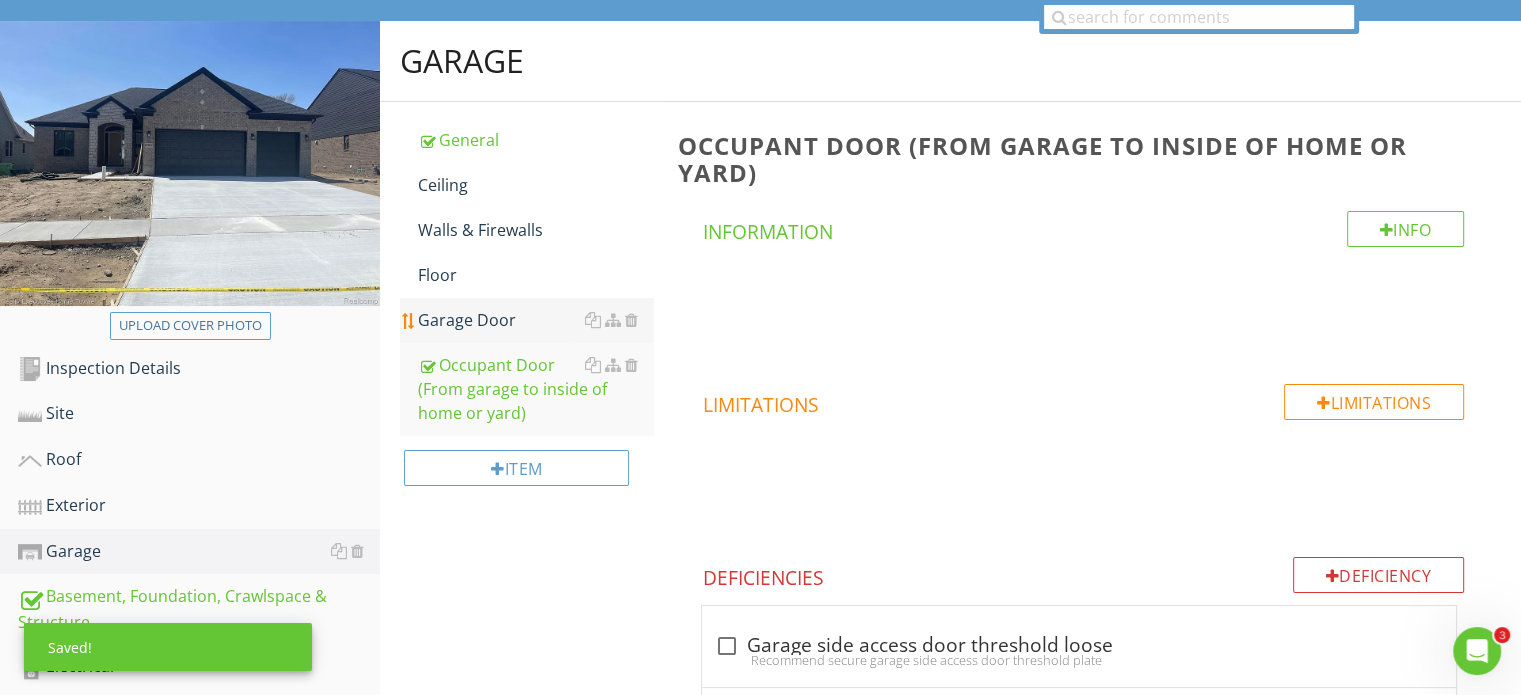 click on "Garage Door" at bounding box center [535, 320] 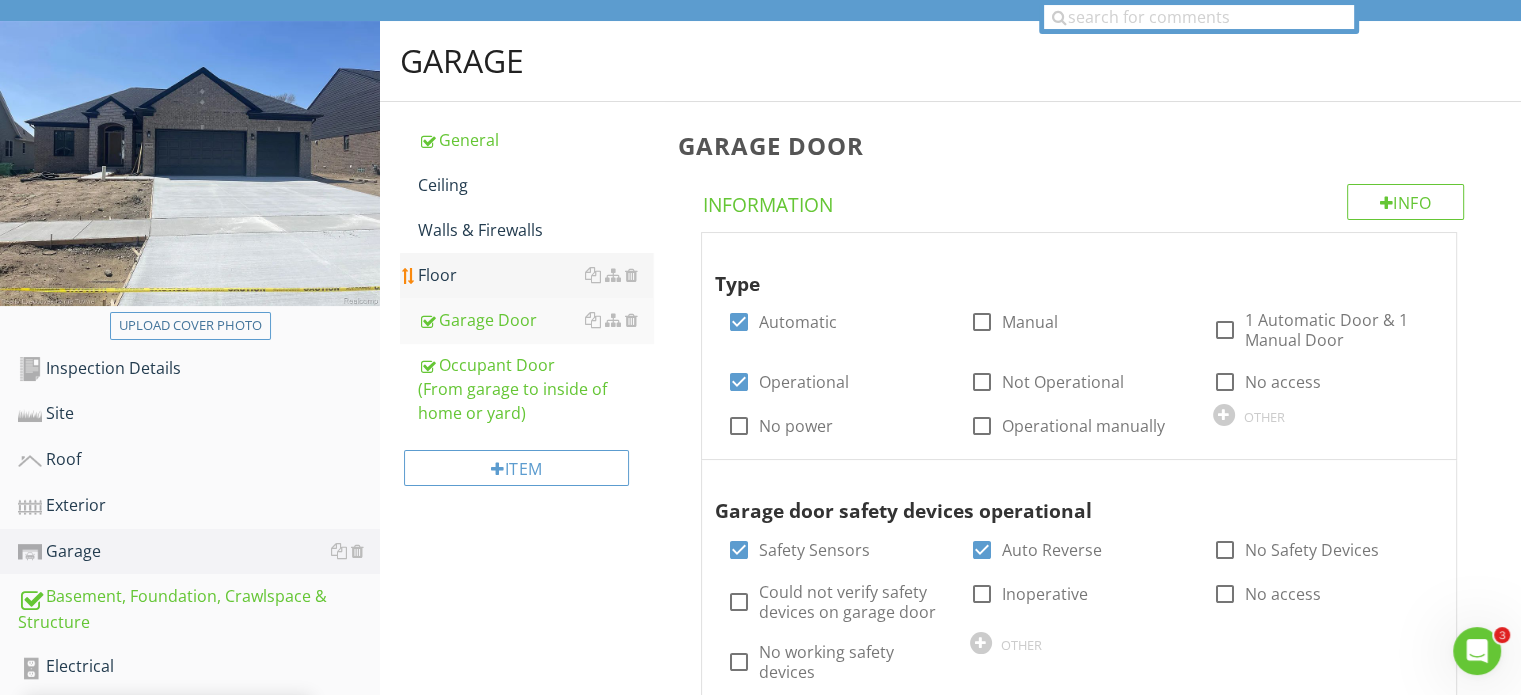 click on "Floor" at bounding box center (535, 275) 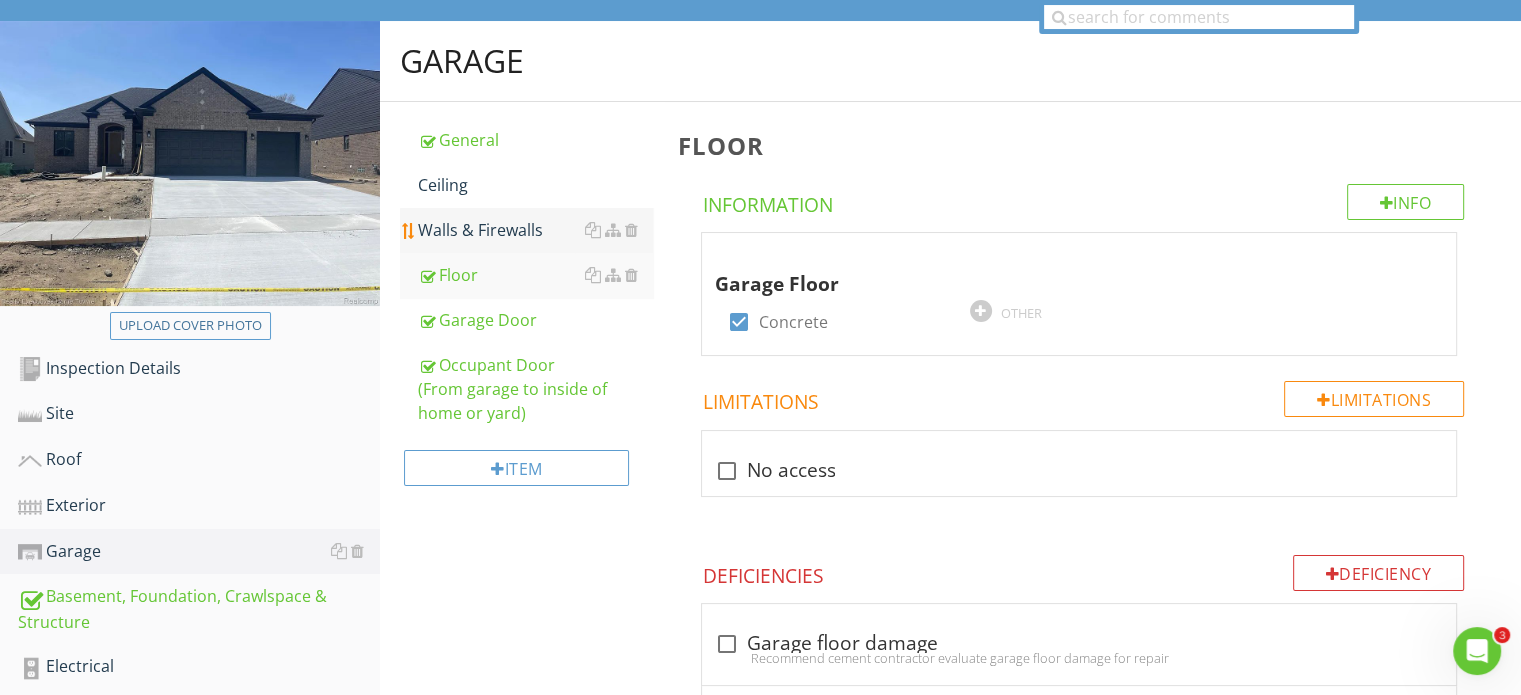 drag, startPoint x: 434, startPoint y: 205, endPoint x: 437, endPoint y: 188, distance: 17.262676 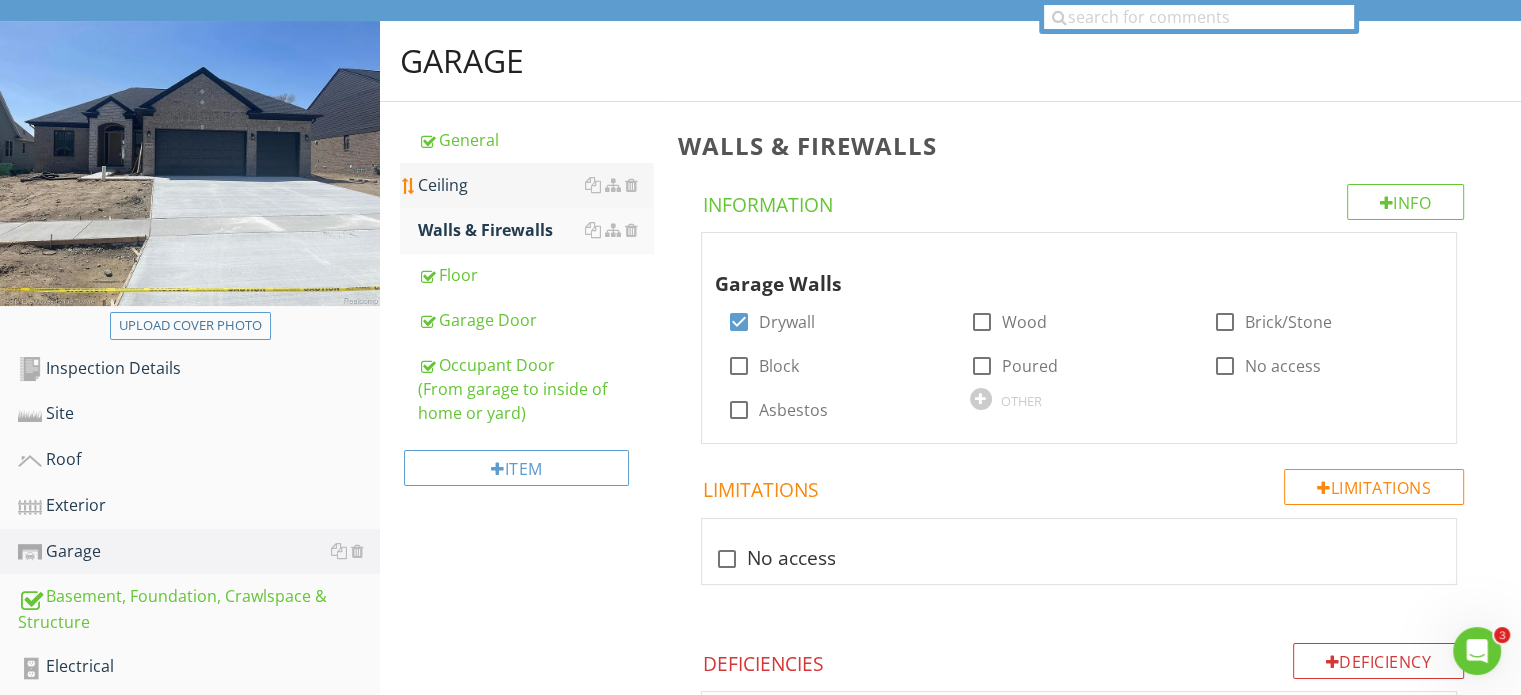 click on "Ceiling" at bounding box center (535, 185) 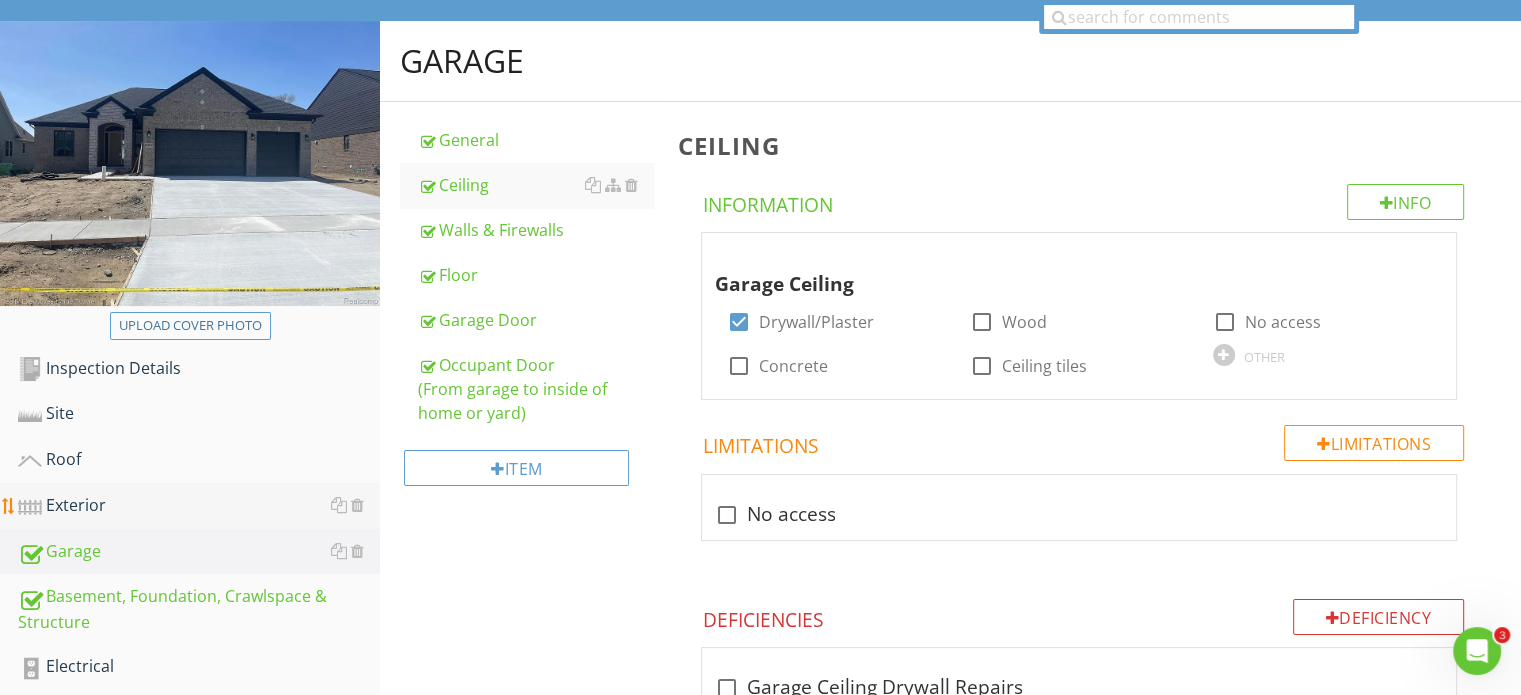 click on "Exterior" at bounding box center [199, 506] 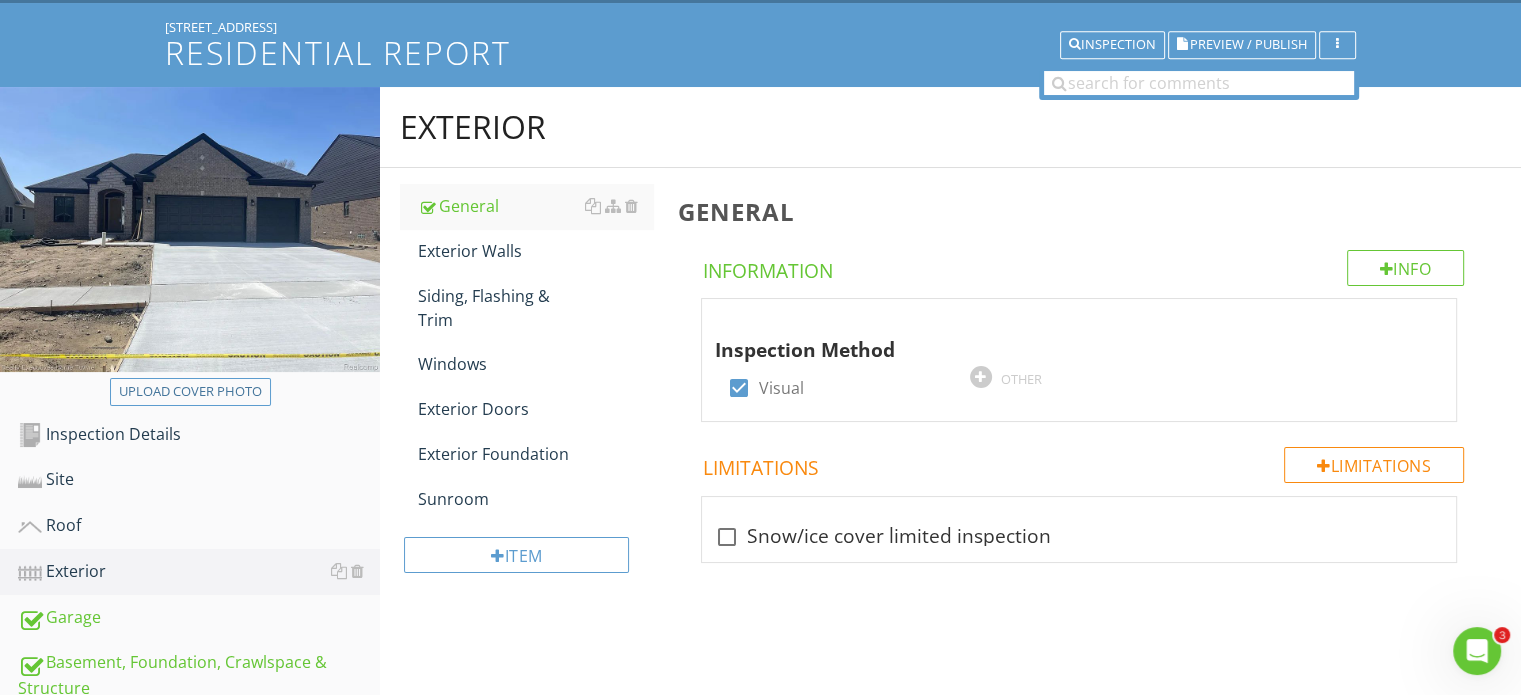 scroll, scrollTop: 100, scrollLeft: 0, axis: vertical 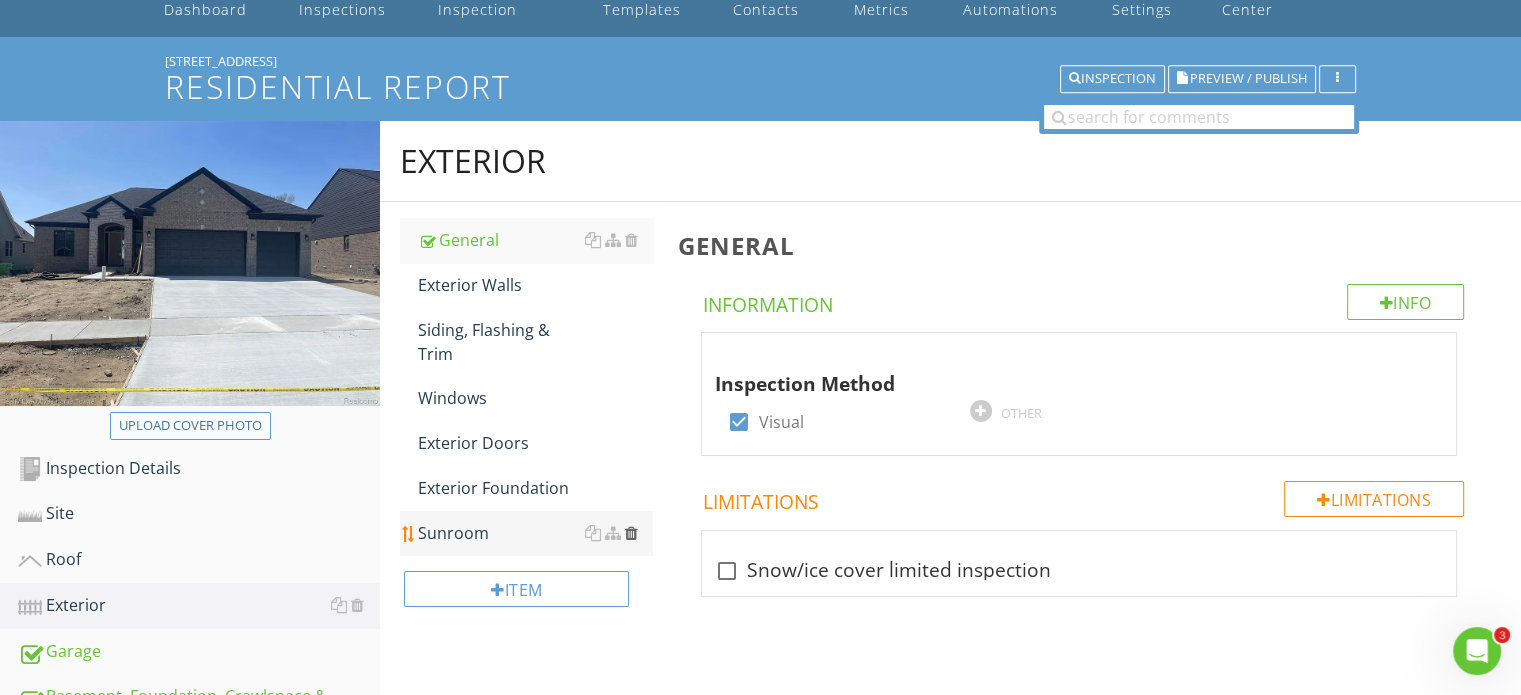 click at bounding box center (630, 533) 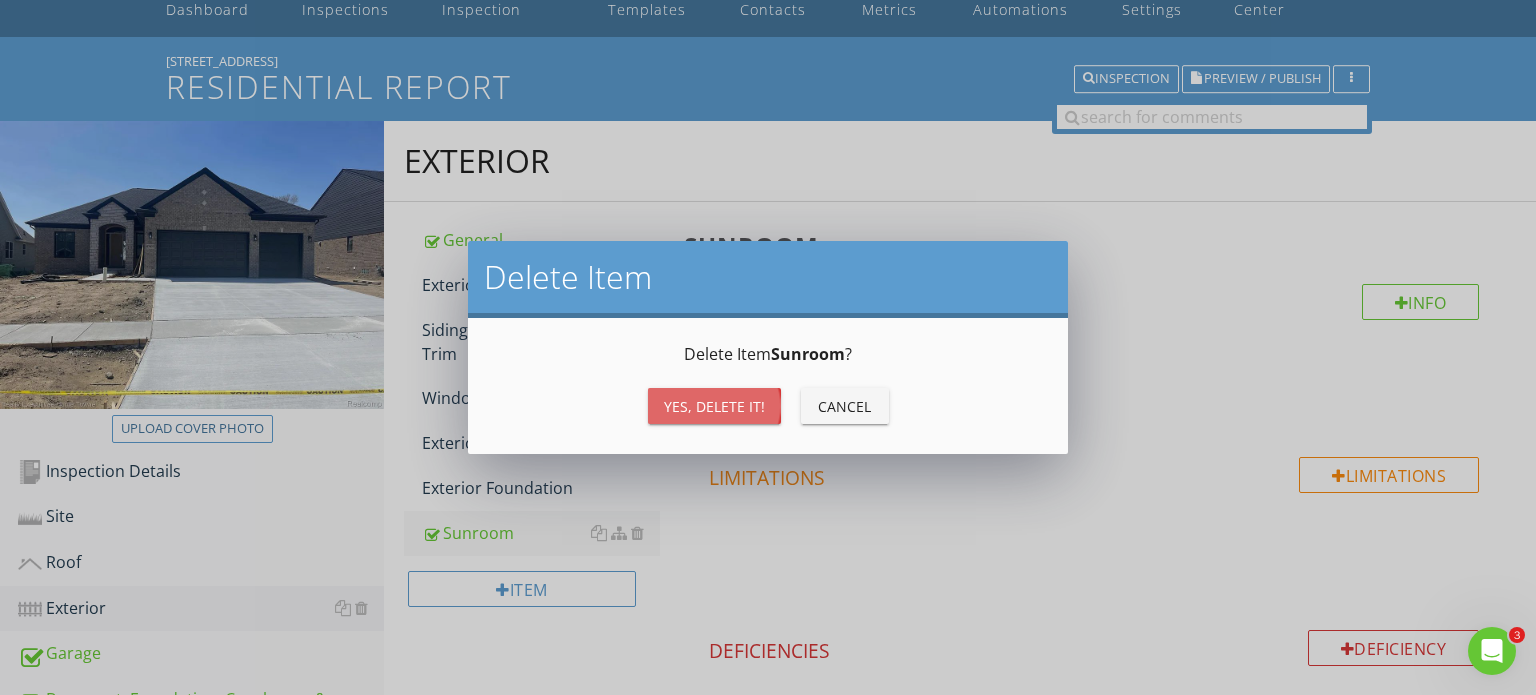click on "Yes, Delete it!" at bounding box center [714, 406] 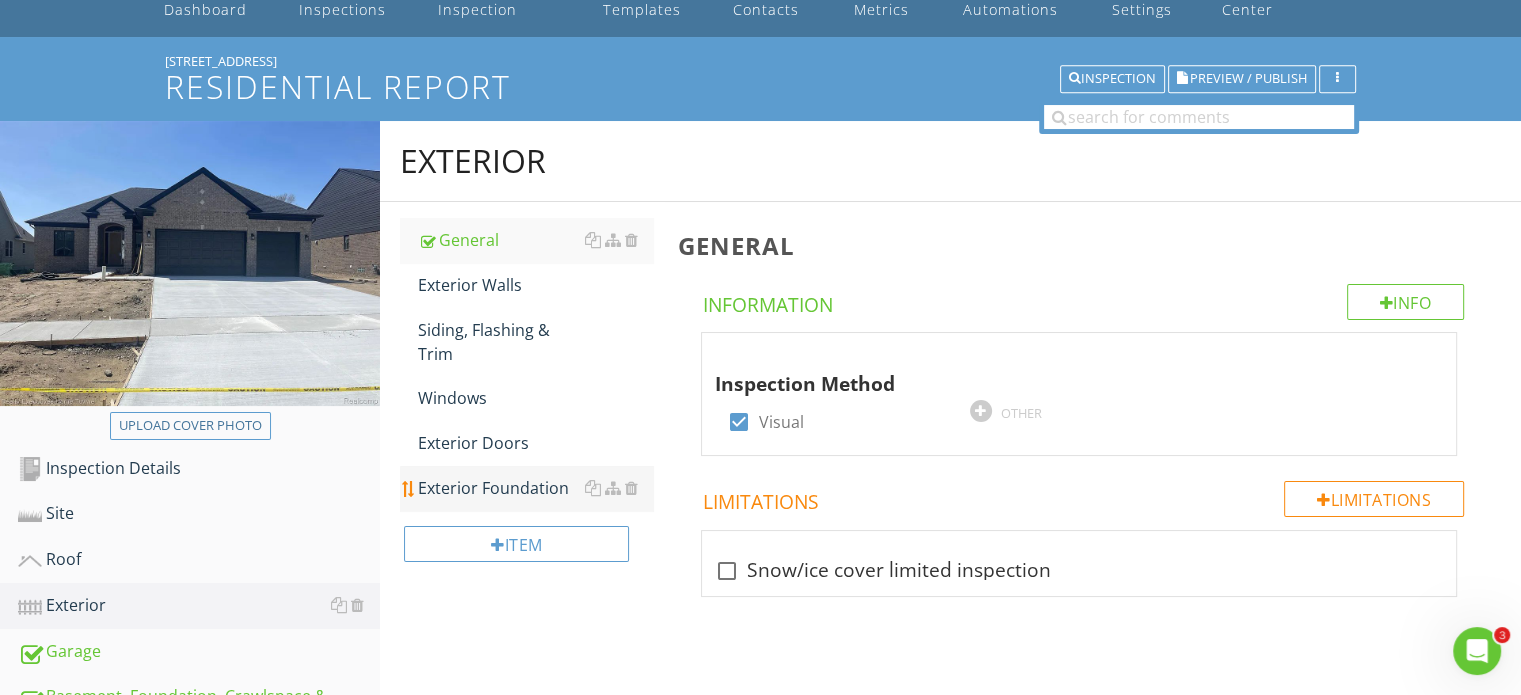 click on "Exterior Foundation" at bounding box center [535, 488] 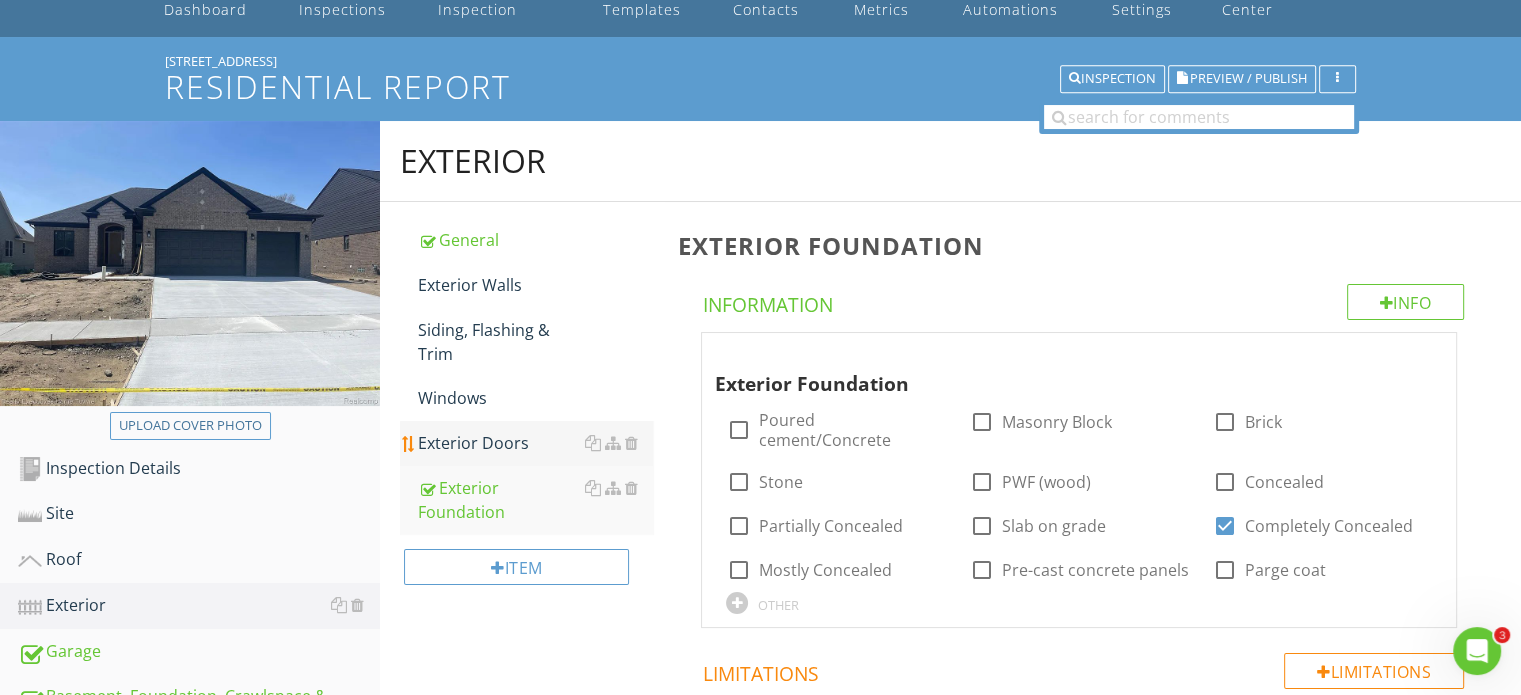 click on "Exterior Doors" at bounding box center [535, 443] 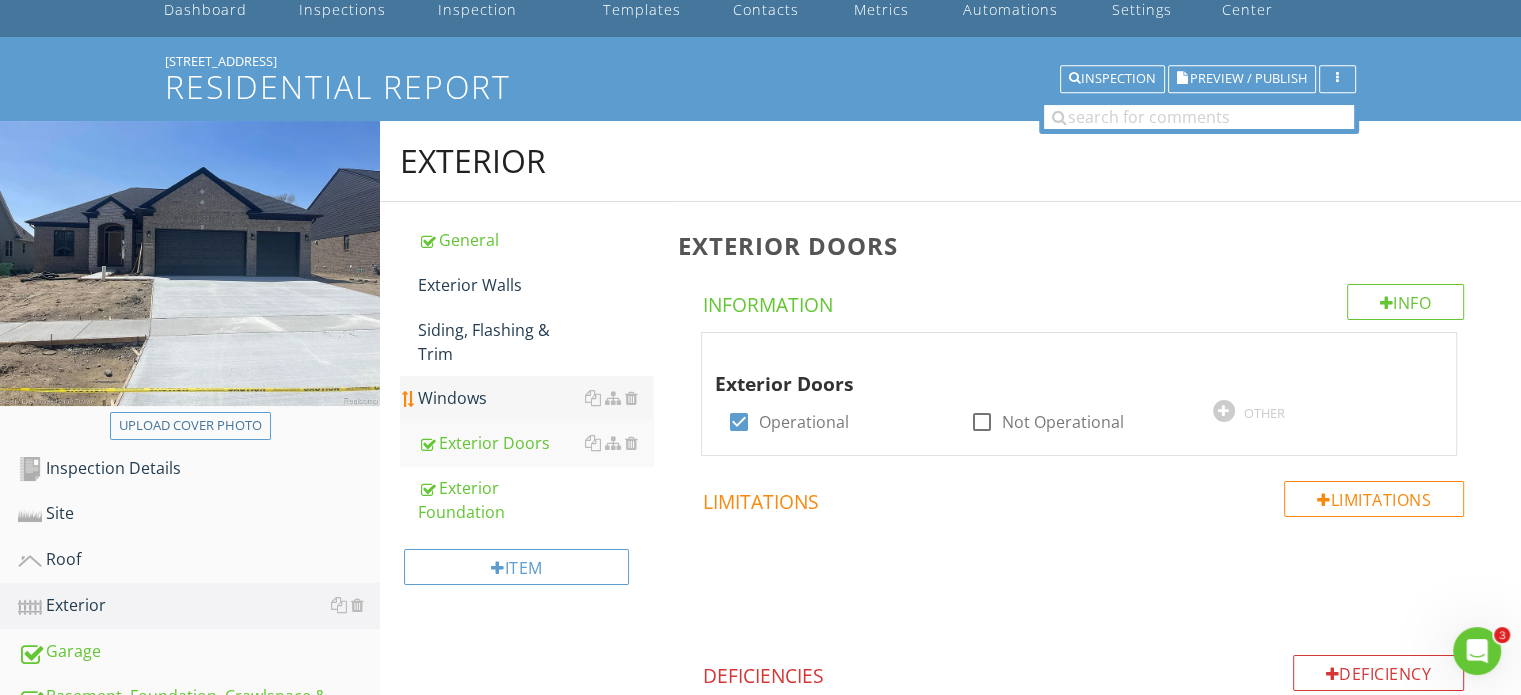 click on "Windows" at bounding box center [535, 398] 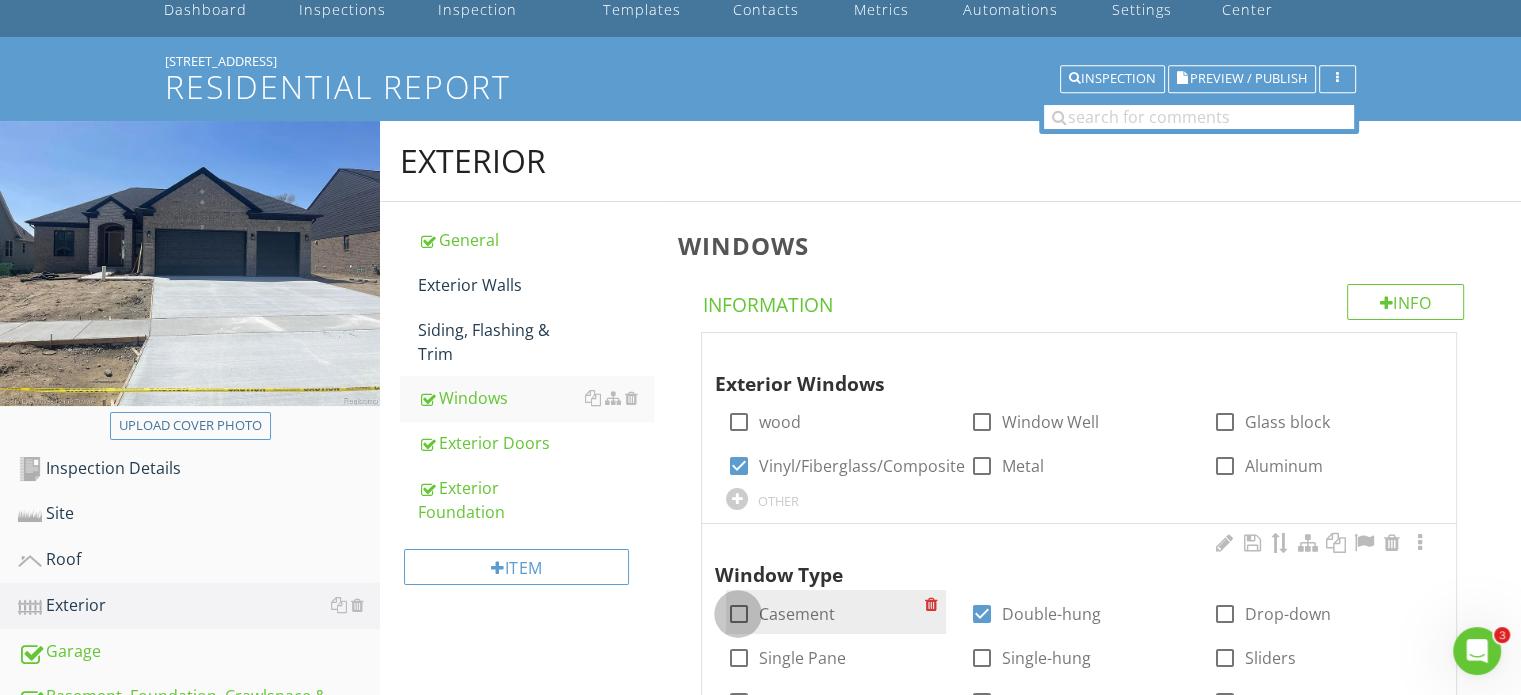 click at bounding box center (738, 614) 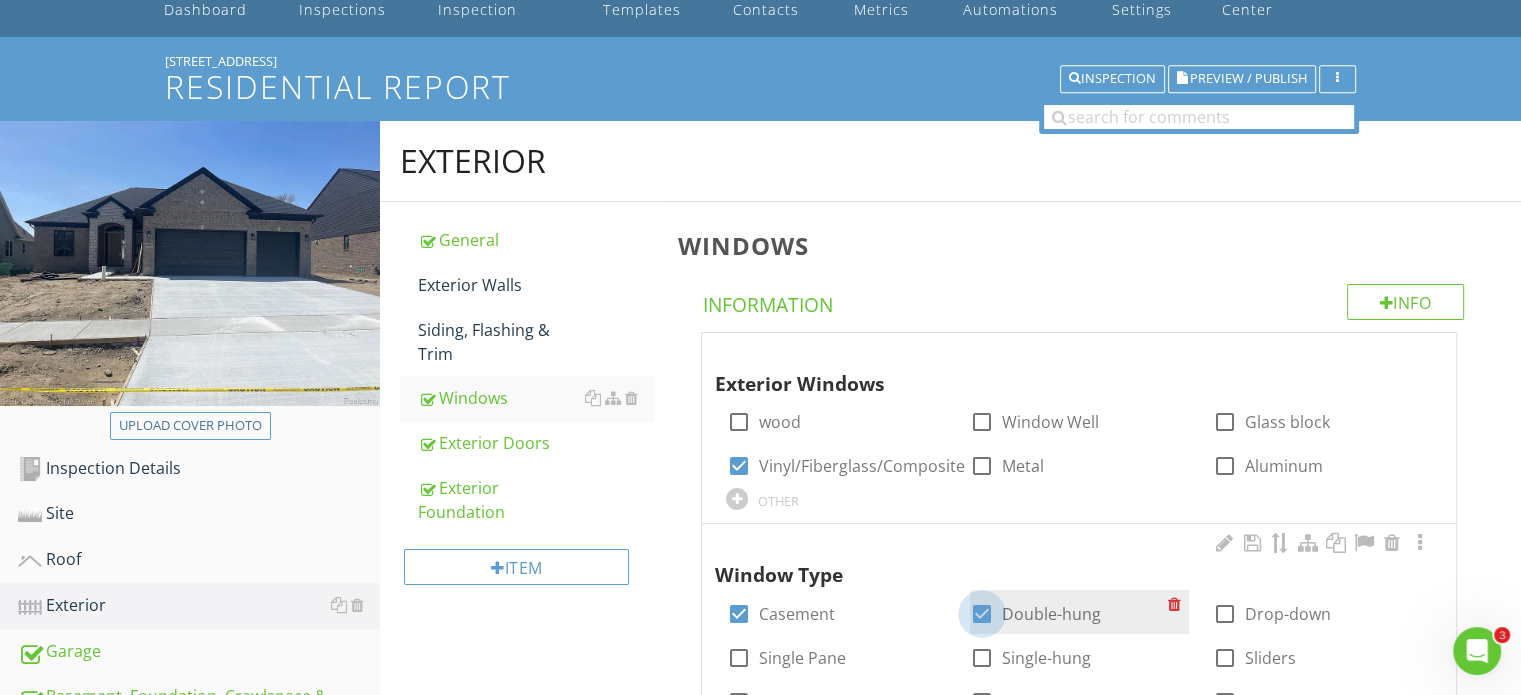 click at bounding box center [982, 614] 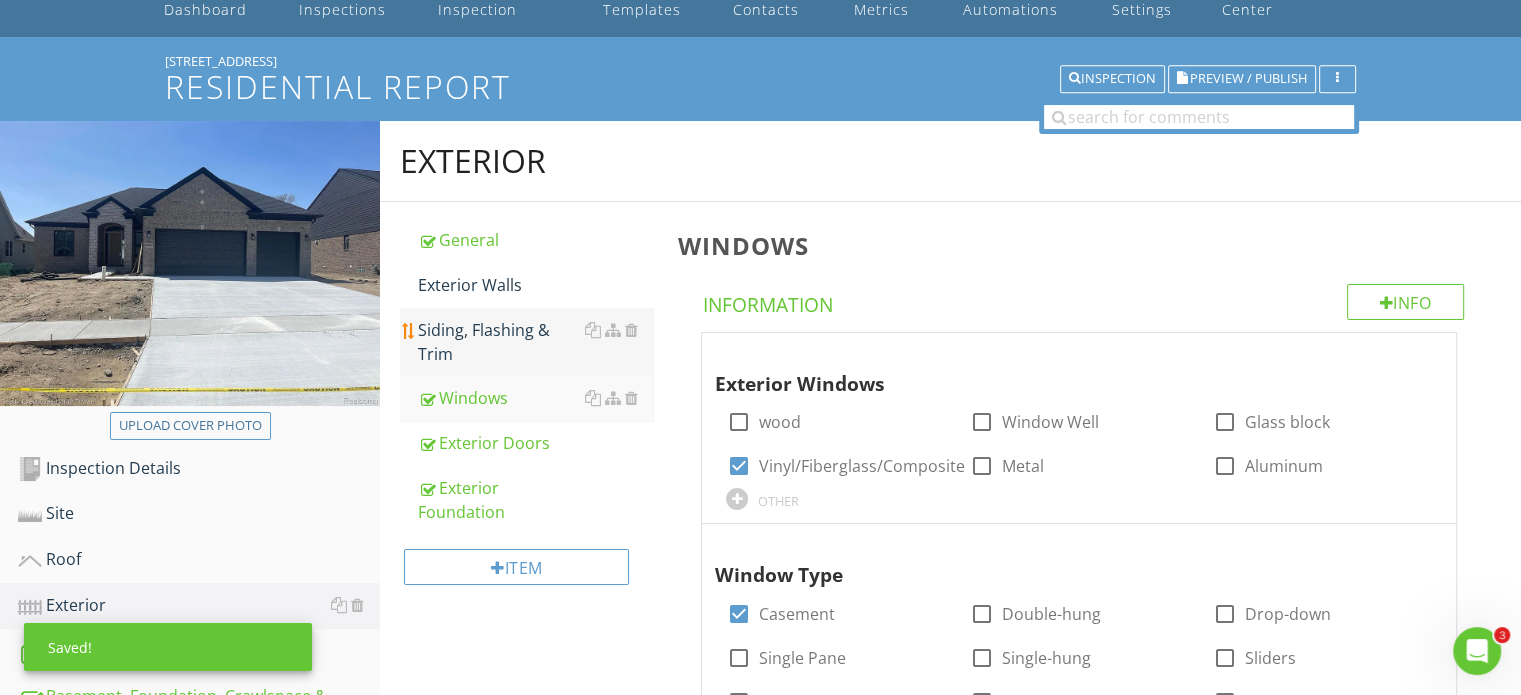 click on "Siding, Flashing & Trim" at bounding box center (535, 342) 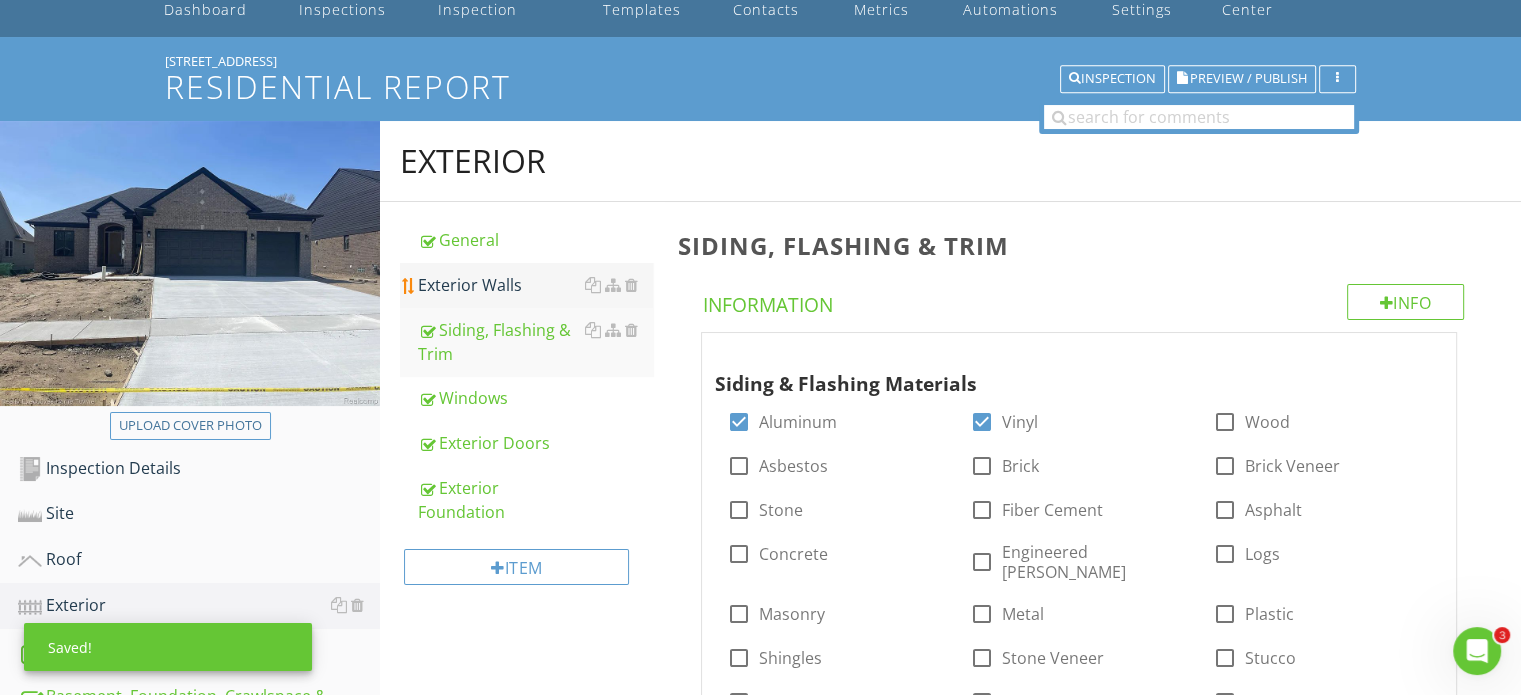 click on "Exterior Walls" at bounding box center [535, 285] 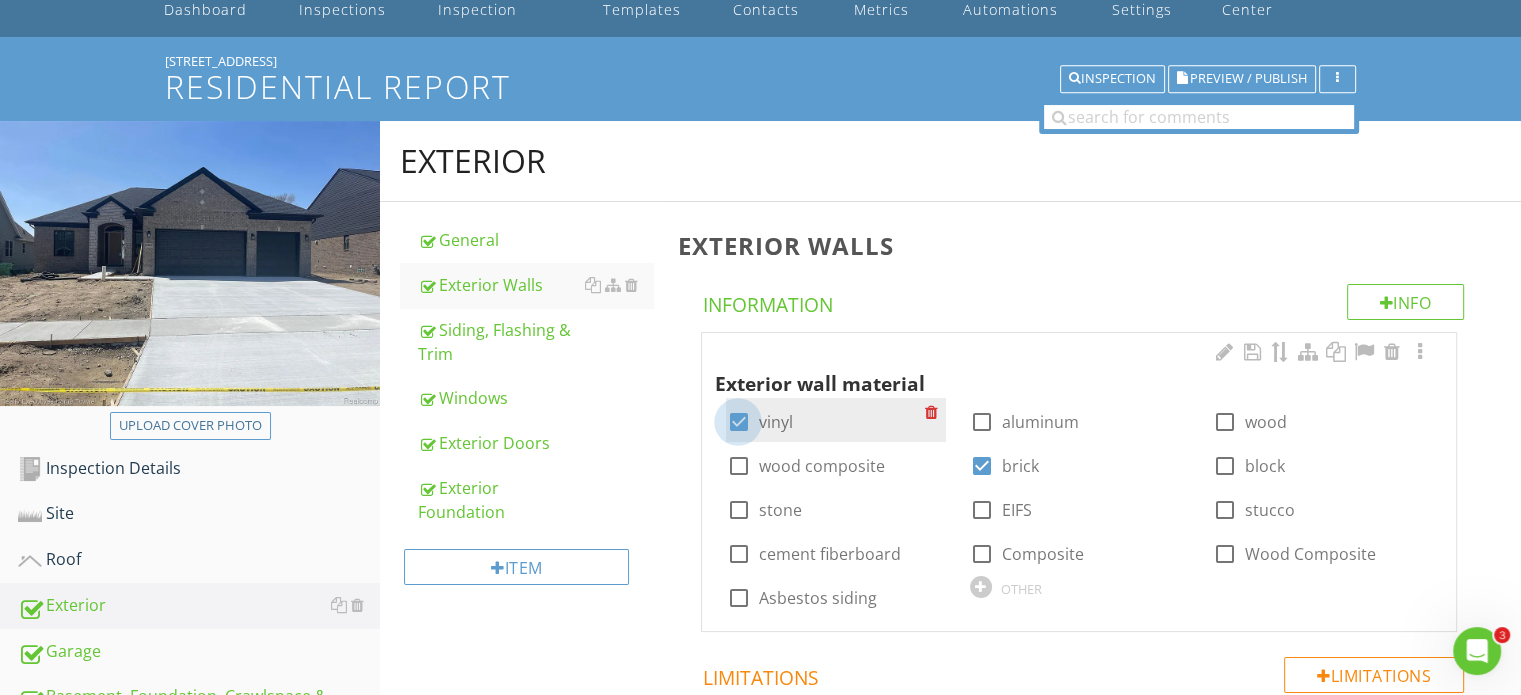 click at bounding box center [738, 422] 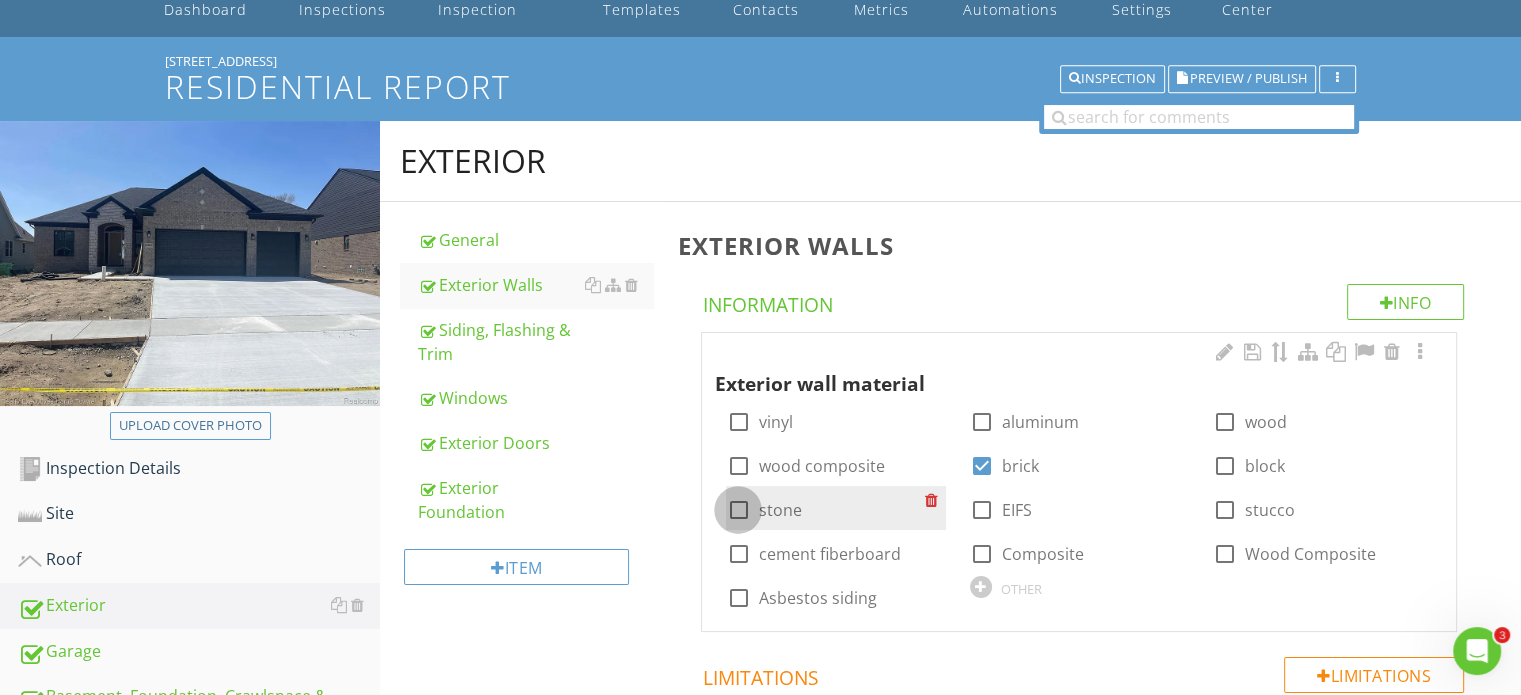 click at bounding box center [738, 510] 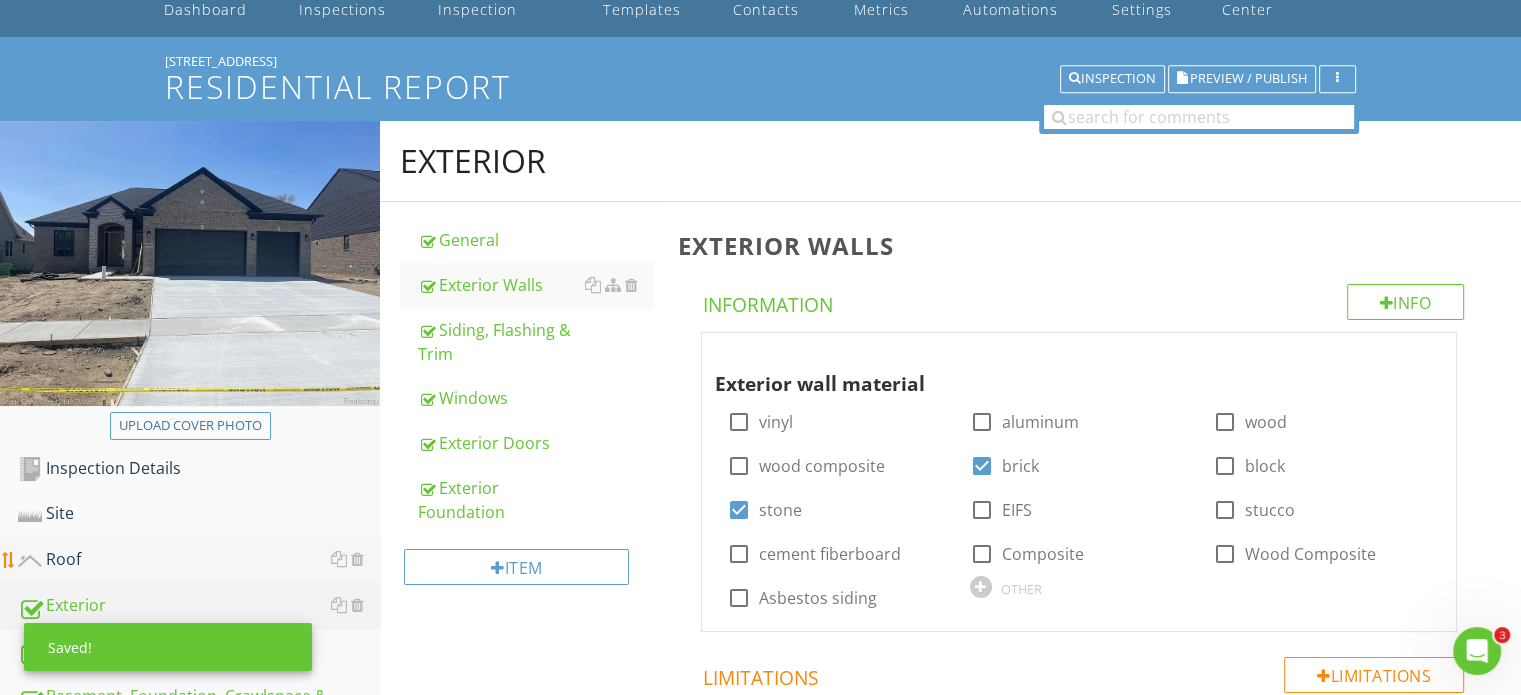 click on "Roof" at bounding box center [199, 560] 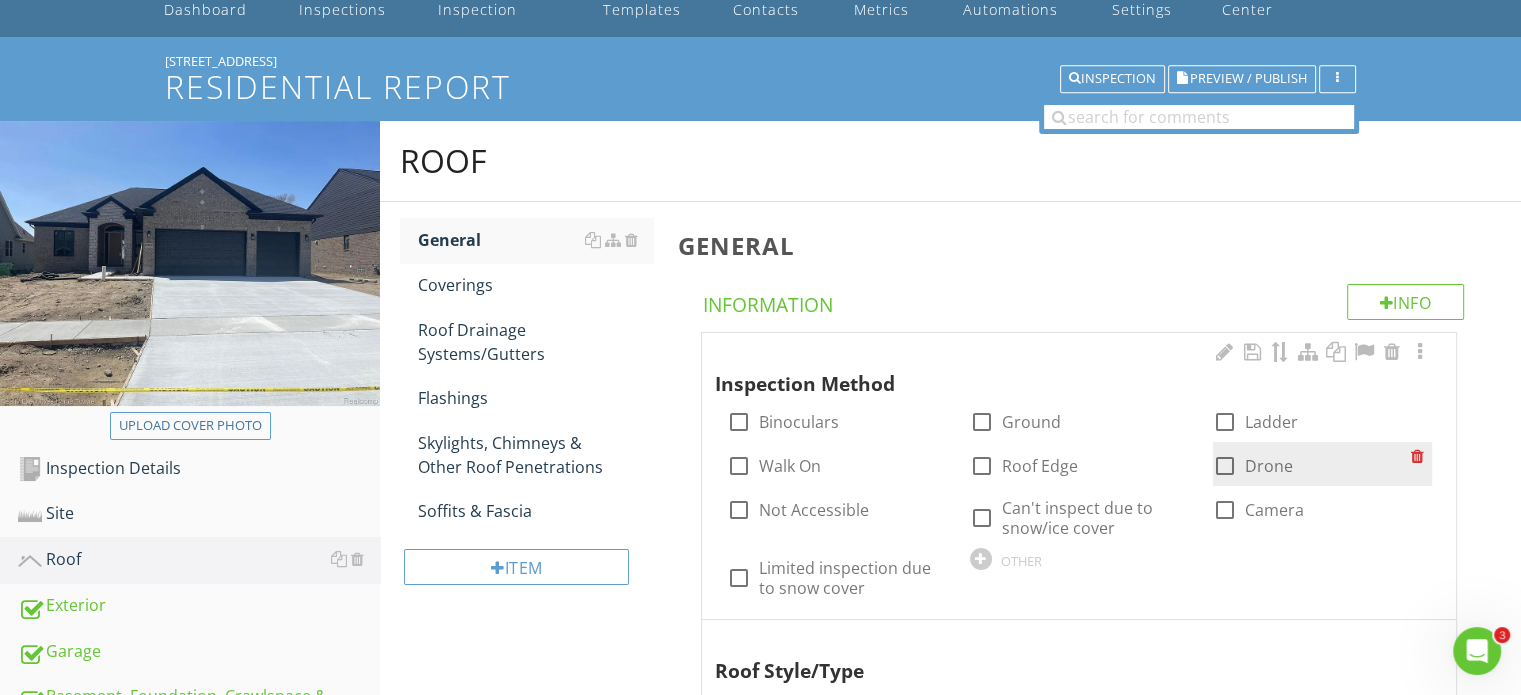 click at bounding box center (1225, 466) 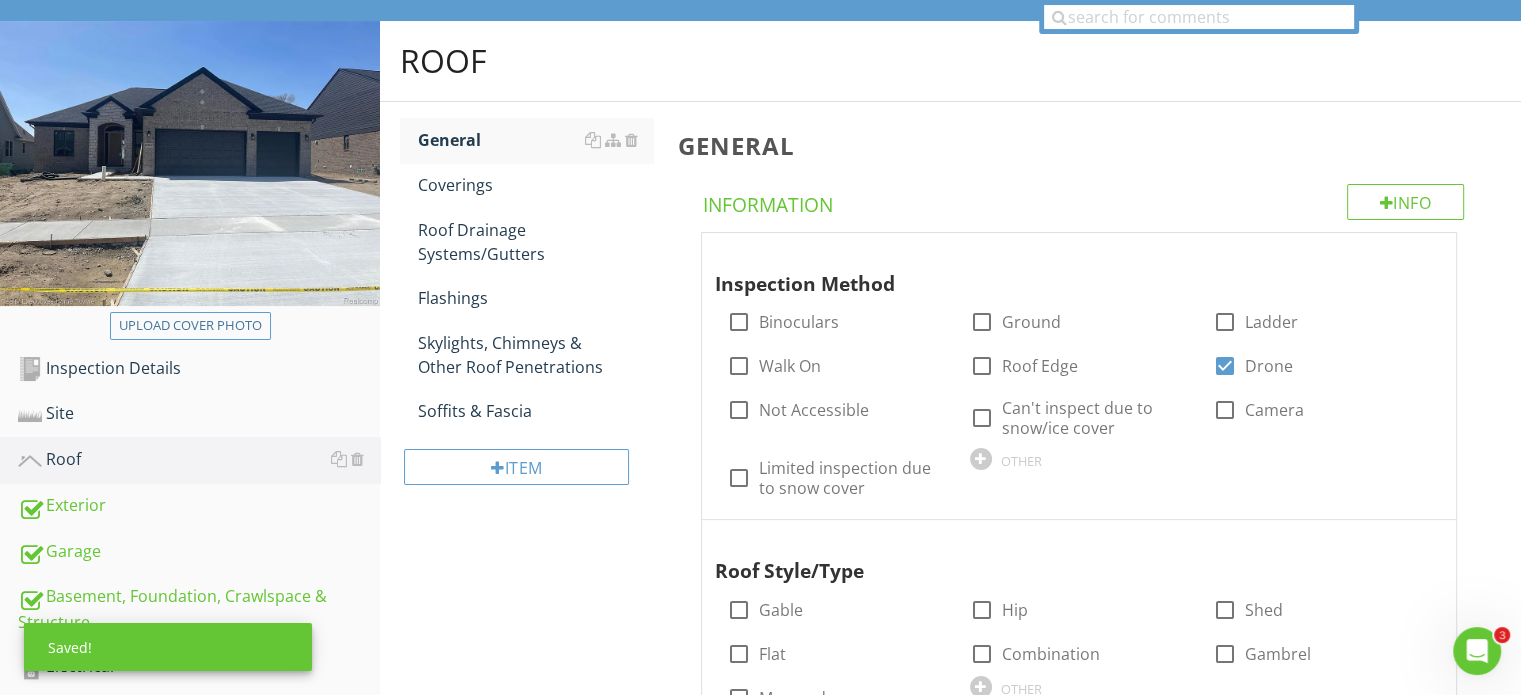 scroll, scrollTop: 300, scrollLeft: 0, axis: vertical 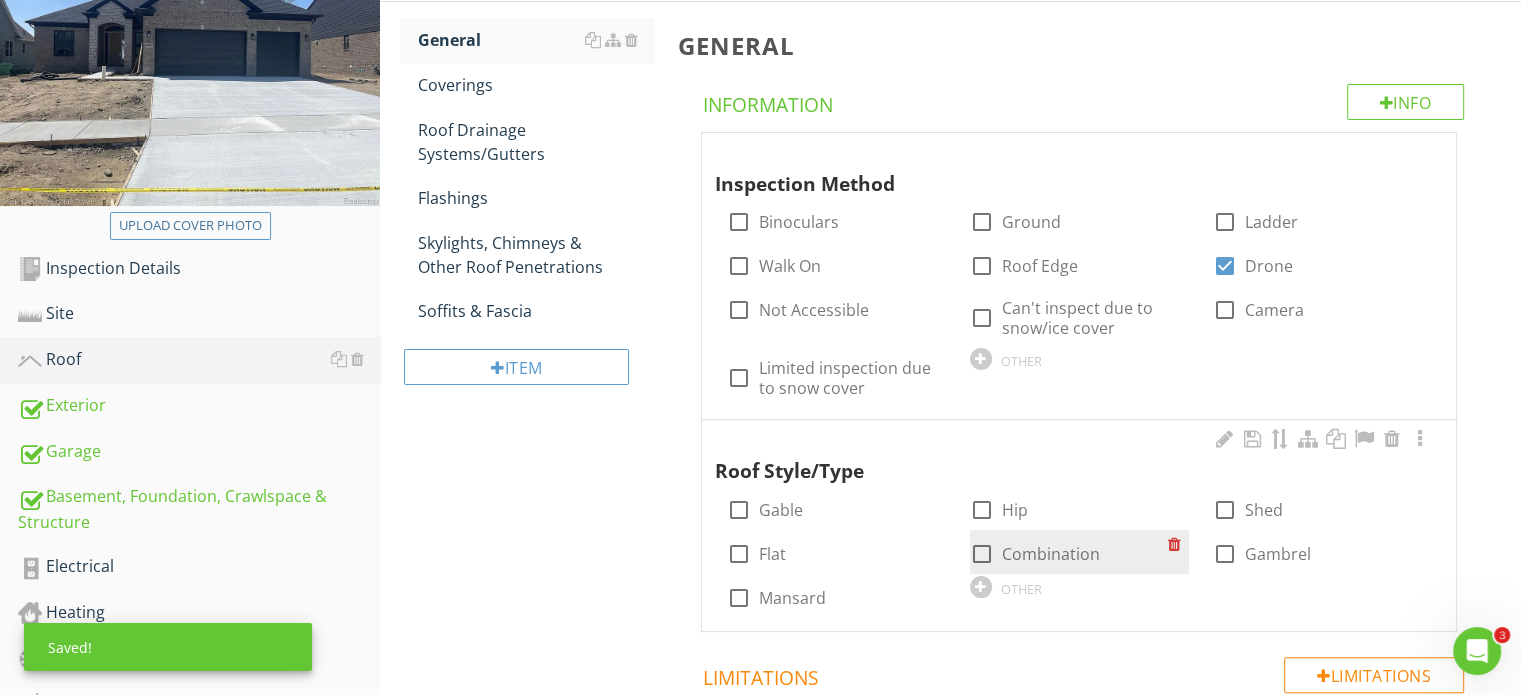 click at bounding box center [982, 554] 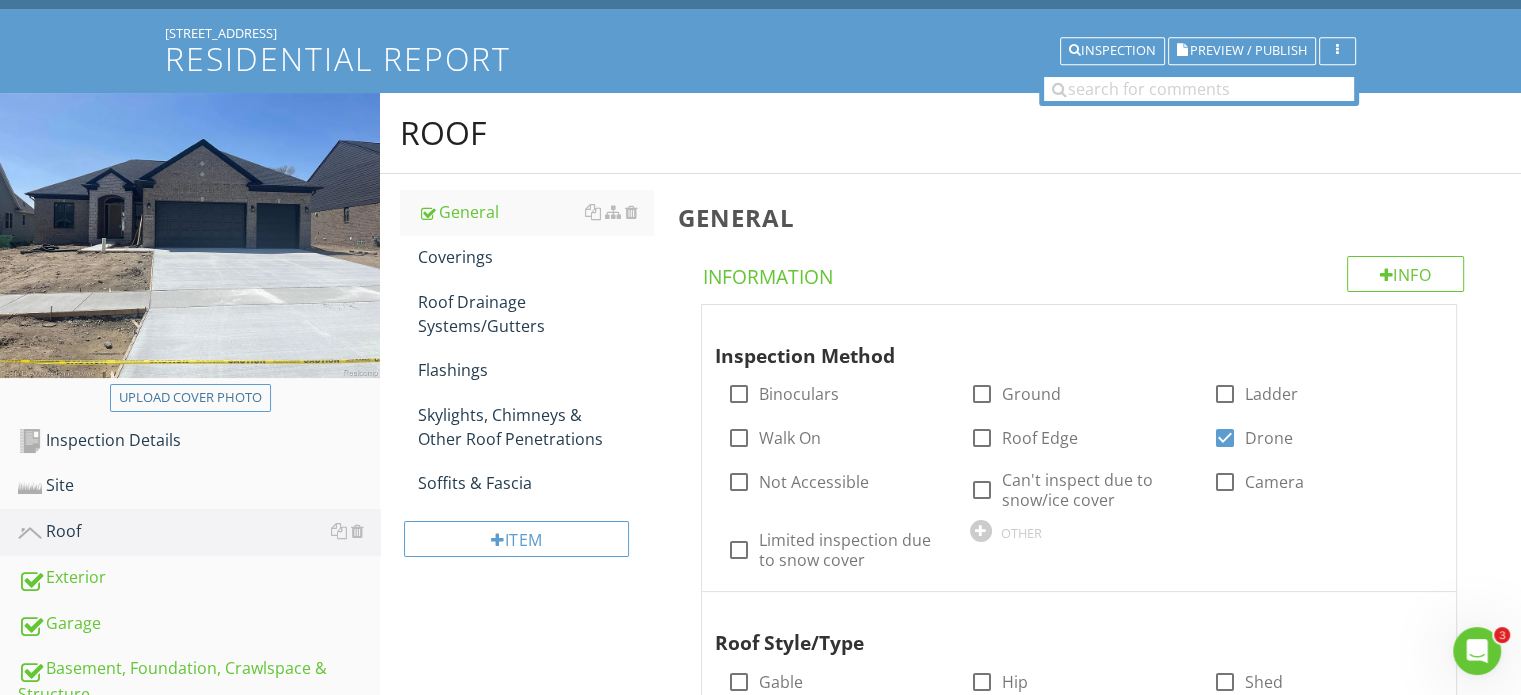scroll, scrollTop: 100, scrollLeft: 0, axis: vertical 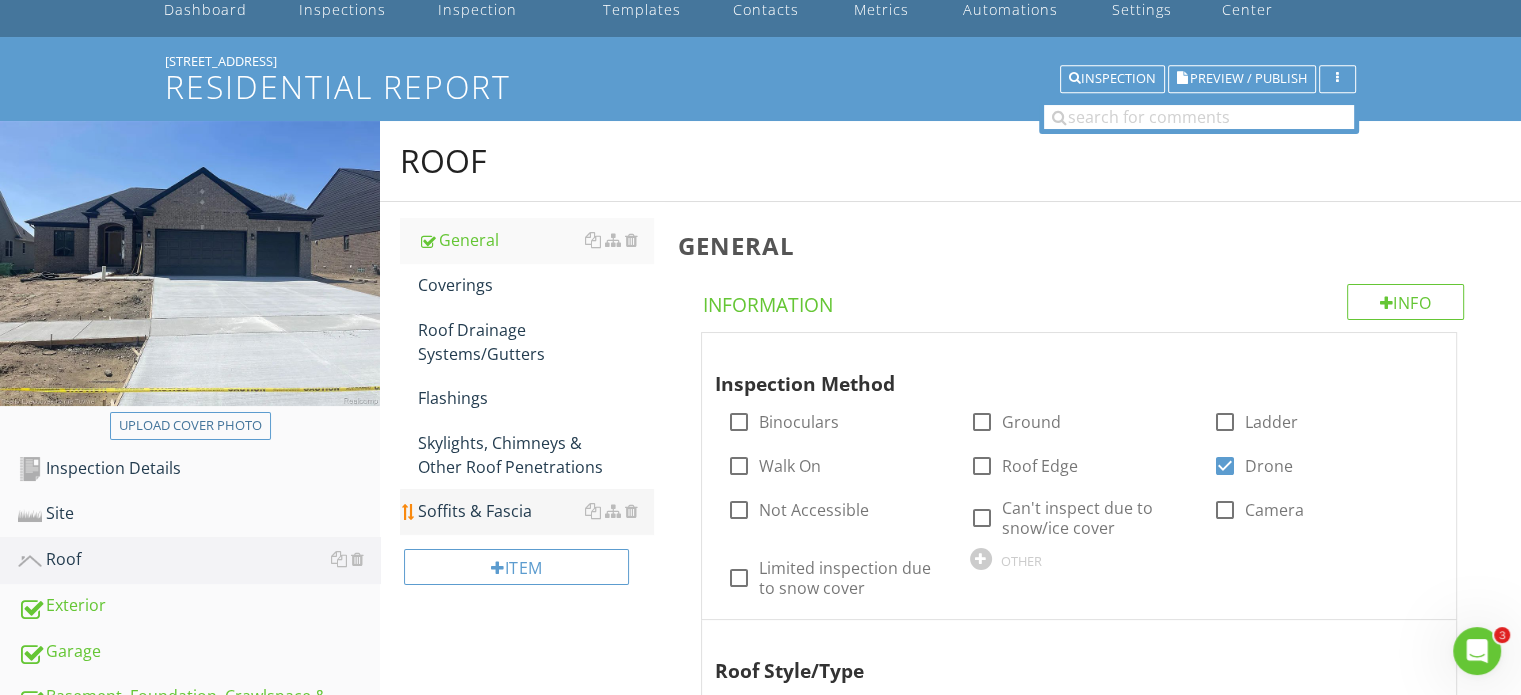 click on "Soffits & Fascia" at bounding box center [535, 511] 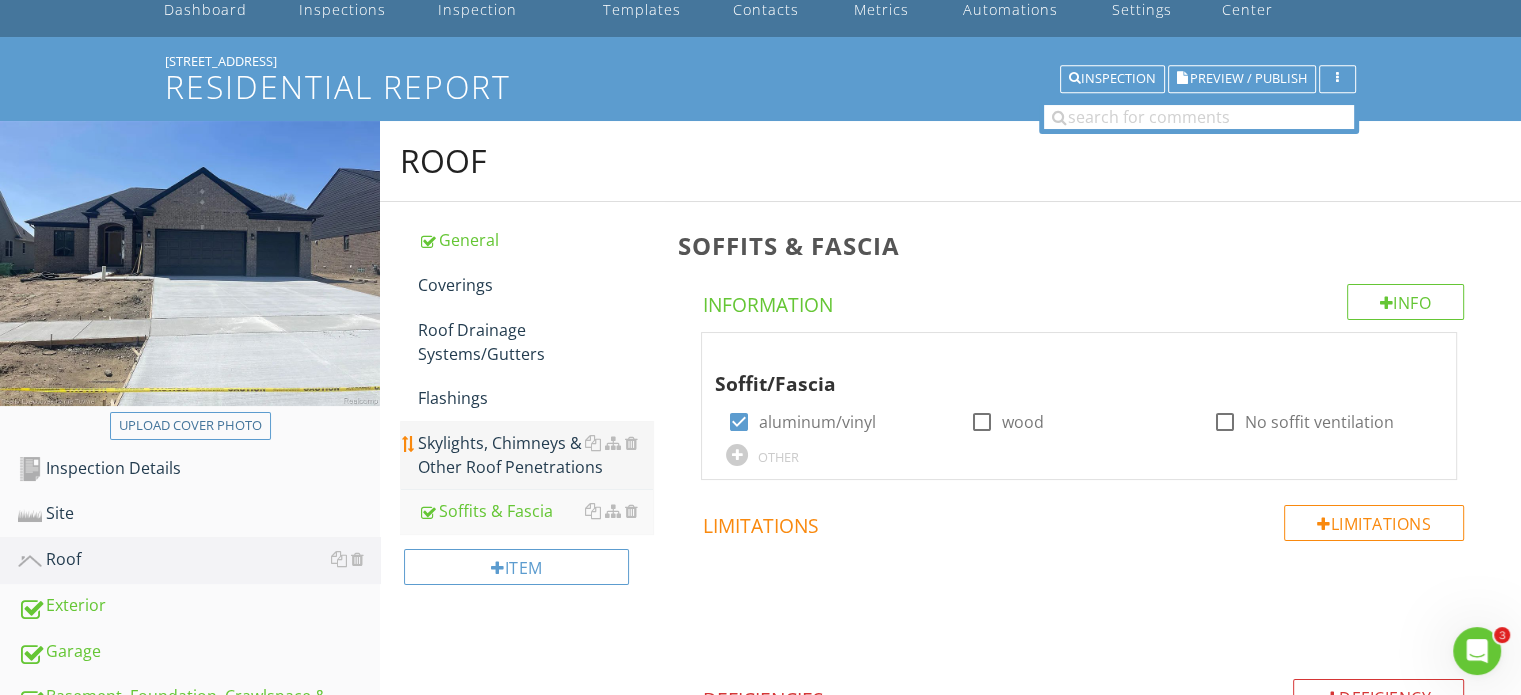 click on "Skylights, Chimneys & Other Roof Penetrations" at bounding box center (535, 455) 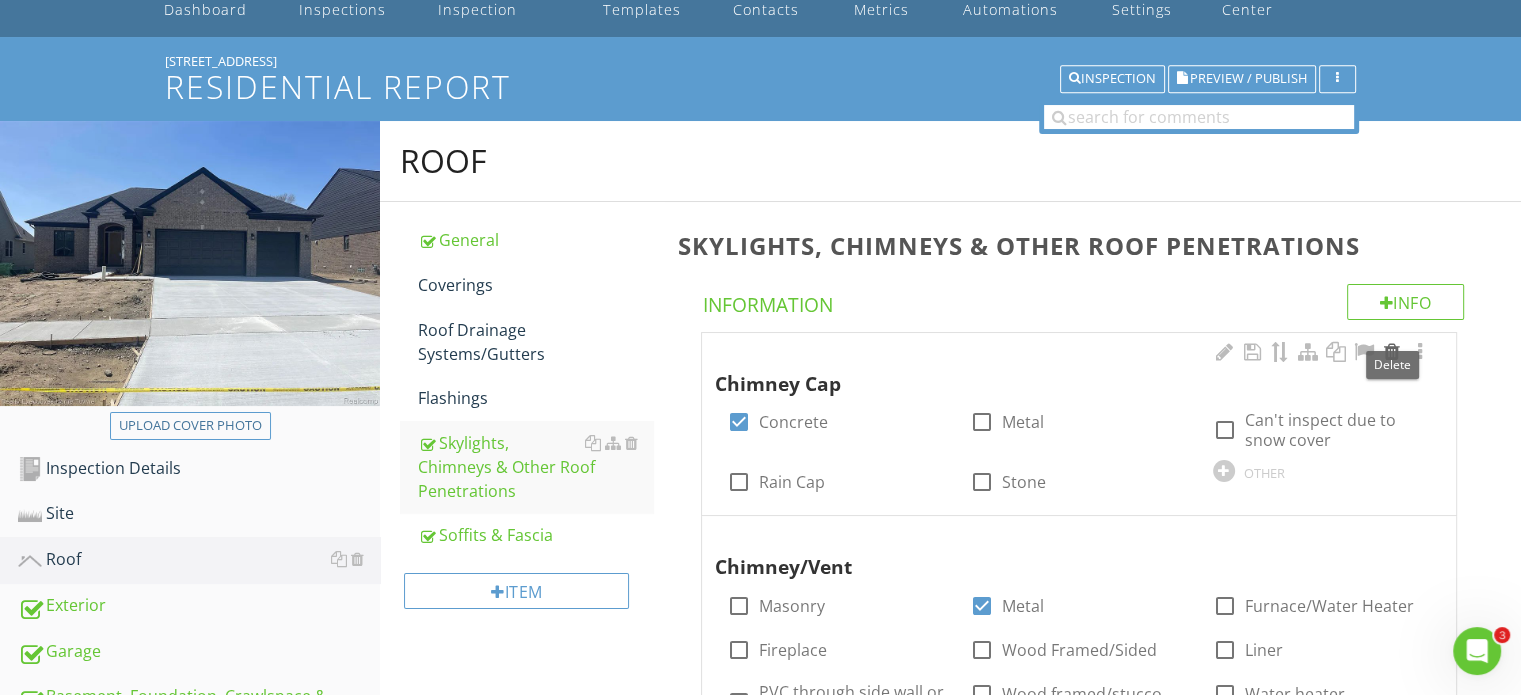 click at bounding box center (1392, 352) 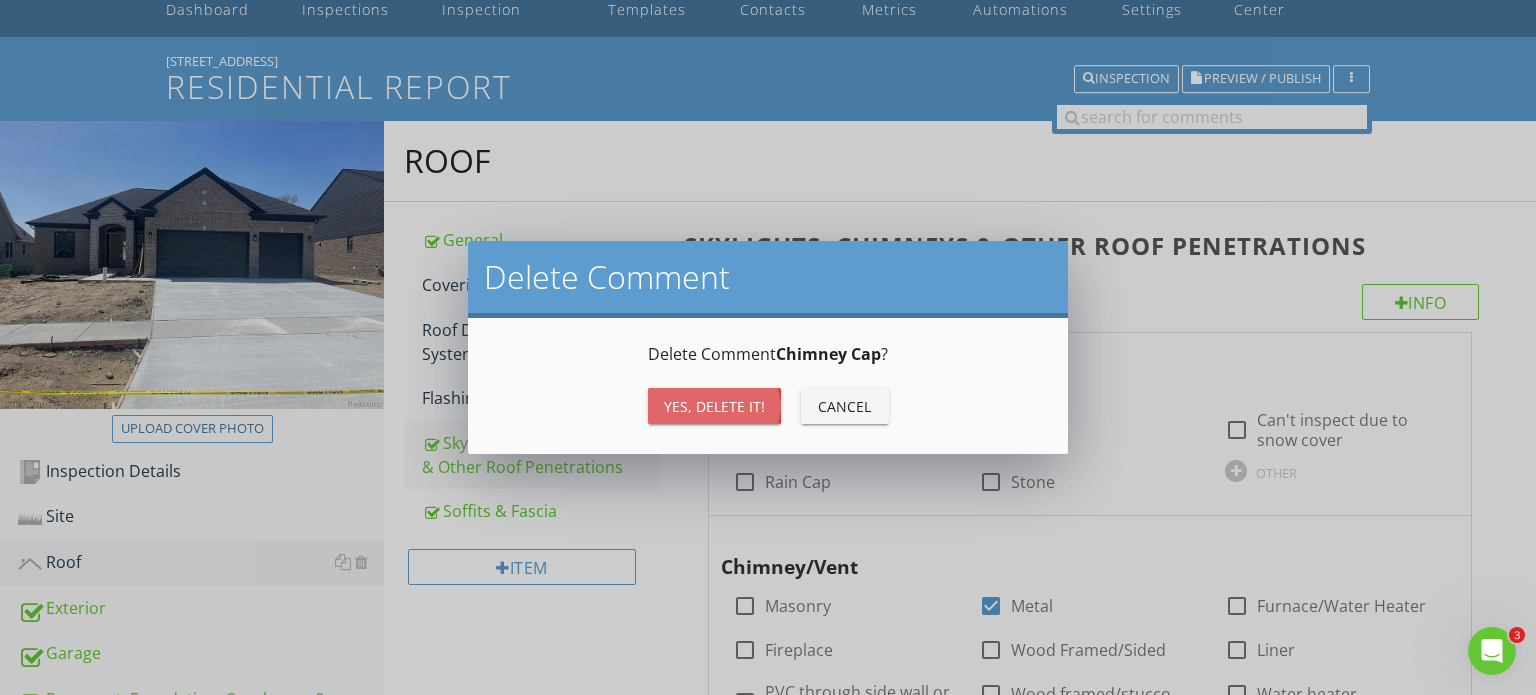click on "Yes, Delete it!" at bounding box center [714, 406] 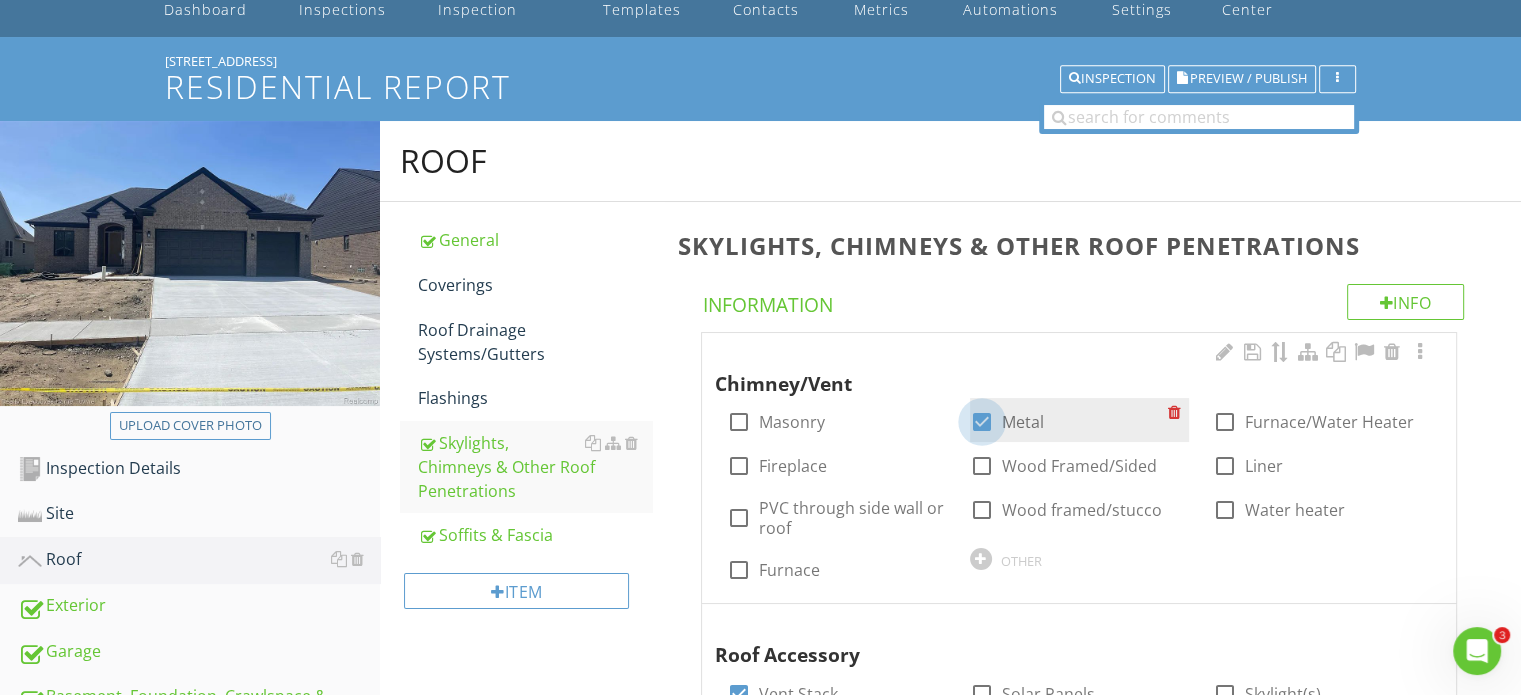 click at bounding box center (982, 422) 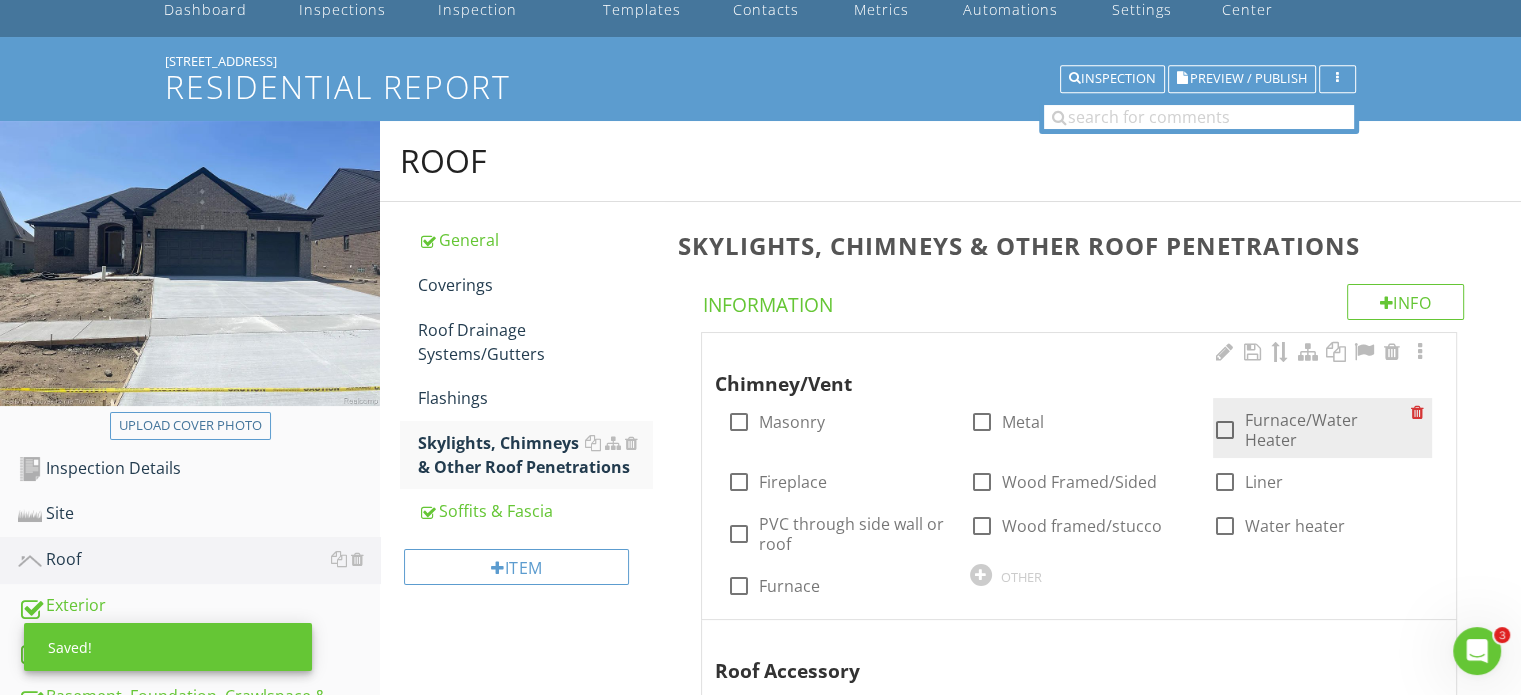 click at bounding box center (1225, 430) 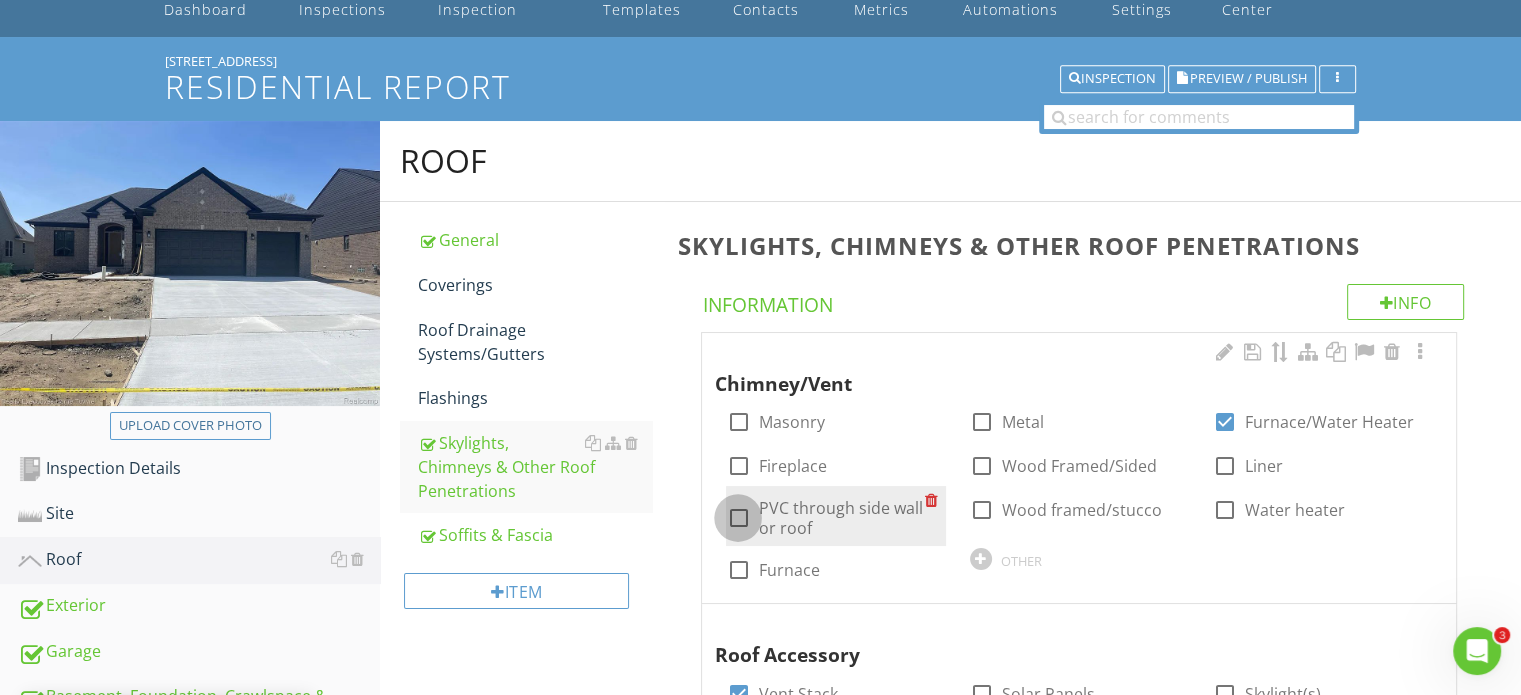 click at bounding box center (738, 518) 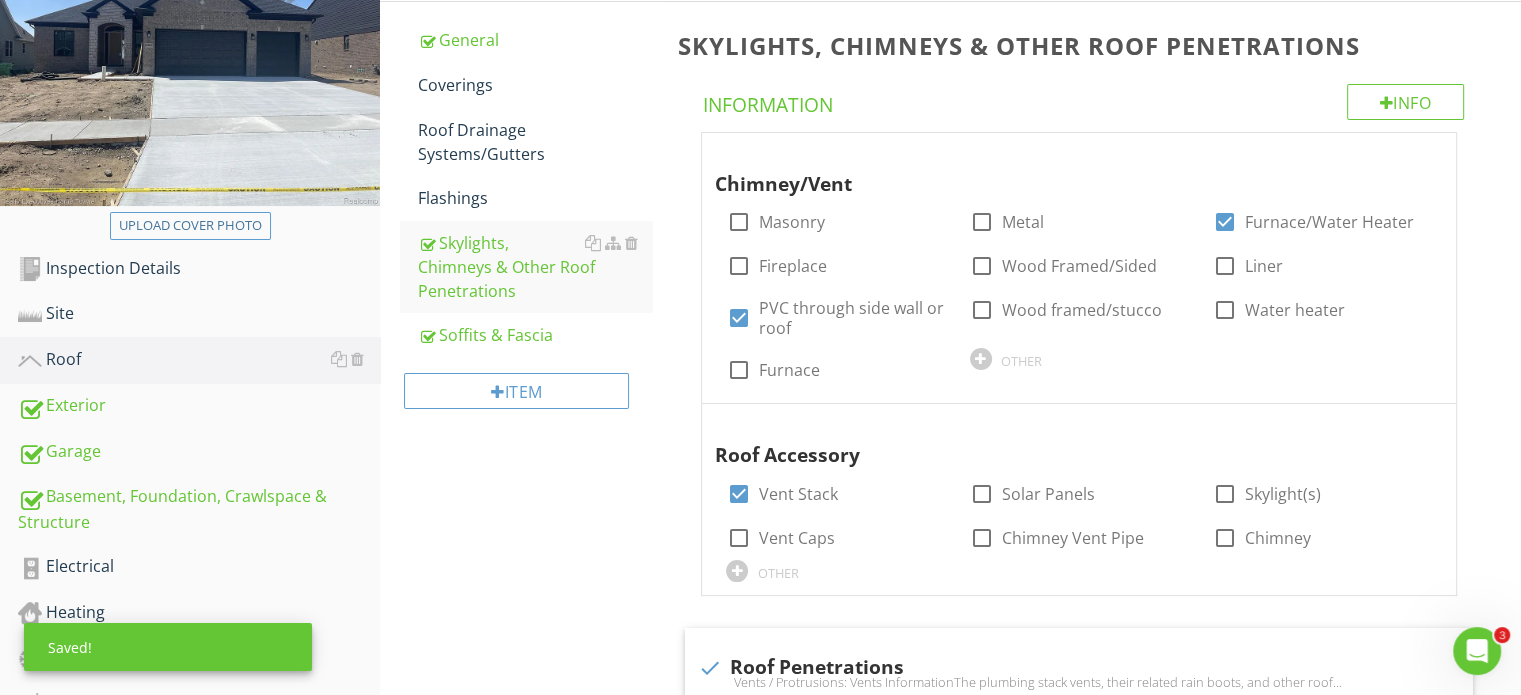 scroll, scrollTop: 400, scrollLeft: 0, axis: vertical 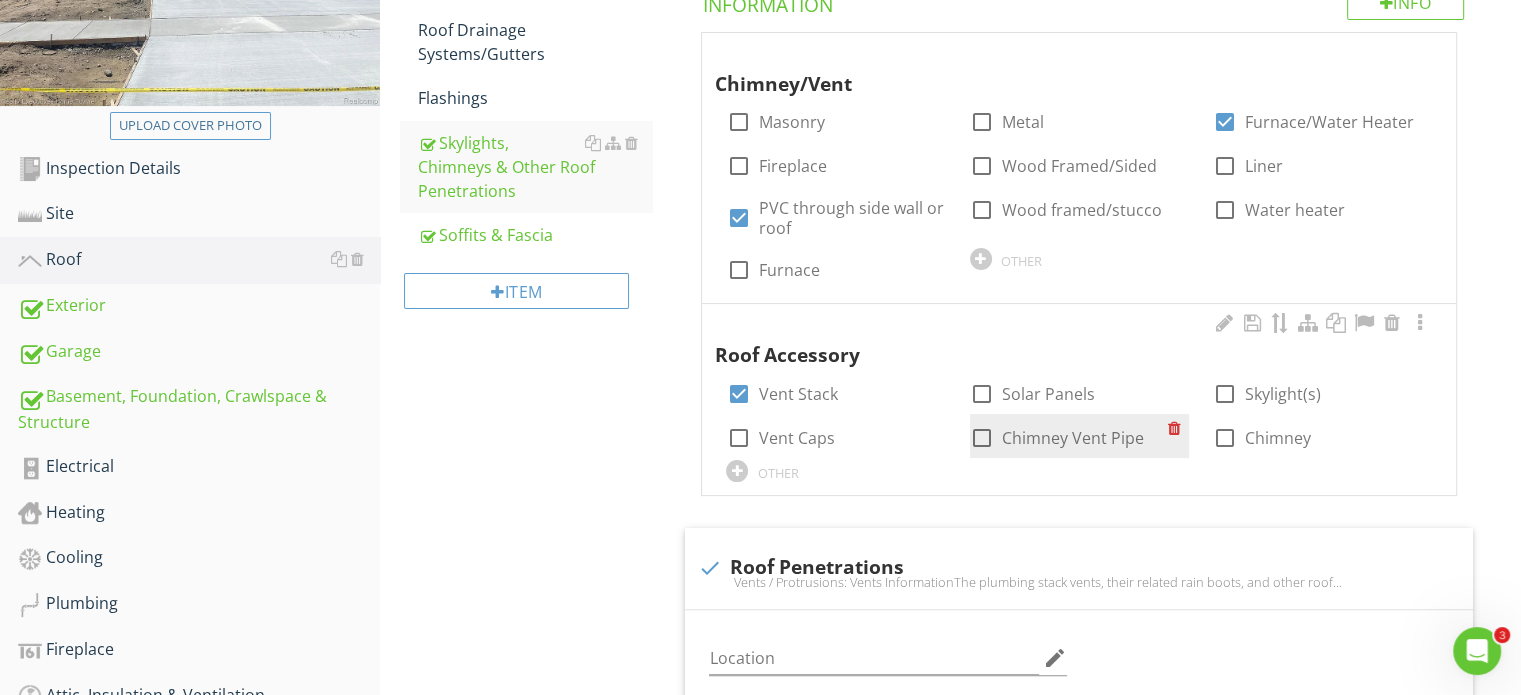 click at bounding box center [982, 438] 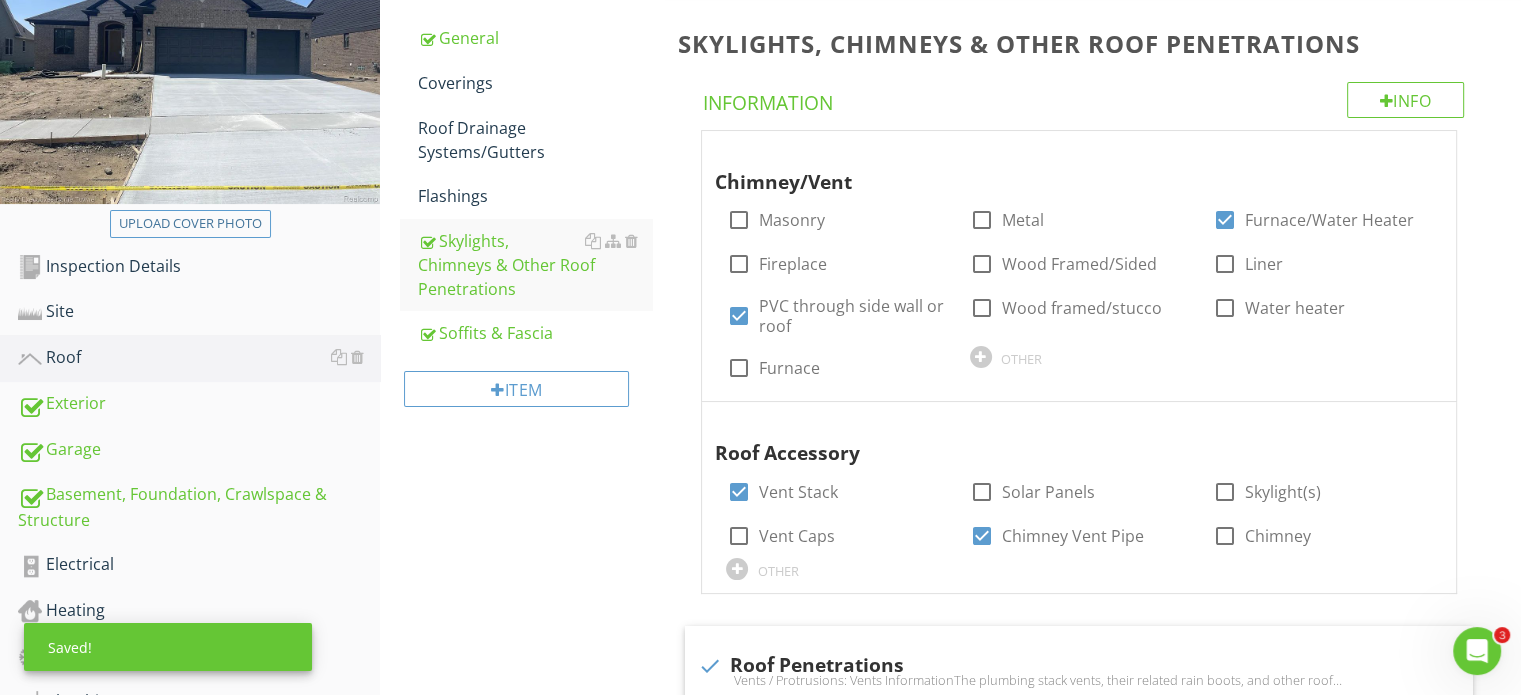 scroll, scrollTop: 300, scrollLeft: 0, axis: vertical 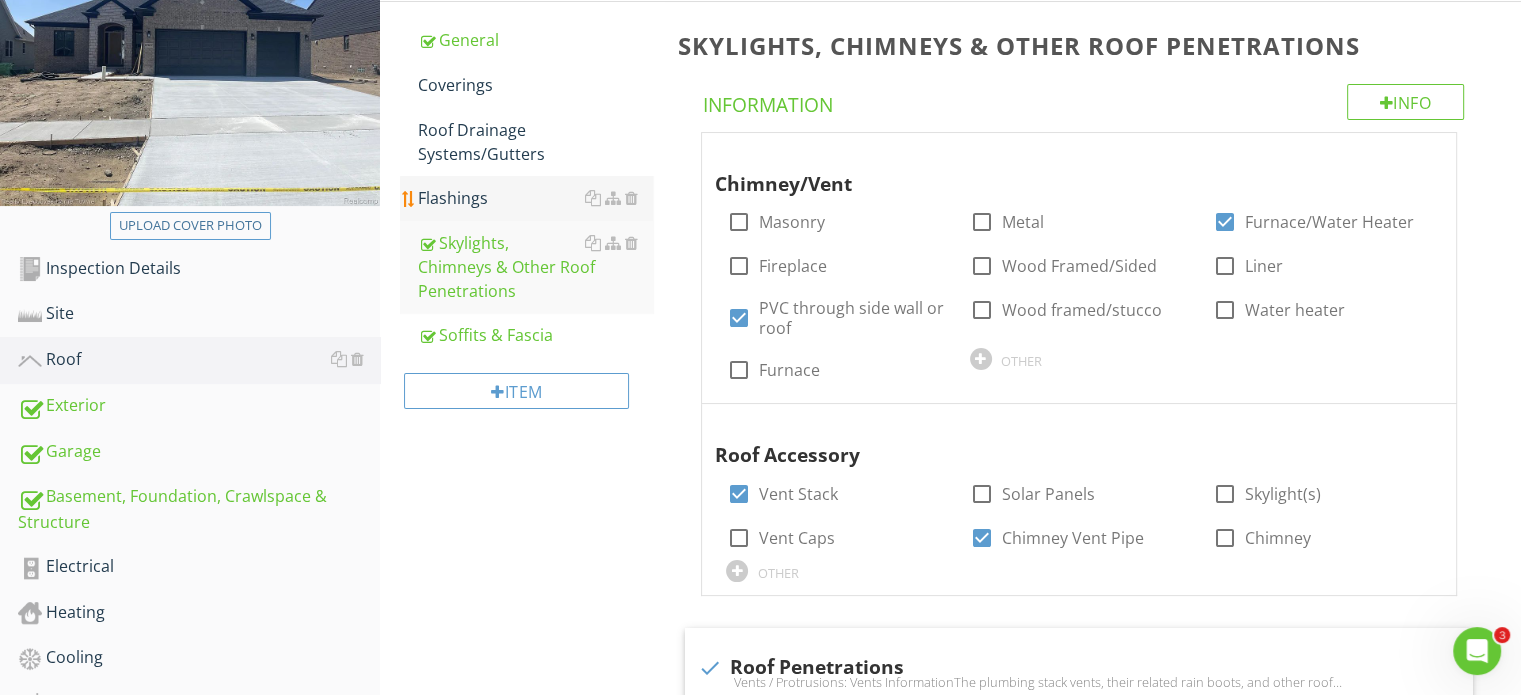 click on "Flashings" at bounding box center [535, 198] 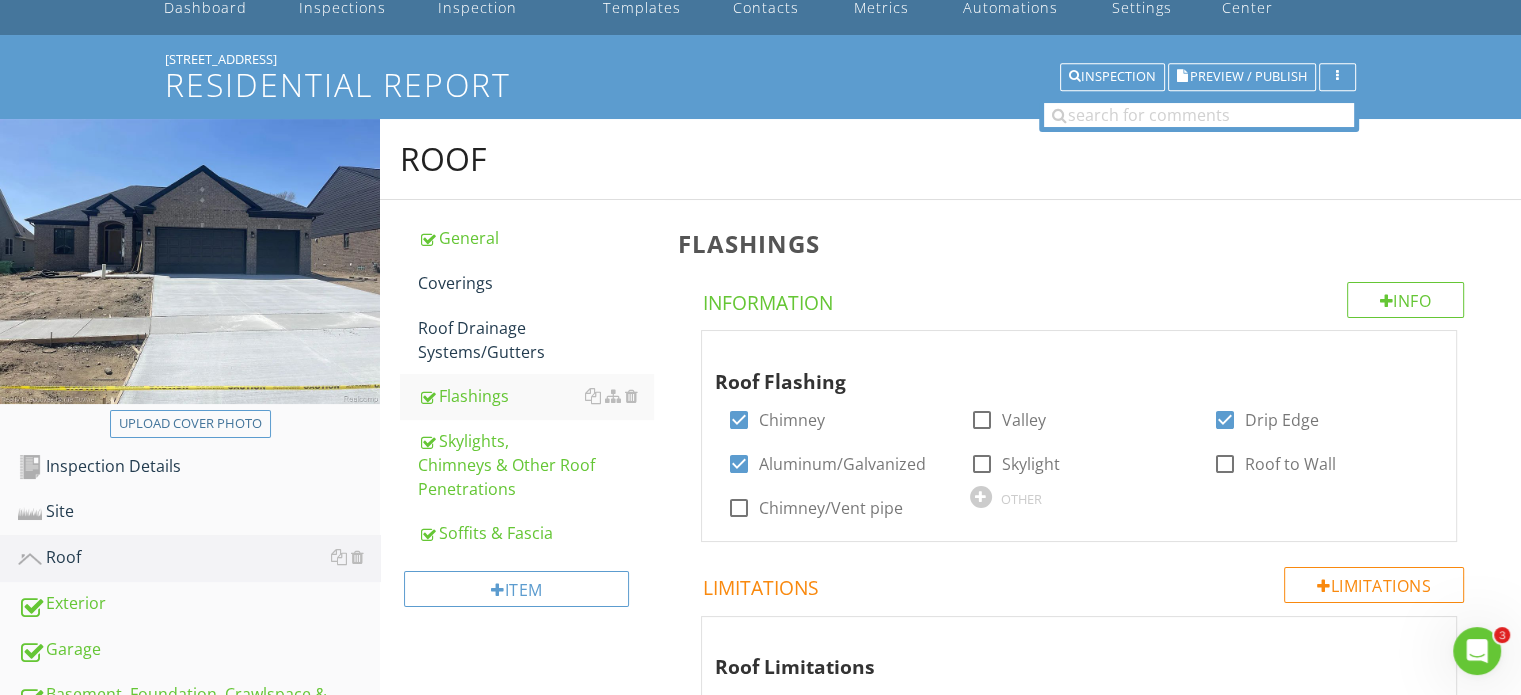 scroll, scrollTop: 100, scrollLeft: 0, axis: vertical 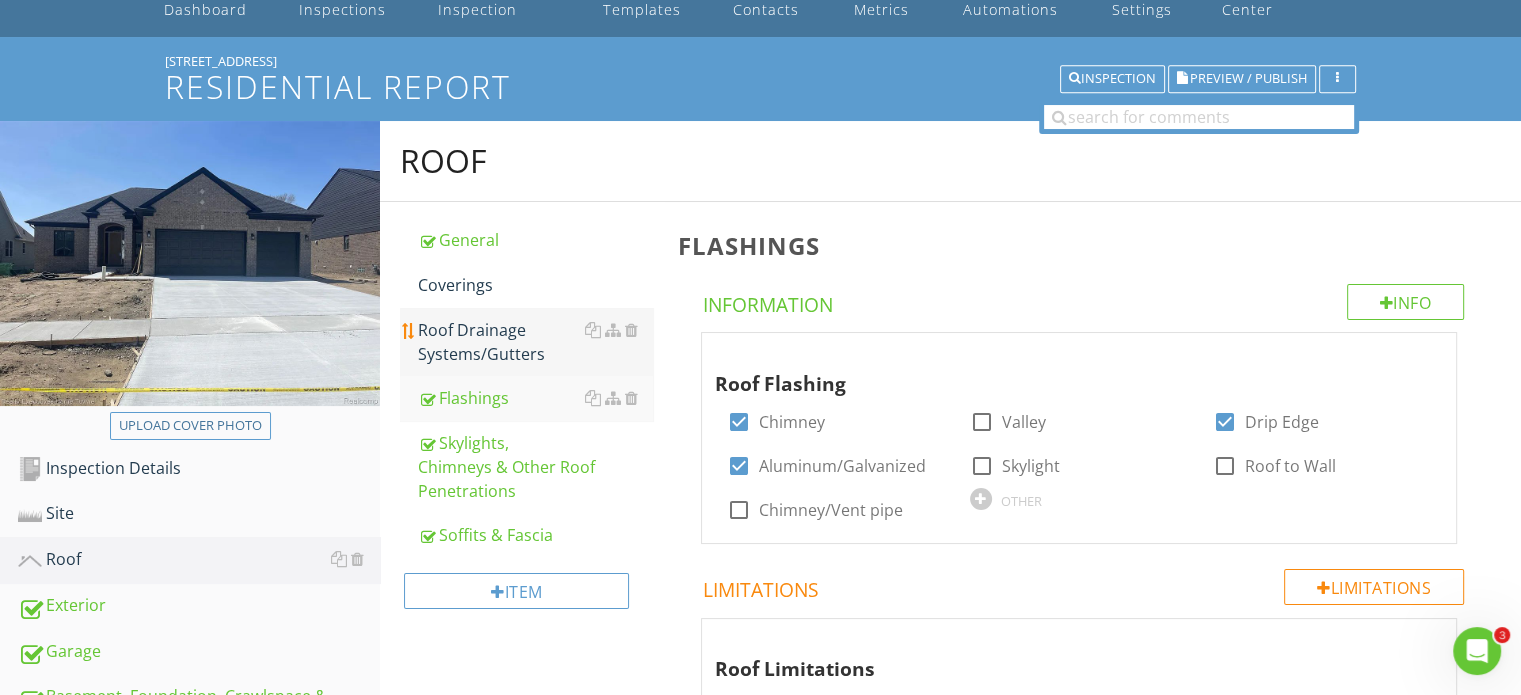 click on "Roof Drainage Systems/Gutters" at bounding box center [535, 342] 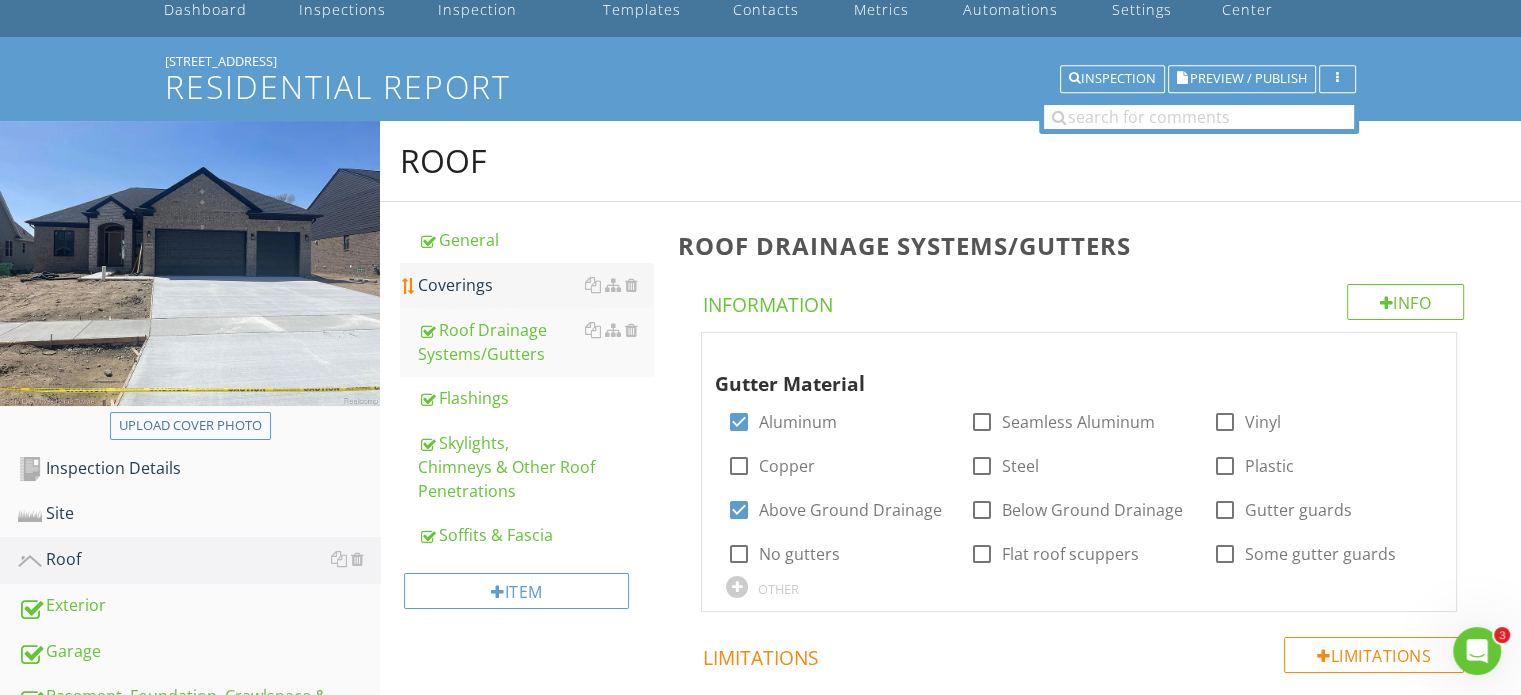 click on "Coverings" at bounding box center [535, 285] 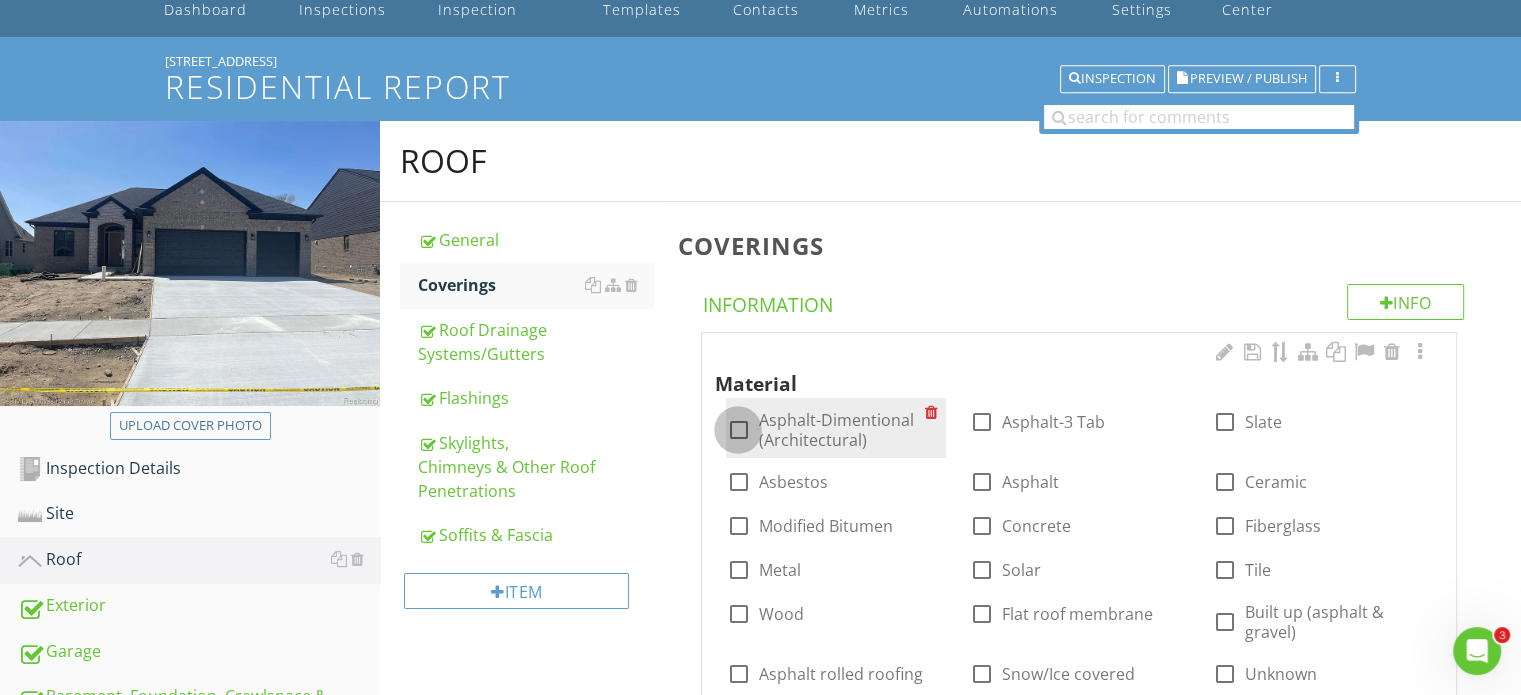 click at bounding box center (738, 430) 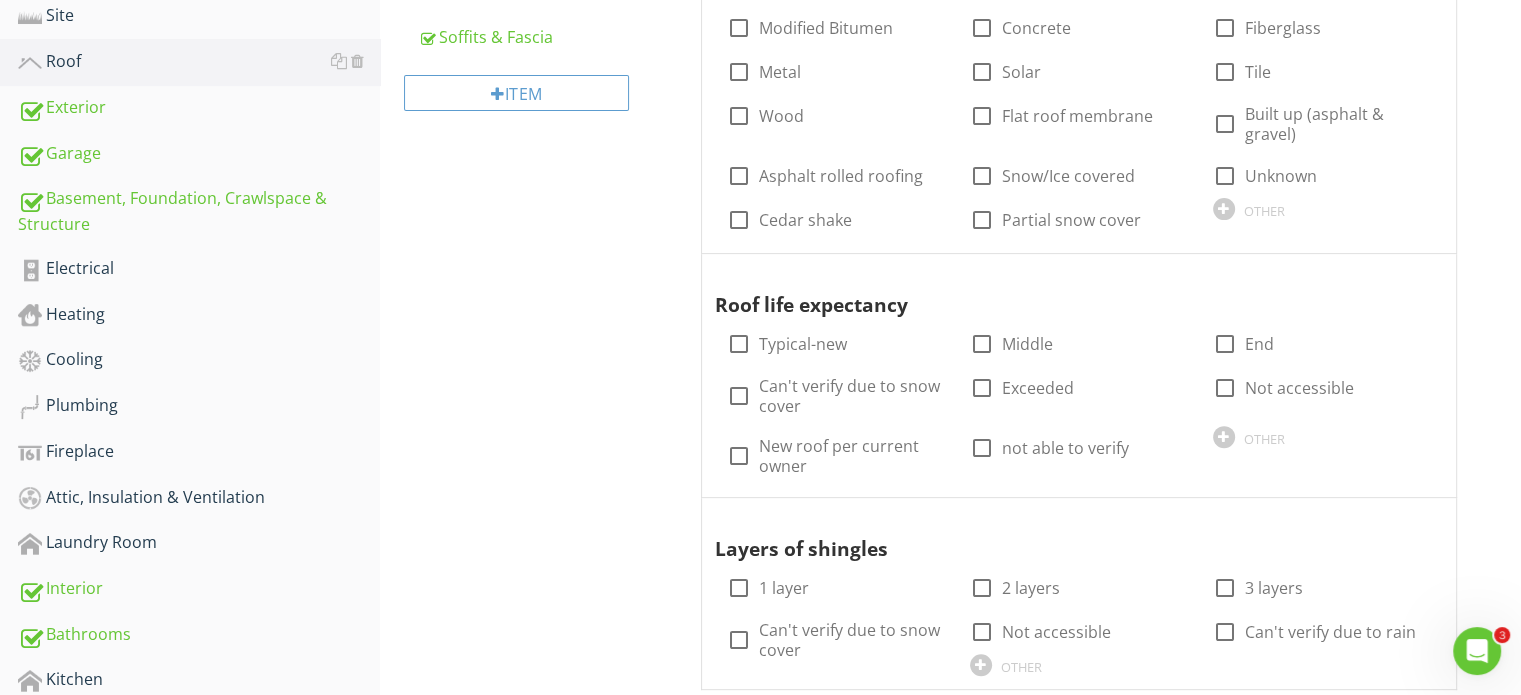 scroll, scrollTop: 600, scrollLeft: 0, axis: vertical 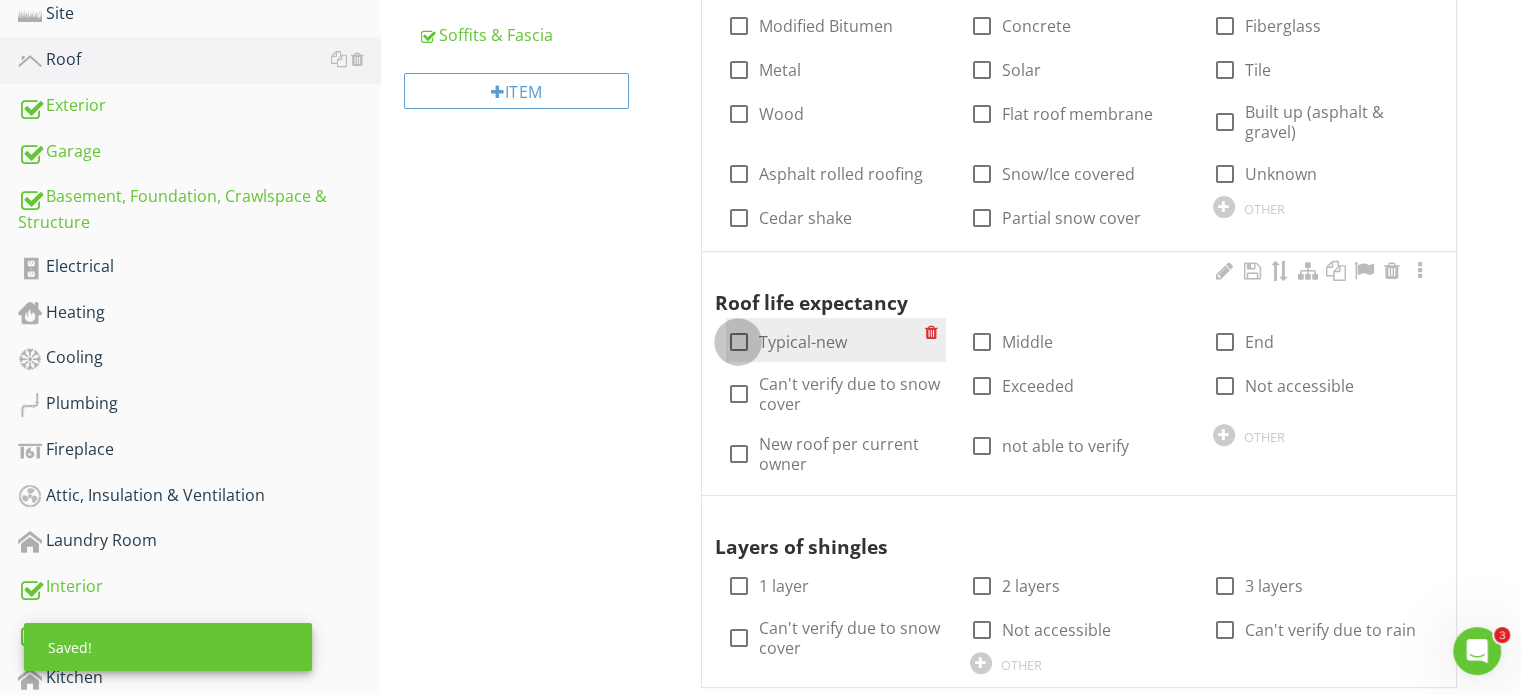 click at bounding box center (738, 342) 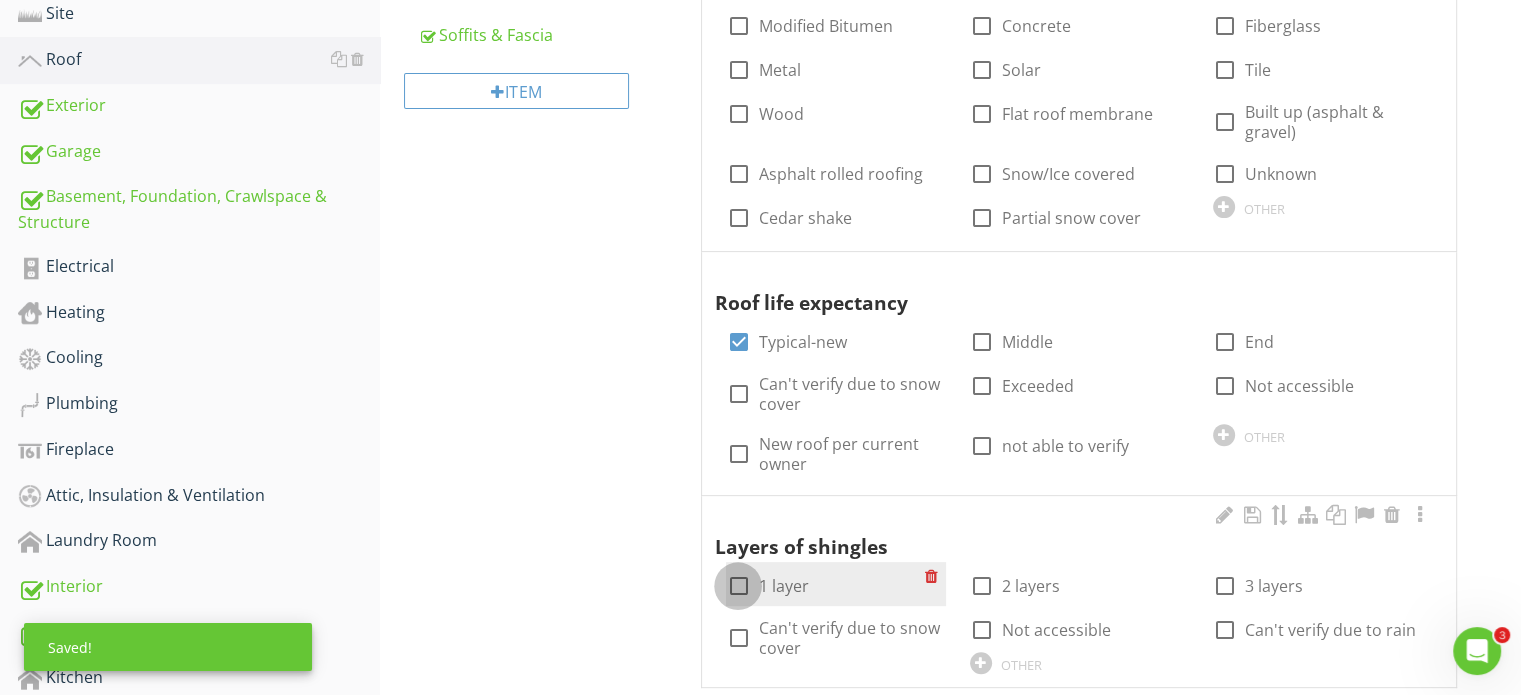 click at bounding box center [738, 586] 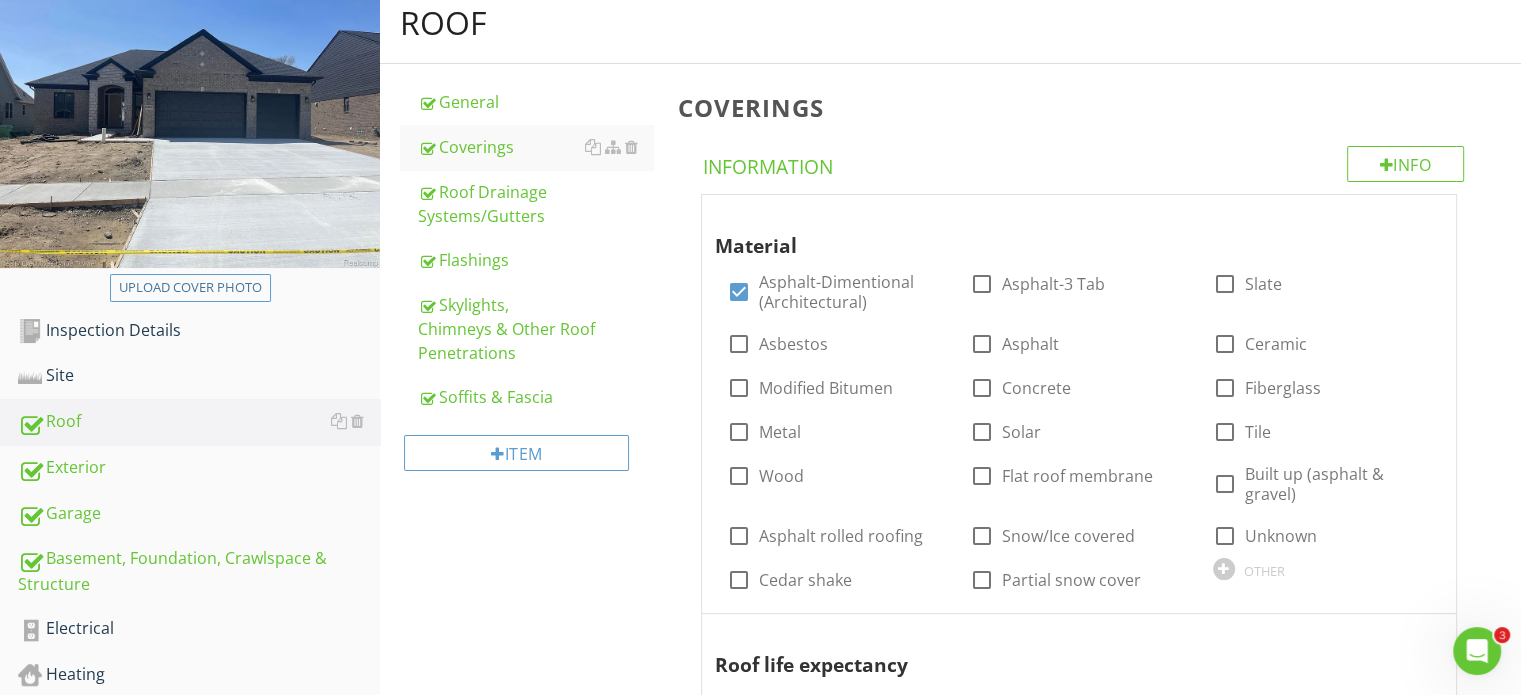 scroll, scrollTop: 200, scrollLeft: 0, axis: vertical 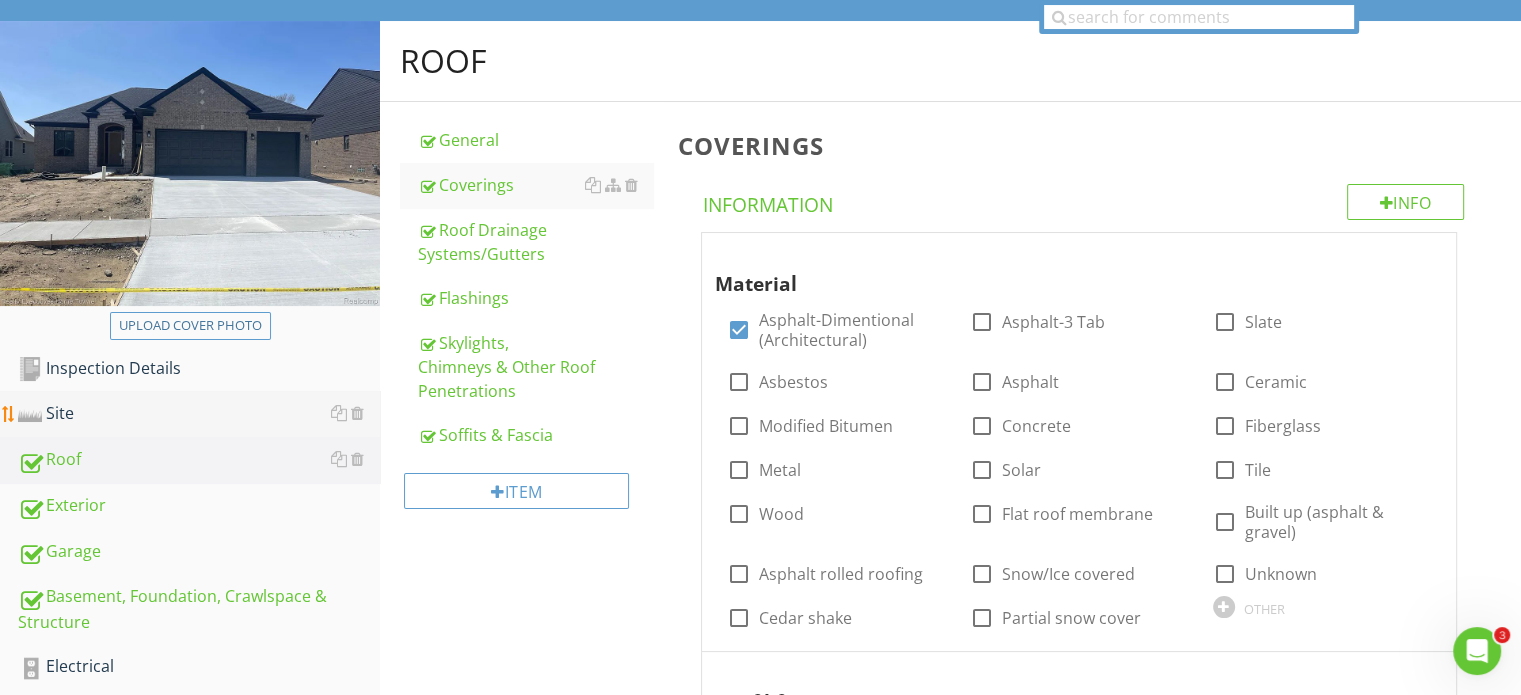 click on "Site" at bounding box center (199, 414) 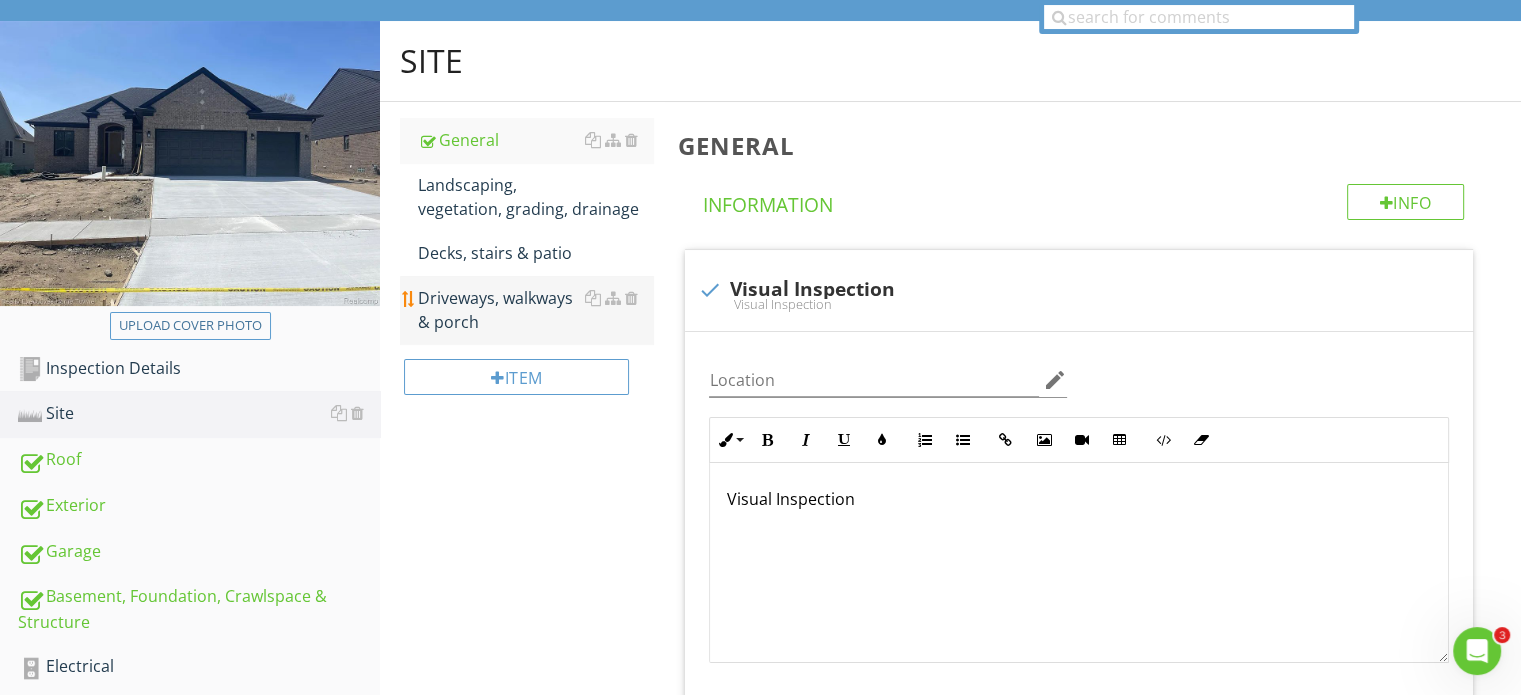 click on "Driveways, walkways & porch" at bounding box center [535, 310] 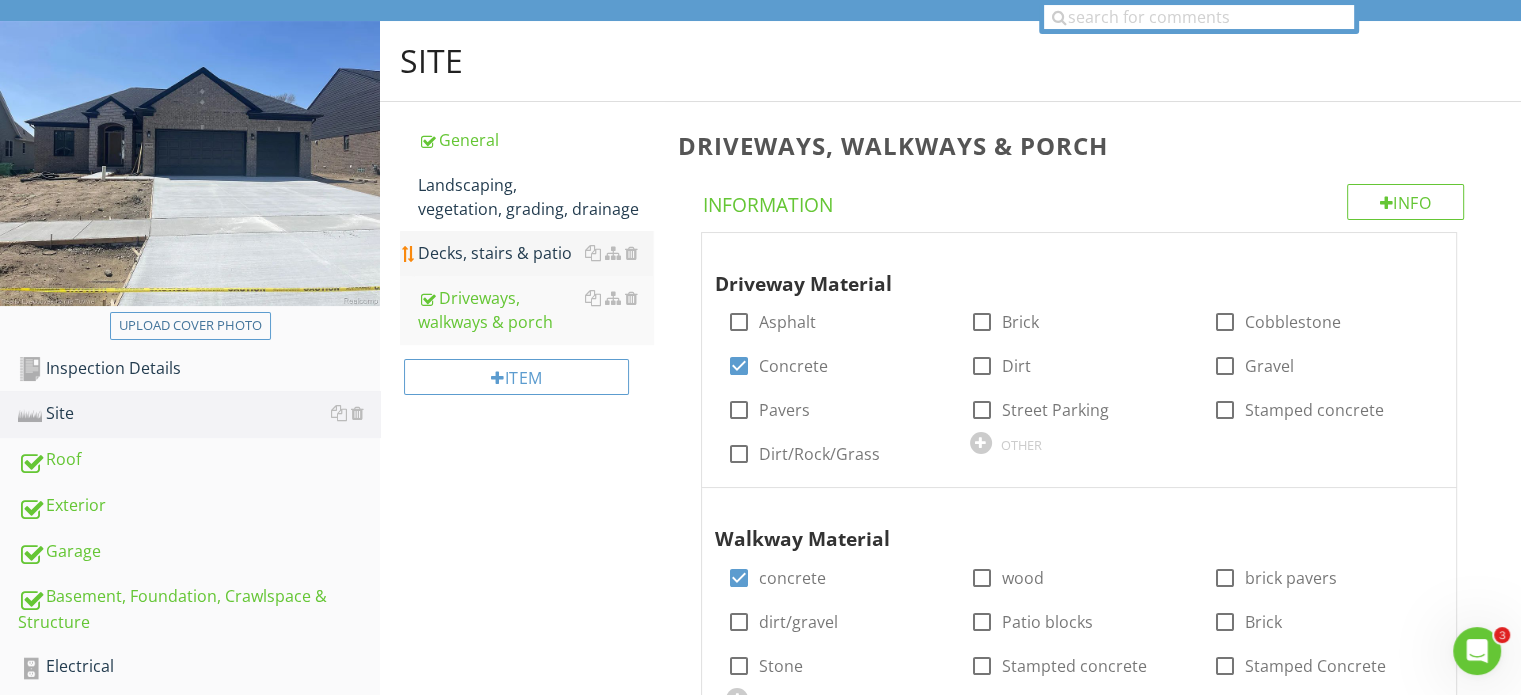 click on "Decks, stairs & patio" at bounding box center (535, 253) 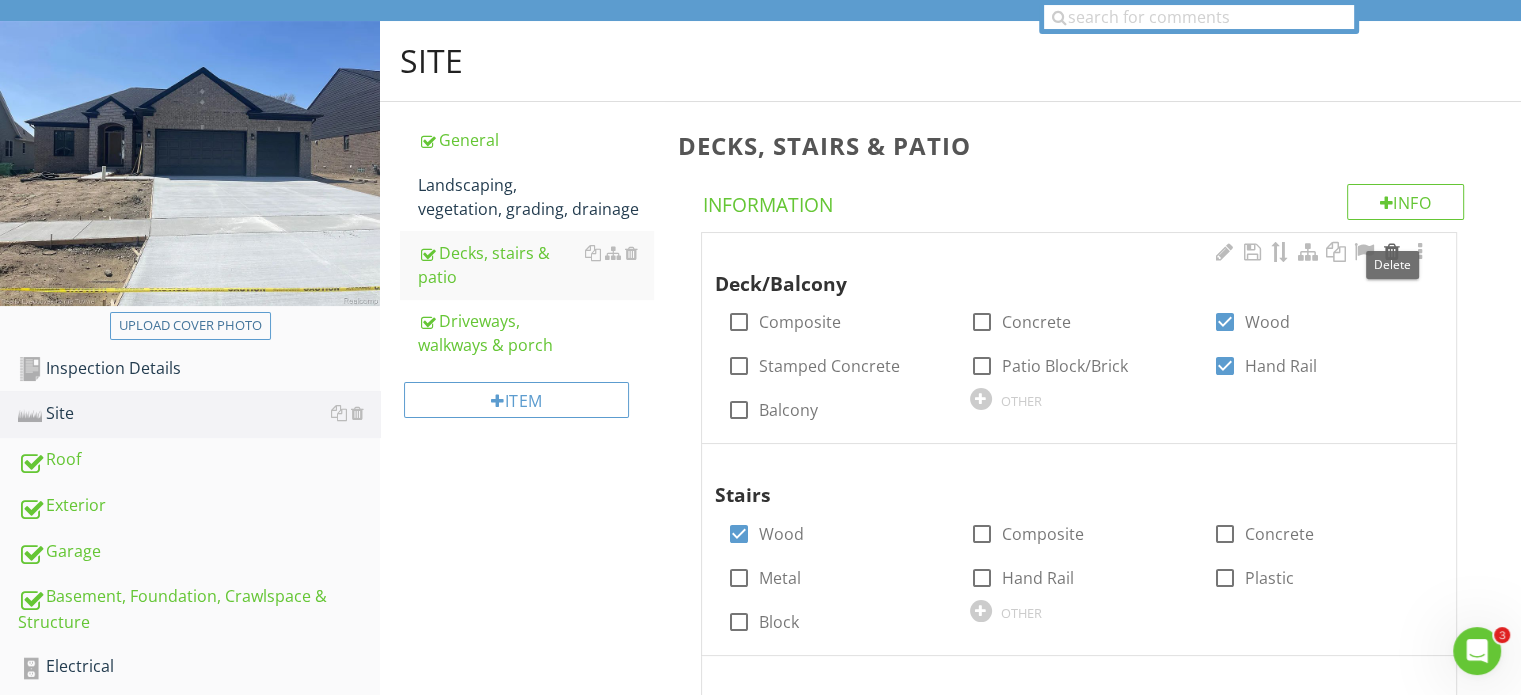 click at bounding box center (1392, 252) 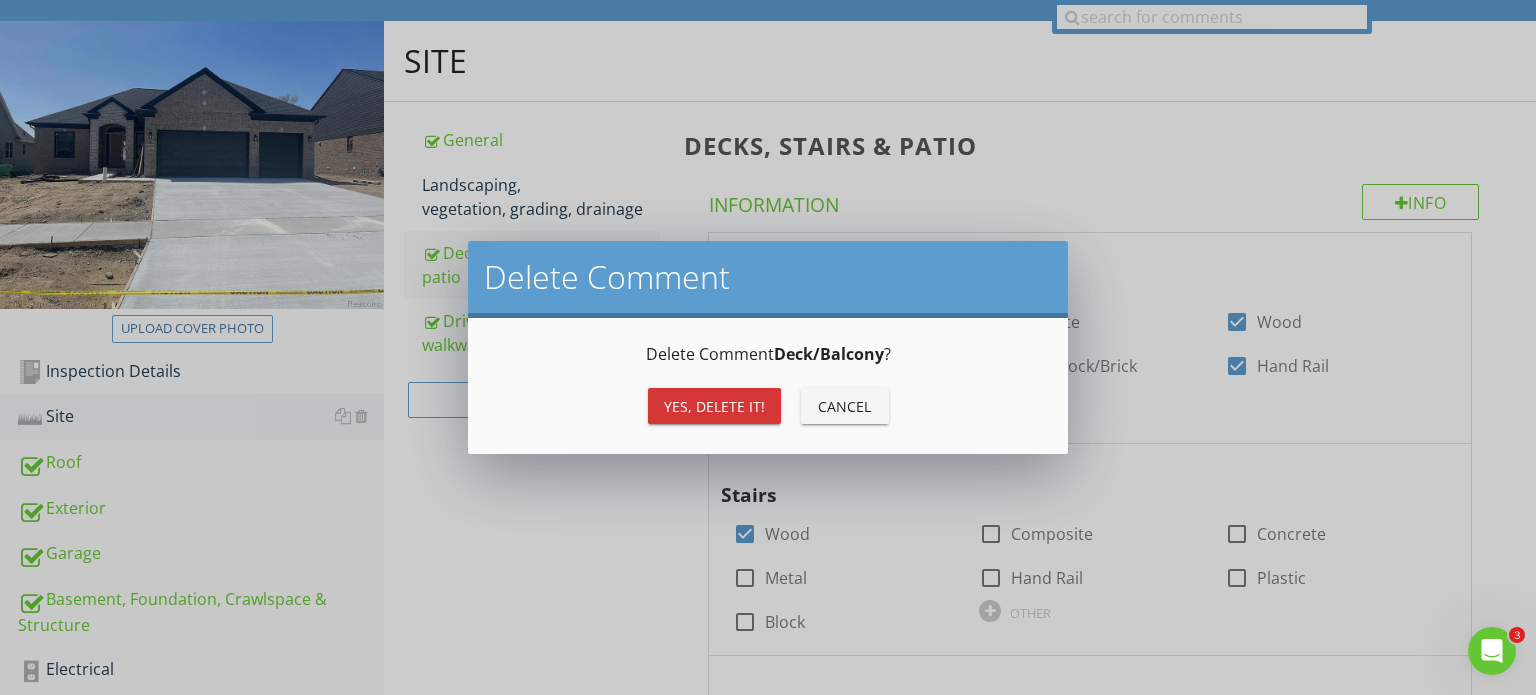 click on "Yes, Delete it!" at bounding box center (714, 406) 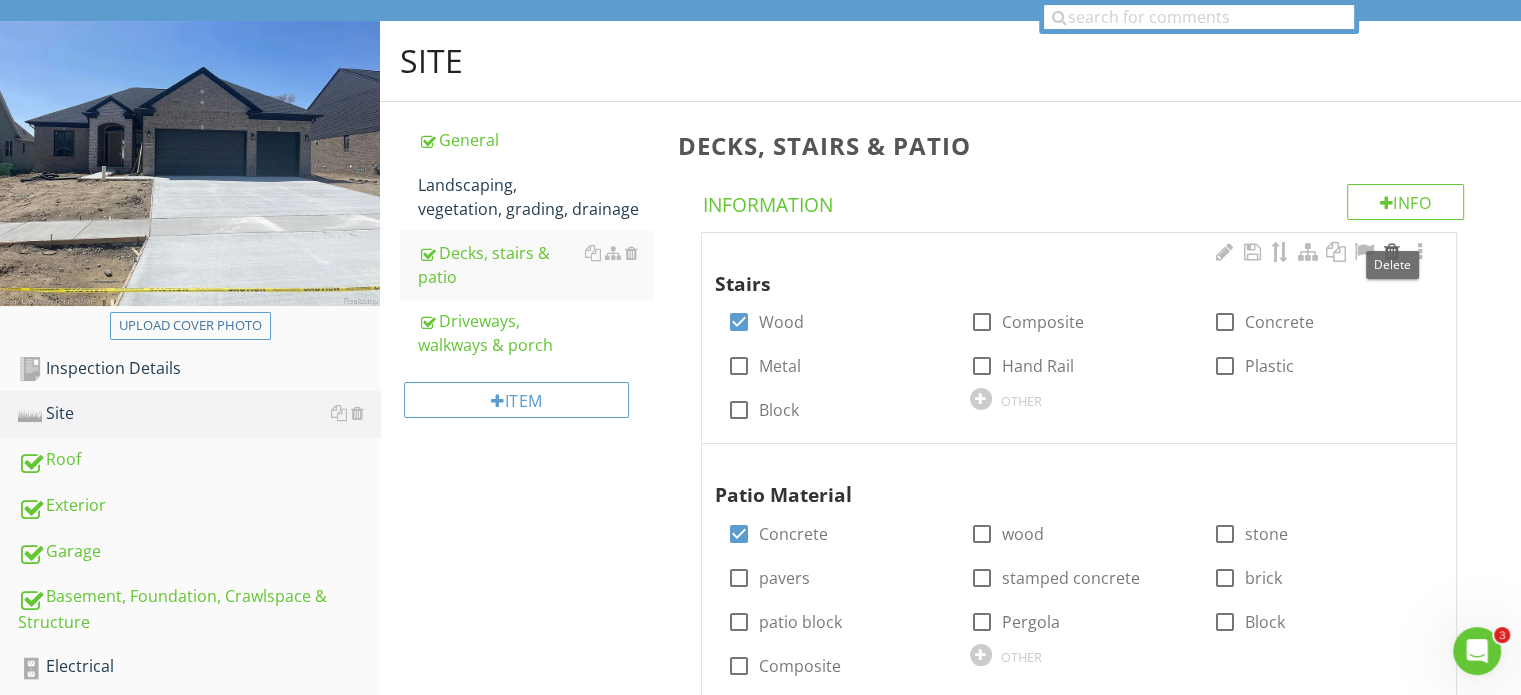 click at bounding box center [1392, 252] 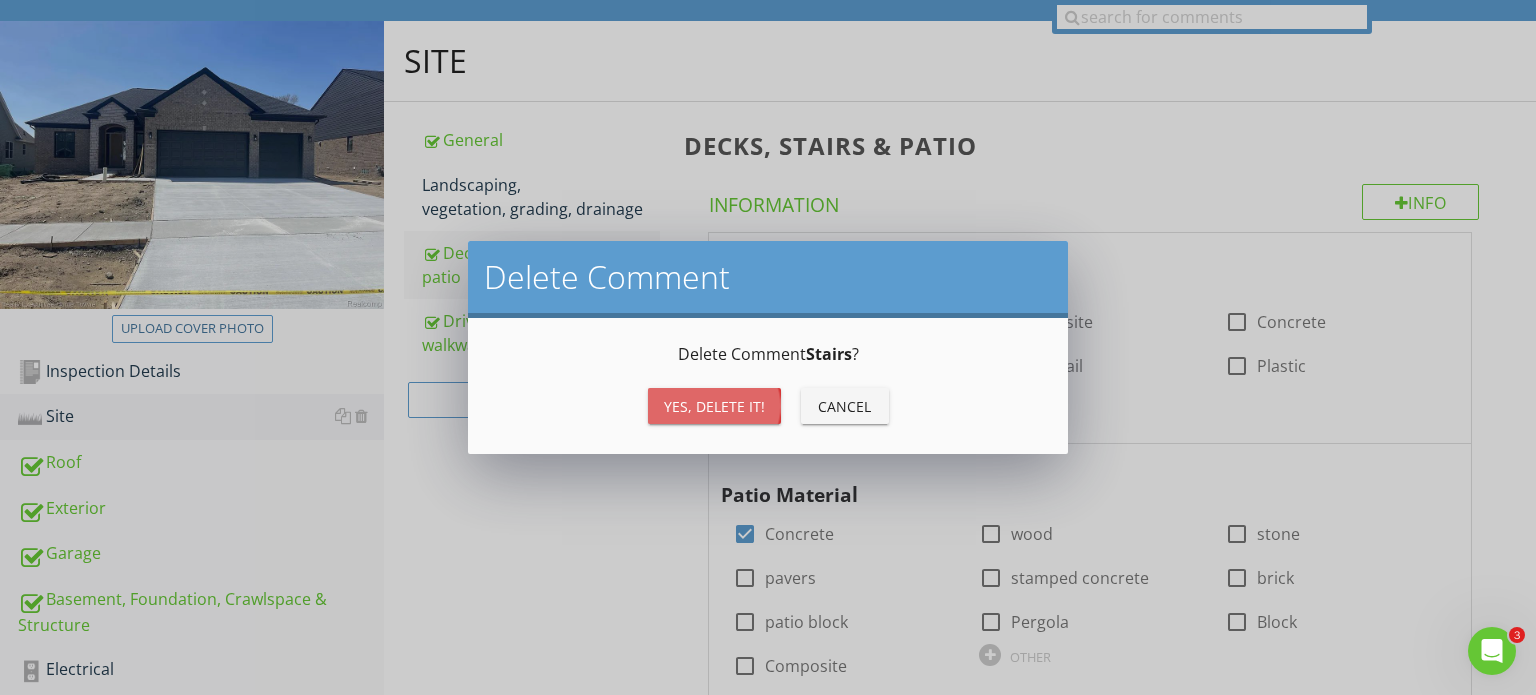 click on "Yes, Delete it!" at bounding box center [714, 406] 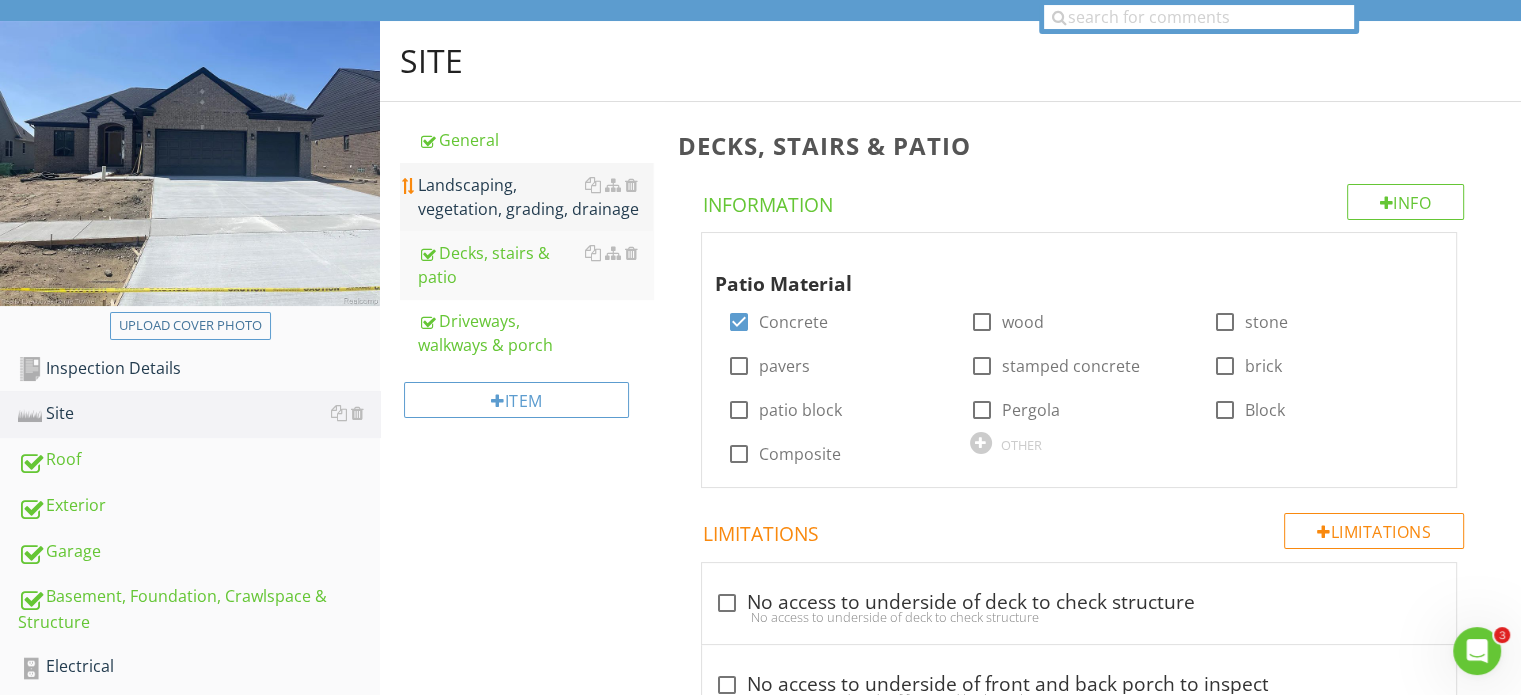 click on "Landscaping, vegetation, grading, drainage" at bounding box center [535, 197] 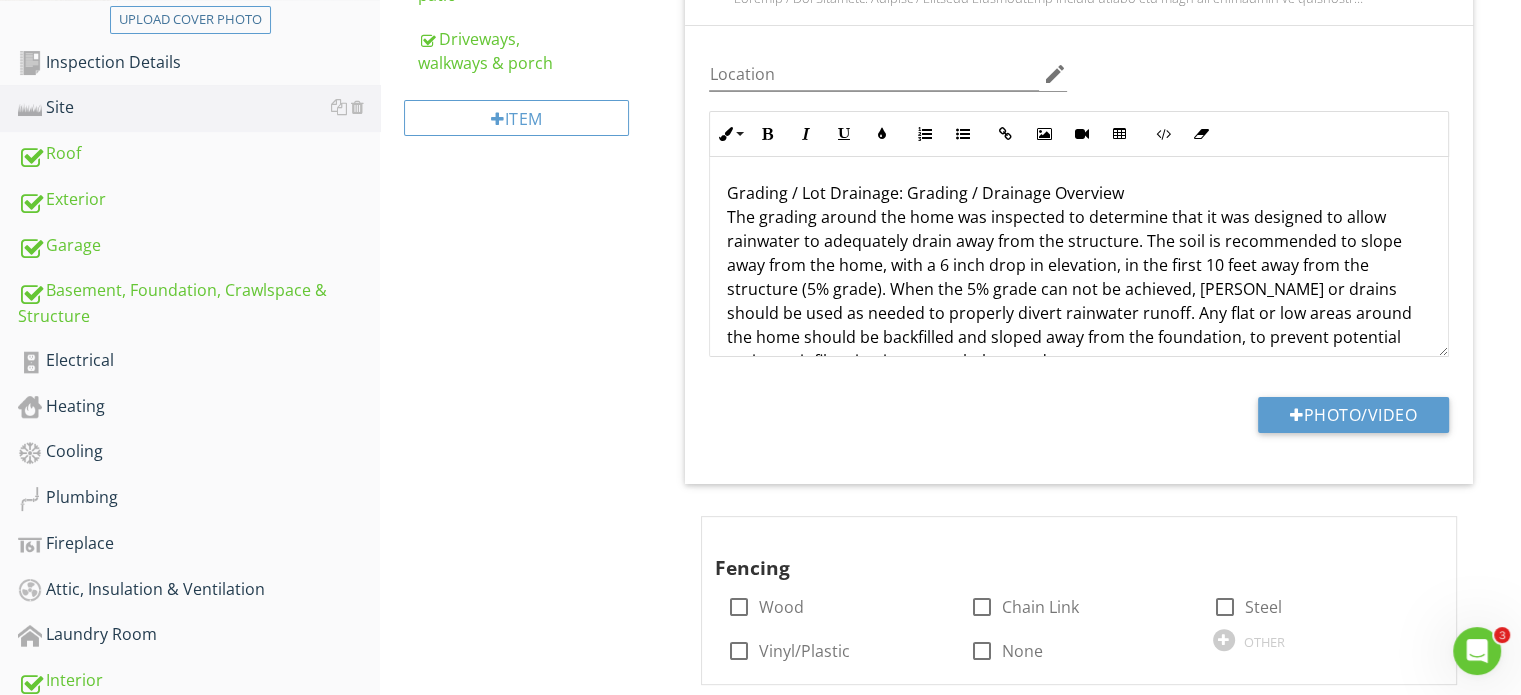 scroll, scrollTop: 600, scrollLeft: 0, axis: vertical 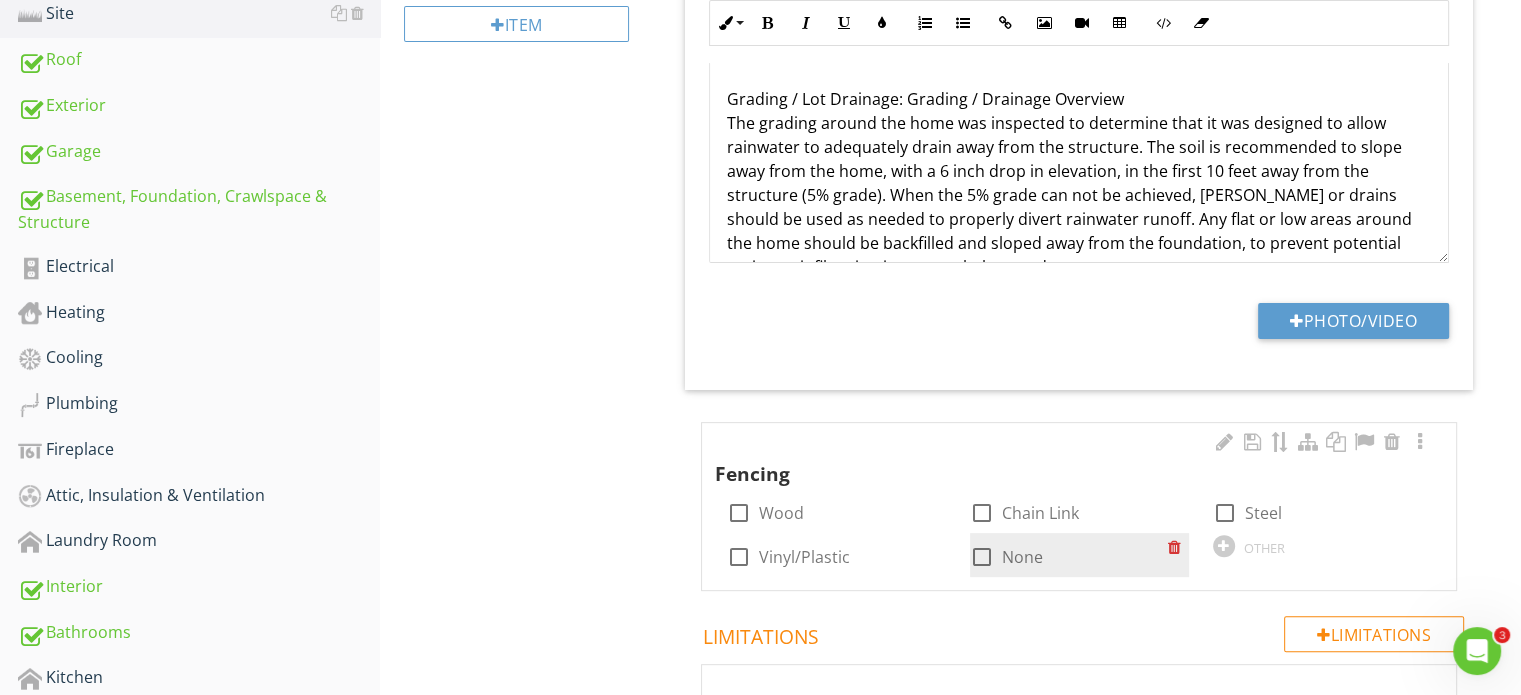click at bounding box center (982, 557) 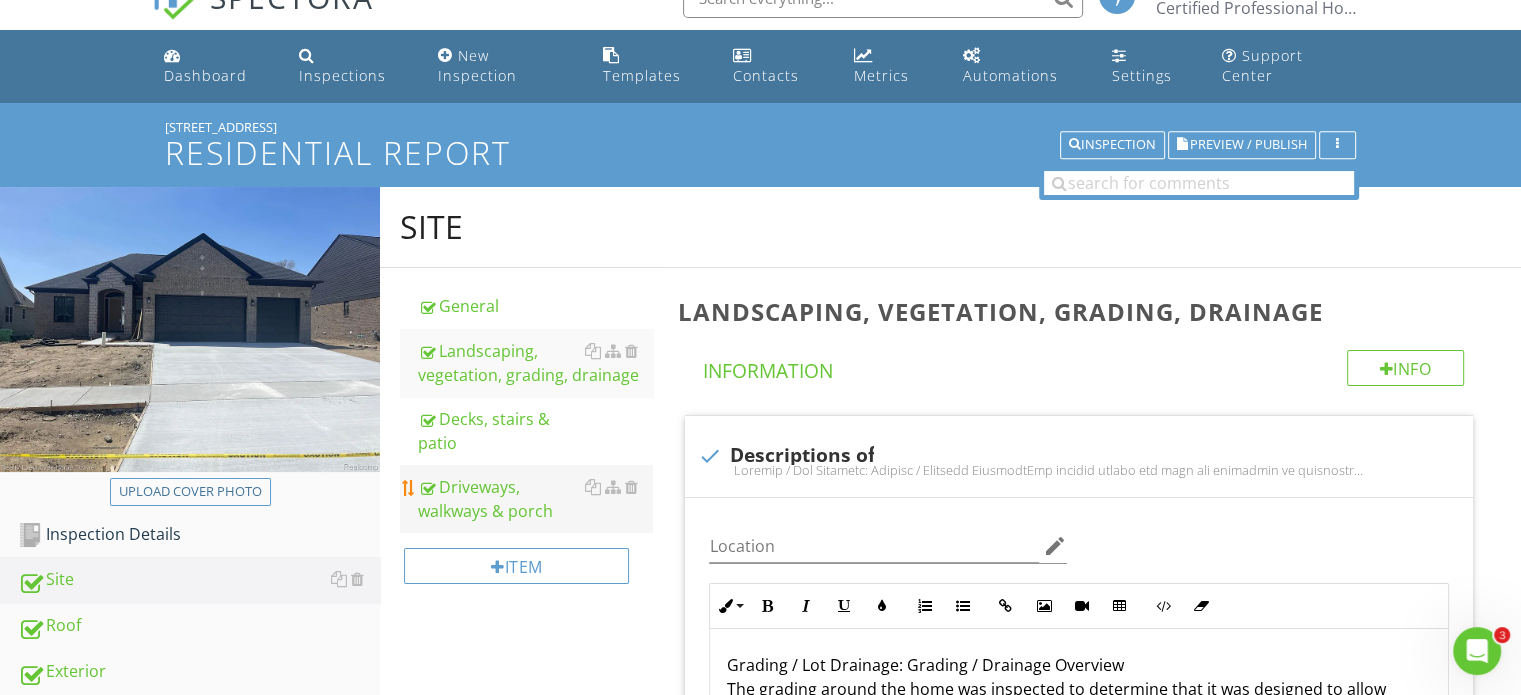 scroll, scrollTop: 0, scrollLeft: 0, axis: both 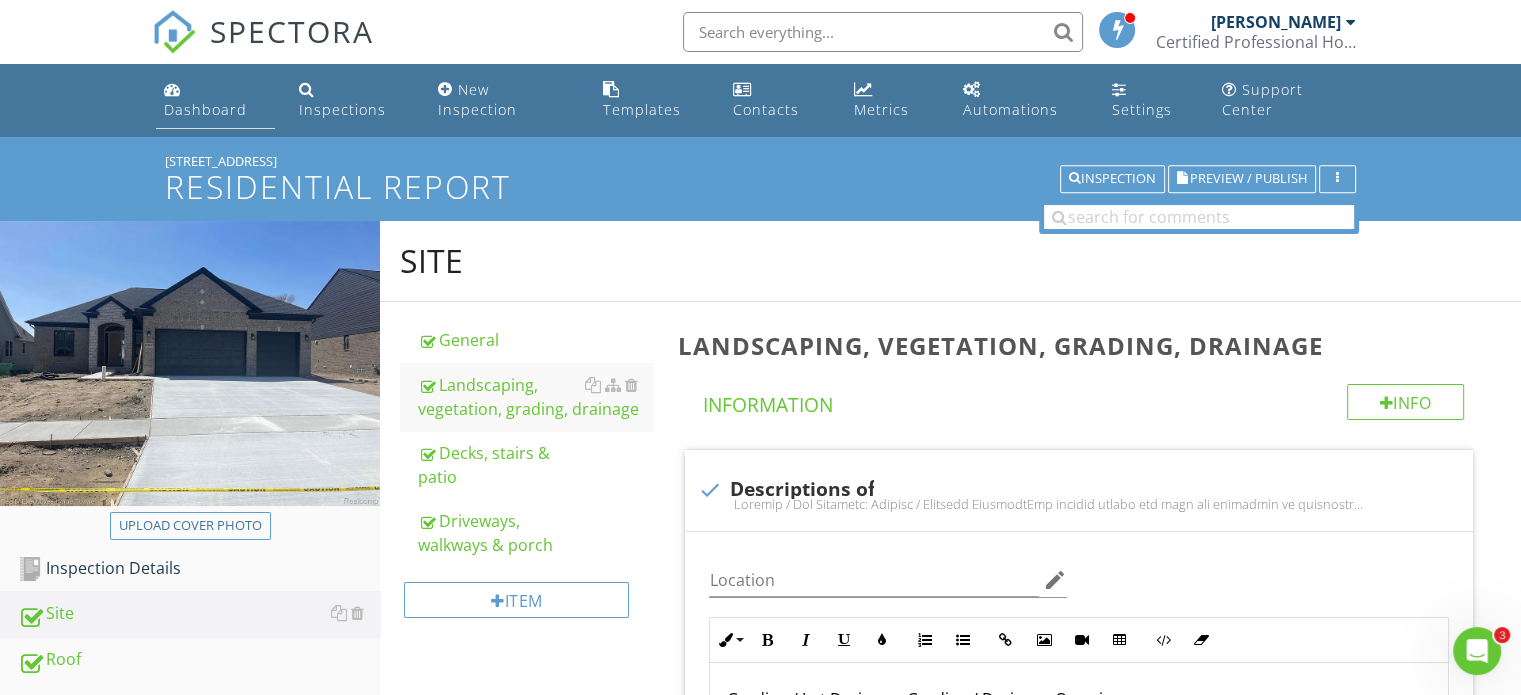 click on "Dashboard" at bounding box center [205, 109] 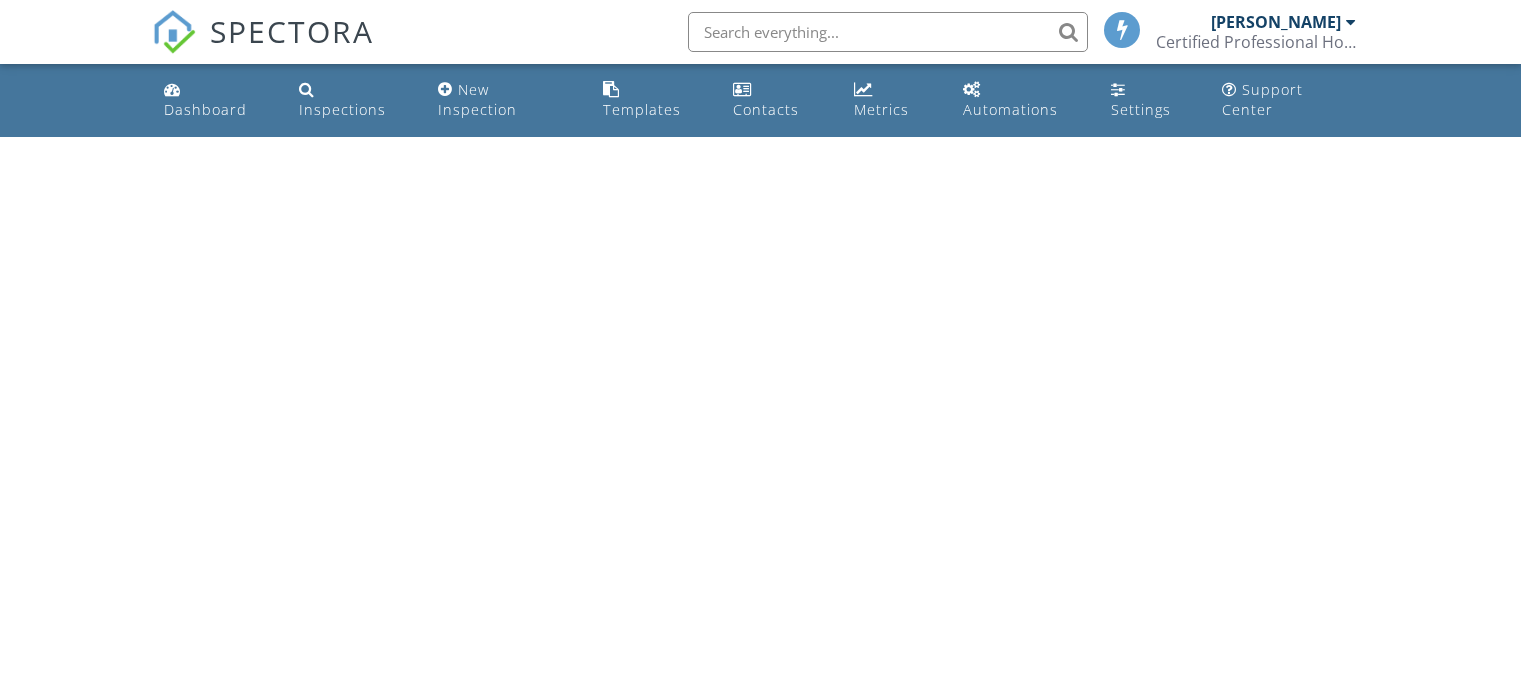 scroll, scrollTop: 0, scrollLeft: 0, axis: both 